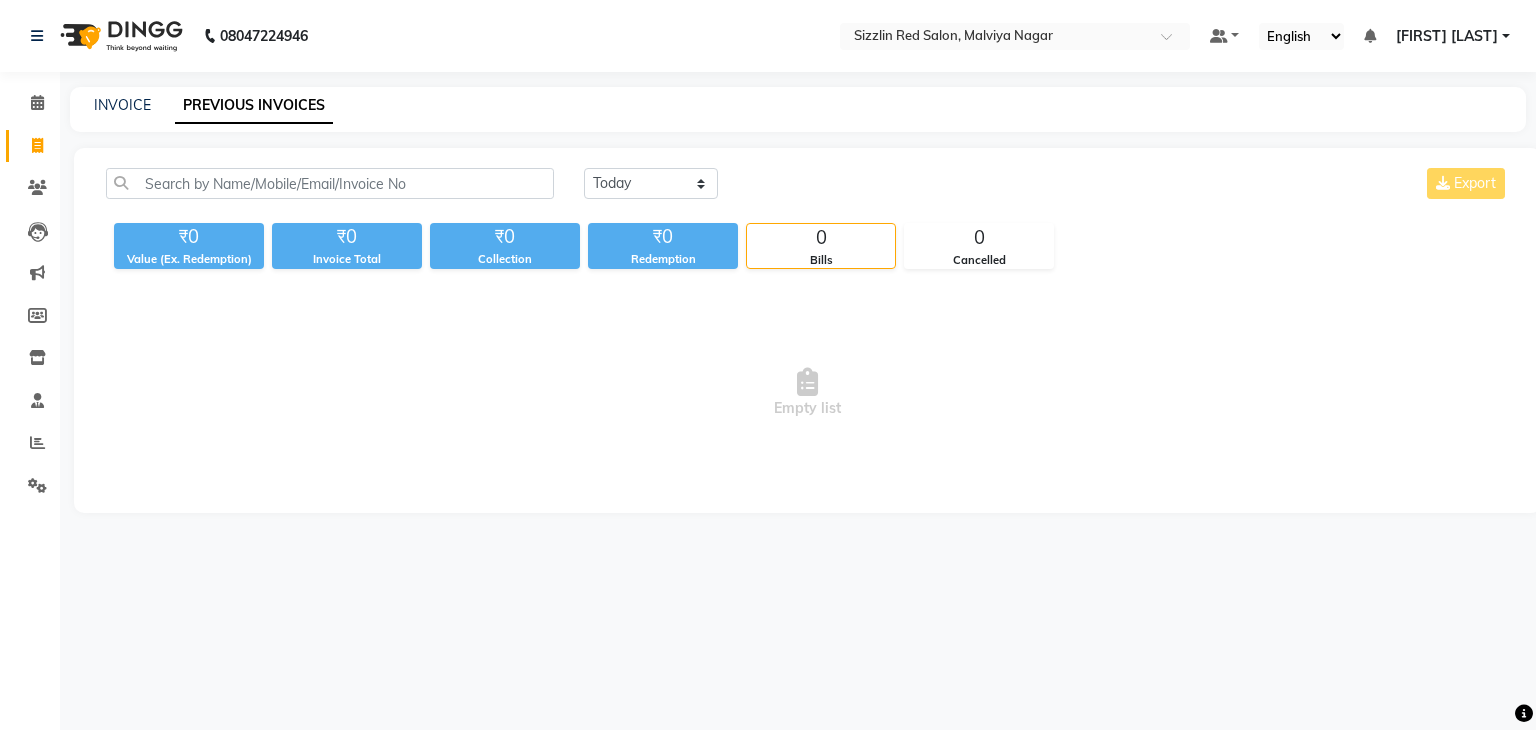 scroll, scrollTop: 0, scrollLeft: 0, axis: both 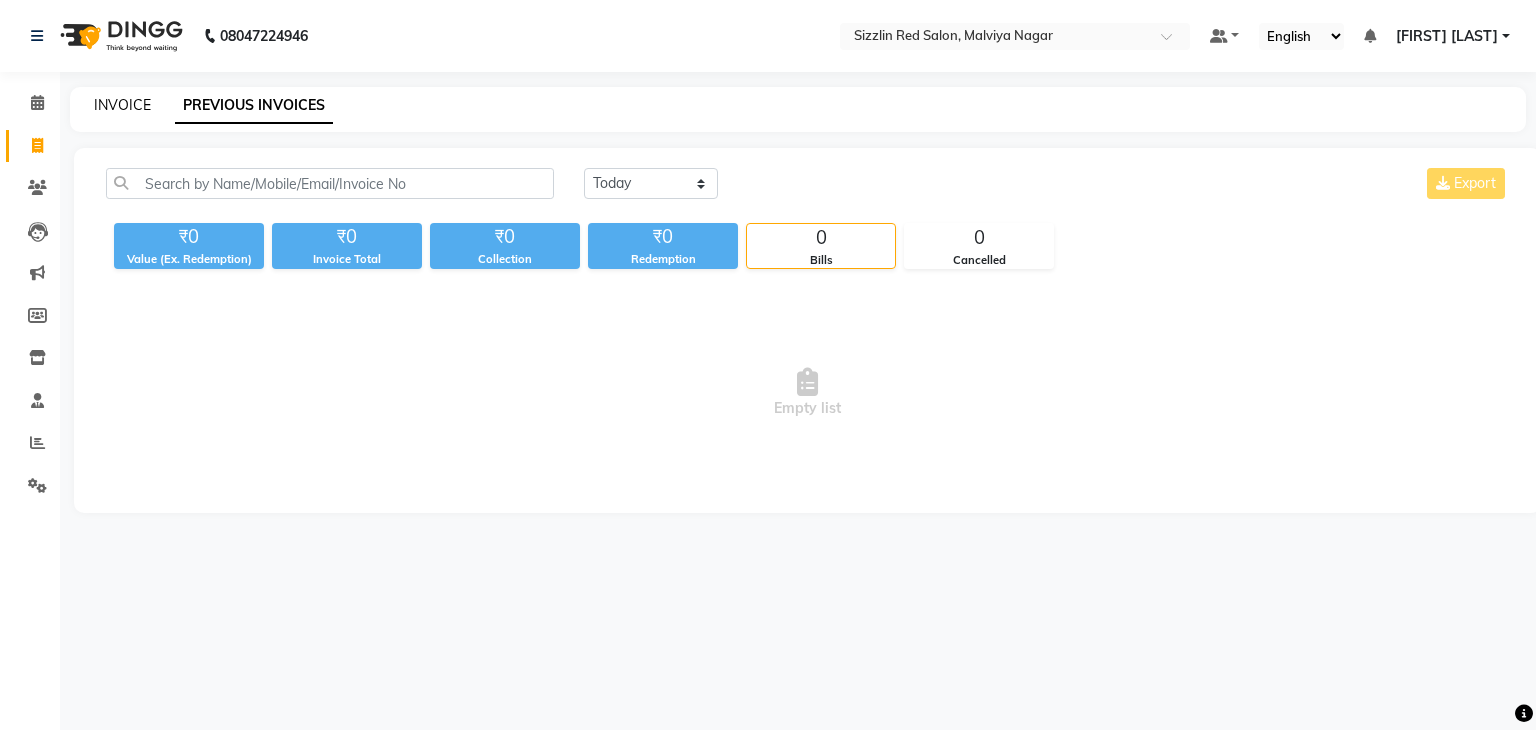 click on "INVOICE" 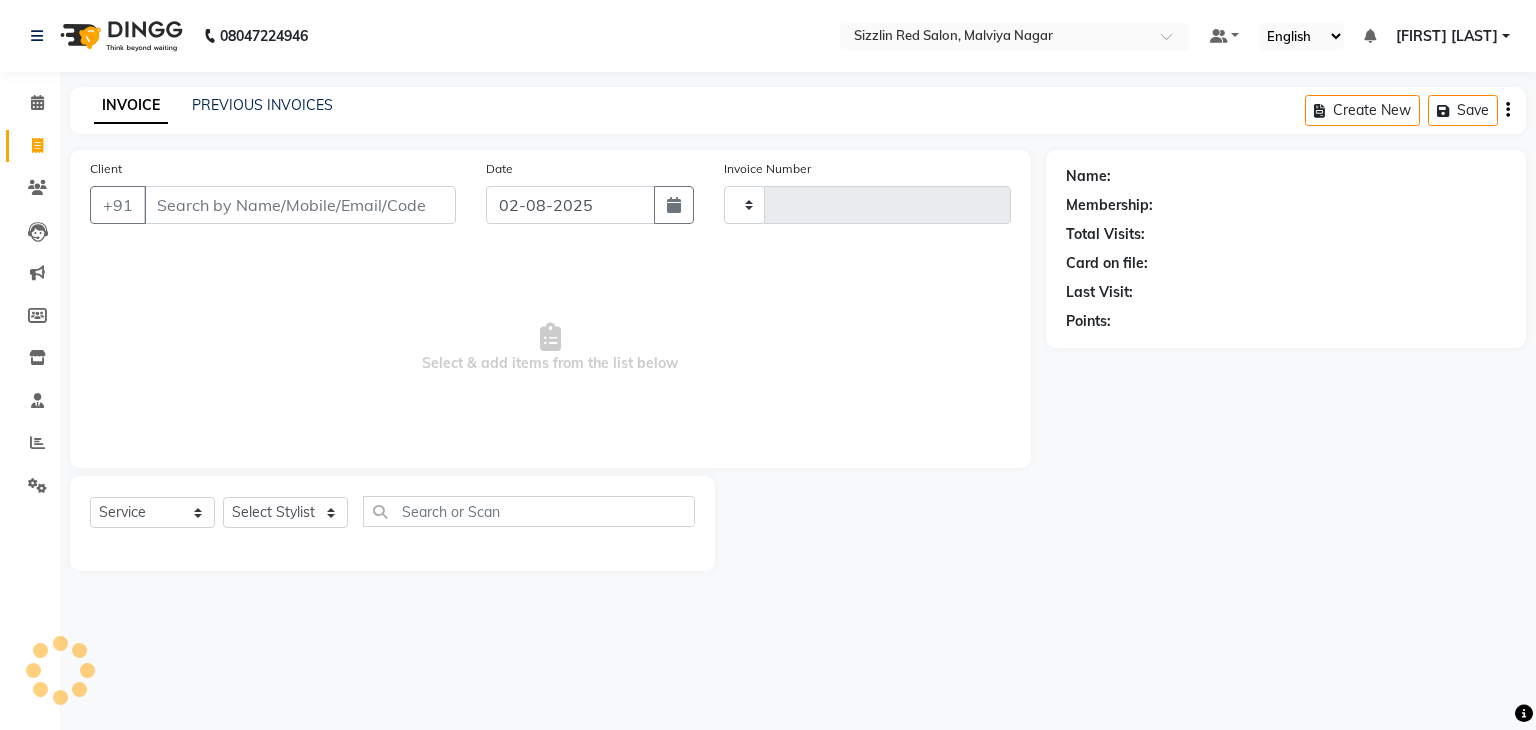 type on "1475" 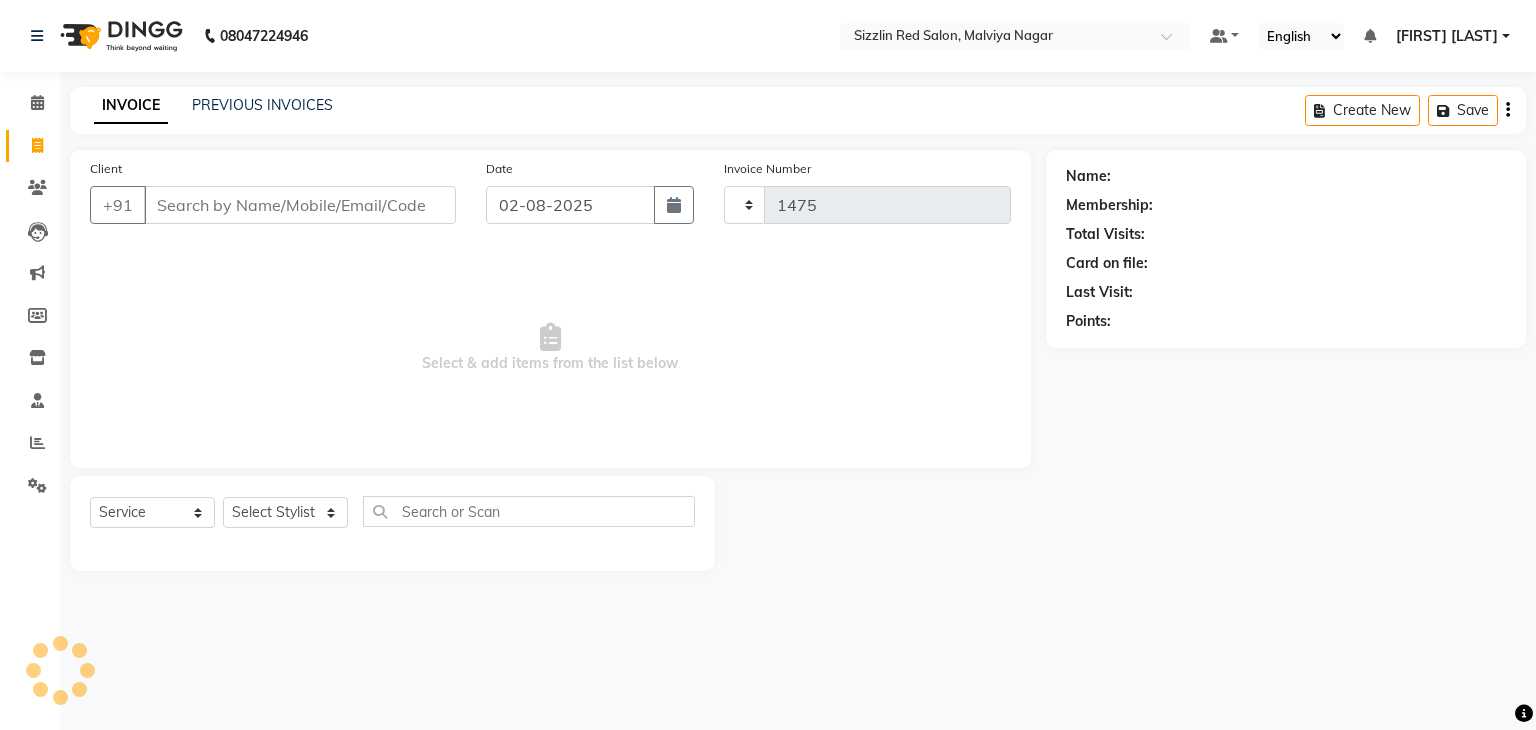 select on "7534" 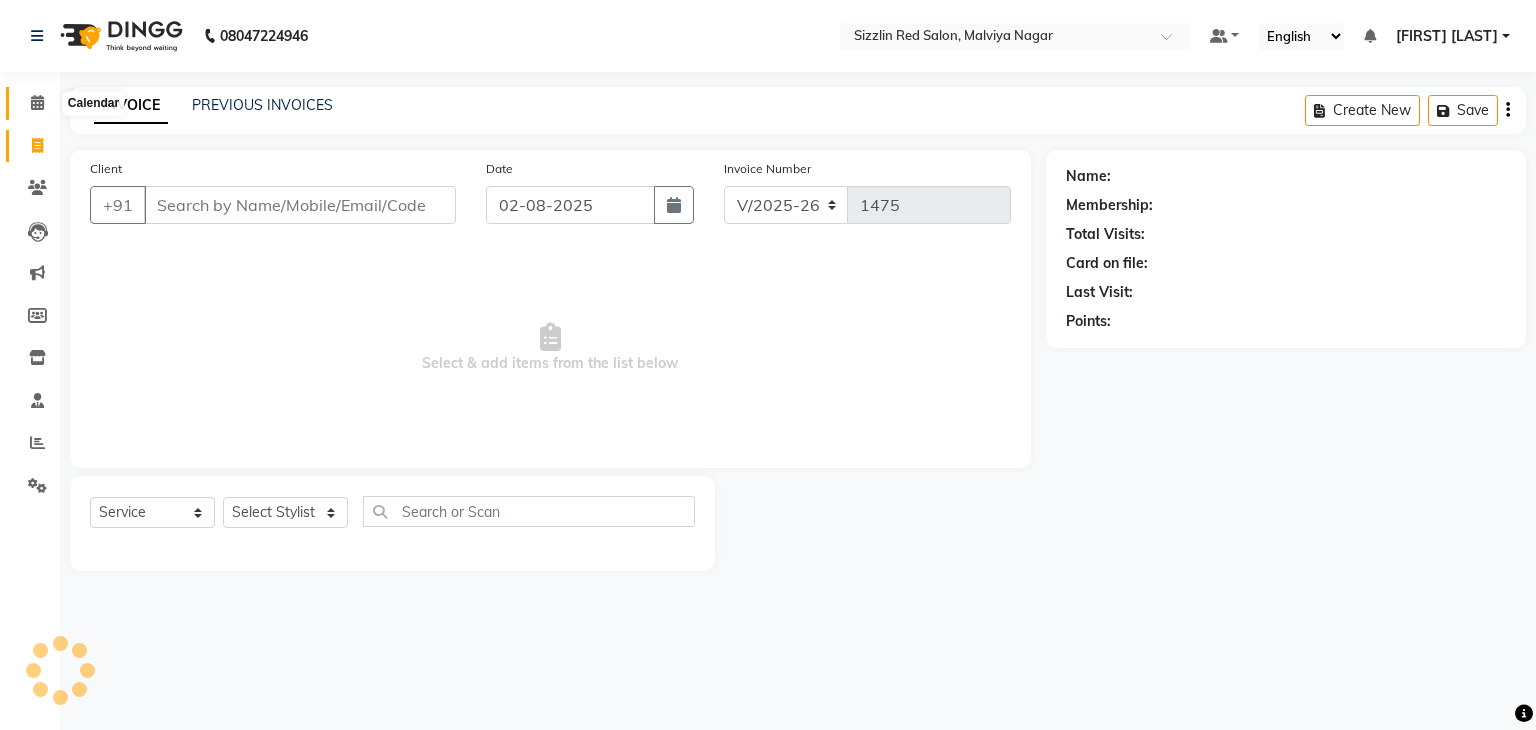 click 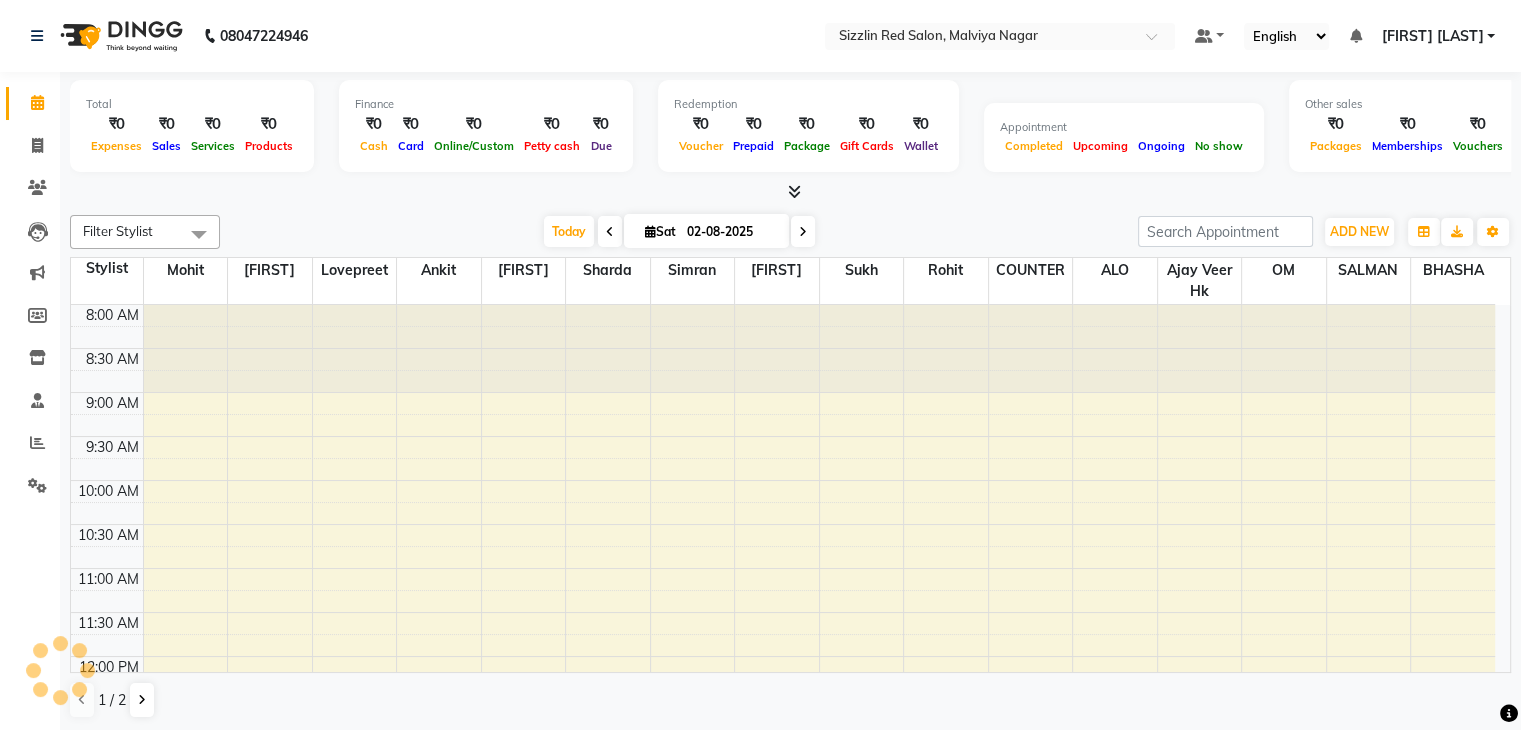 scroll, scrollTop: 0, scrollLeft: 0, axis: both 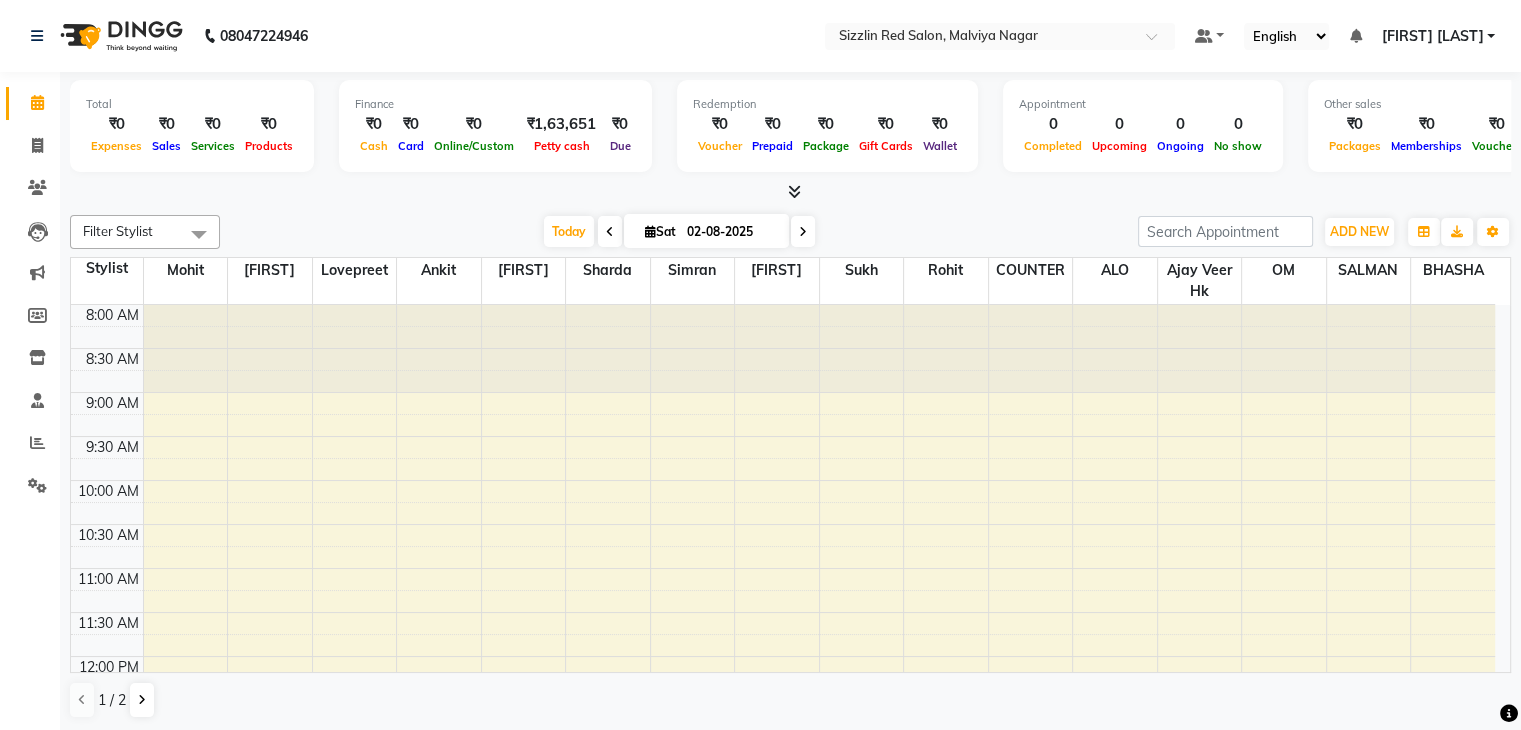 click at bounding box center (794, 191) 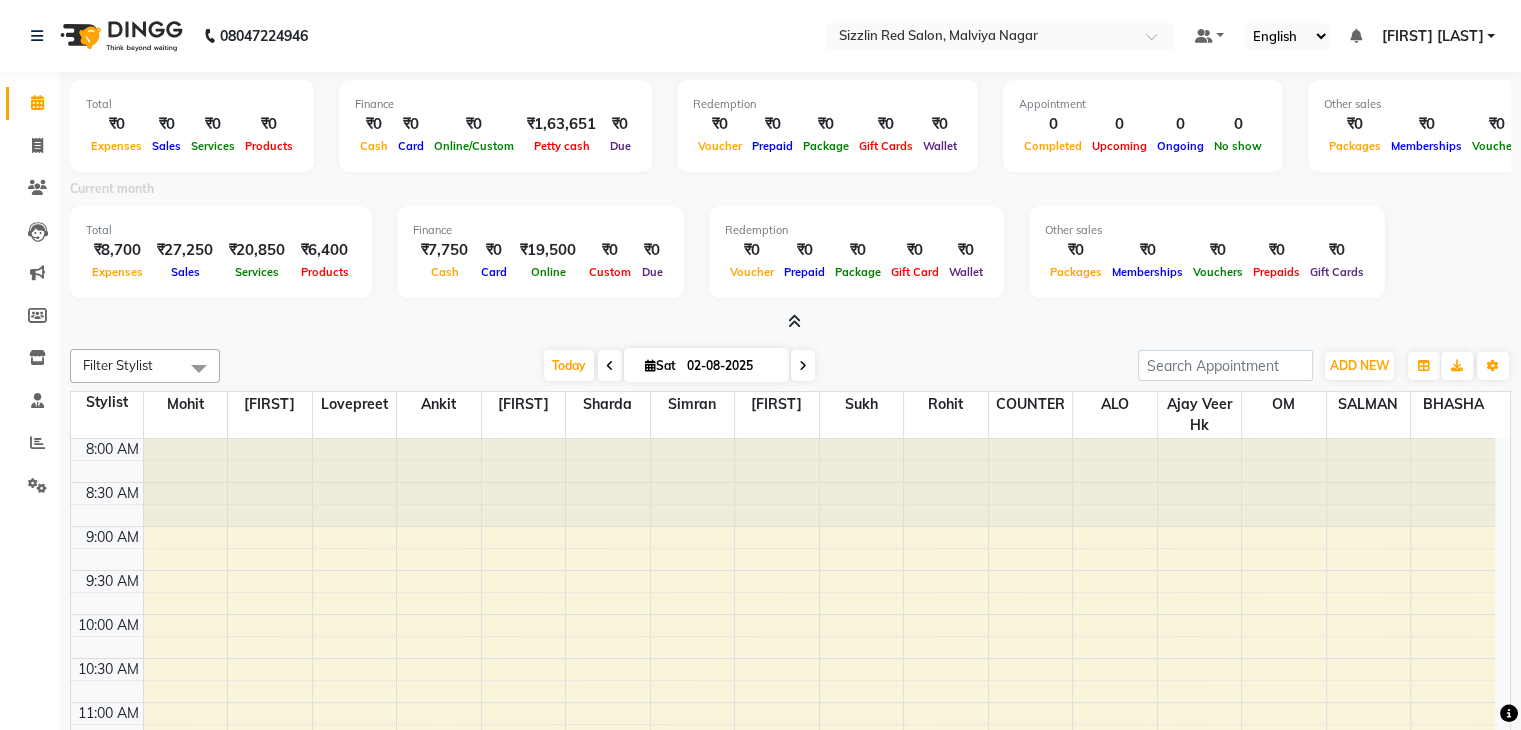 click at bounding box center [794, 321] 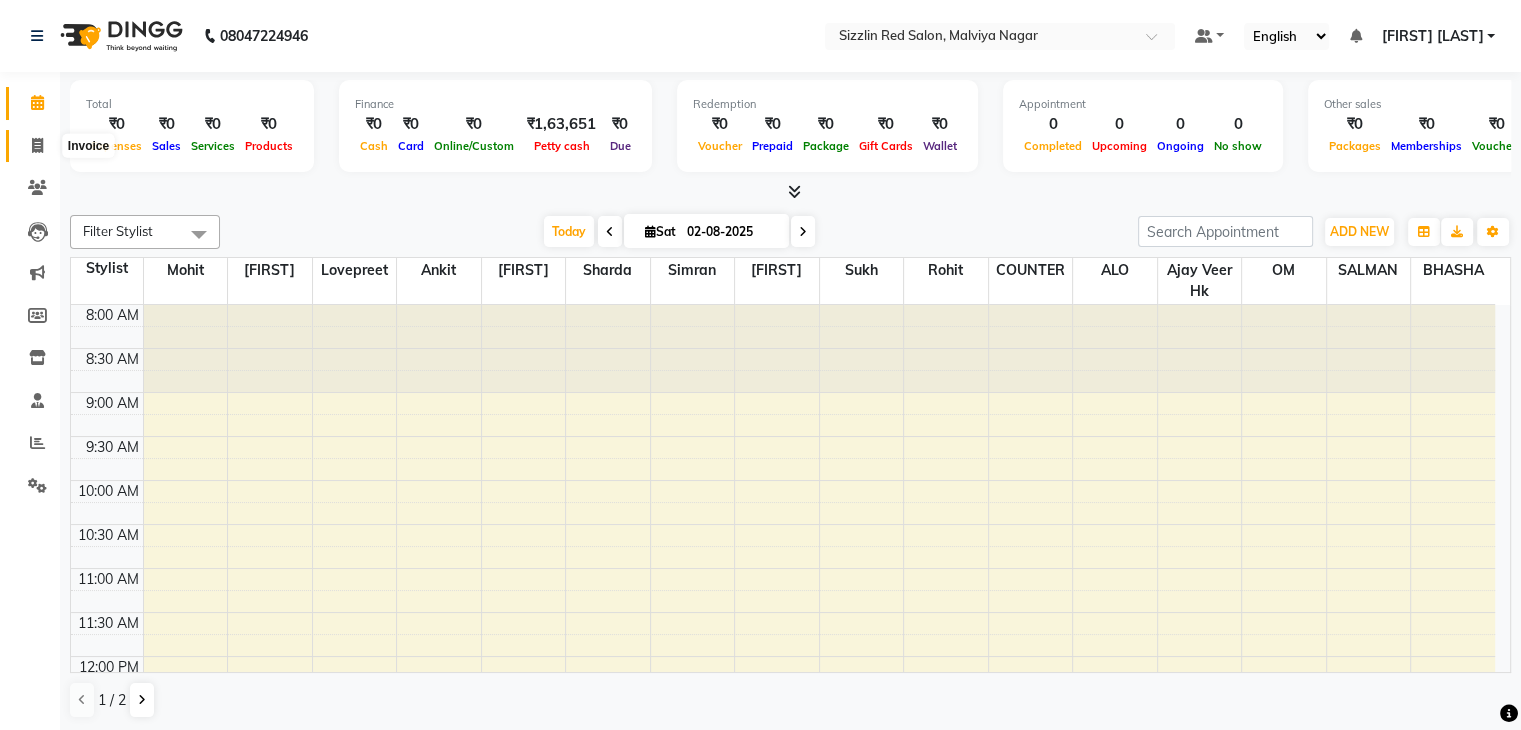 click 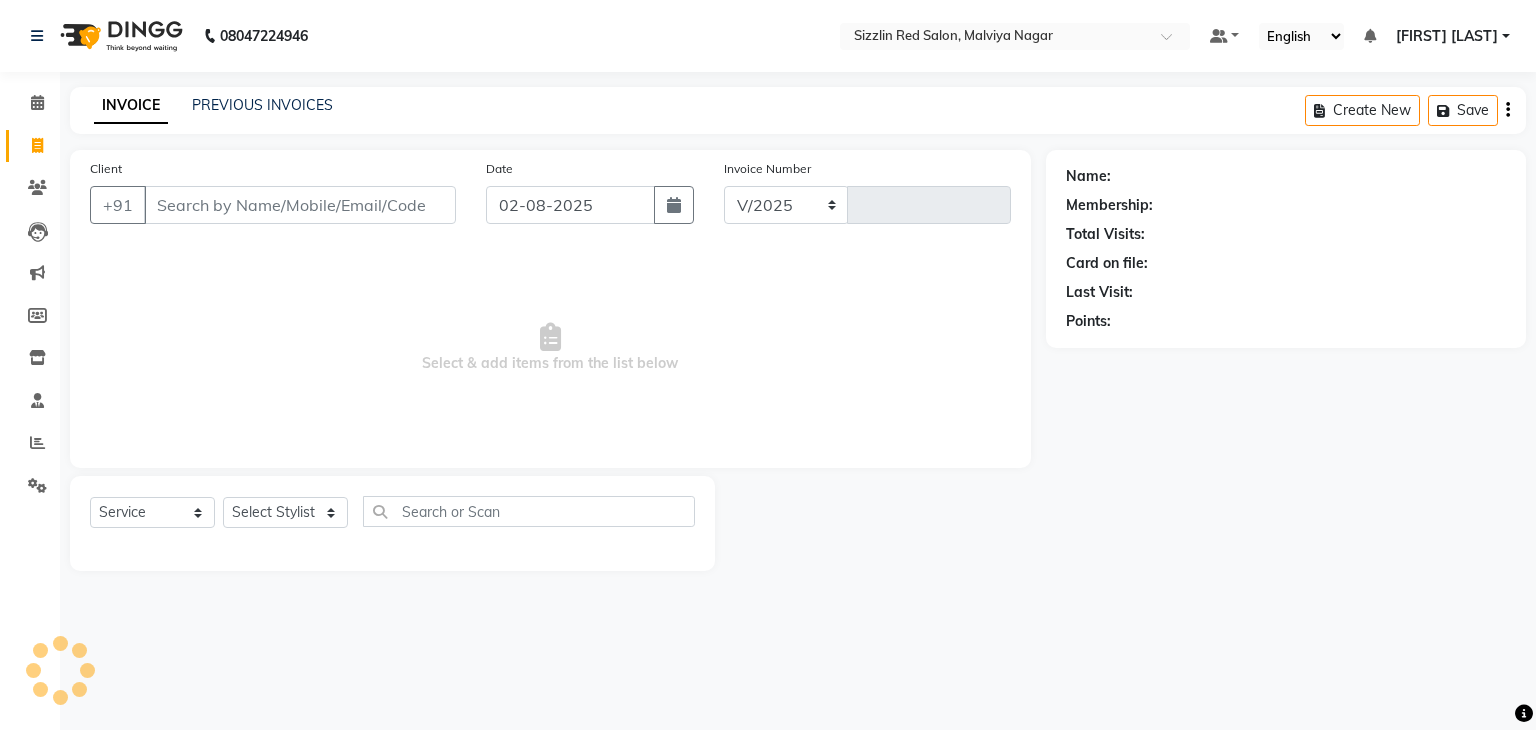 select on "7534" 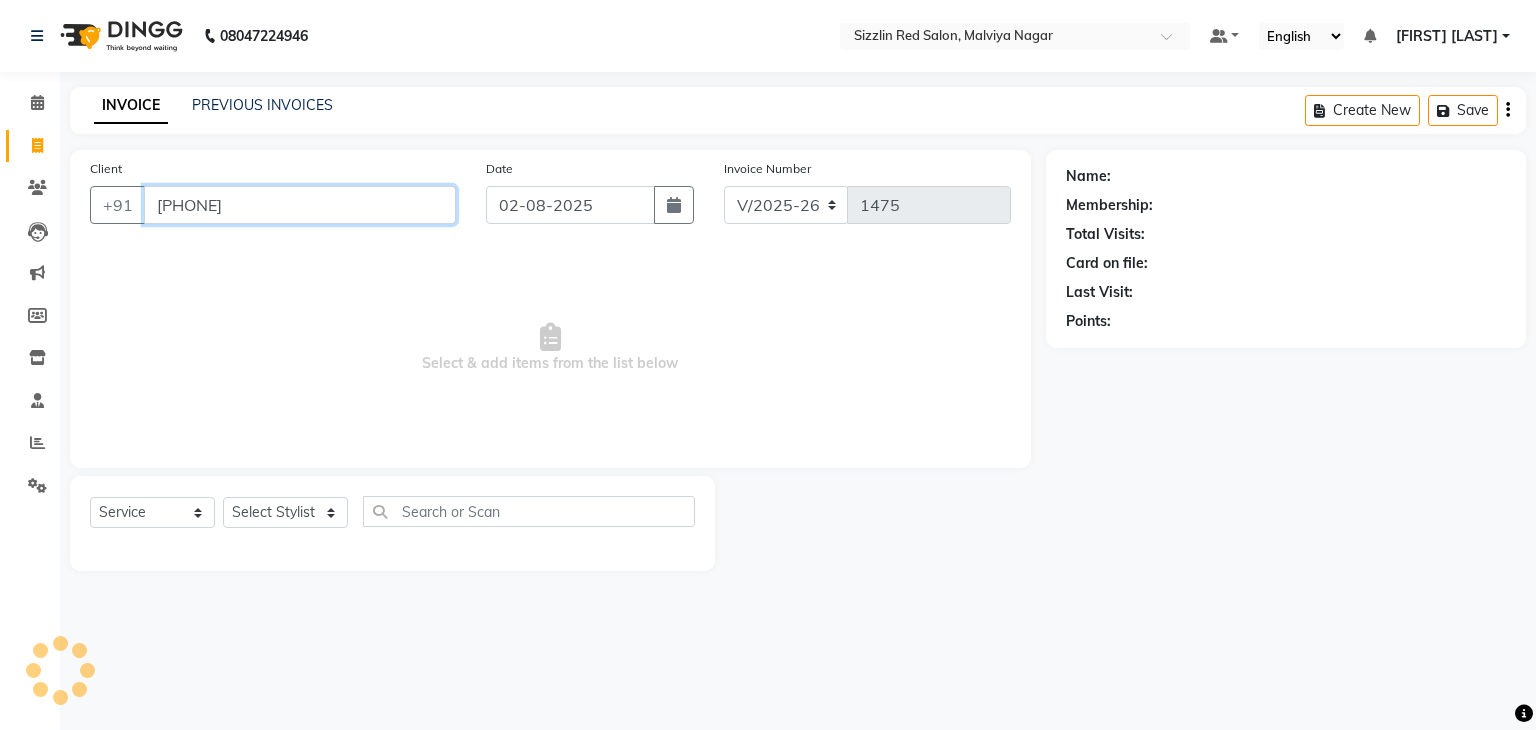 type on "[PHONE]" 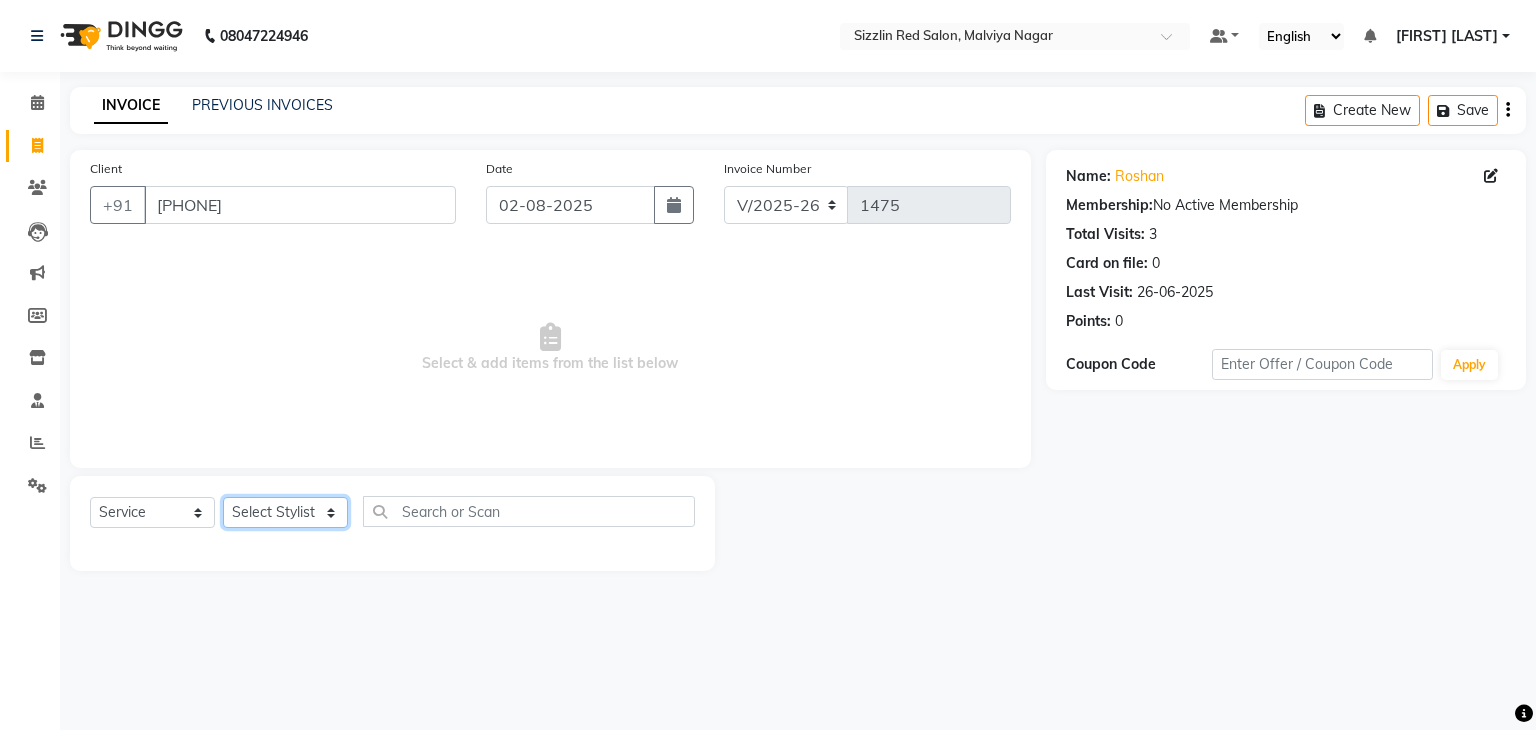 click on "Select Stylist Ajay HK 1 Ajay veer hk ALO Anjeeta Ankit BHASHA COUNTER Demetrious Lovepreet Mohit Mohit Vyas OM  Rohit SALMAN Sharda Shekhu Simran Sukh Swarang Toka Zen CUT" 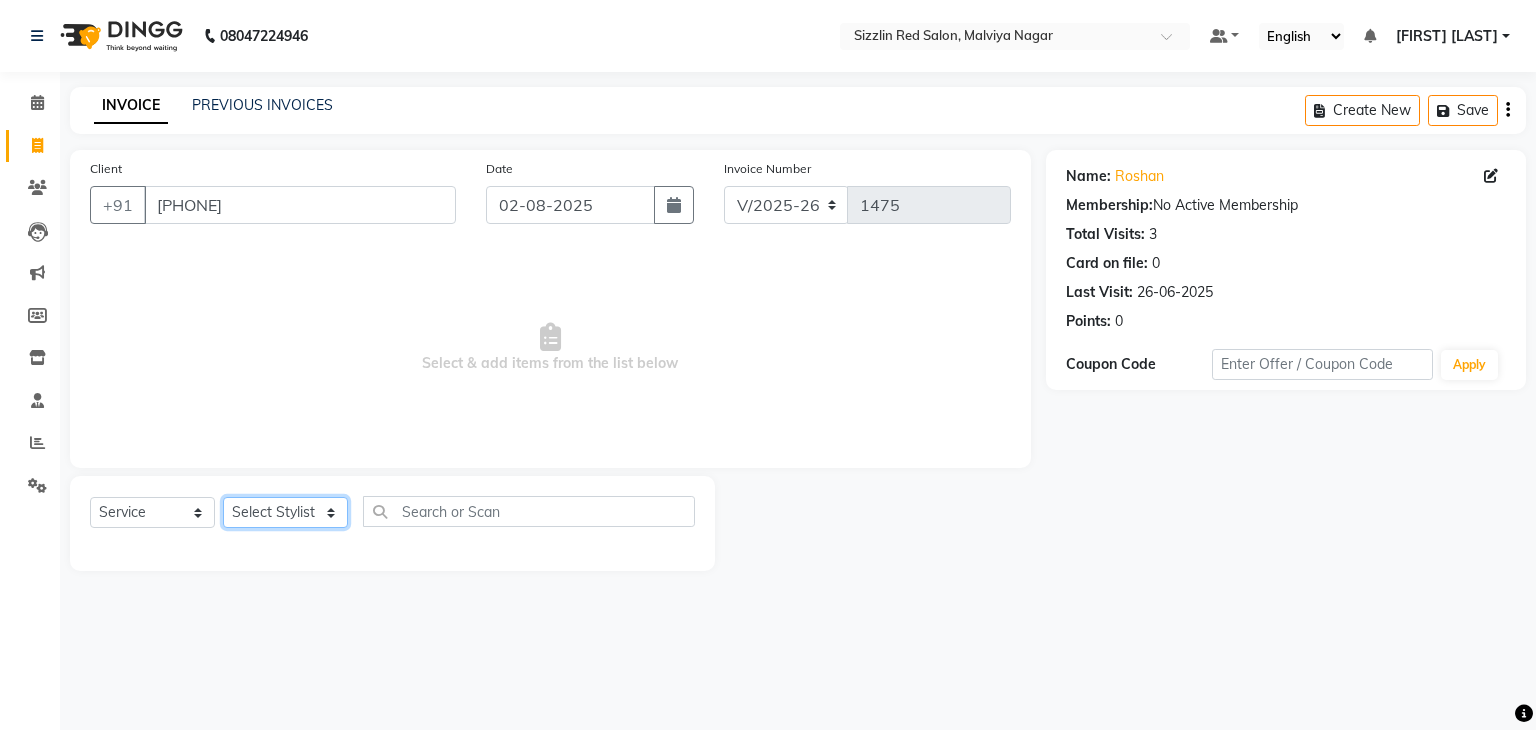 select on "[PHONE]" 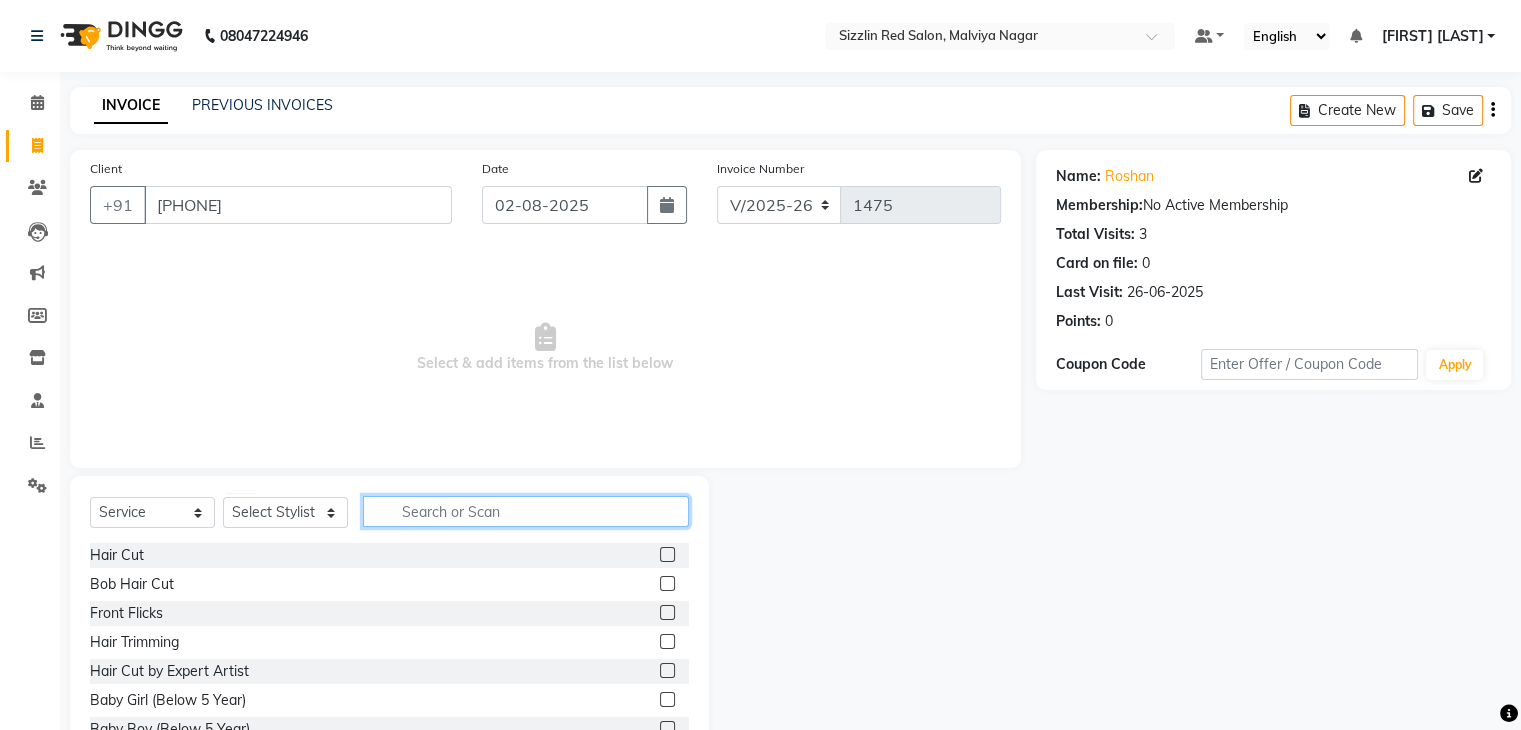 click 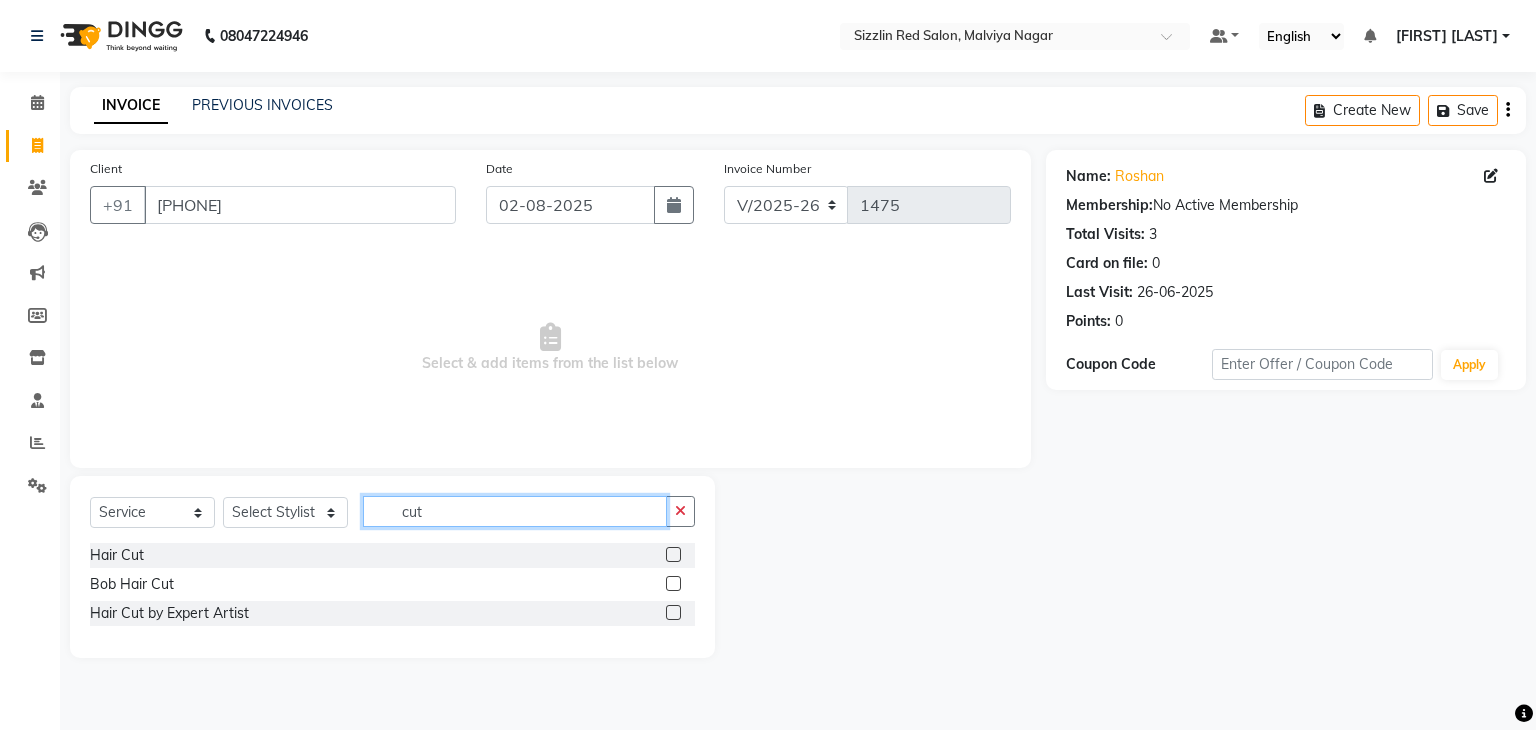 type on "cut" 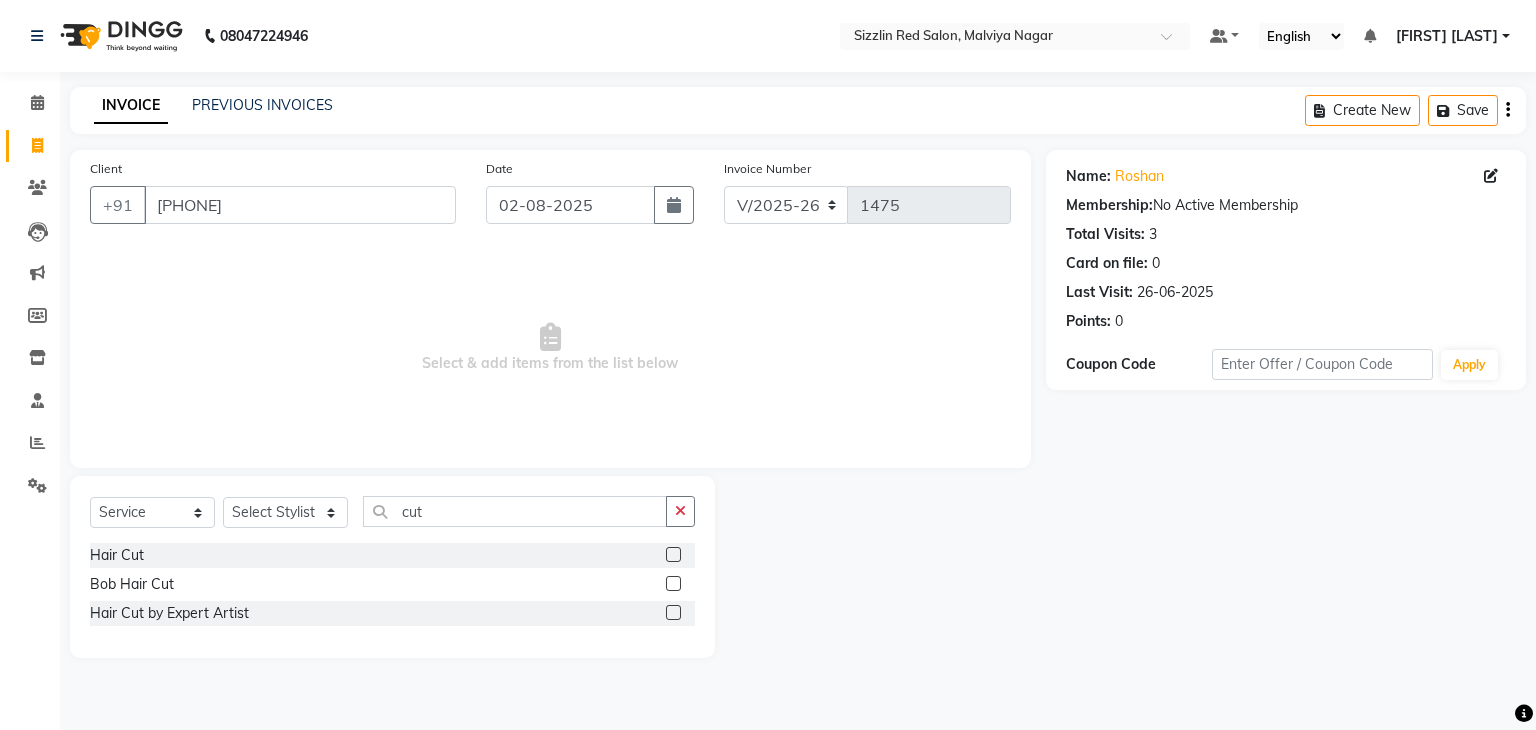 click 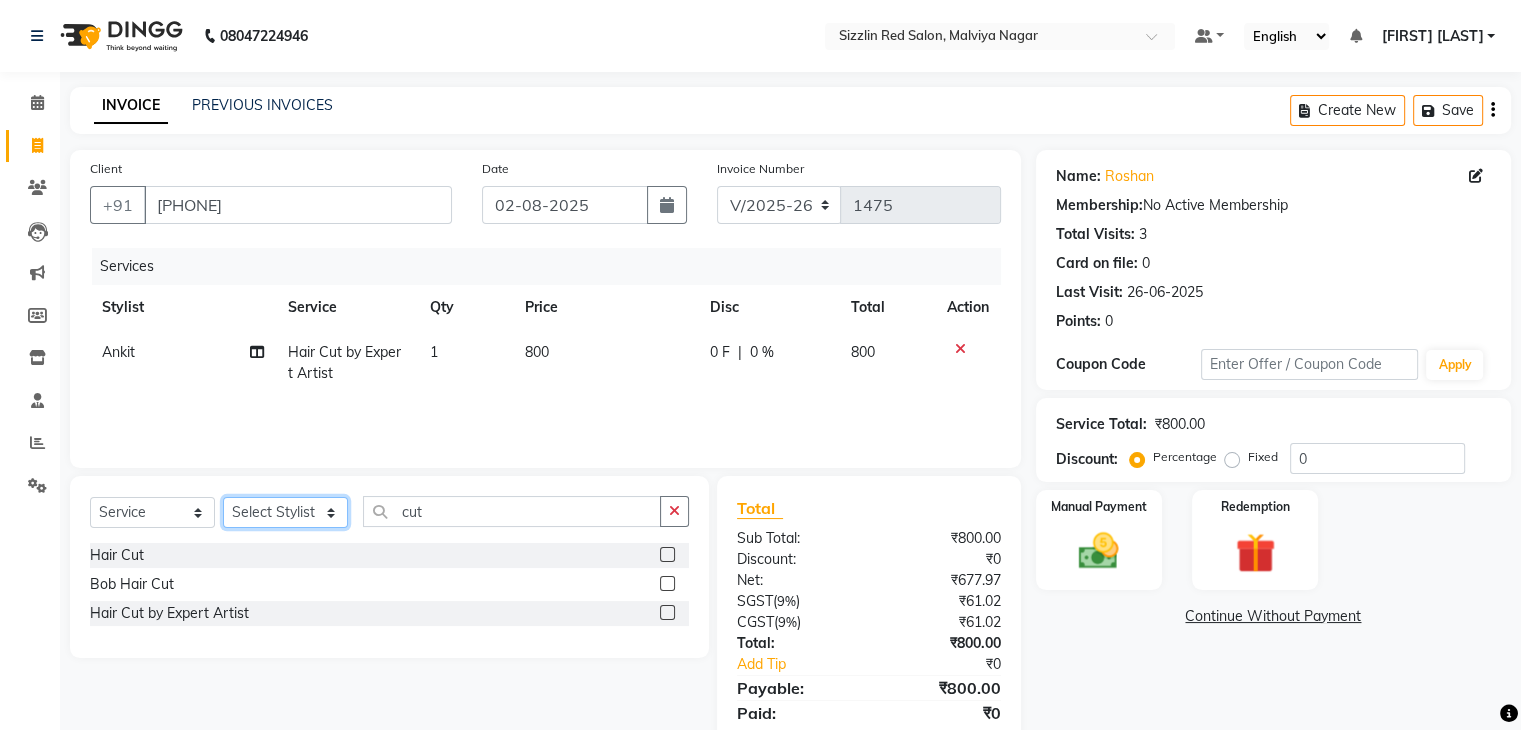 click on "Select Stylist Ajay HK 1 Ajay veer hk ALO Anjeeta Ankit BHASHA COUNTER Demetrious Lovepreet Mohit Mohit Vyas OM  Rohit SALMAN Sharda Shekhu Simran Sukh Swarang Toka Zen CUT" 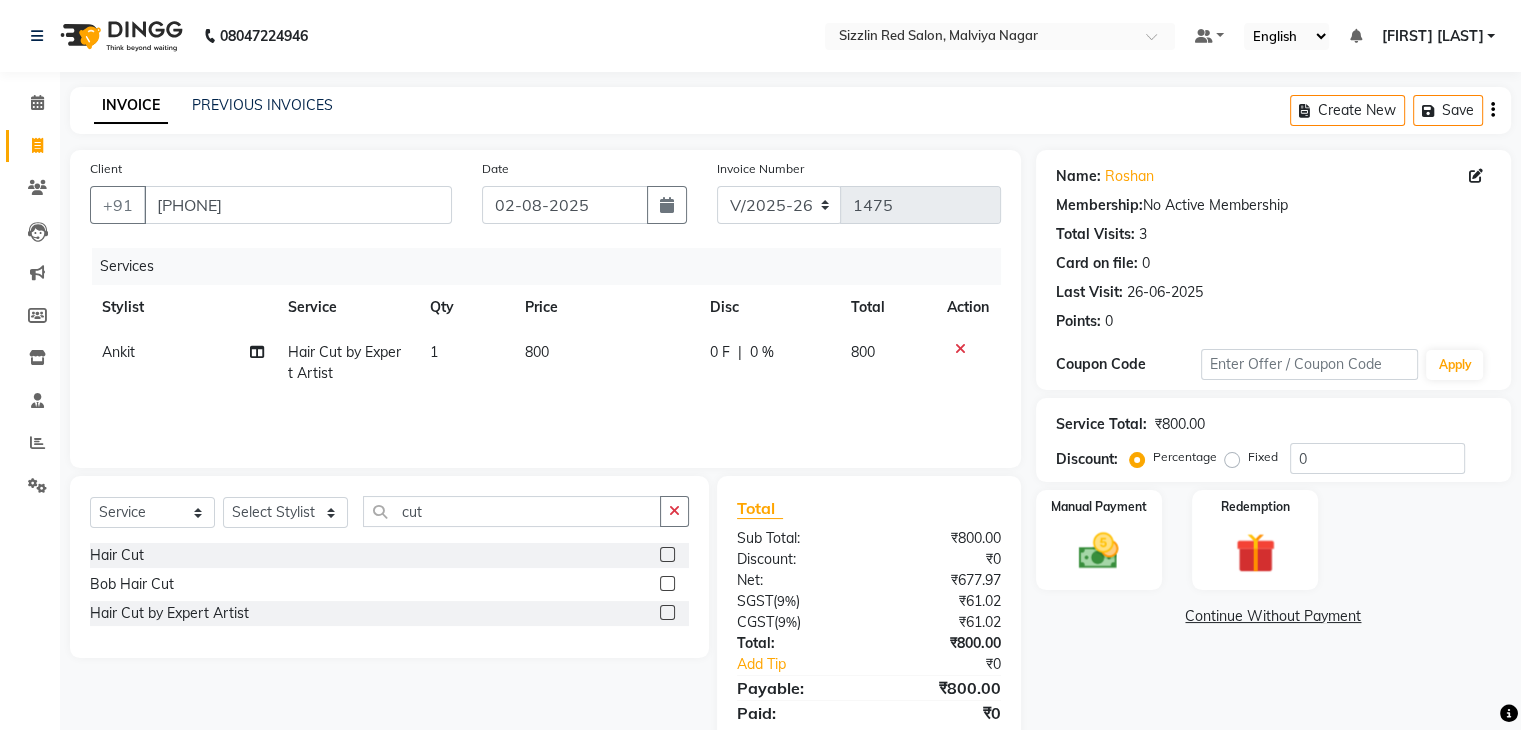 click 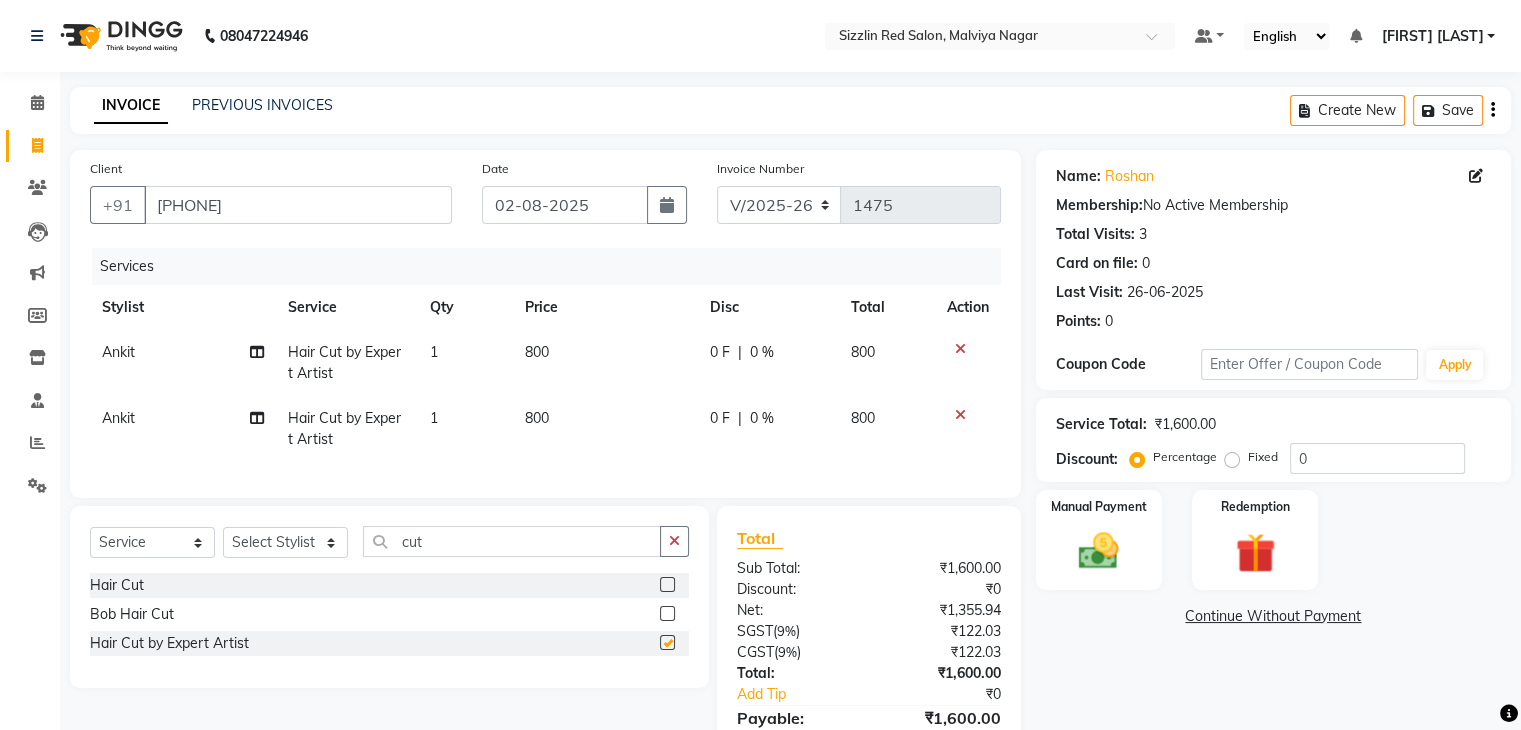 checkbox on "false" 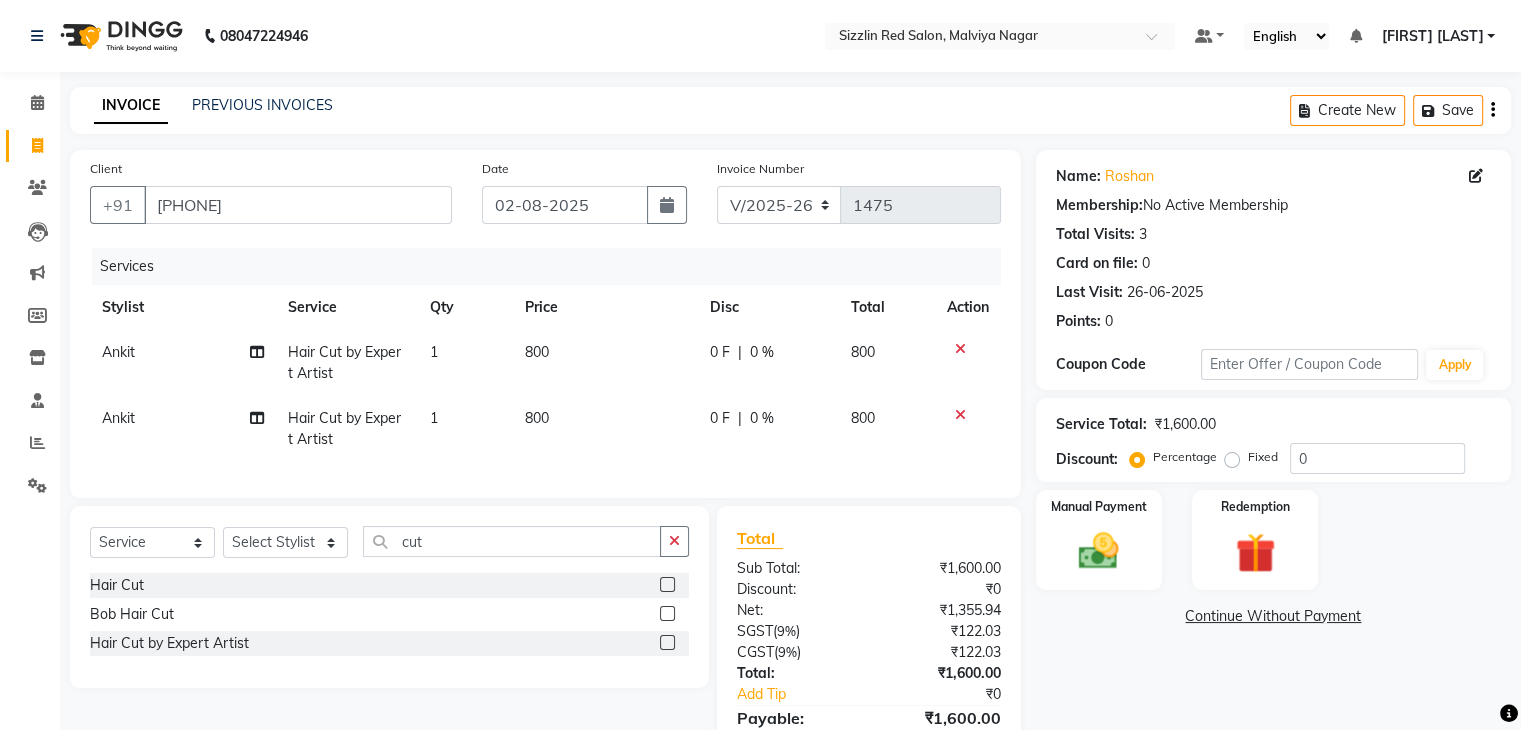 scroll, scrollTop: 116, scrollLeft: 0, axis: vertical 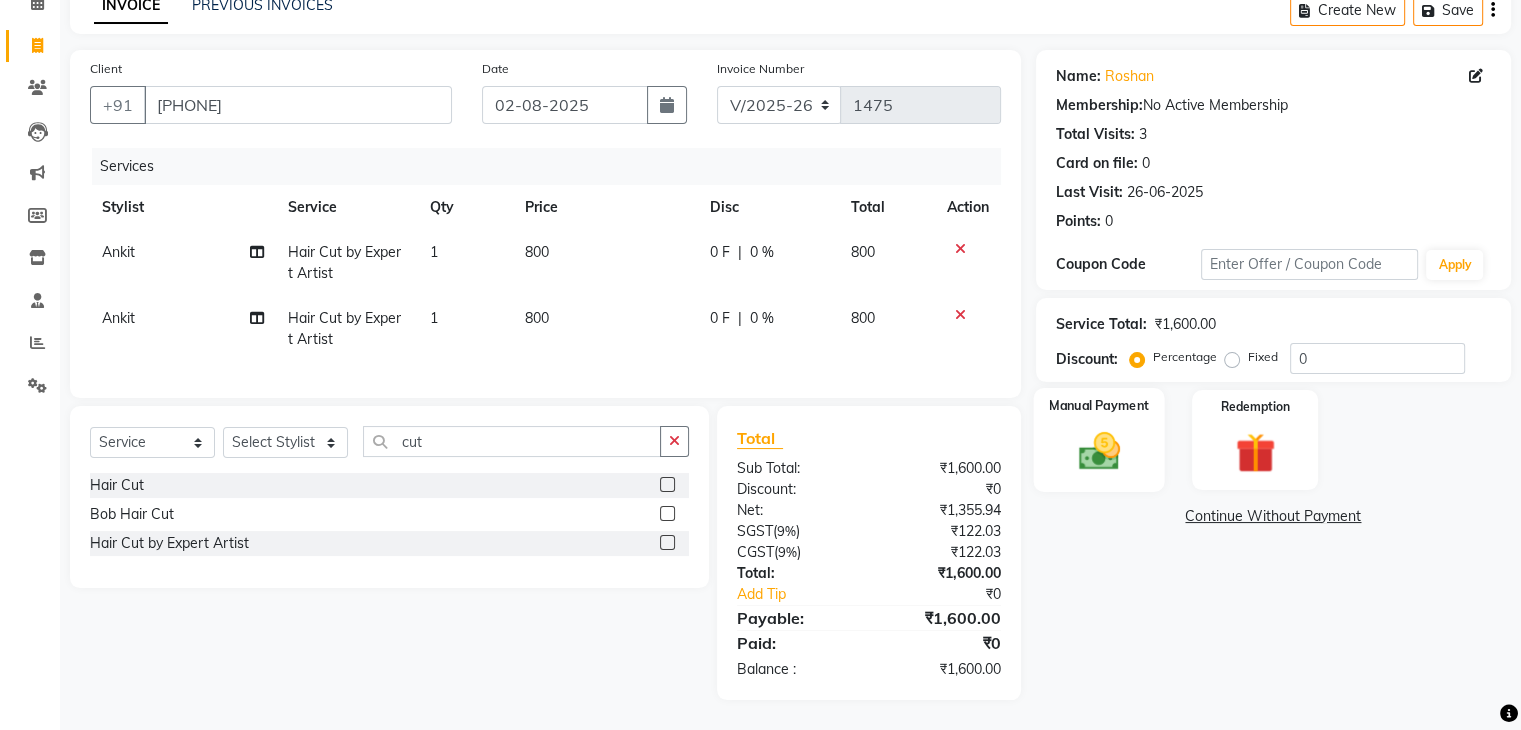 click 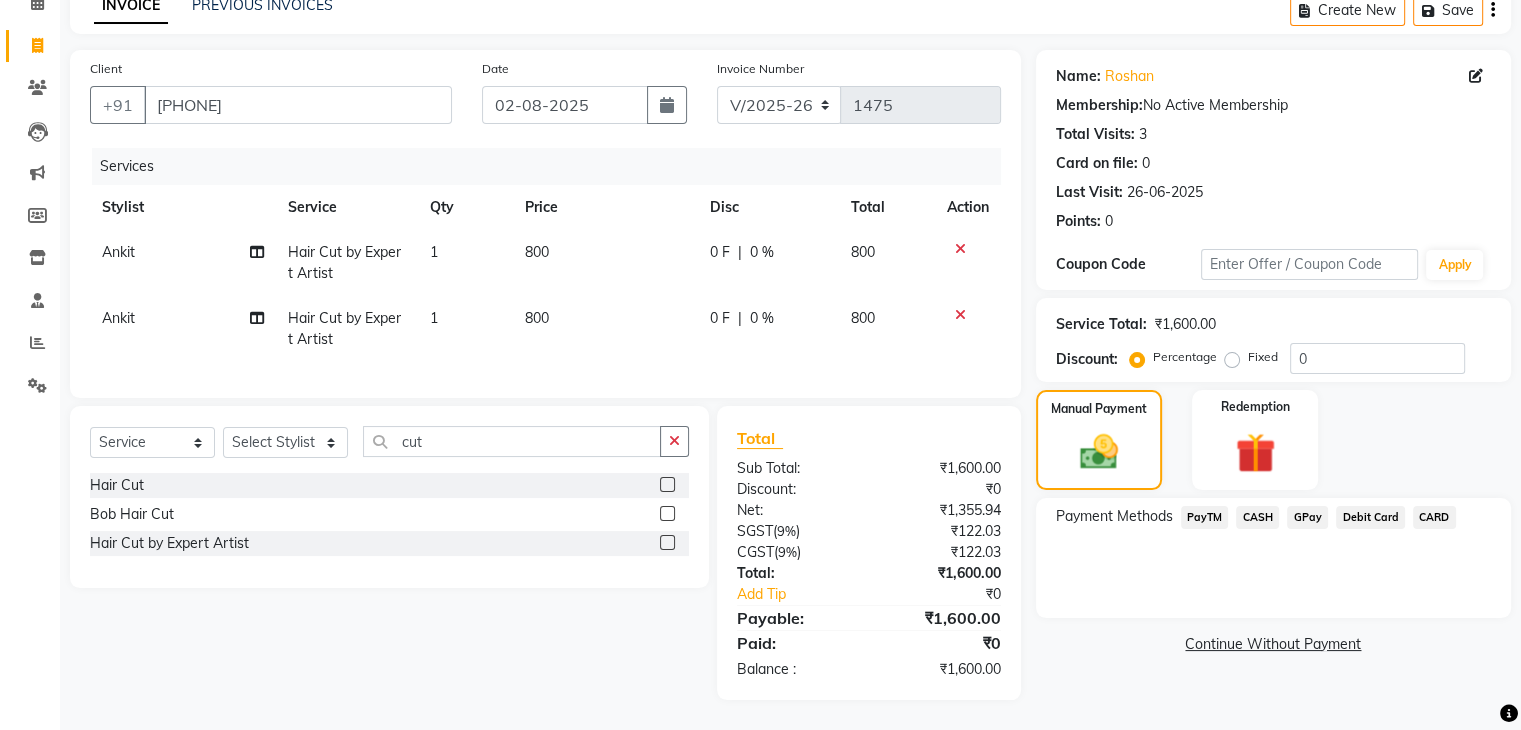 click on "CASH" 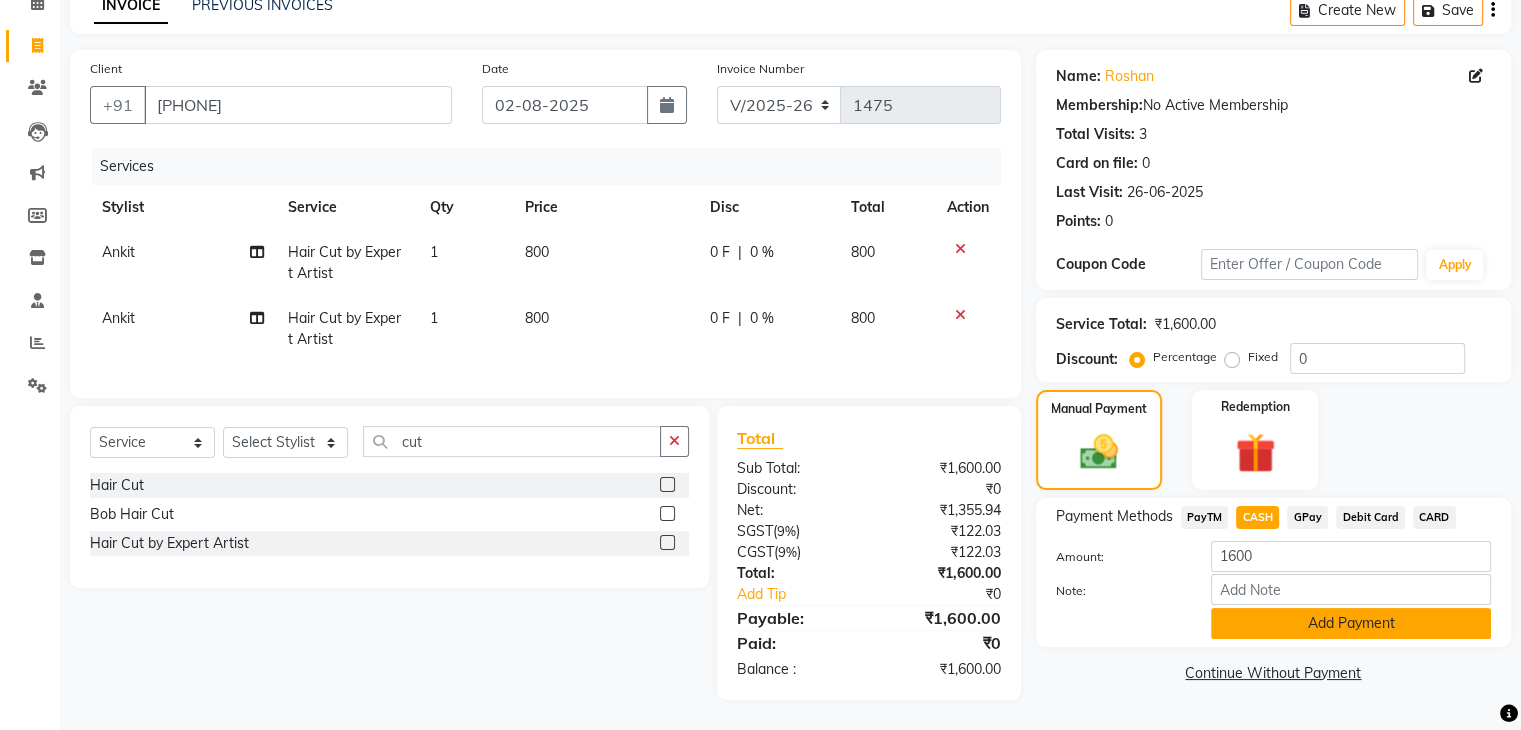 click on "Add Payment" 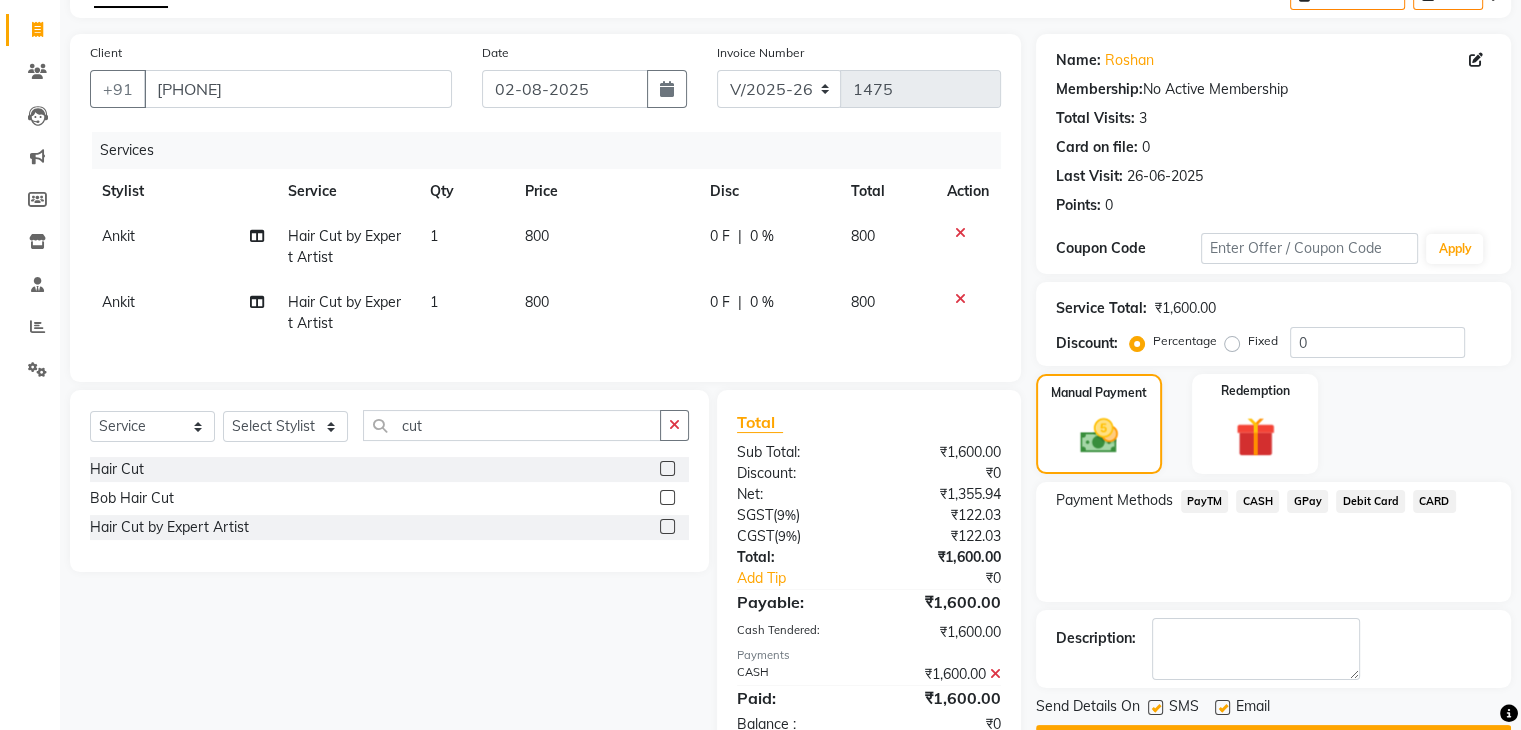 scroll, scrollTop: 187, scrollLeft: 0, axis: vertical 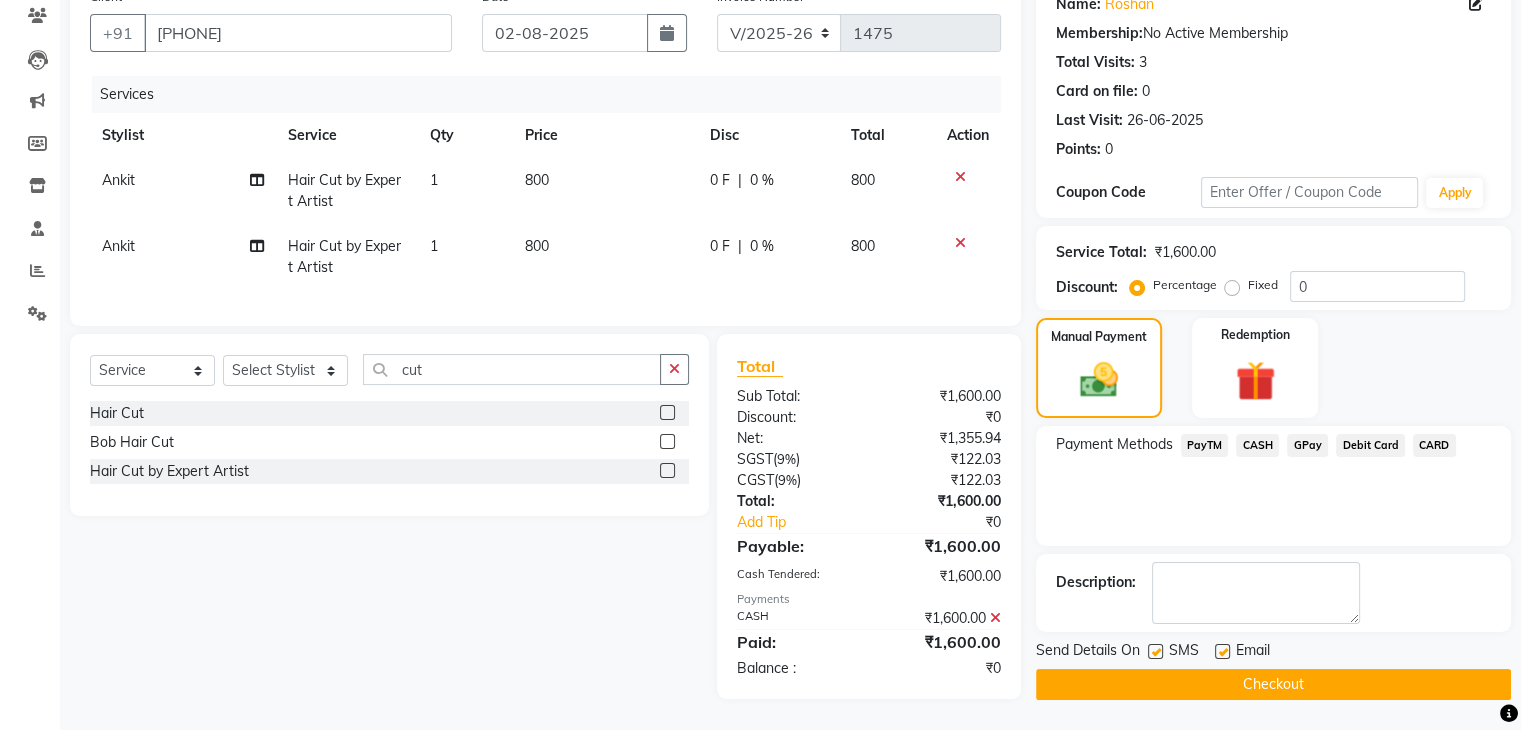 click on "Checkout" 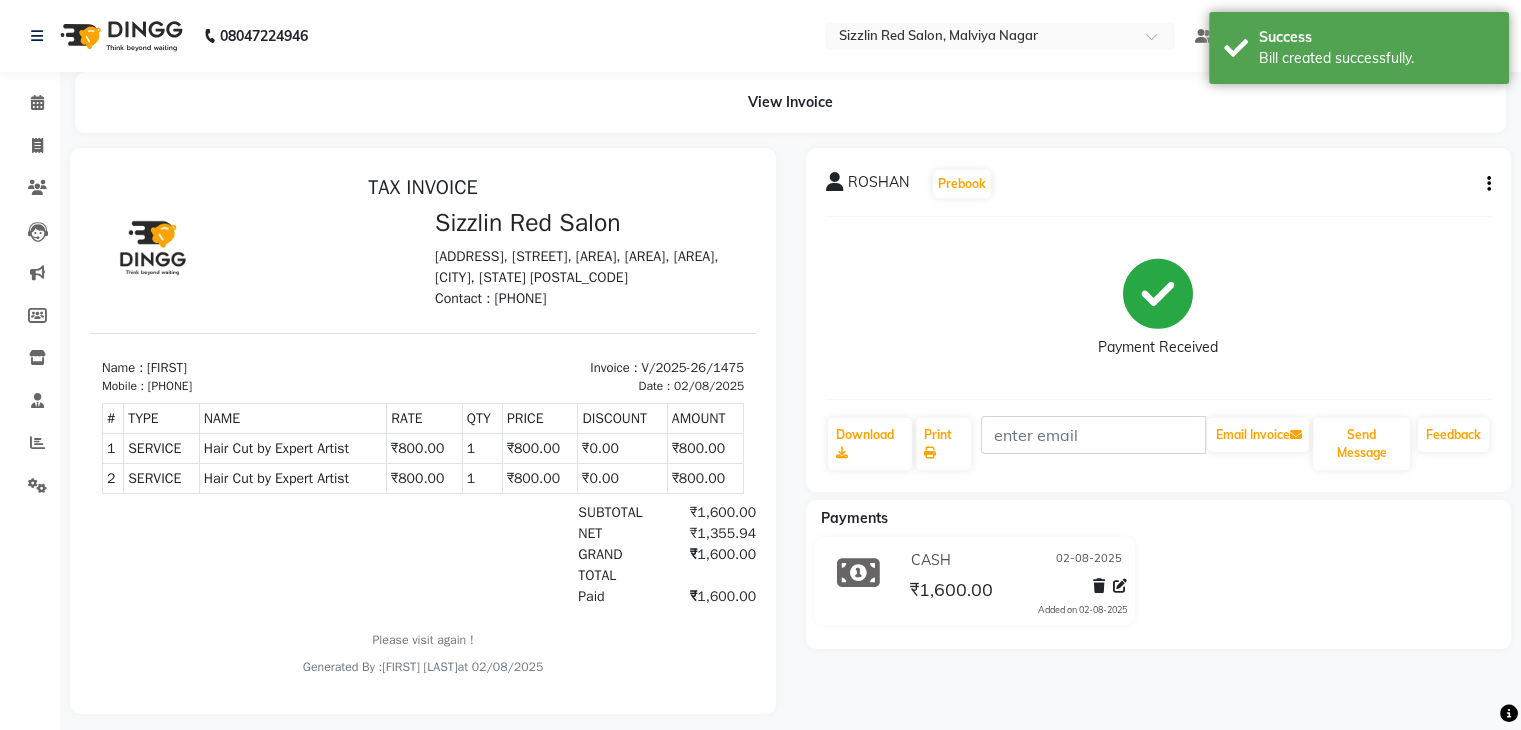 scroll, scrollTop: 0, scrollLeft: 0, axis: both 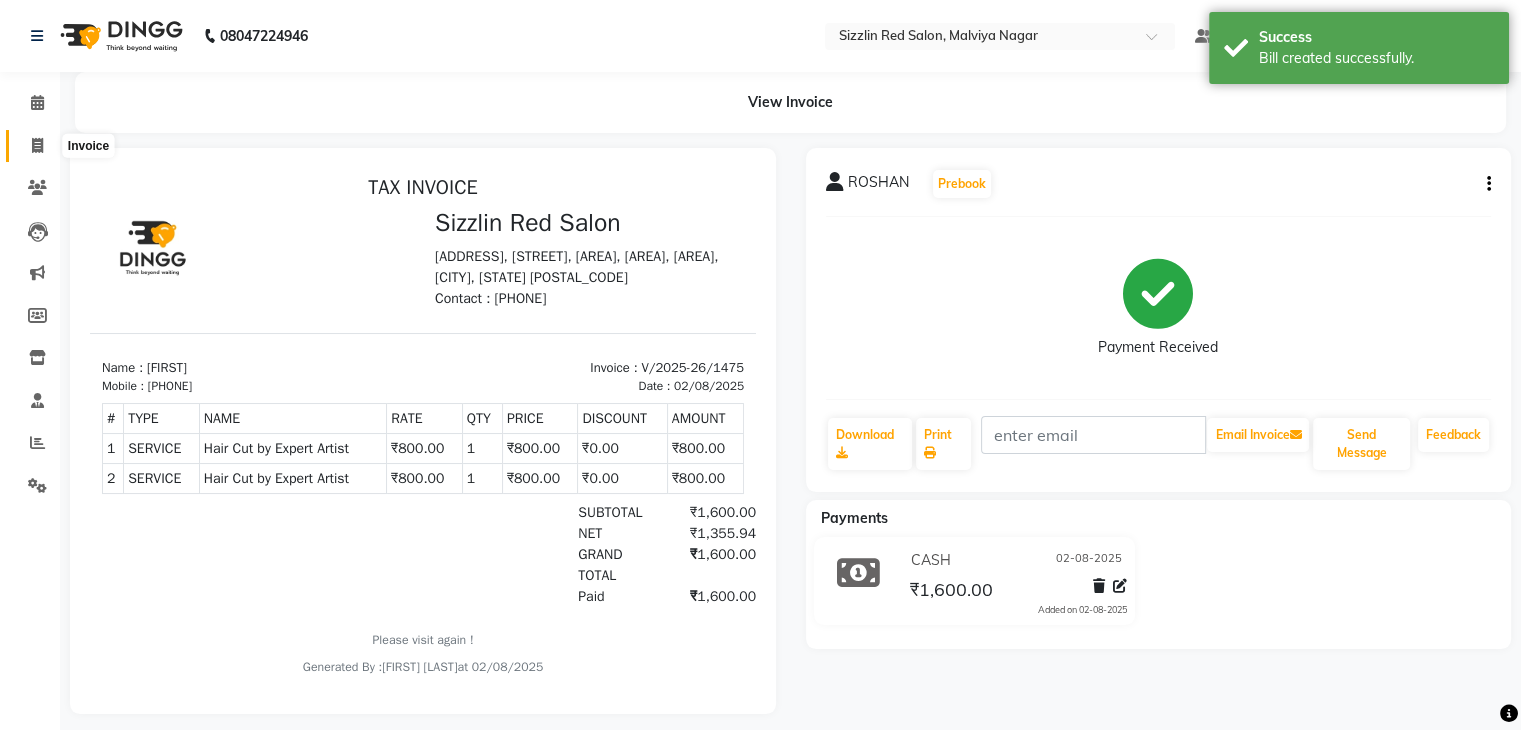 click 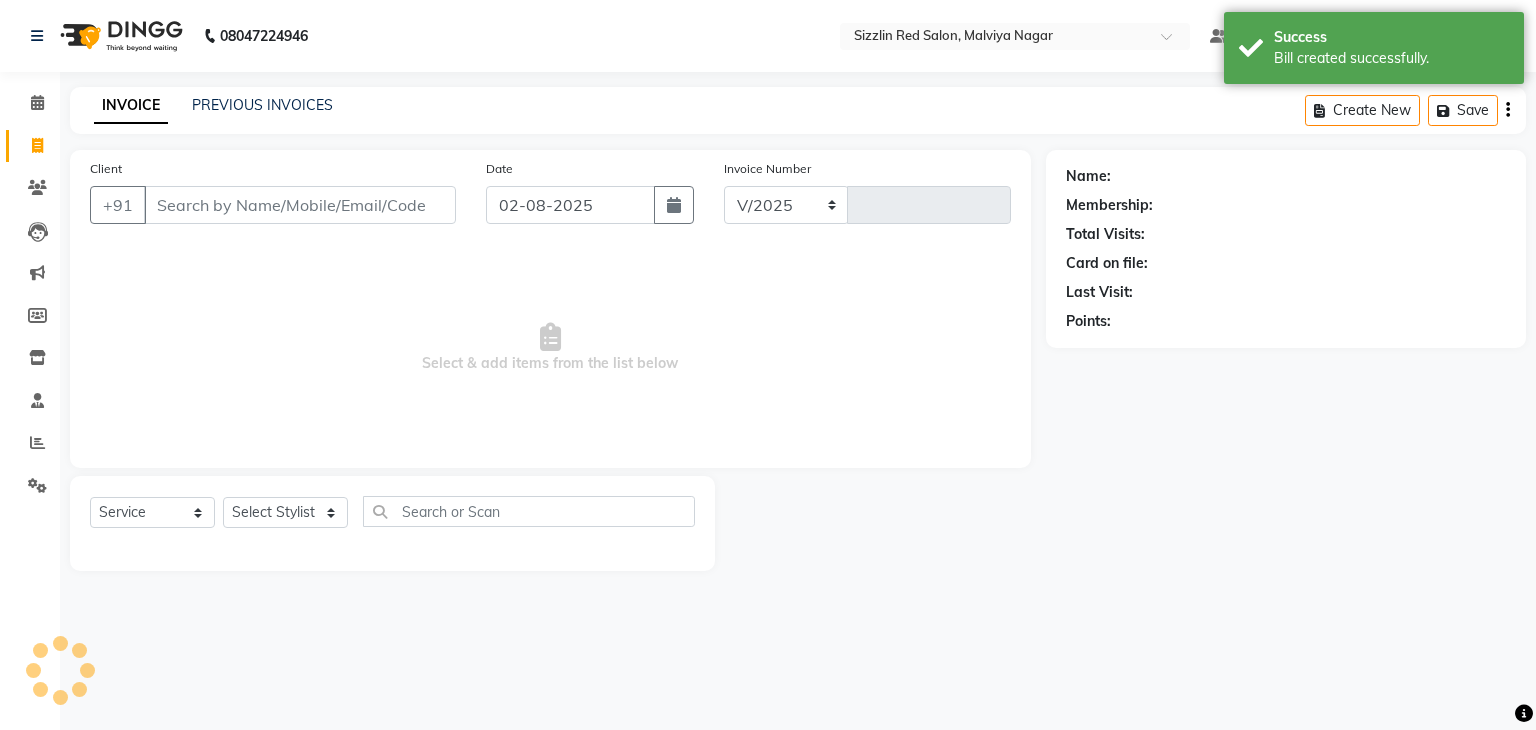 select on "7534" 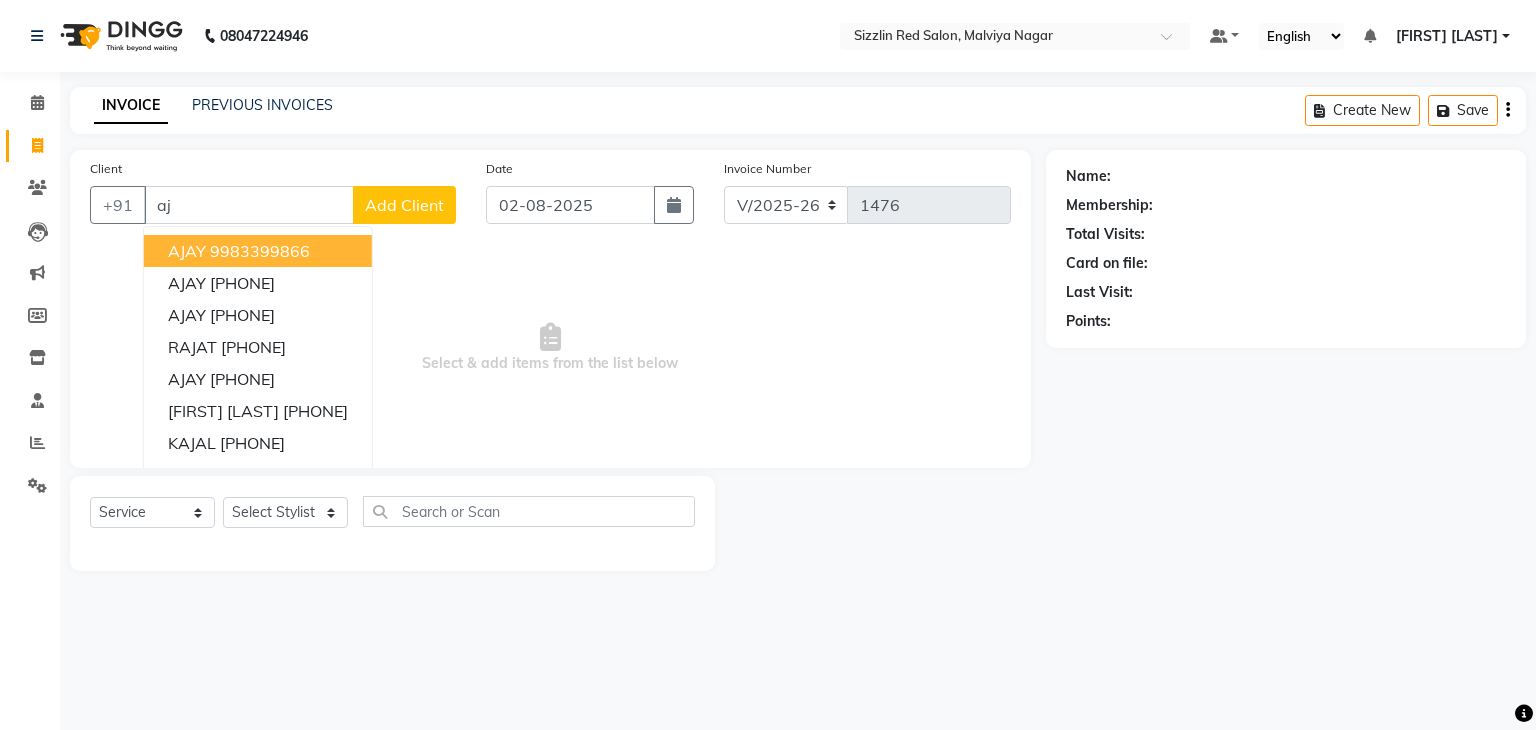 type on "a" 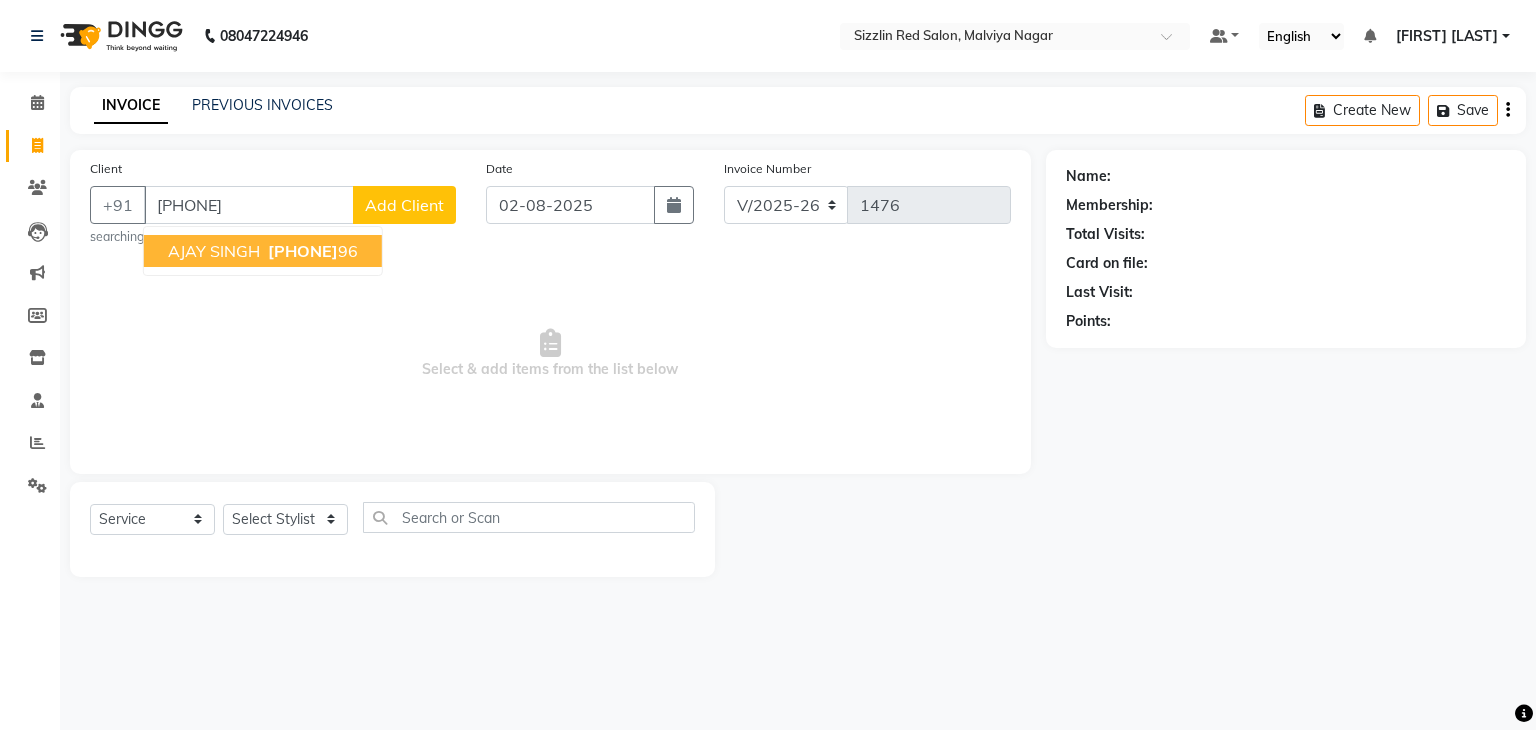 type on "[PHONE]" 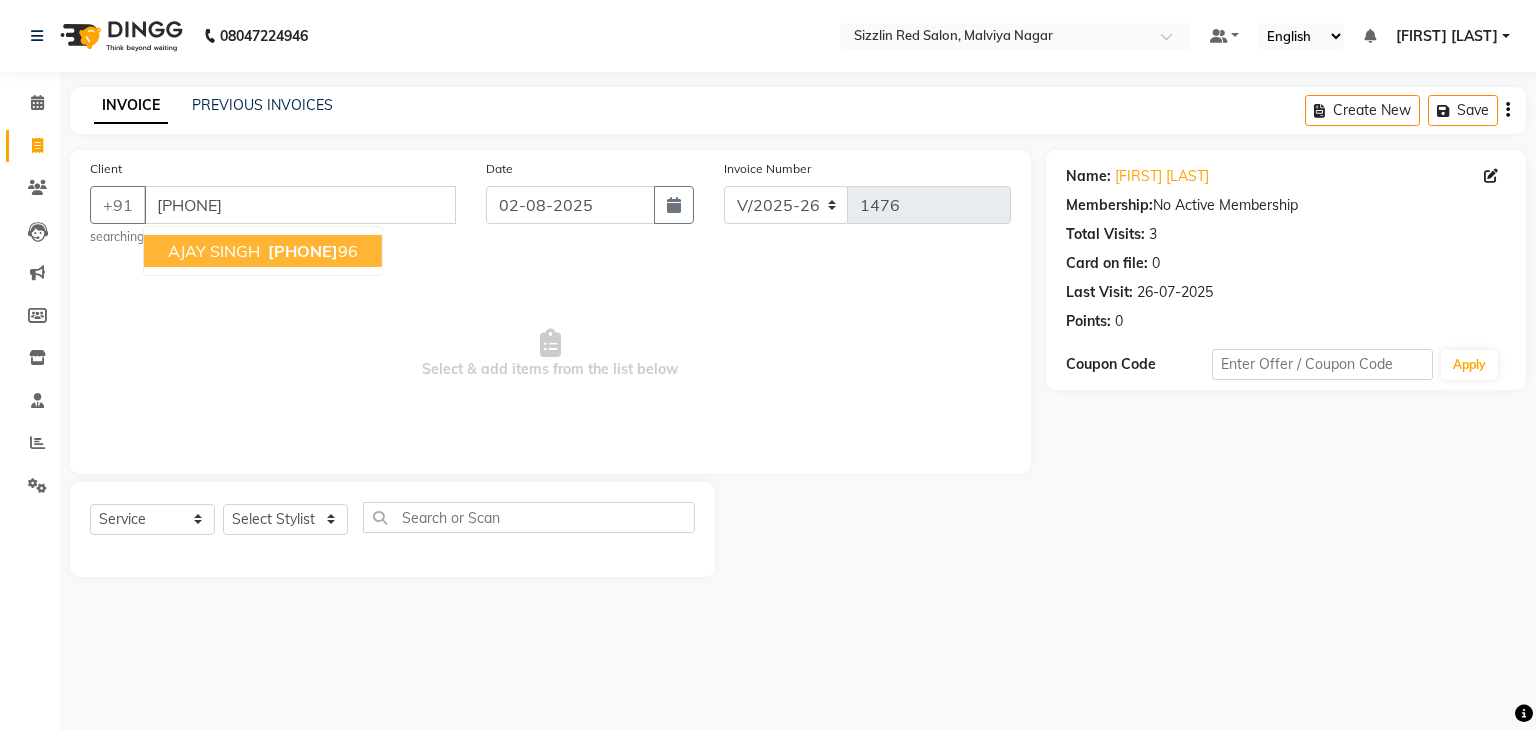 click on "[PHONE]" at bounding box center [303, 251] 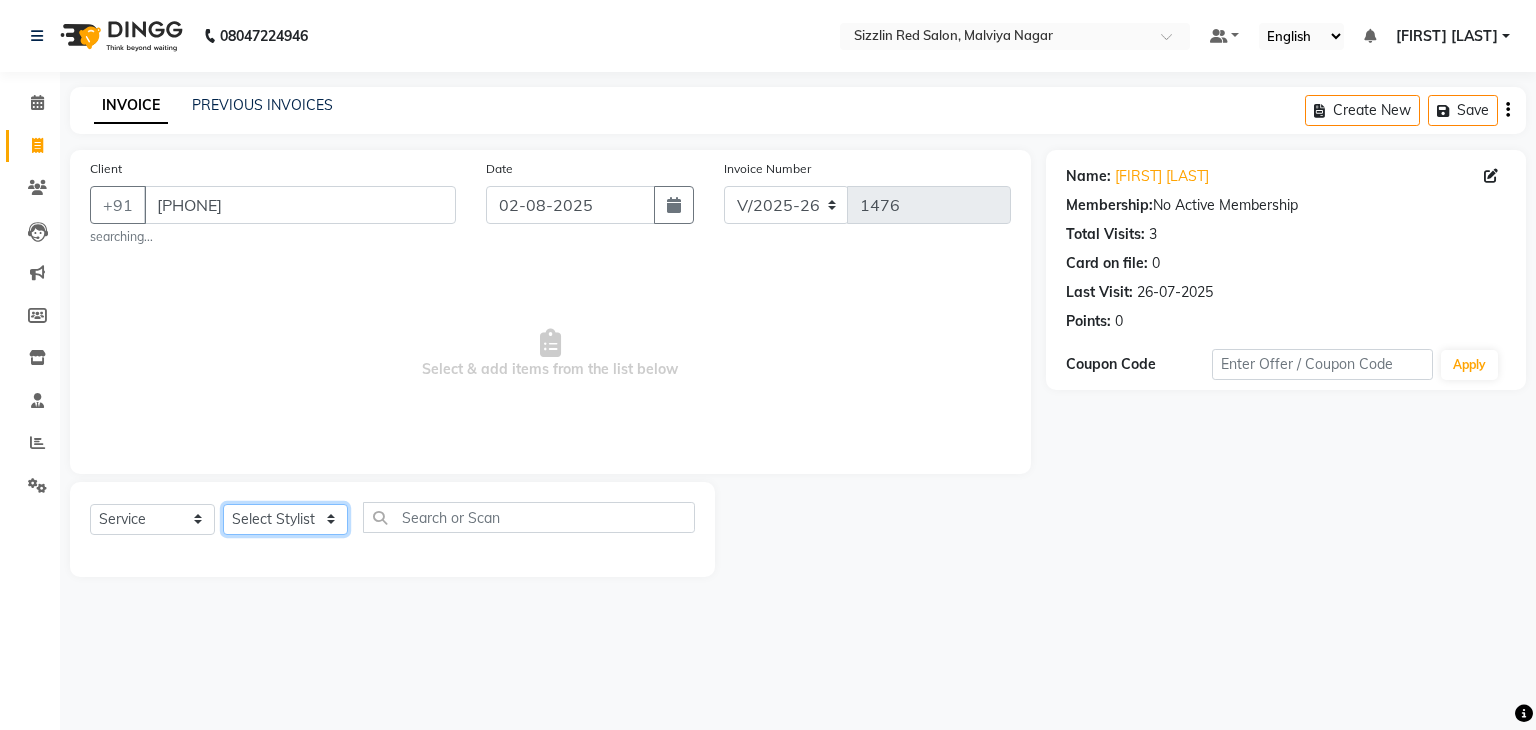 click on "Select Stylist Ajay HK 1 Ajay veer hk ALO Anjeeta Ankit BHASHA COUNTER Demetrious Lovepreet Mohit Mohit Vyas OM  Rohit SALMAN Sharda Shekhu Simran Sukh Swarang Toka Zen CUT" 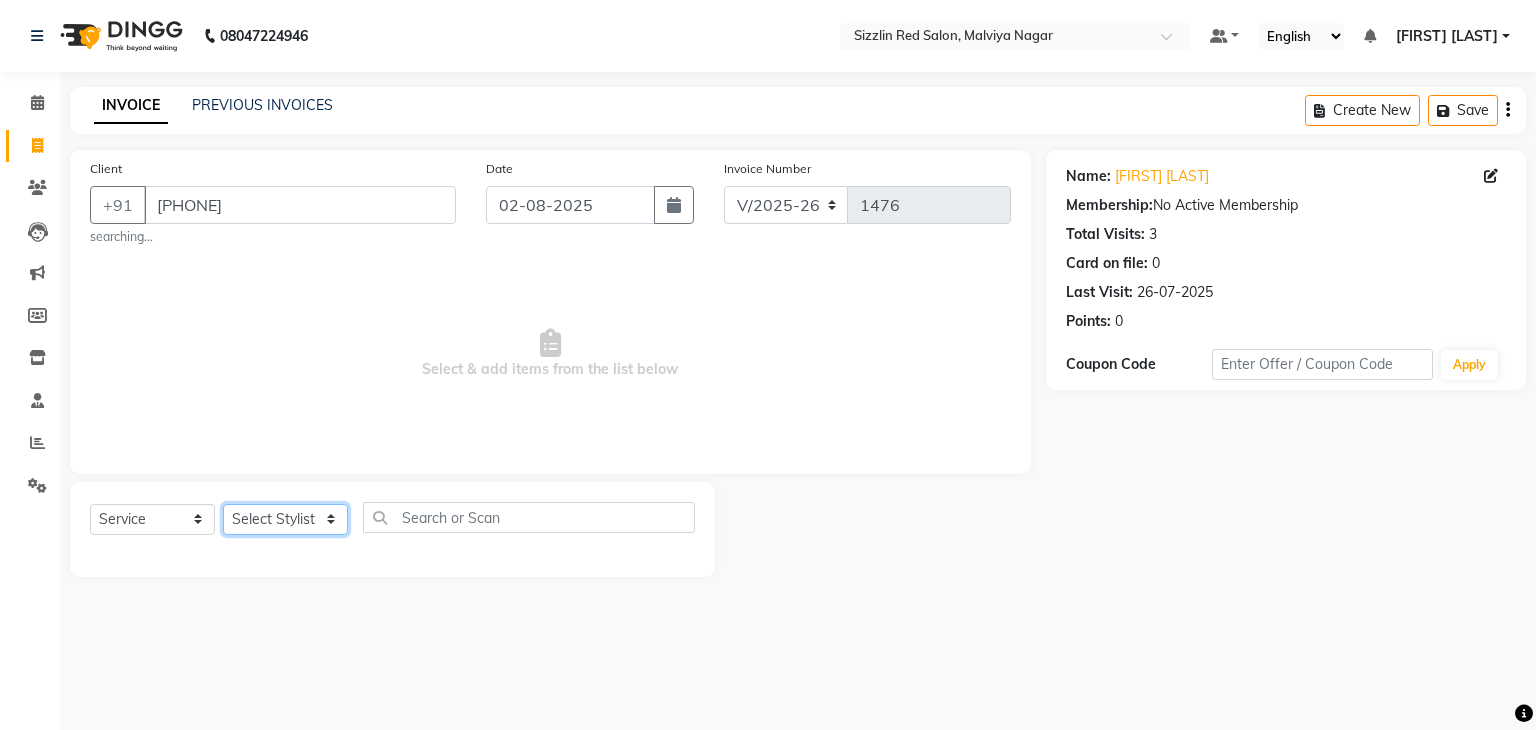 select on "[PHONE]" 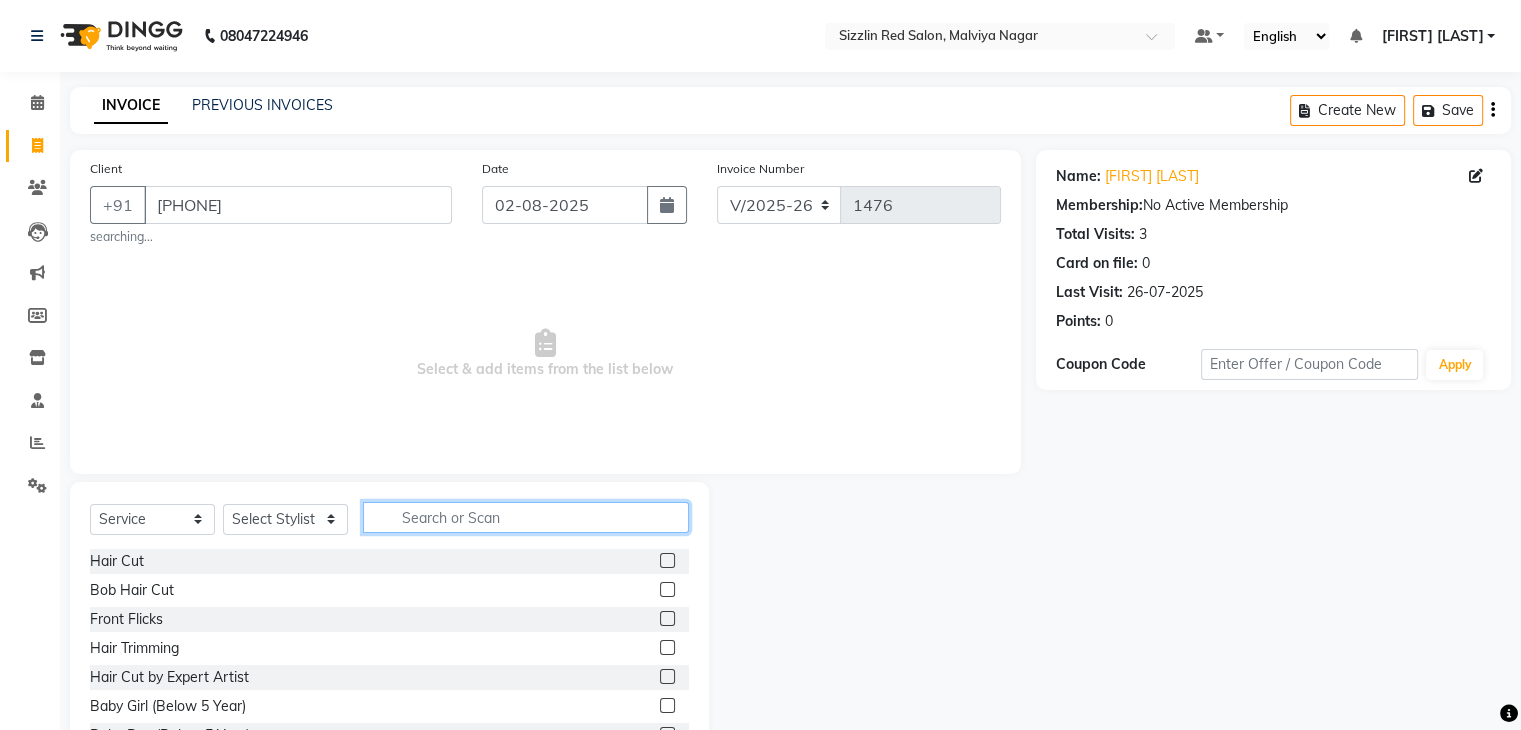 click 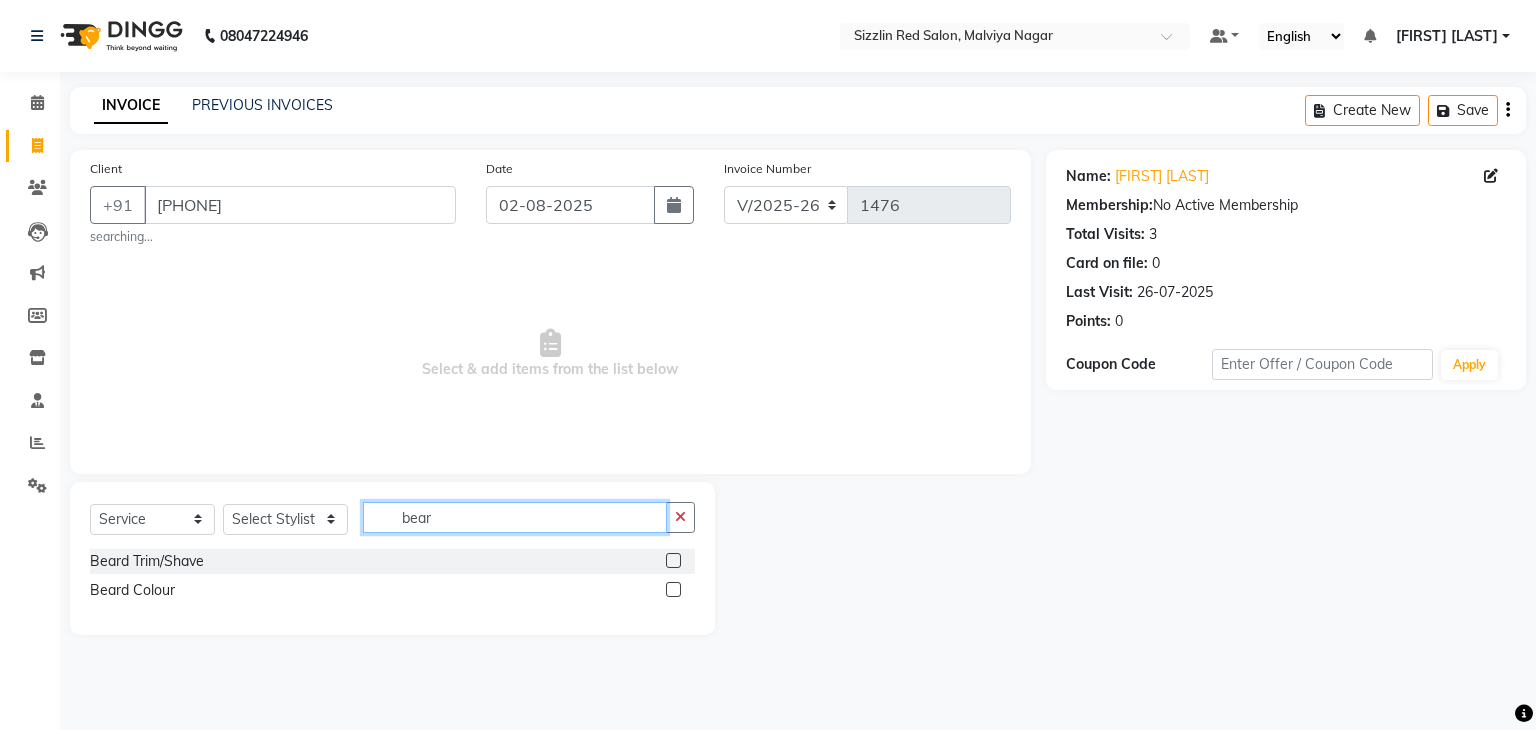 type on "bear" 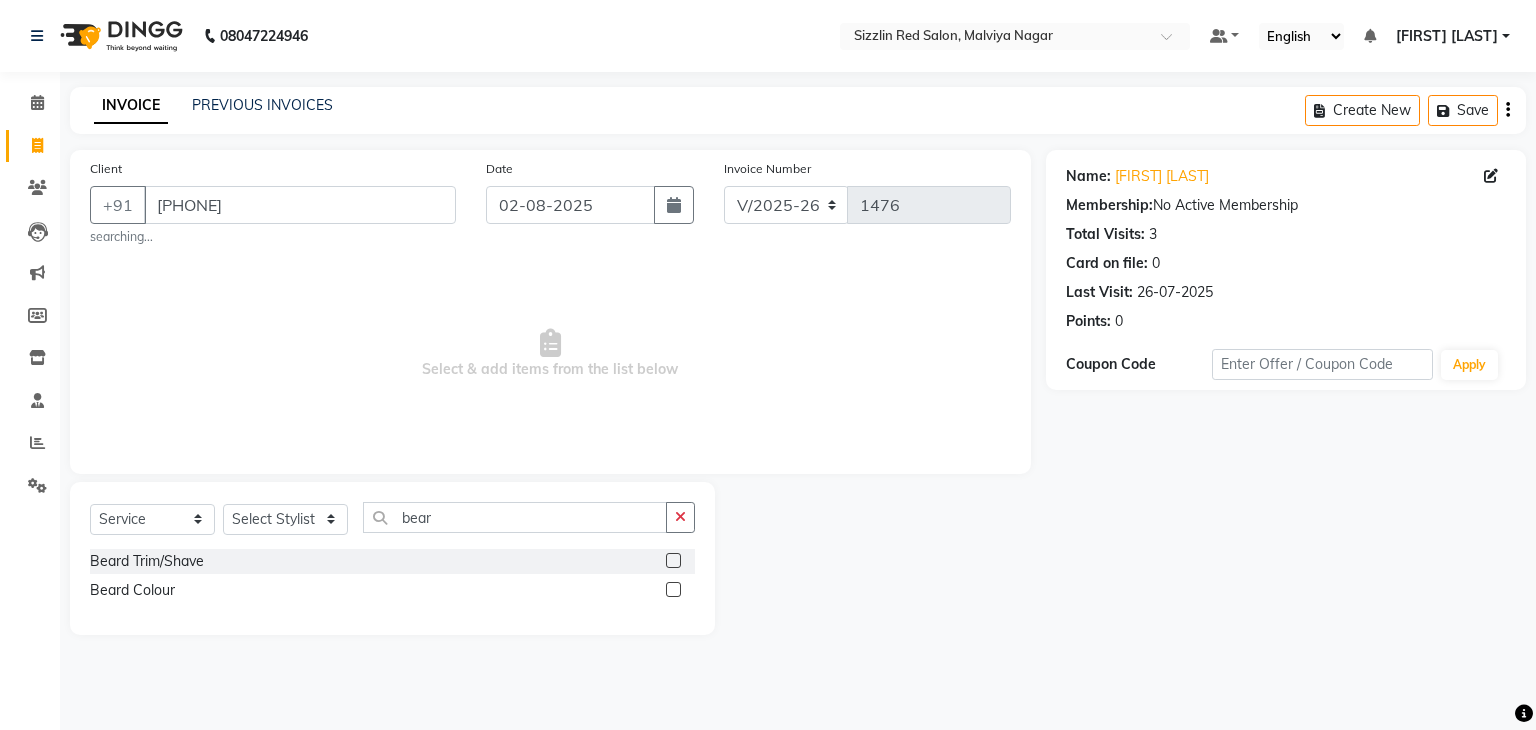 click 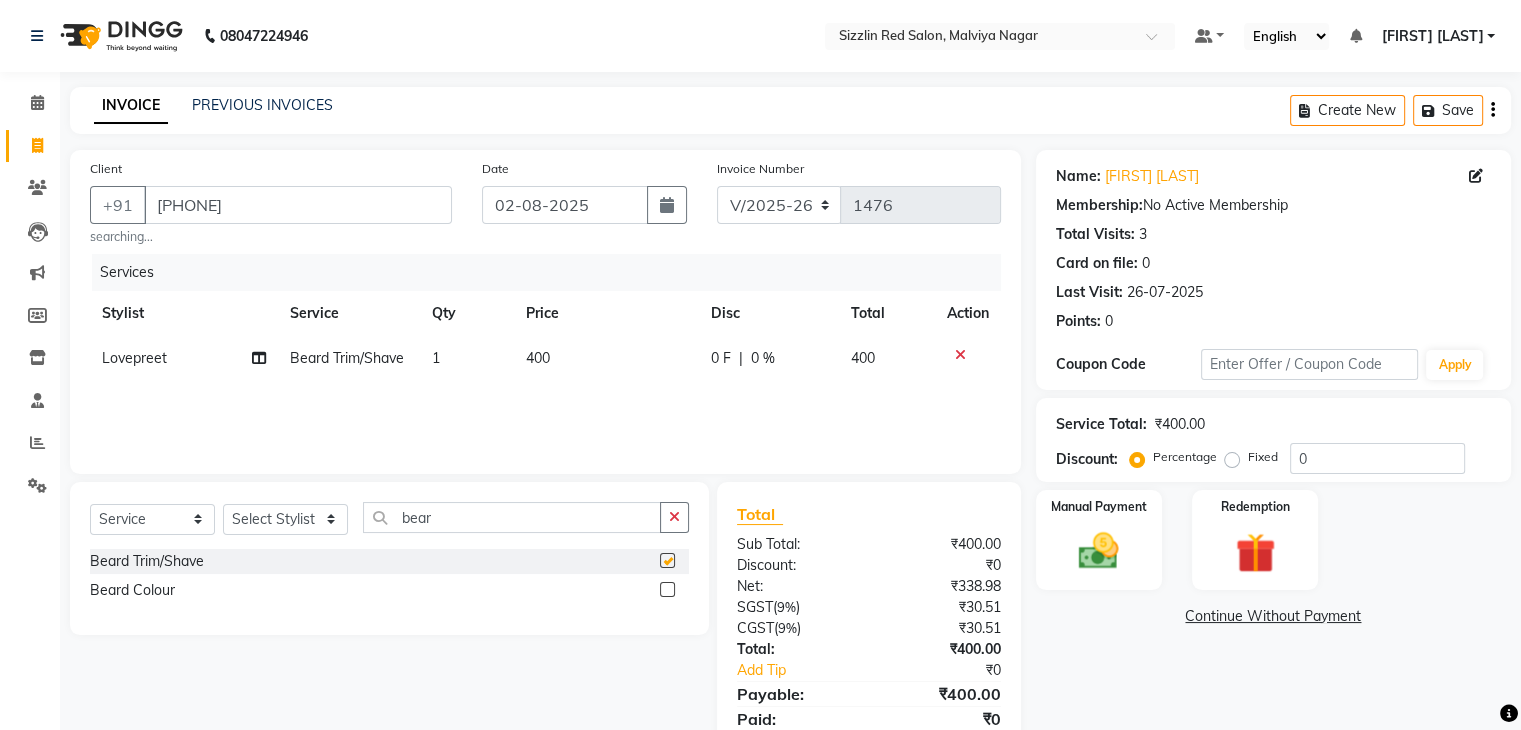 checkbox on "false" 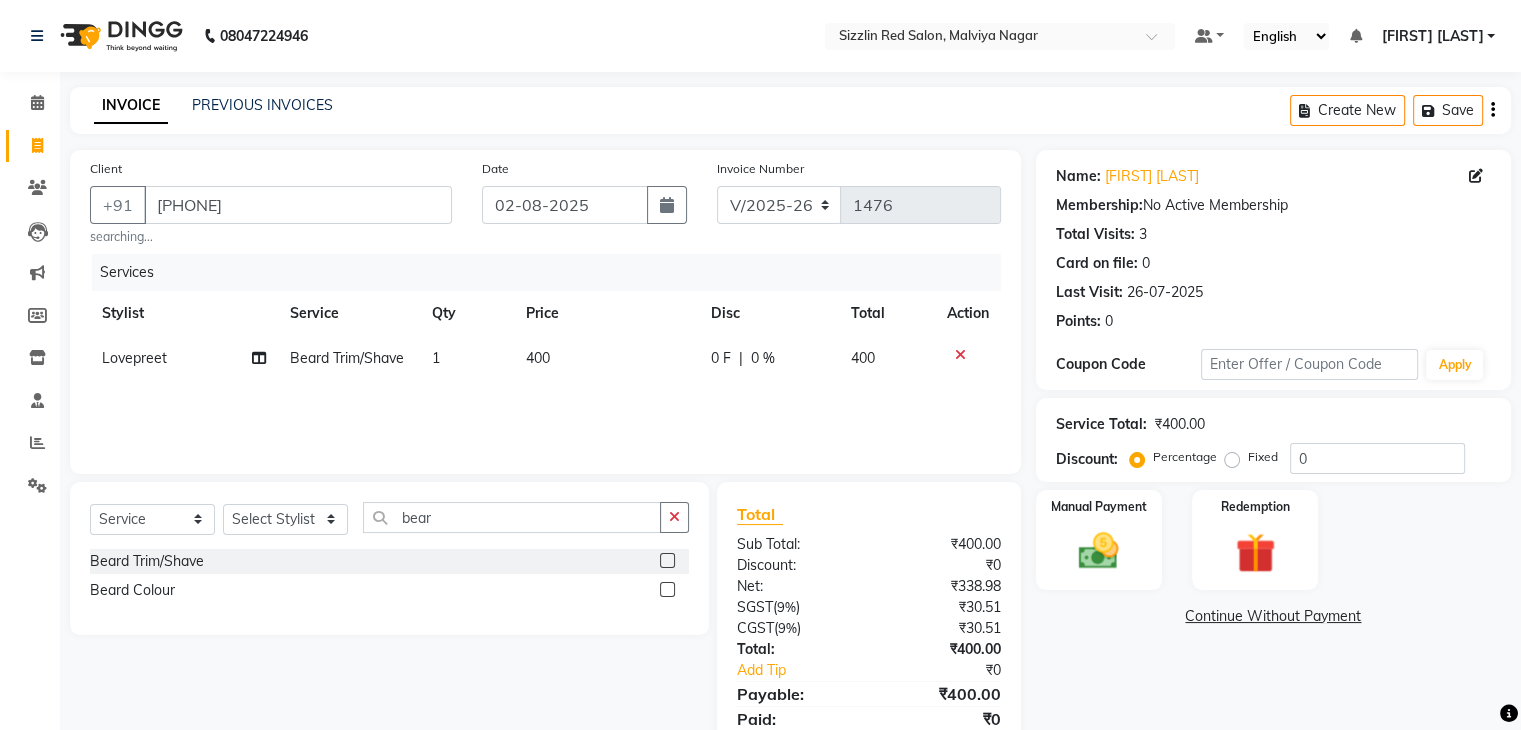 scroll, scrollTop: 77, scrollLeft: 0, axis: vertical 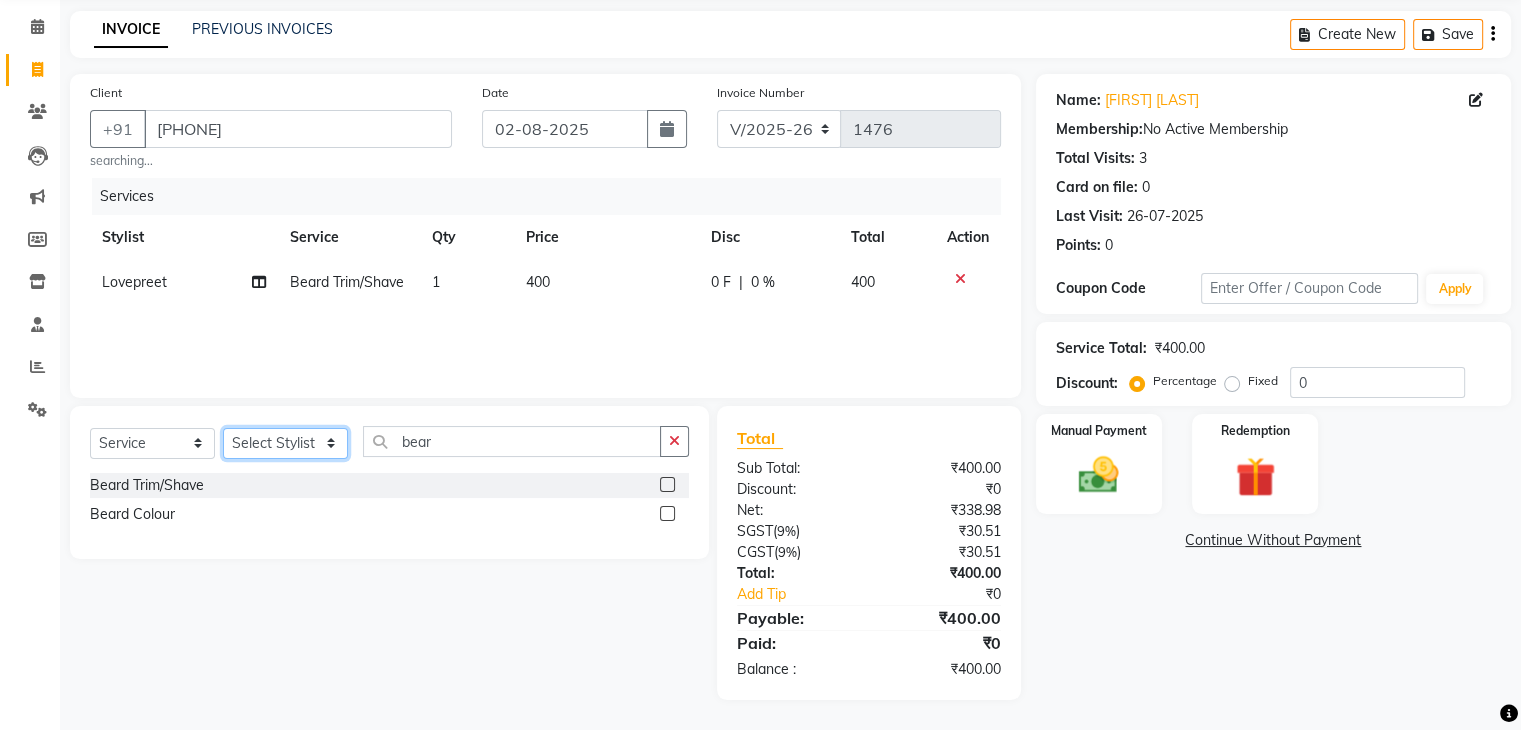 click on "Select Stylist Ajay HK 1 Ajay veer hk ALO Anjeeta Ankit BHASHA COUNTER Demetrious Lovepreet Mohit Mohit Vyas OM  Rohit SALMAN Sharda Shekhu Simran Sukh Swarang Toka Zen CUT" 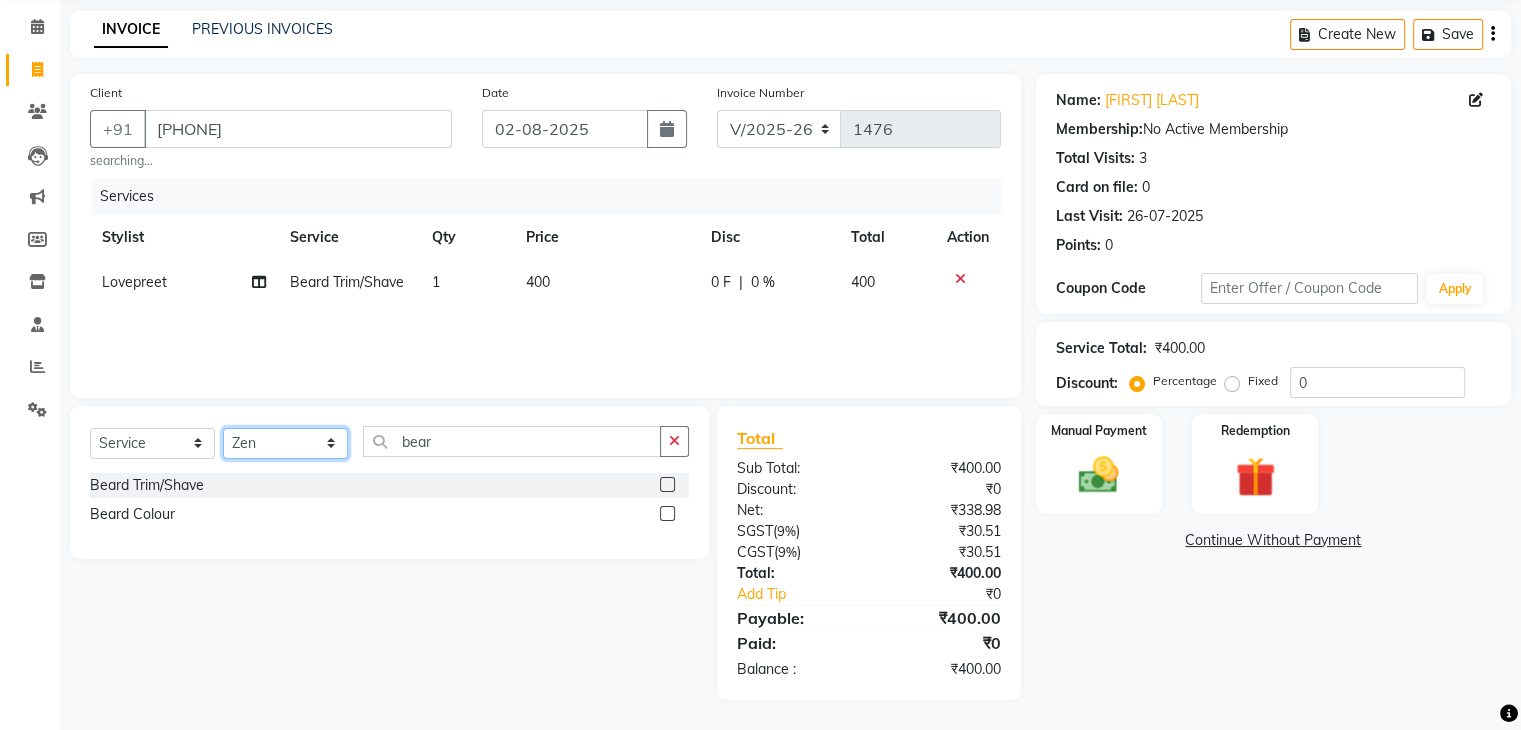 click on "Select Stylist Ajay HK 1 Ajay veer hk ALO Anjeeta Ankit BHASHA COUNTER Demetrious Lovepreet Mohit Mohit Vyas OM  Rohit SALMAN Sharda Shekhu Simran Sukh Swarang Toka Zen CUT" 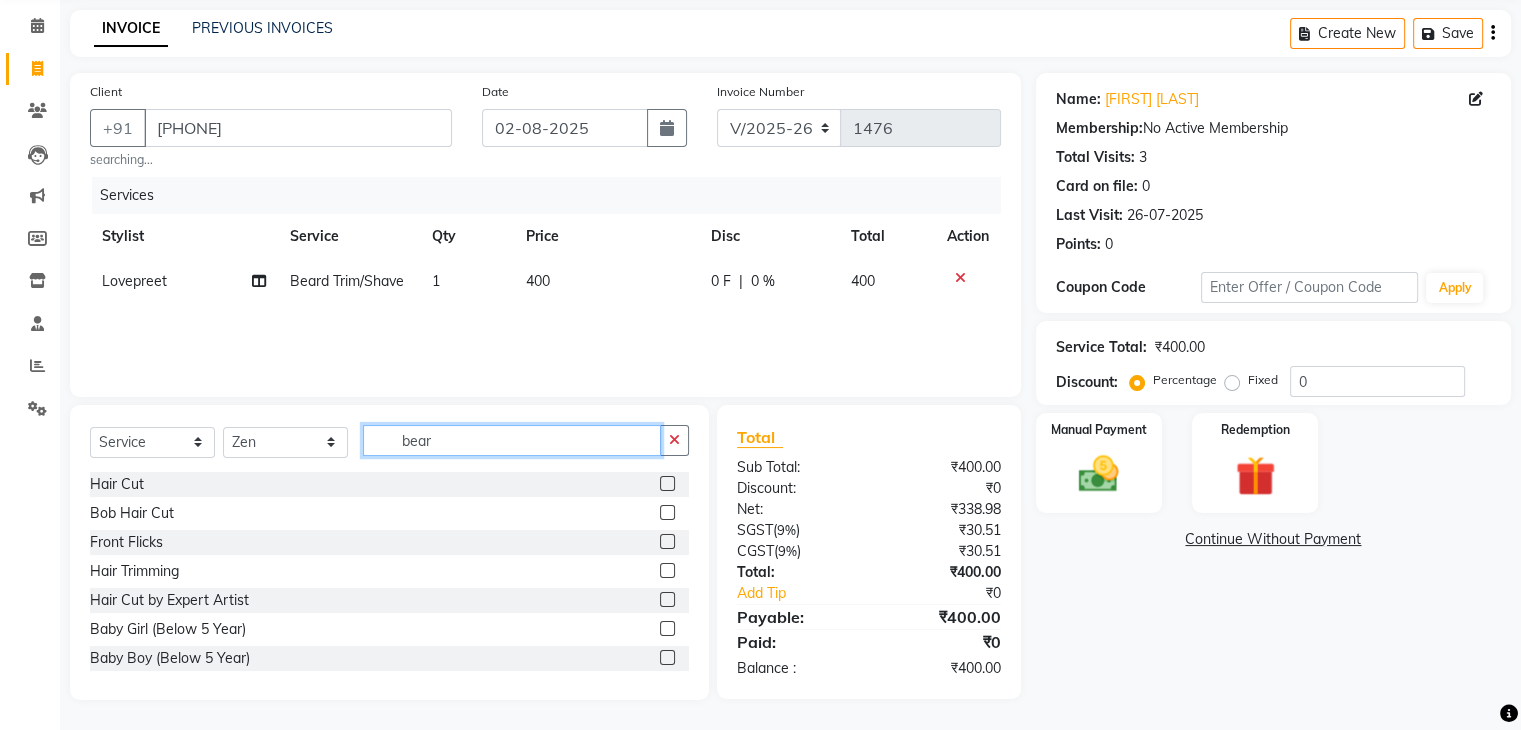 drag, startPoint x: 452, startPoint y: 438, endPoint x: 385, endPoint y: 444, distance: 67.26812 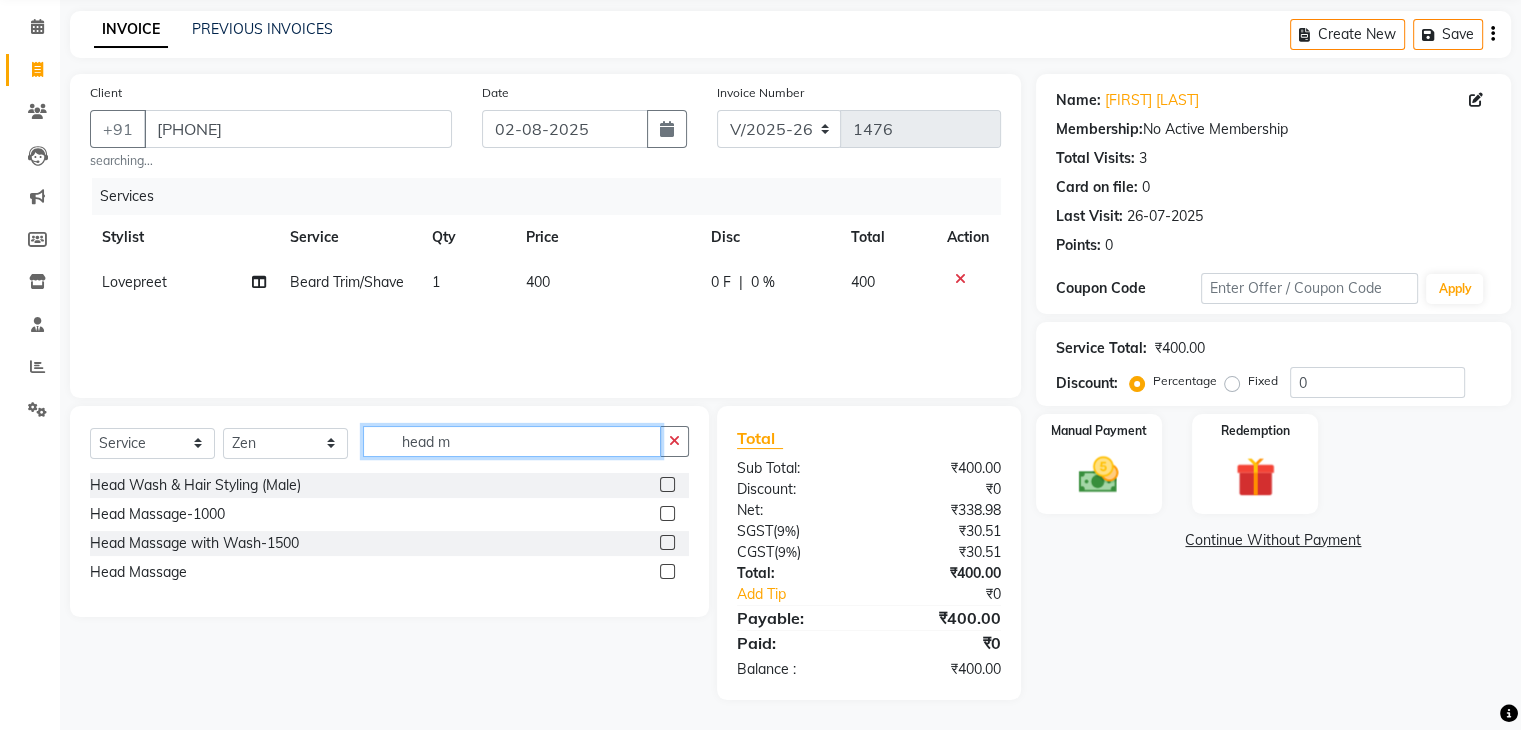 type on "head m" 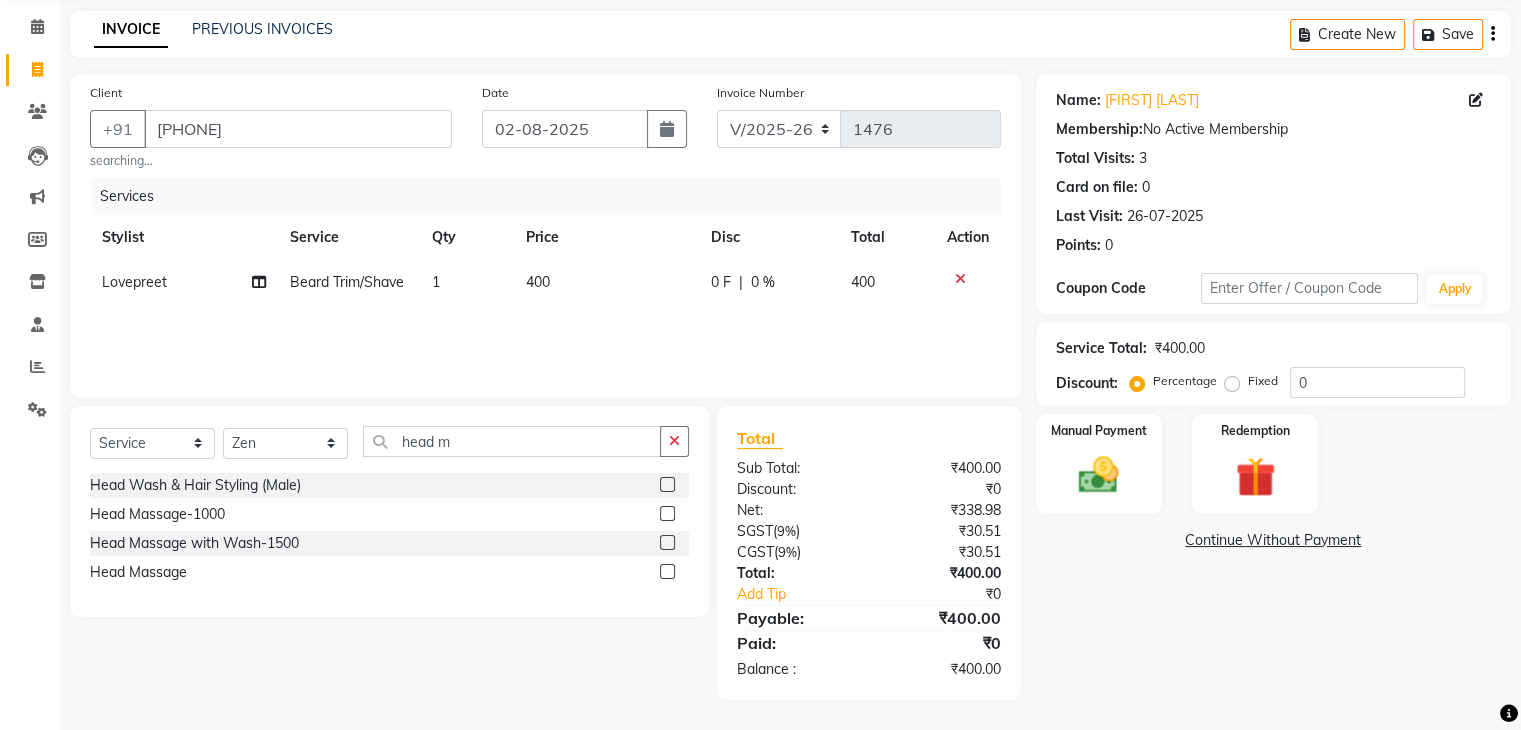 click 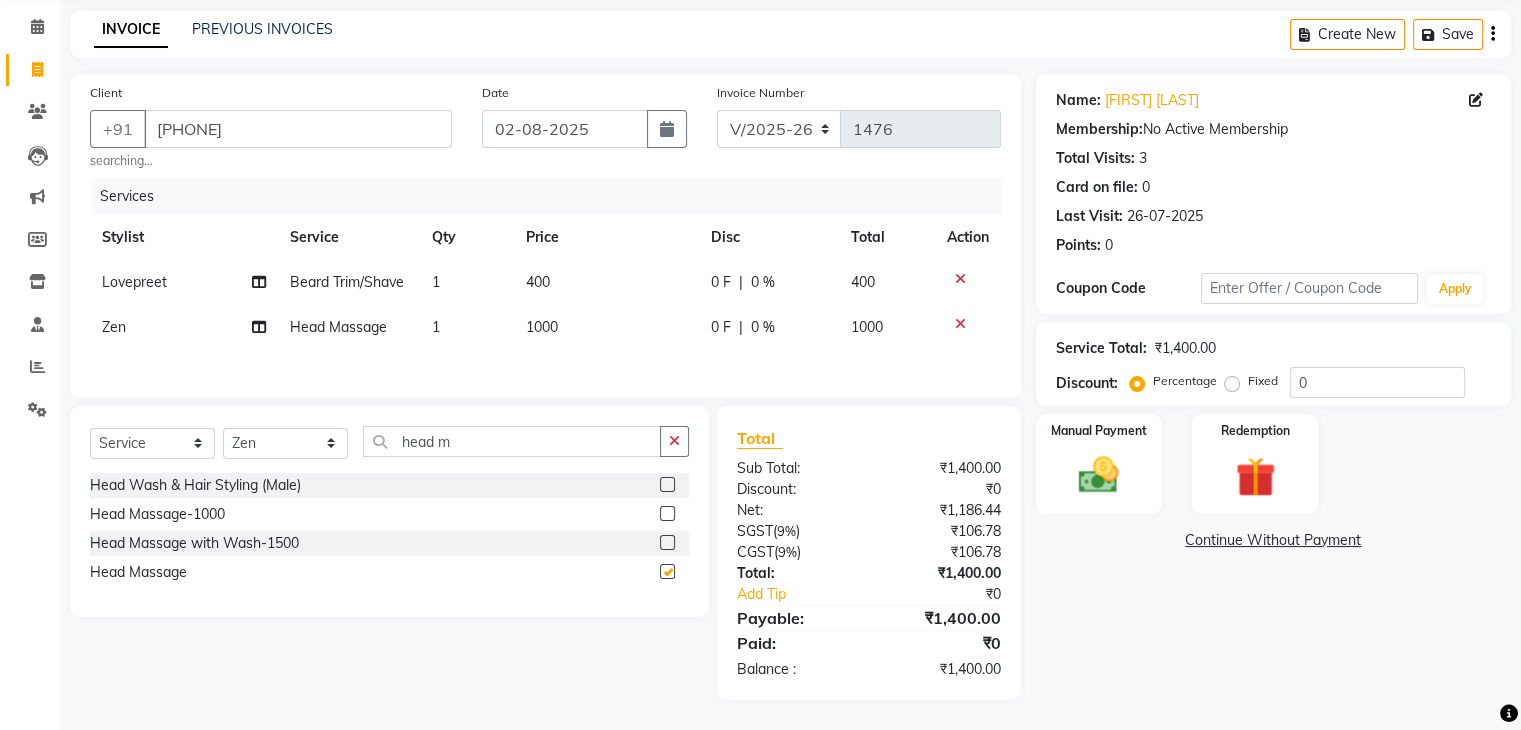 checkbox on "false" 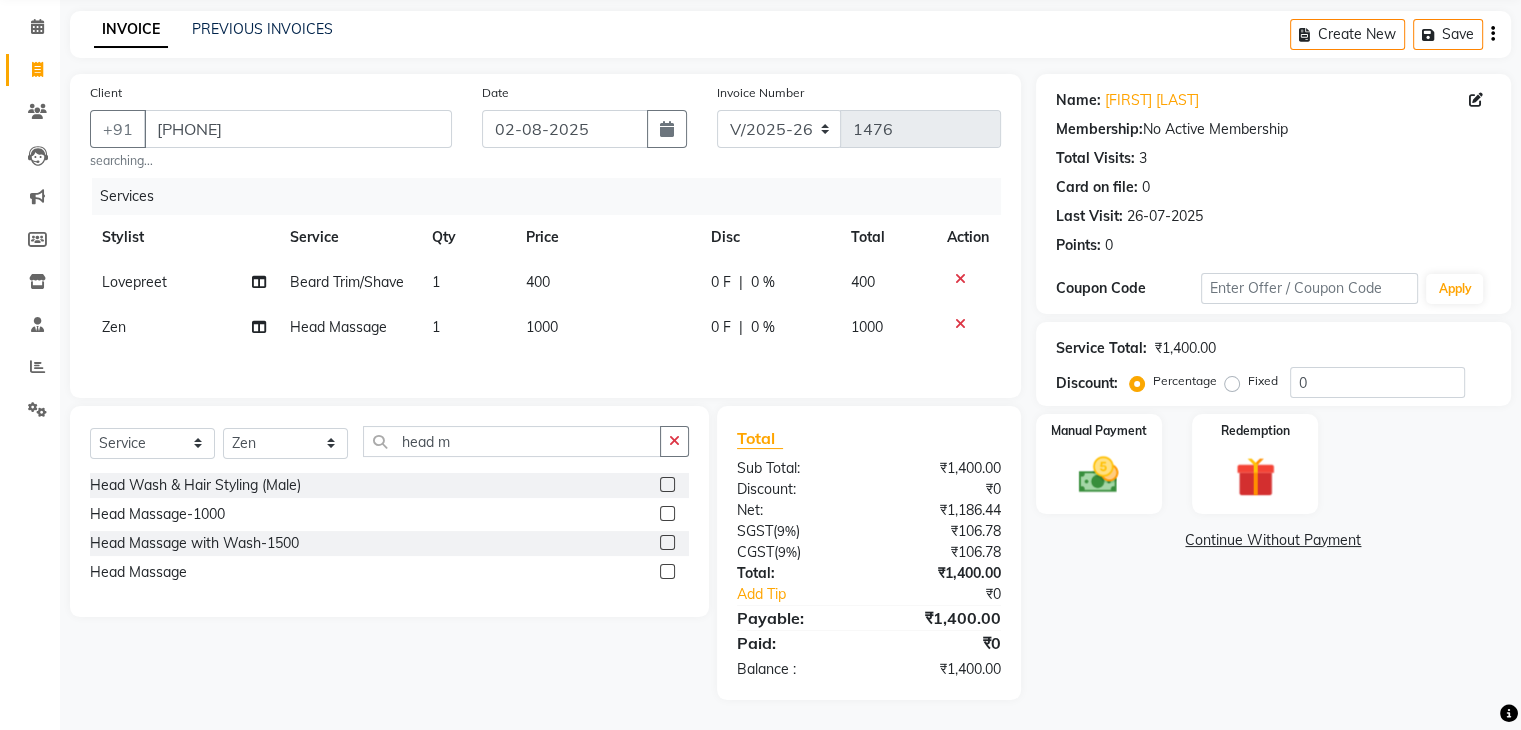 scroll, scrollTop: 80, scrollLeft: 0, axis: vertical 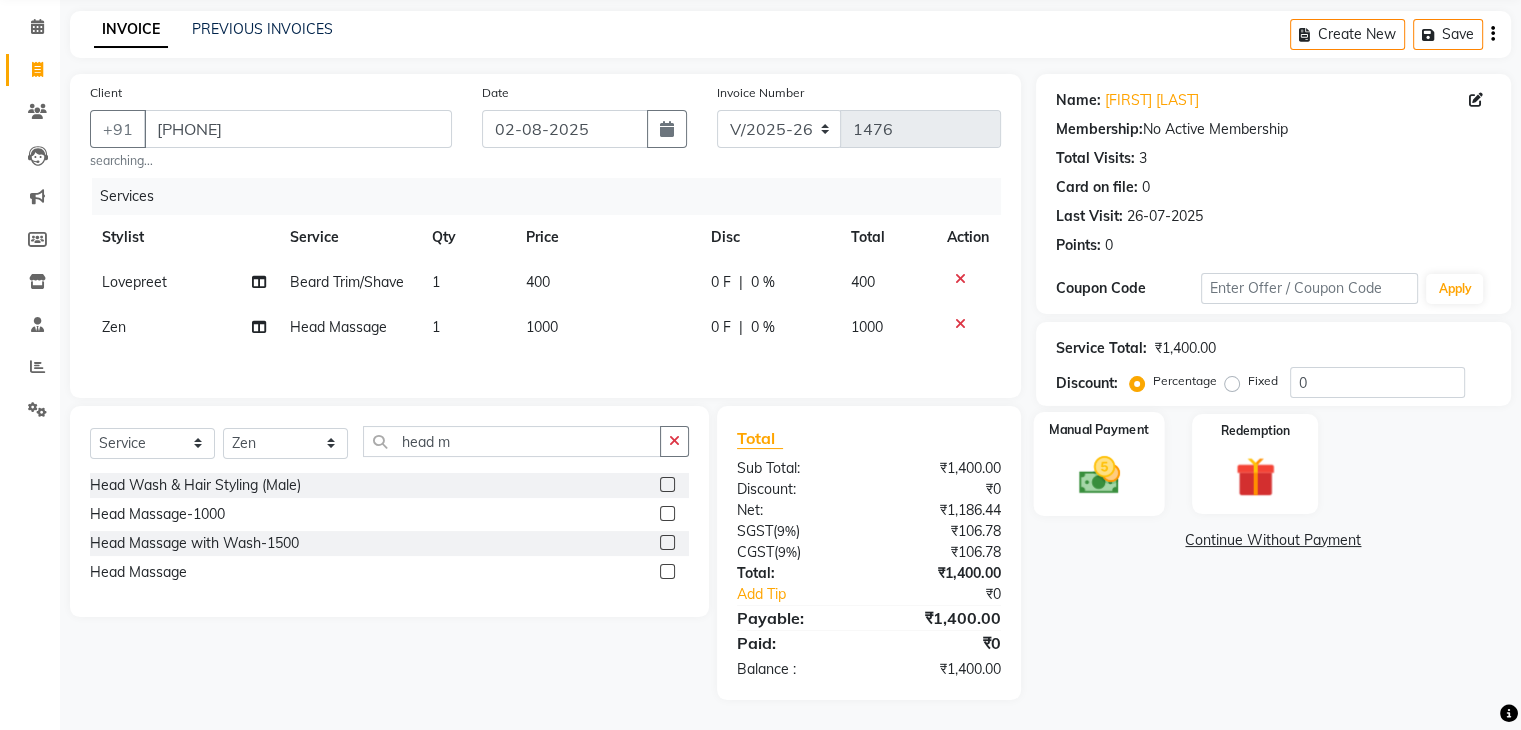 click 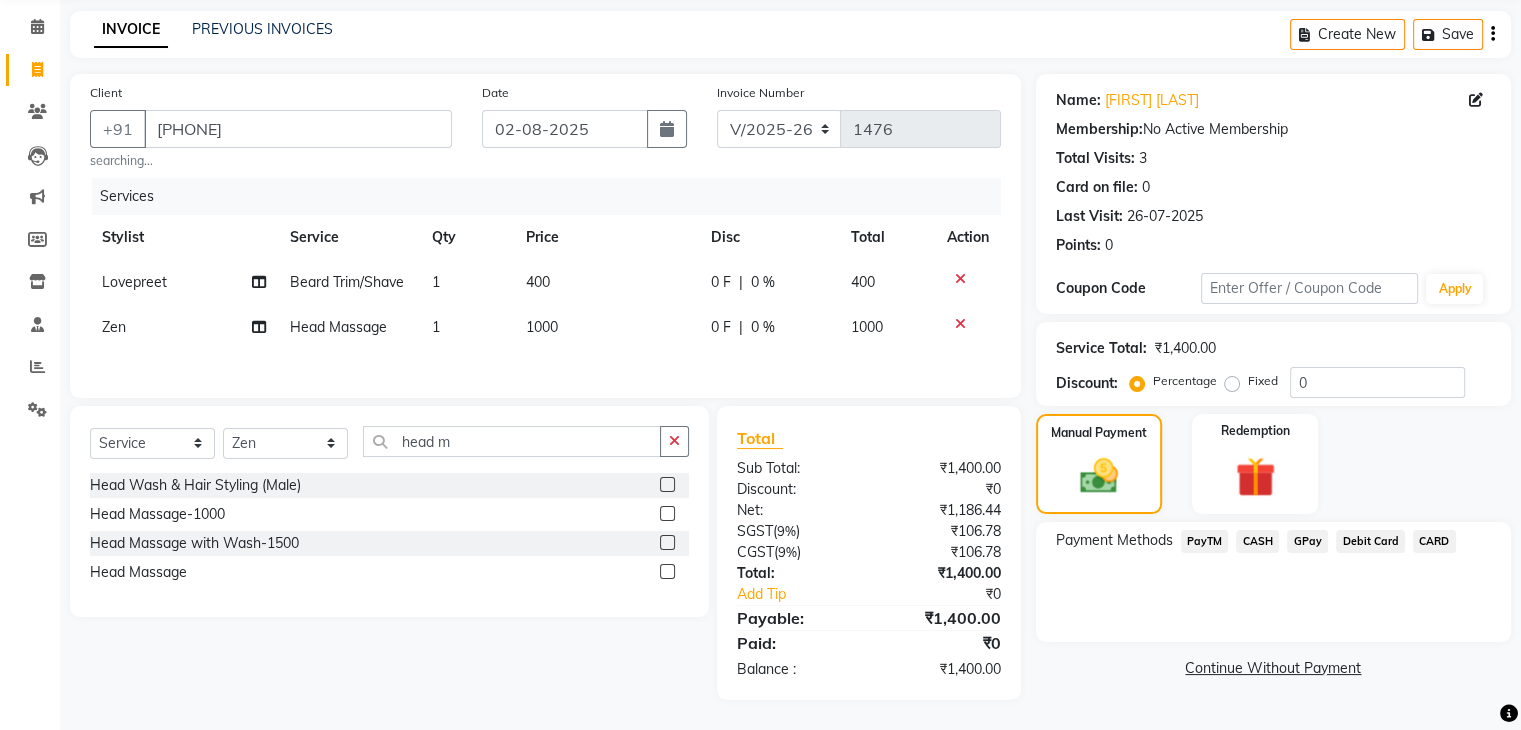 click on "CARD" 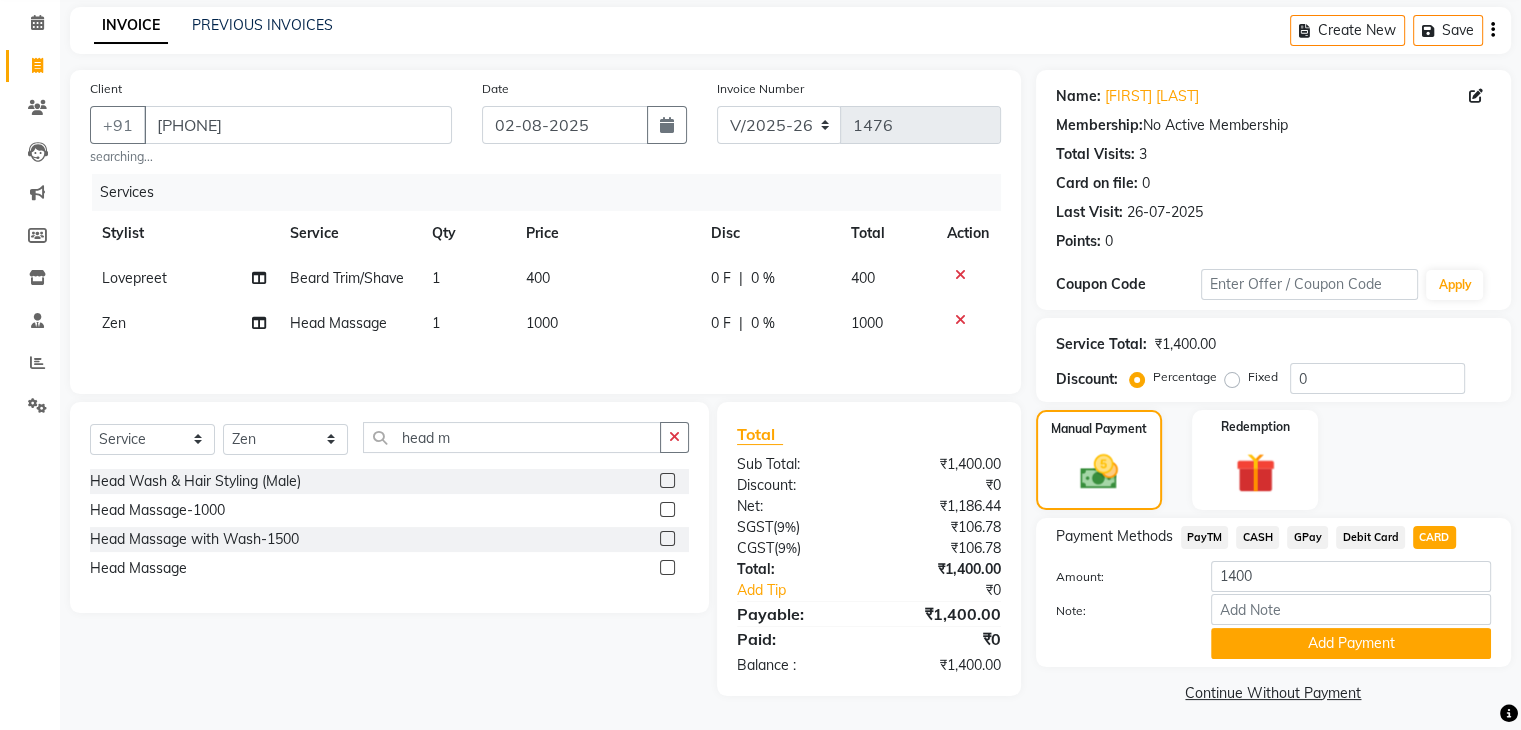 scroll, scrollTop: 89, scrollLeft: 0, axis: vertical 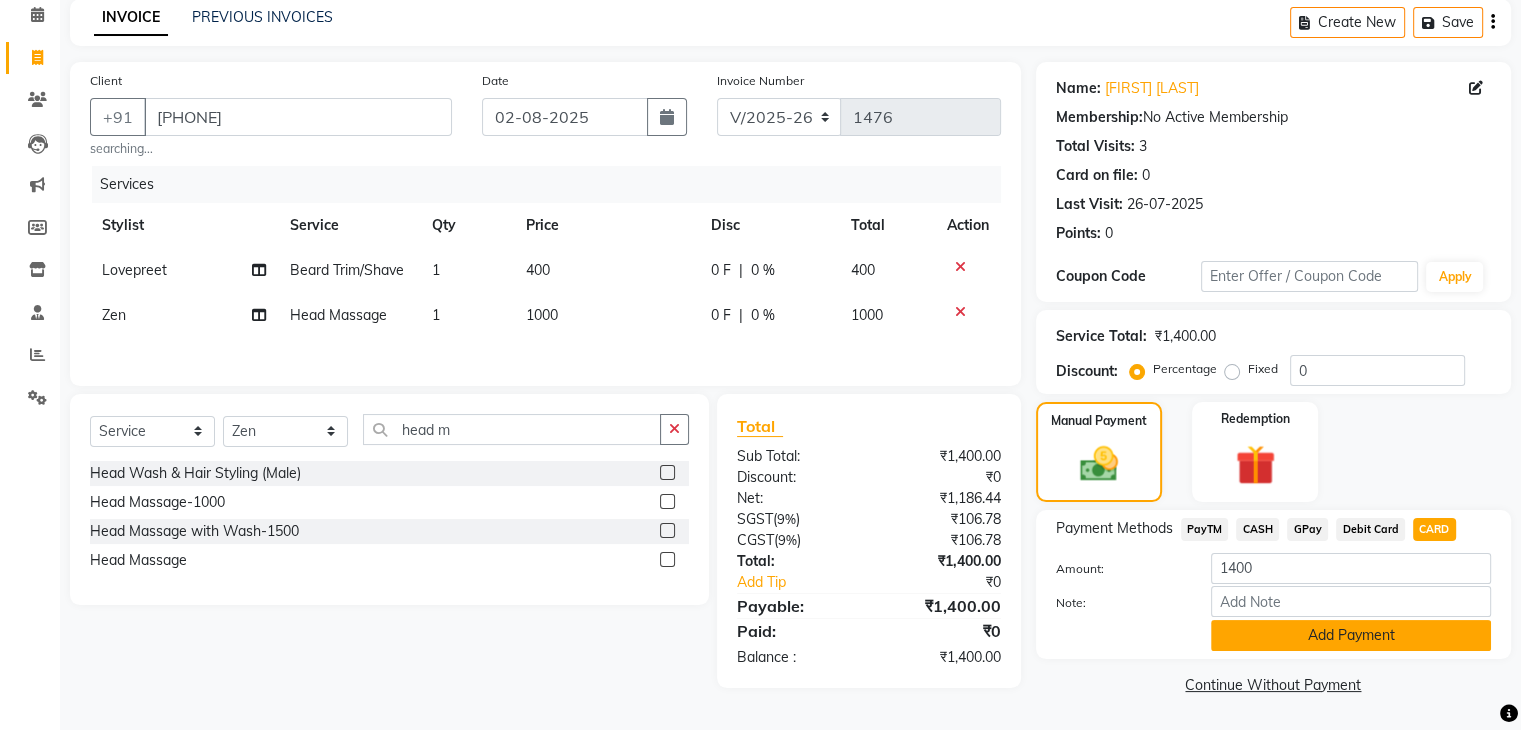 click on "Add Payment" 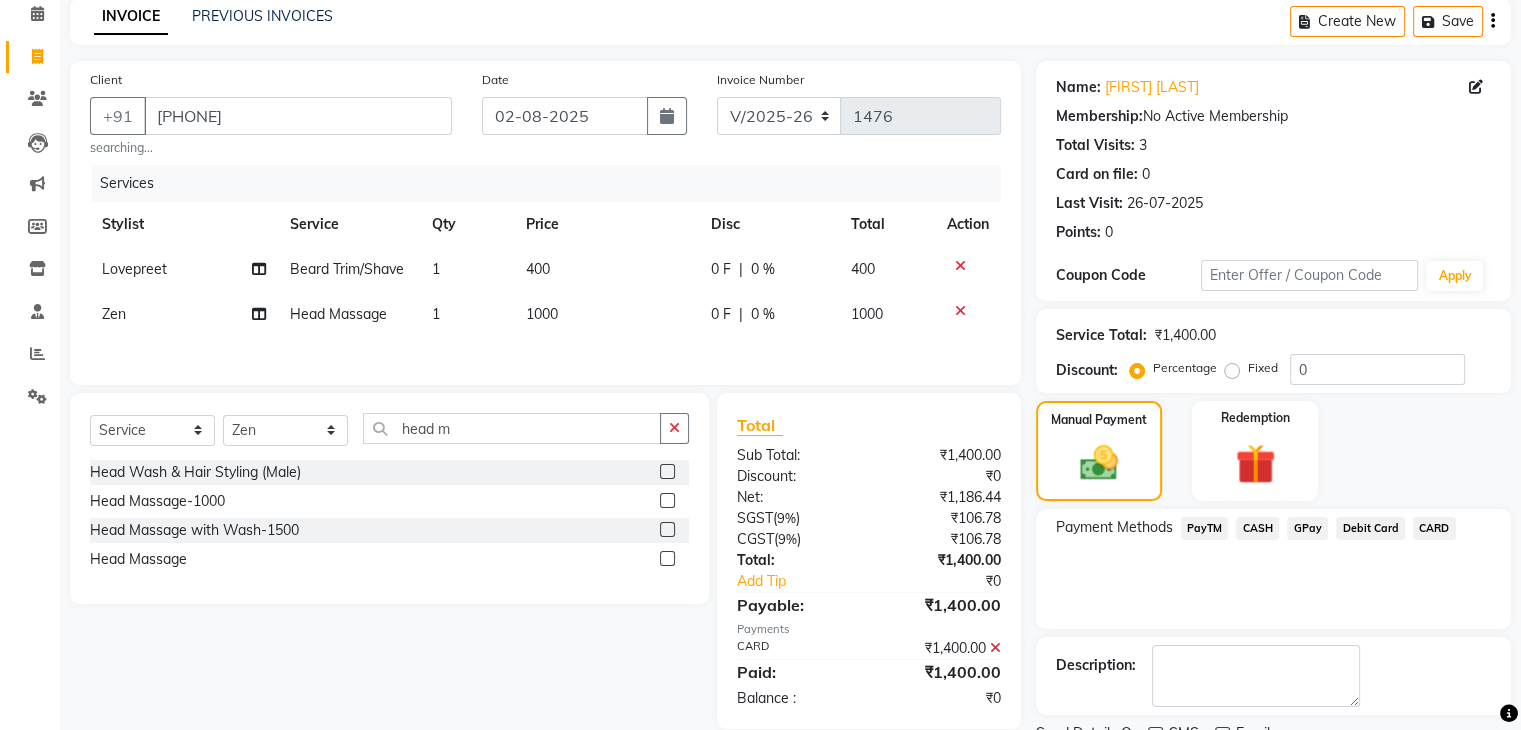 scroll, scrollTop: 171, scrollLeft: 0, axis: vertical 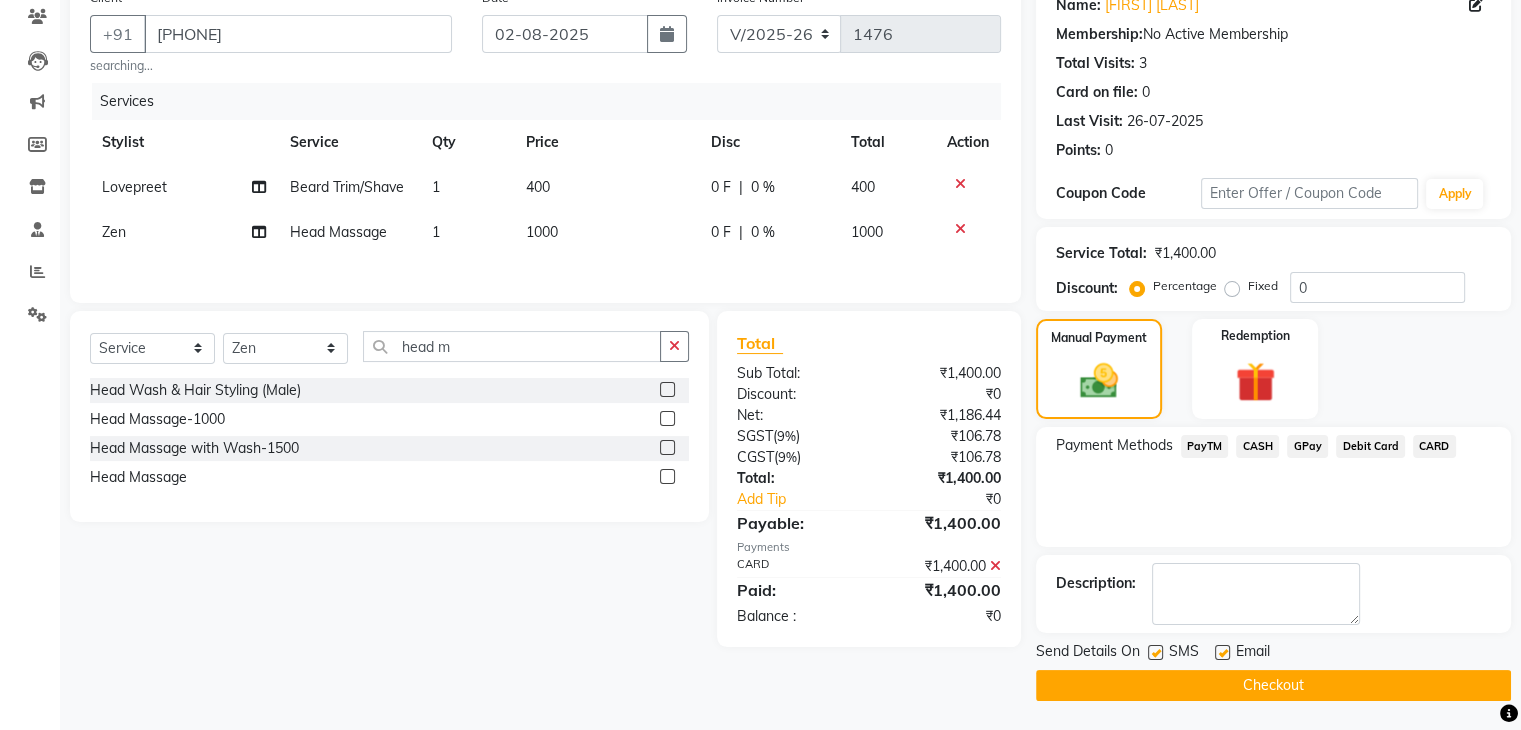 click on "Checkout" 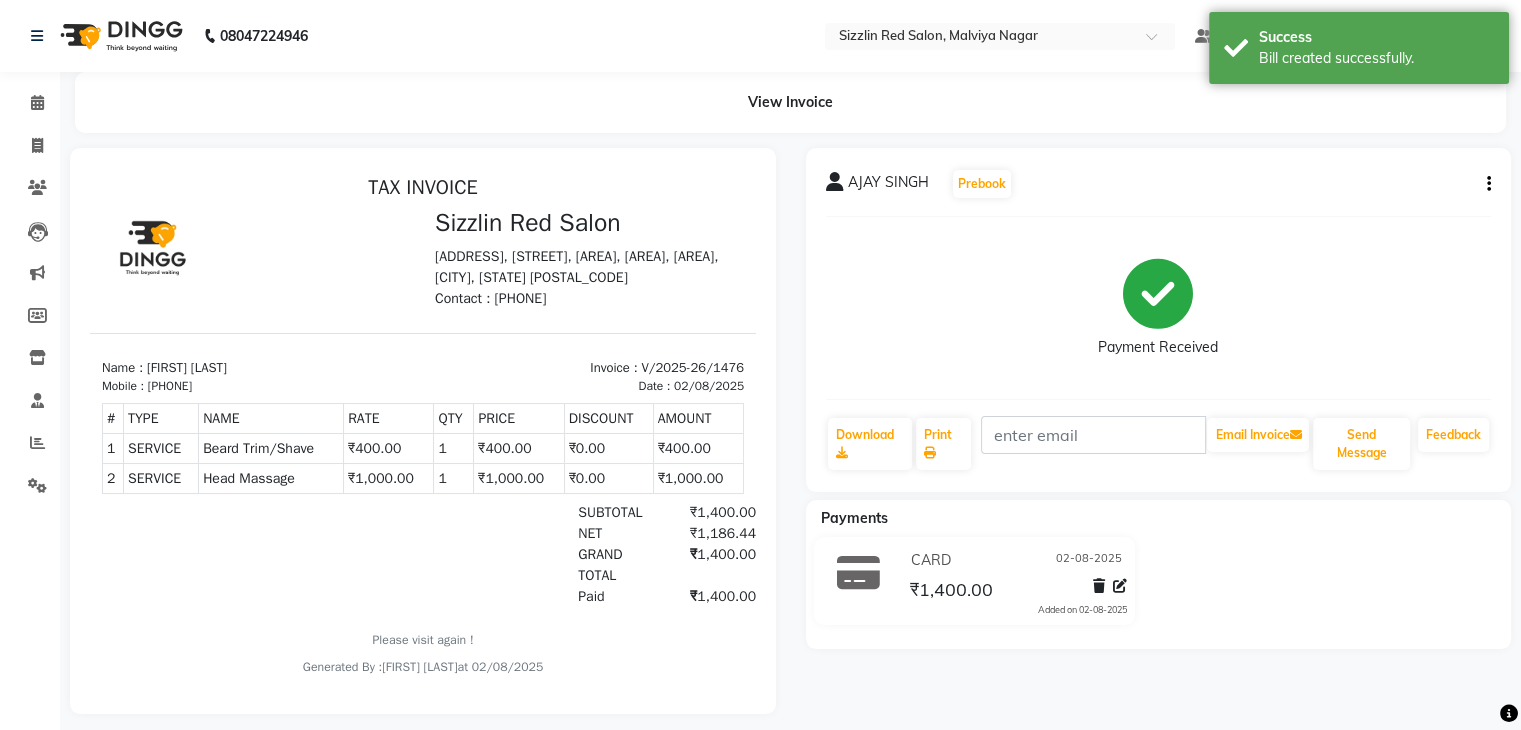 scroll, scrollTop: 0, scrollLeft: 0, axis: both 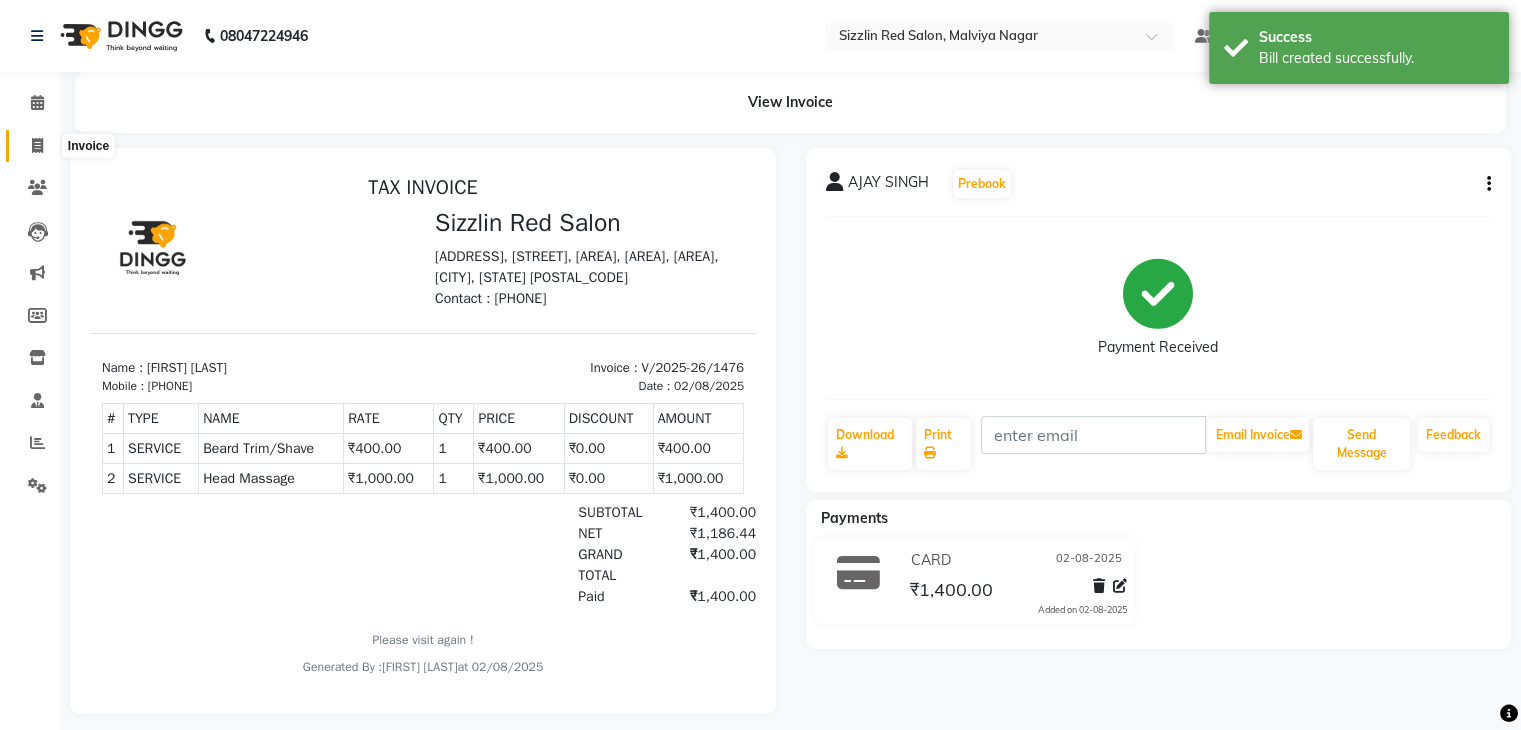 click 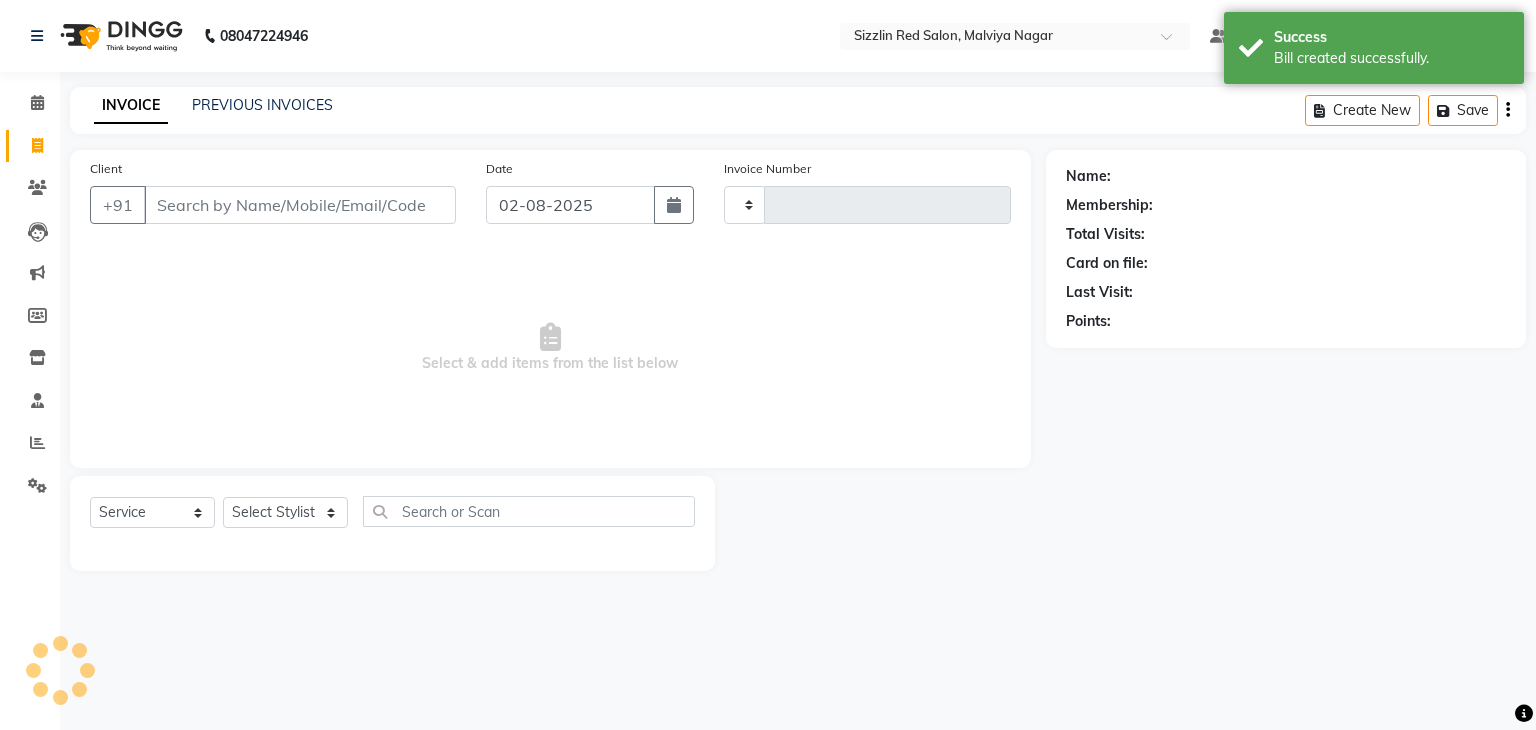 type on "1477" 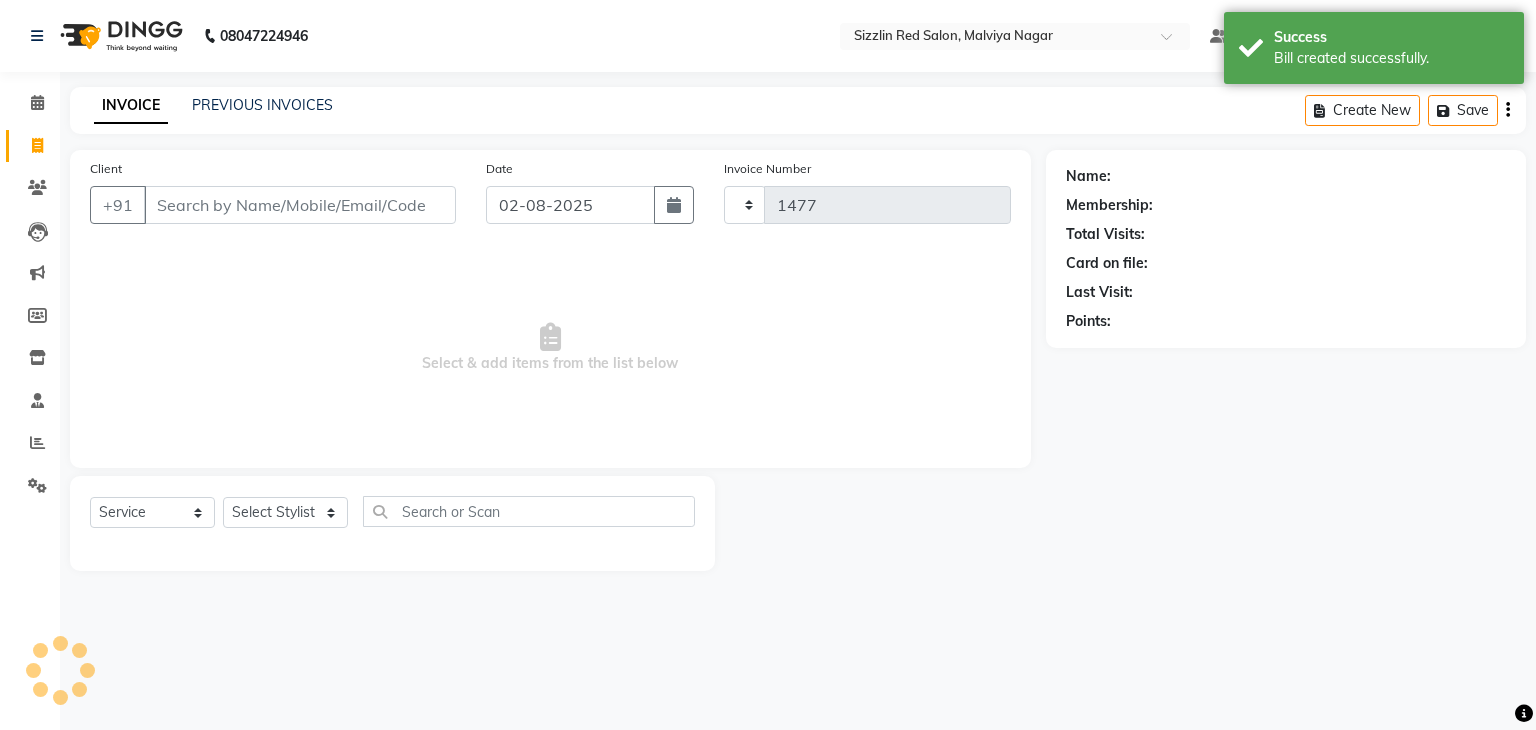 select on "7534" 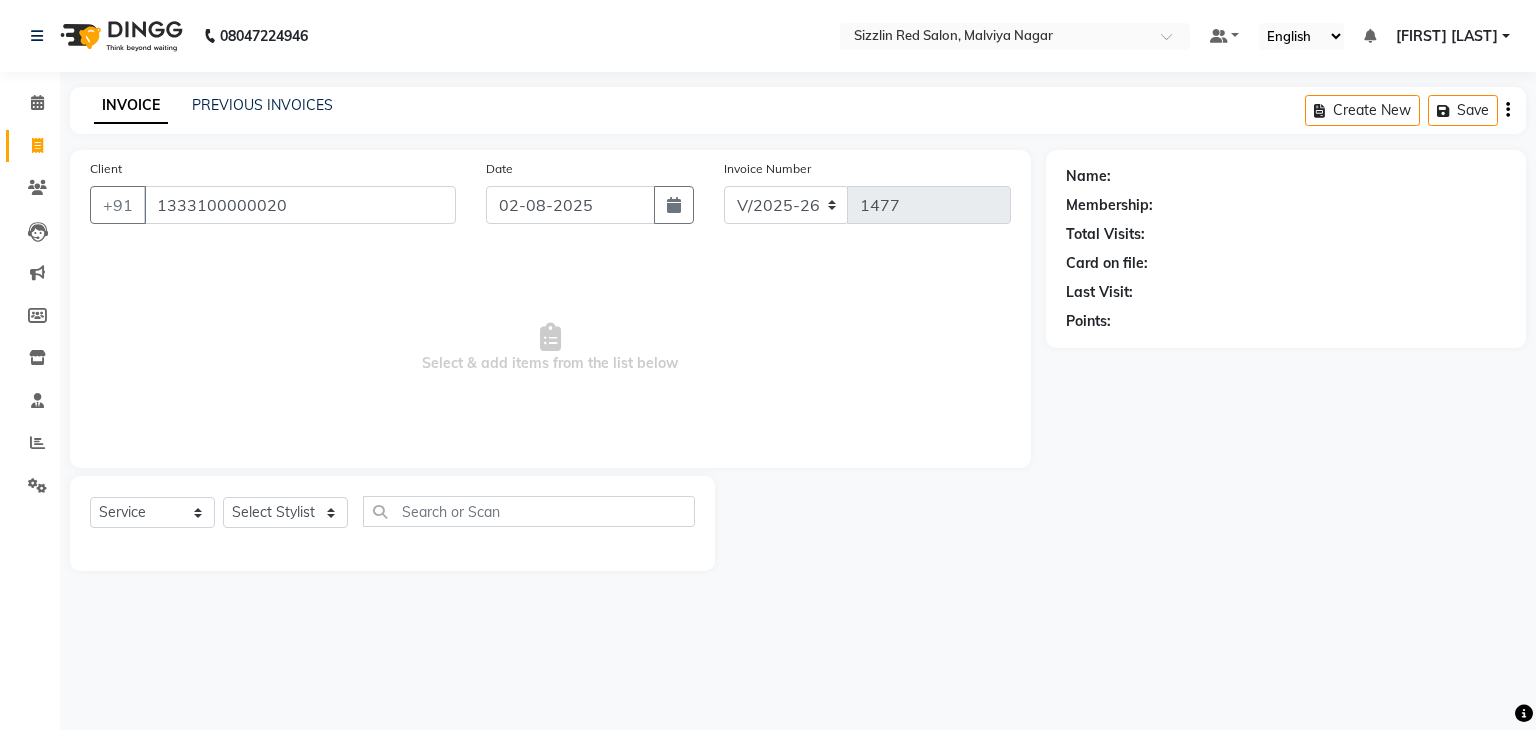 type on "1333100000020" 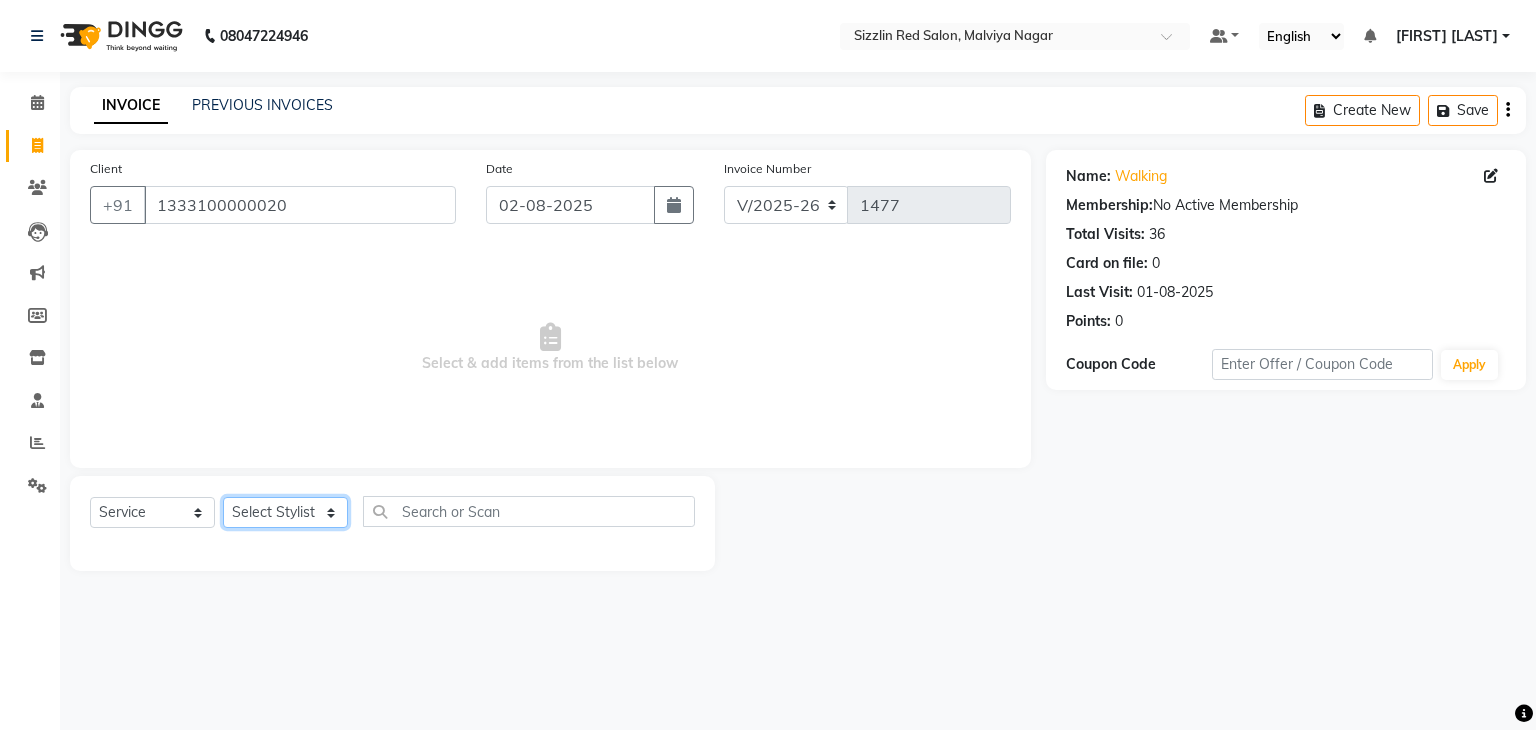 click on "Select Stylist Ajay HK 1 Ajay veer hk ALO Anjeeta Ankit BHASHA COUNTER Demetrious Lovepreet Mohit Mohit Vyas OM  Rohit SALMAN Sharda Shekhu Simran Sukh Swarang Toka Zen CUT" 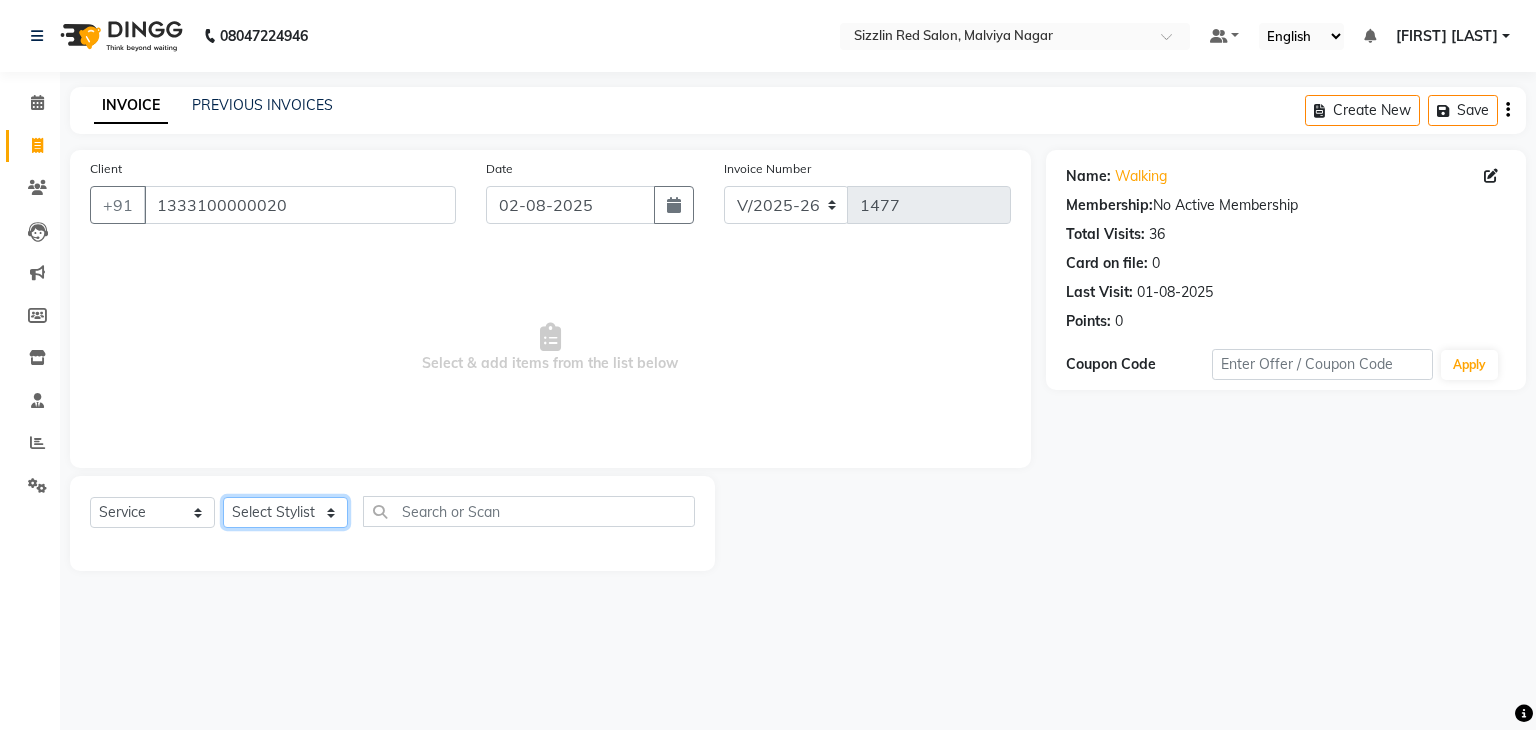 select on "[PHONE]" 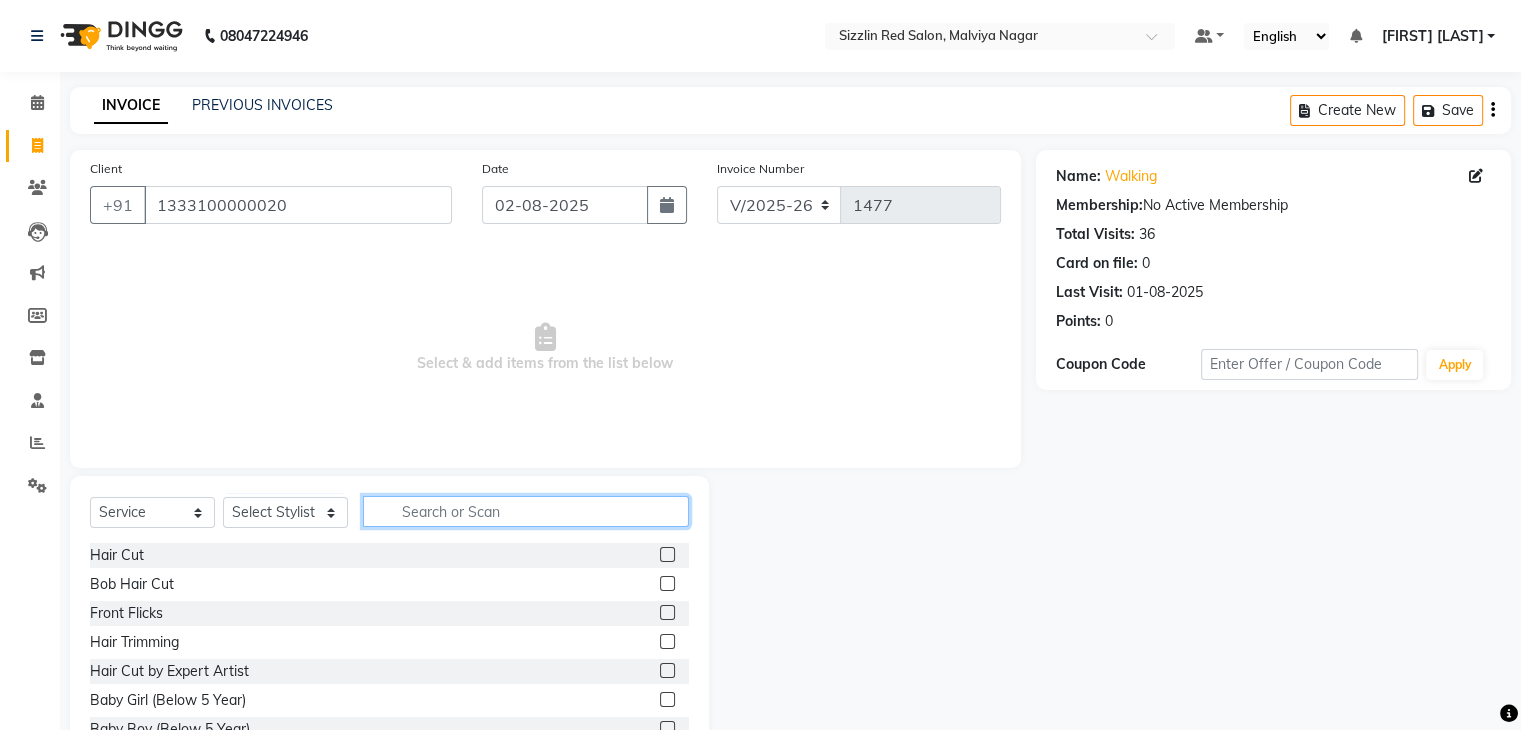 click 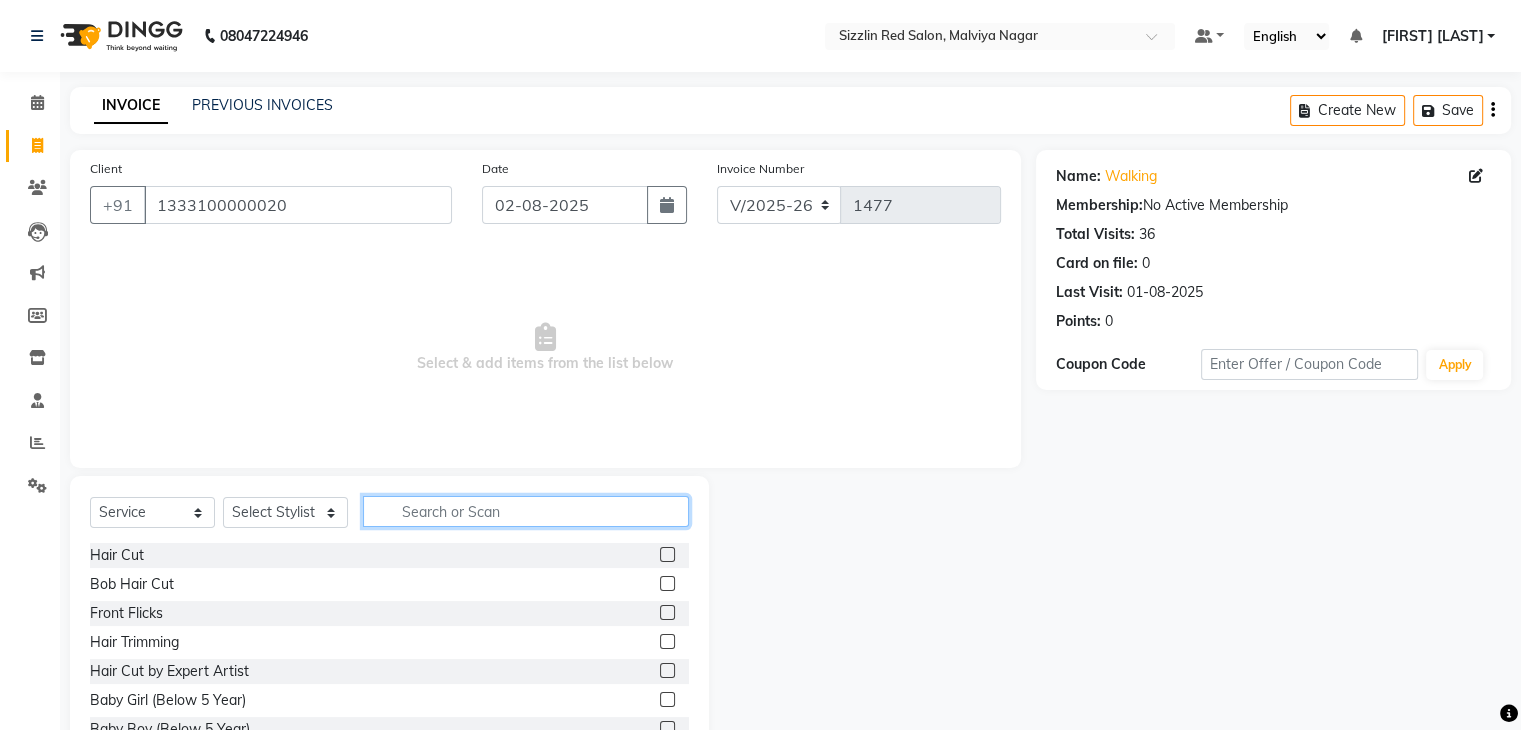 type on "b" 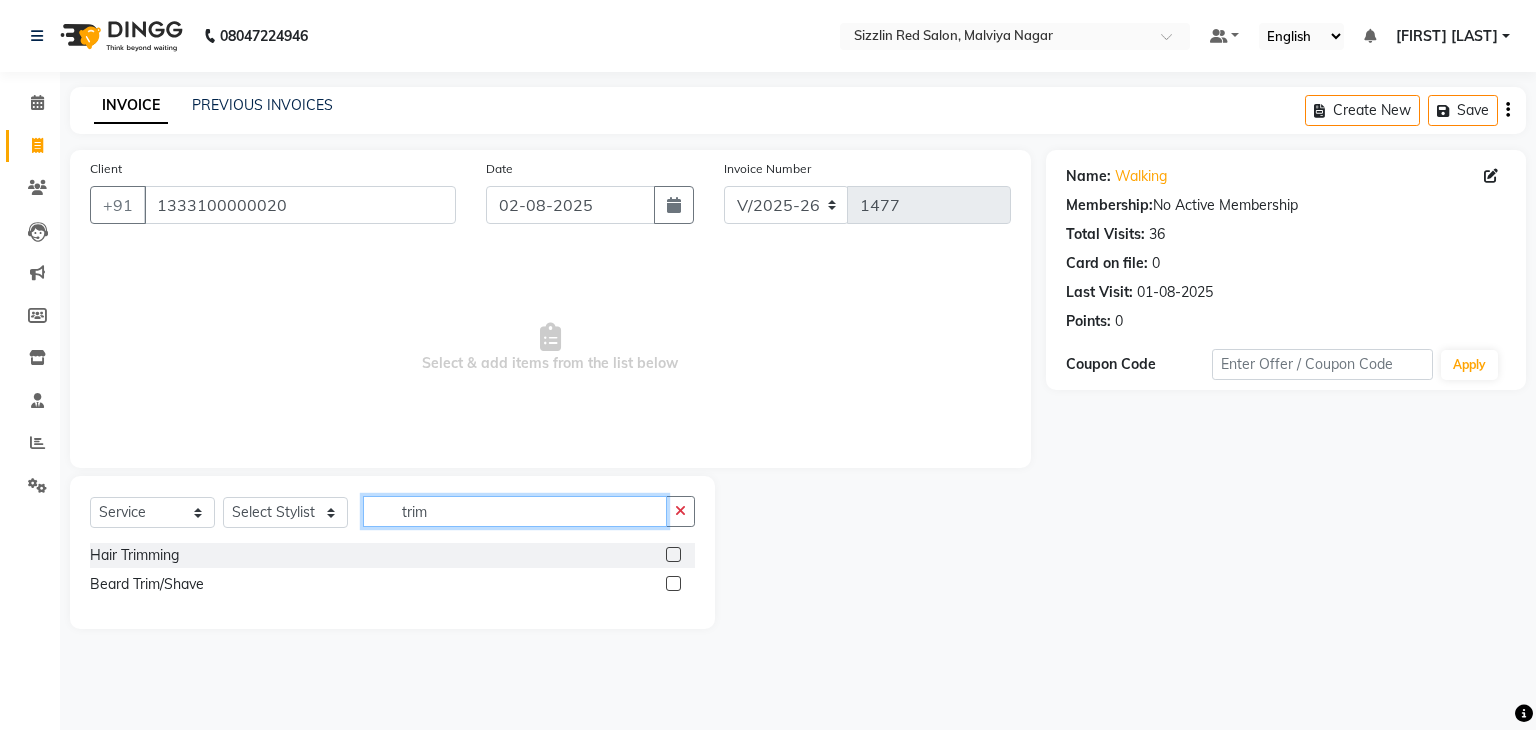 type on "trim" 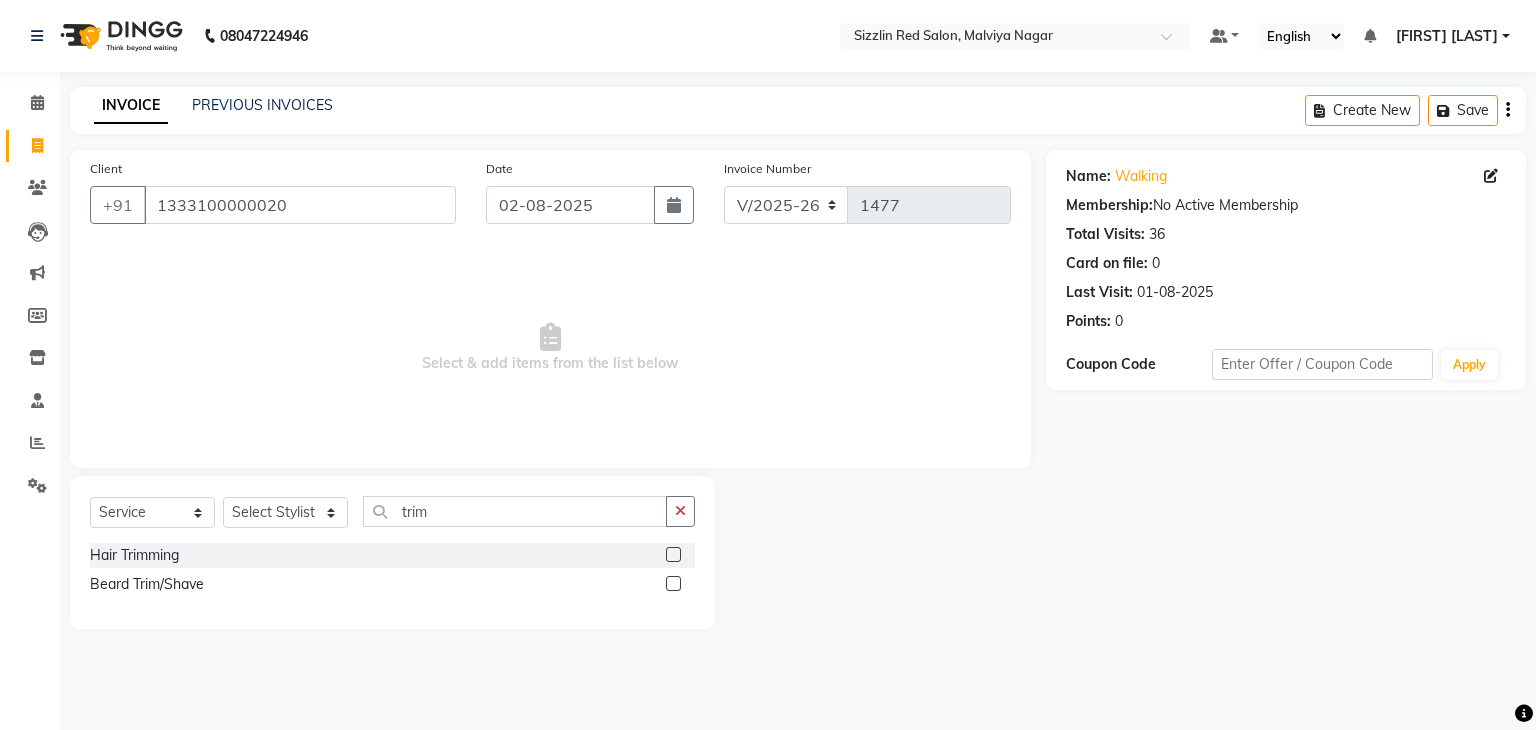 click 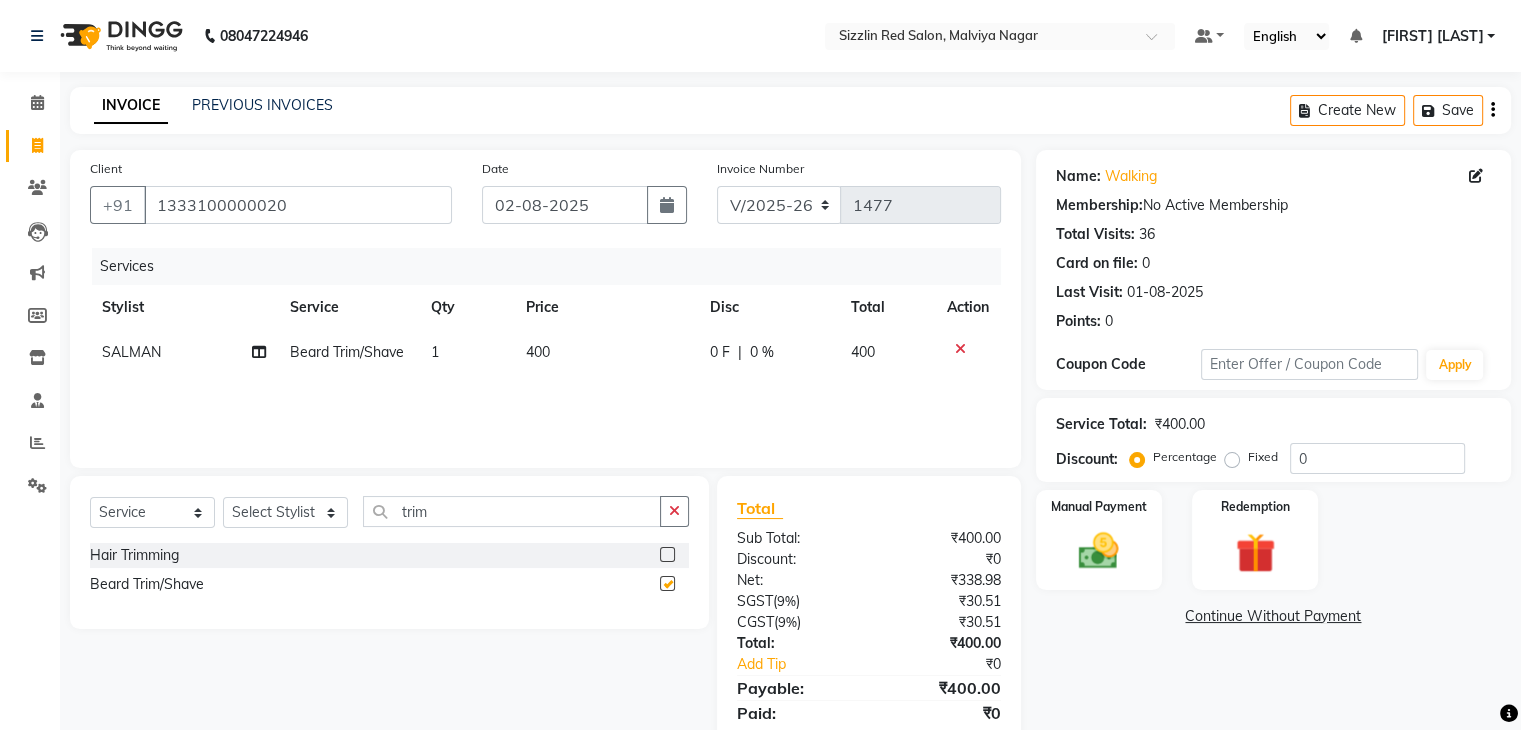 checkbox on "false" 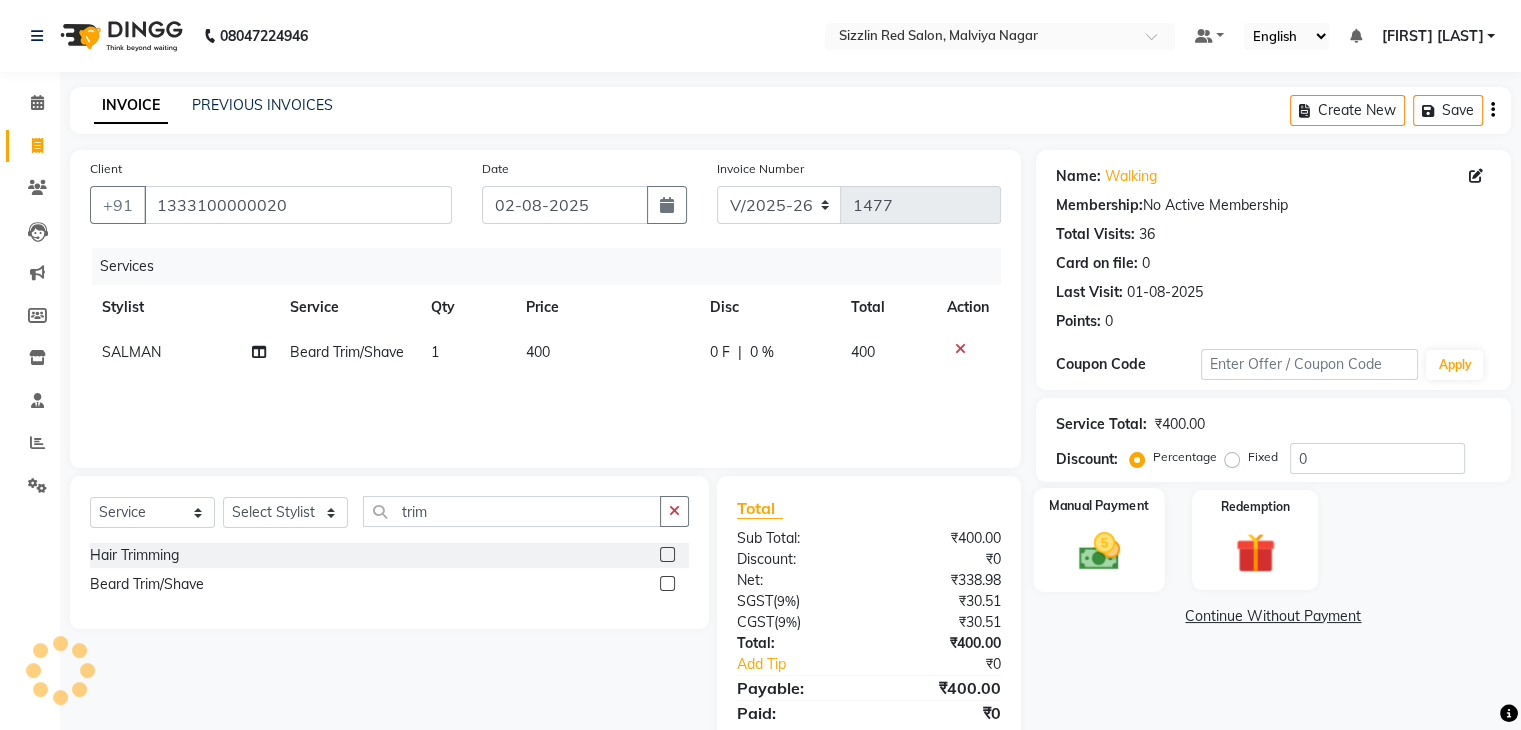 click 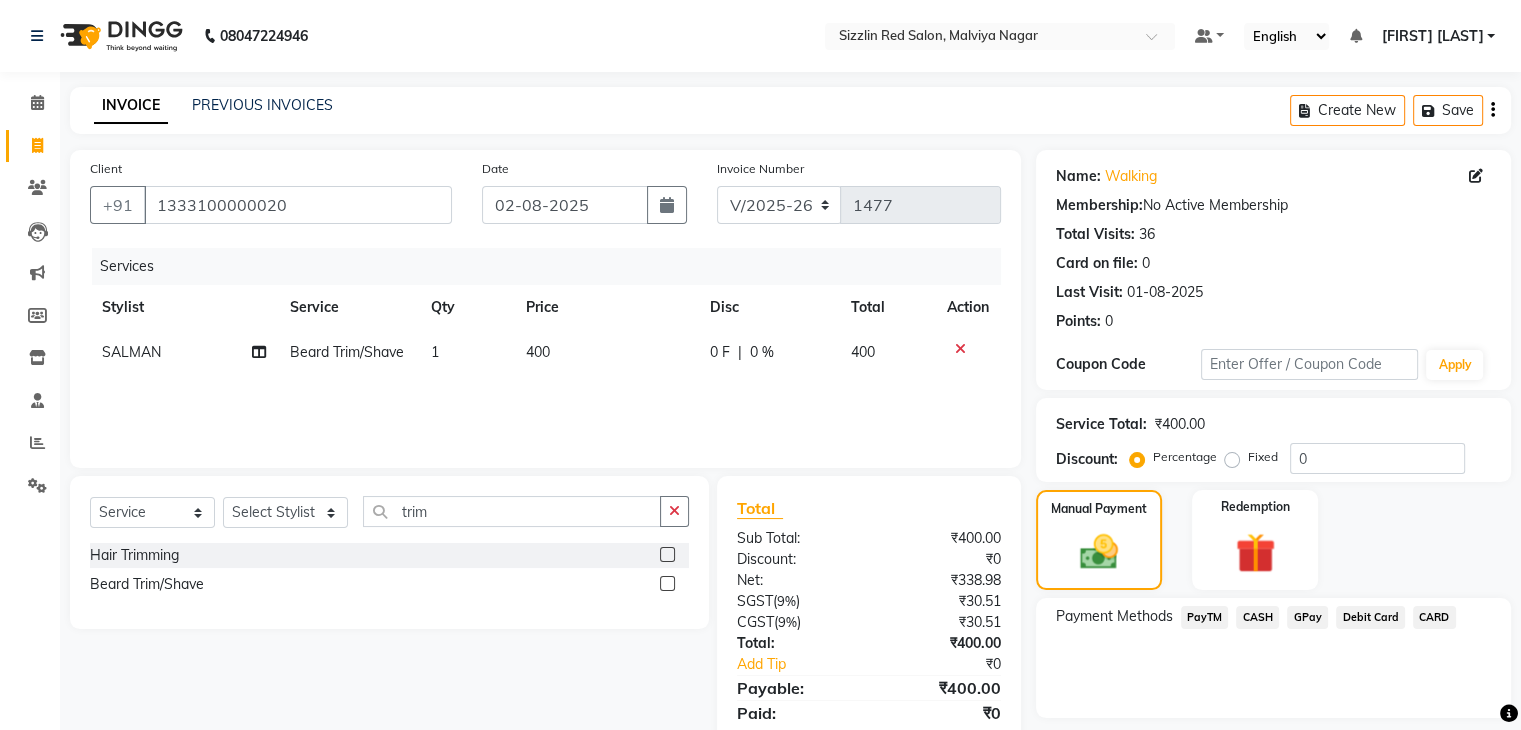 scroll, scrollTop: 71, scrollLeft: 0, axis: vertical 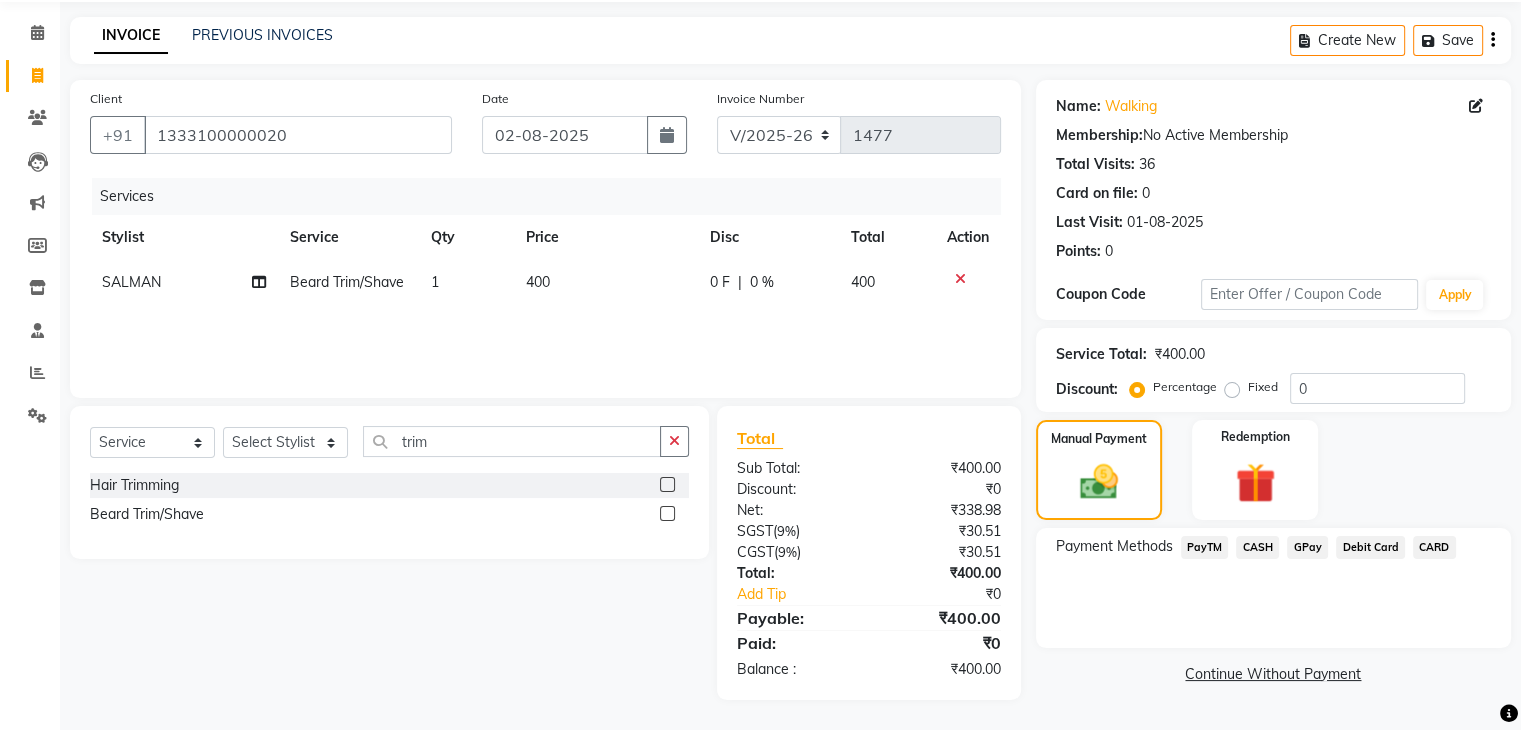 click on "PayTM" 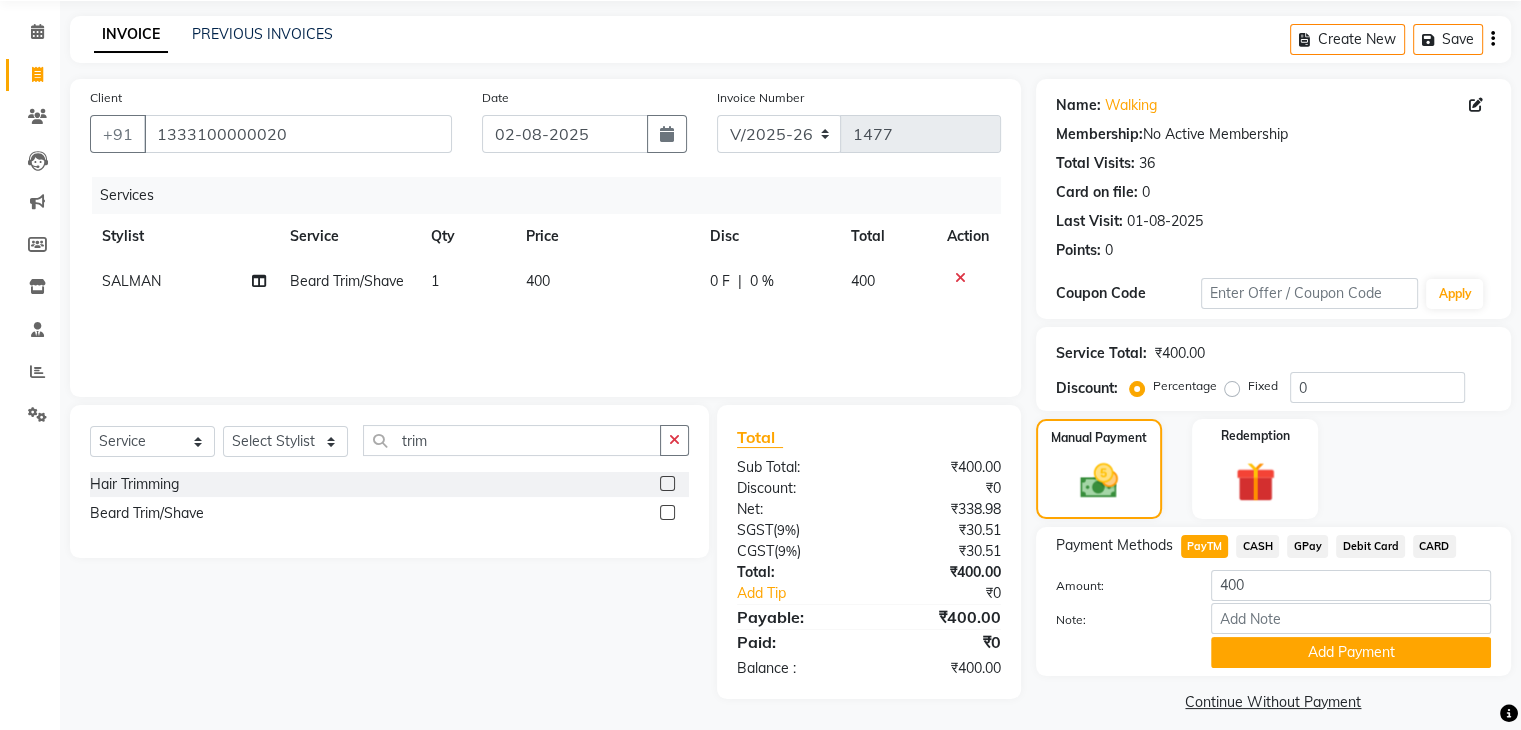 scroll, scrollTop: 89, scrollLeft: 0, axis: vertical 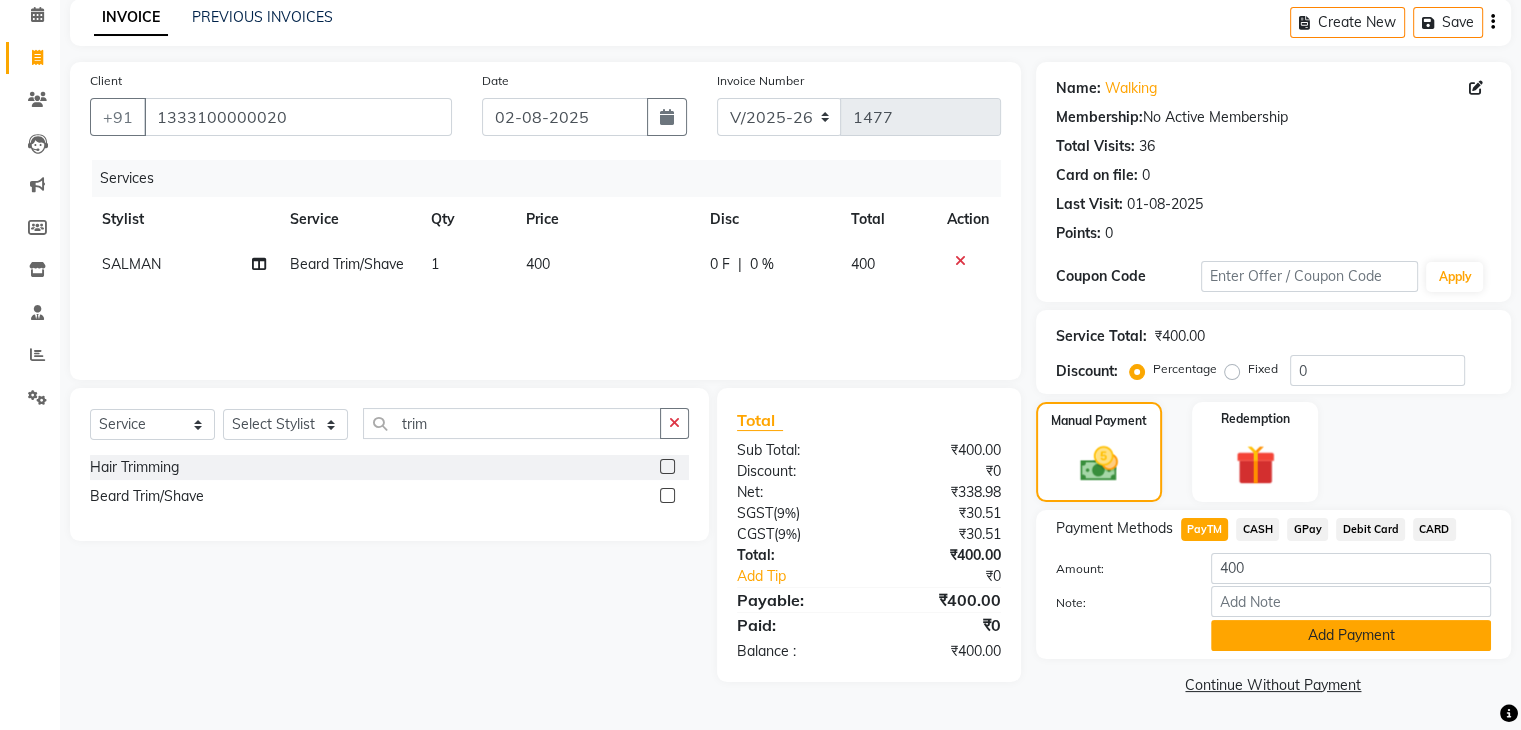 click on "Add Payment" 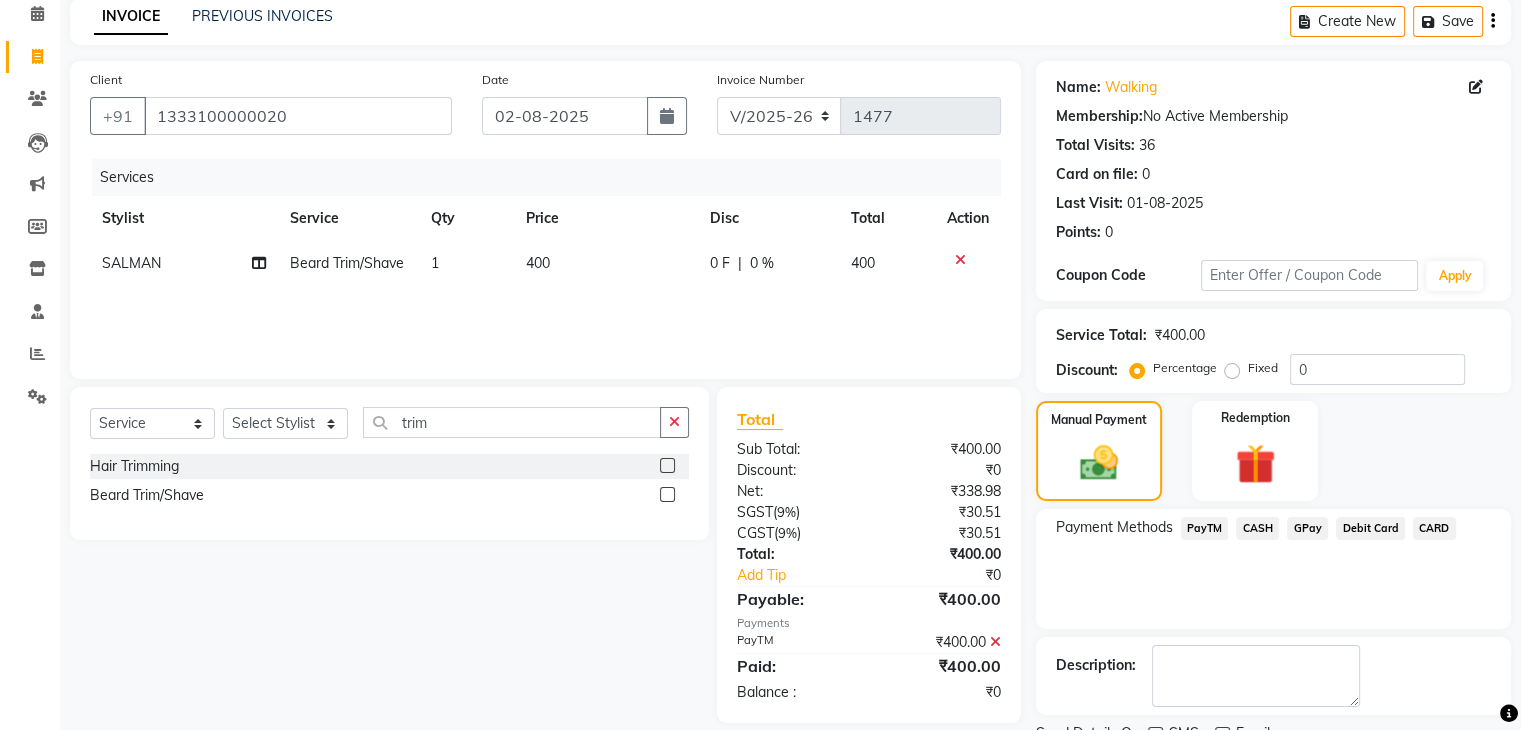 scroll, scrollTop: 171, scrollLeft: 0, axis: vertical 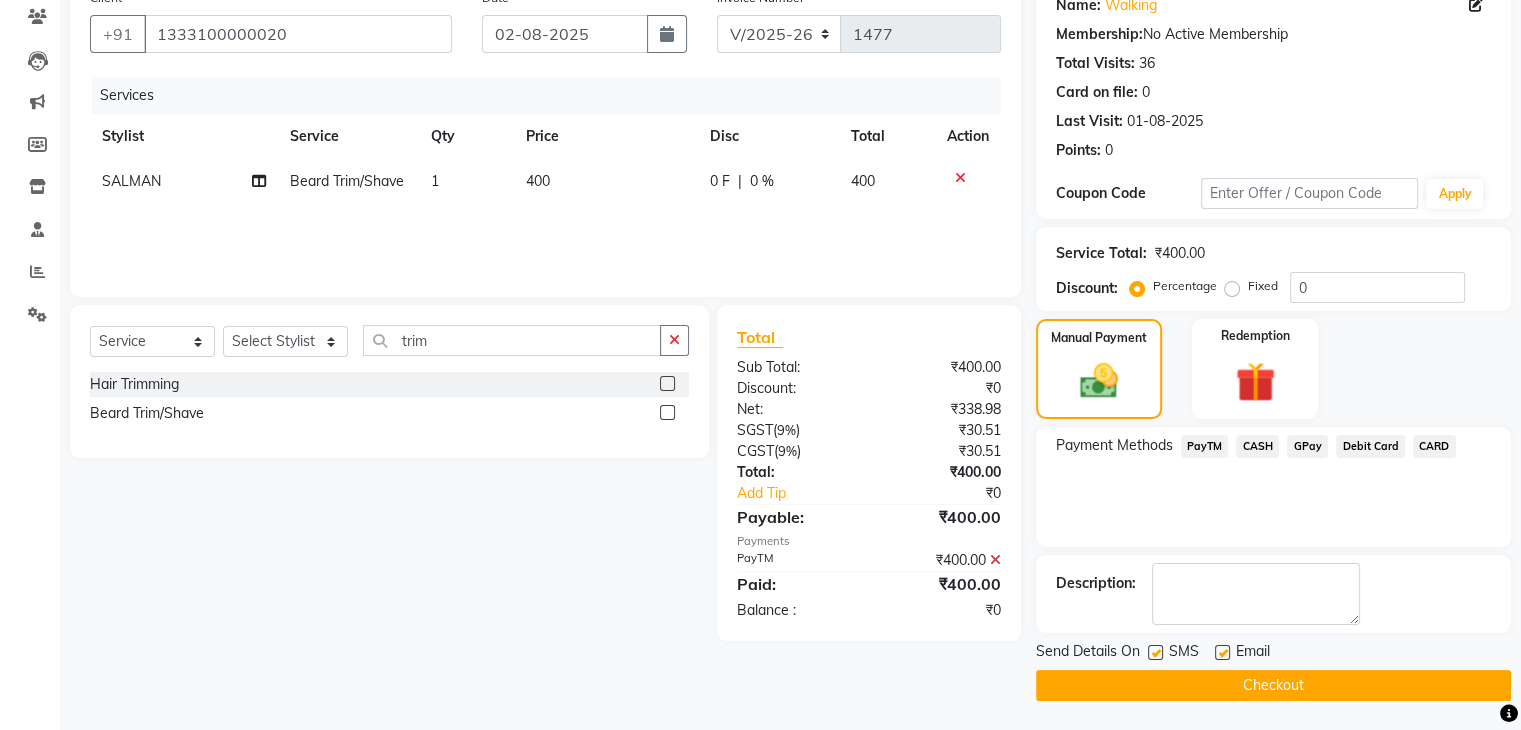 click on "Checkout" 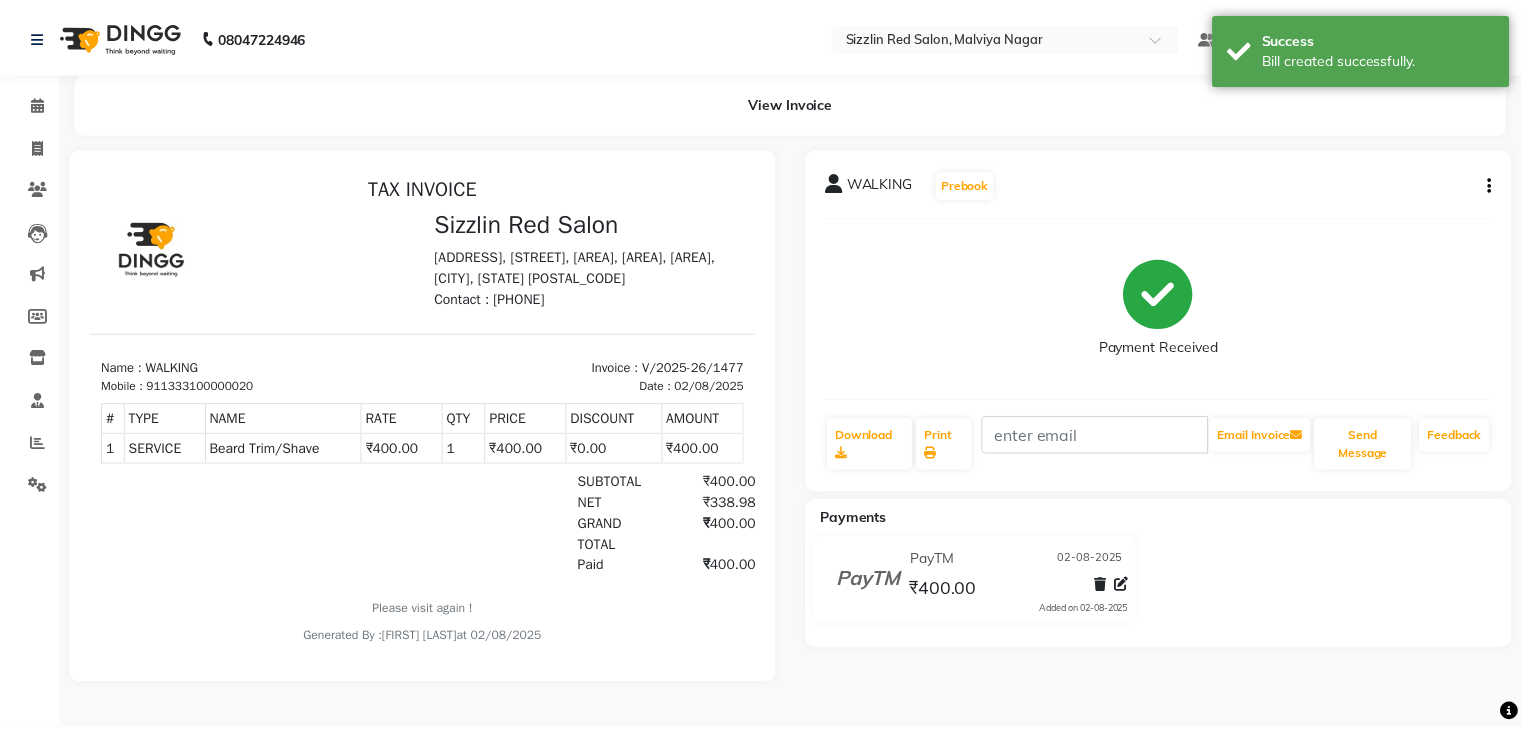scroll, scrollTop: 16, scrollLeft: 0, axis: vertical 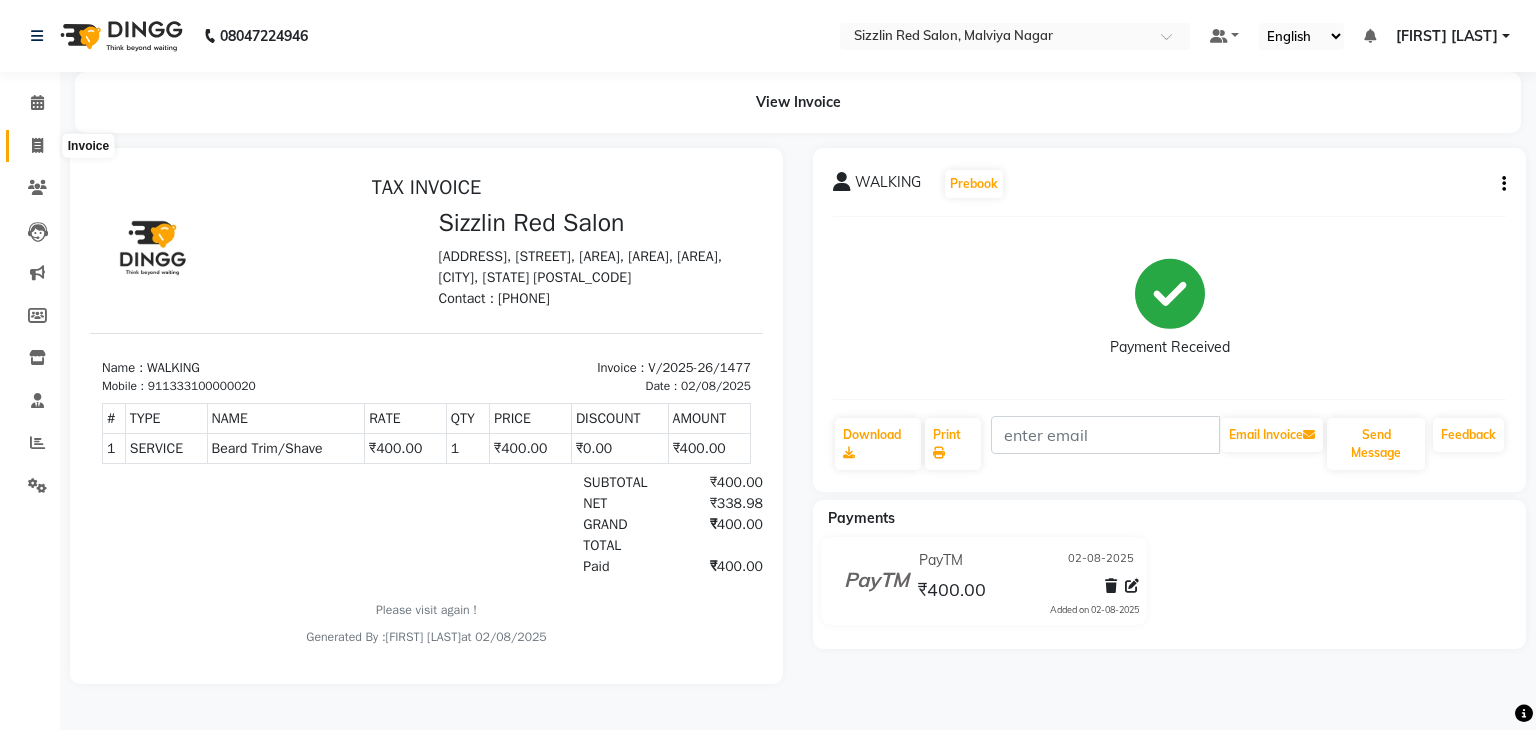 click 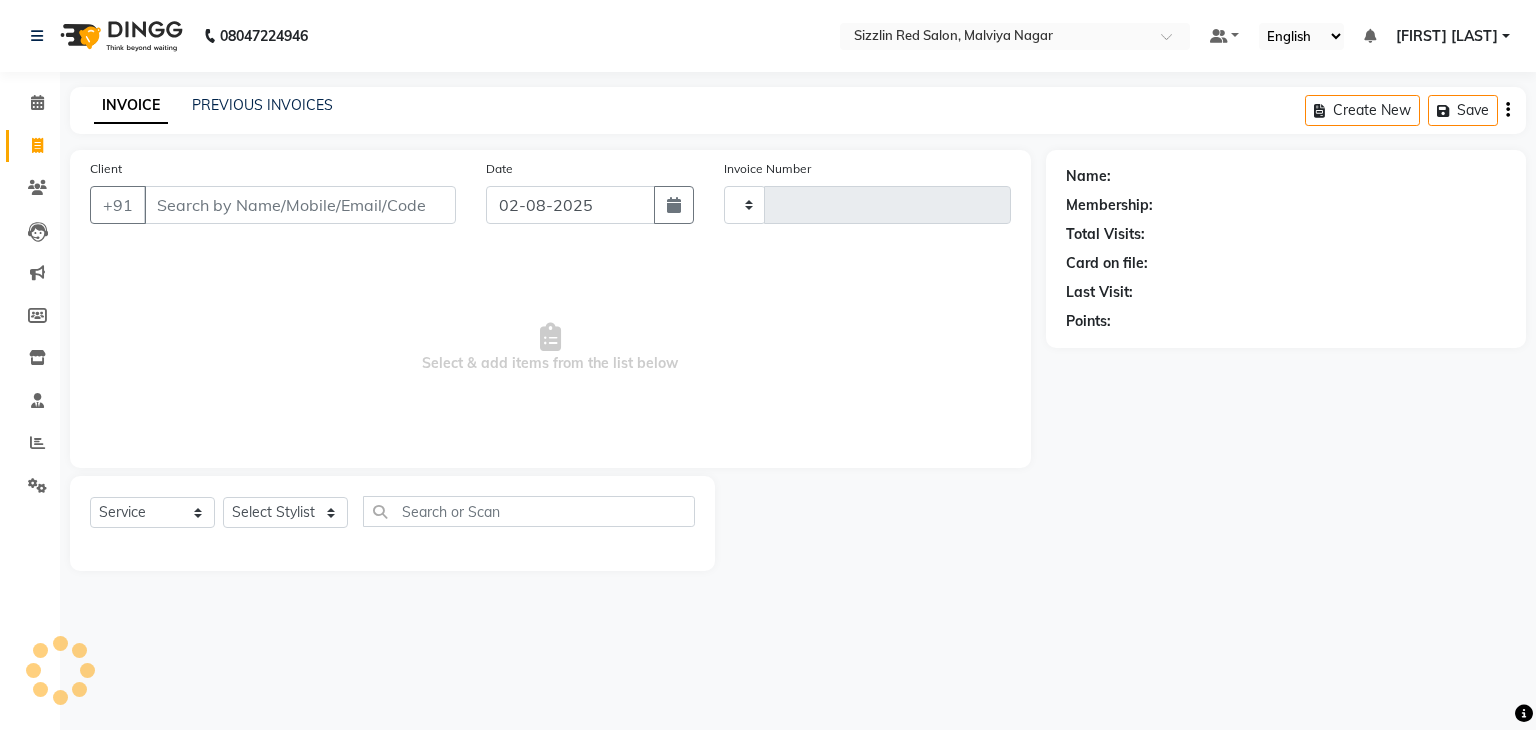 type on "1478" 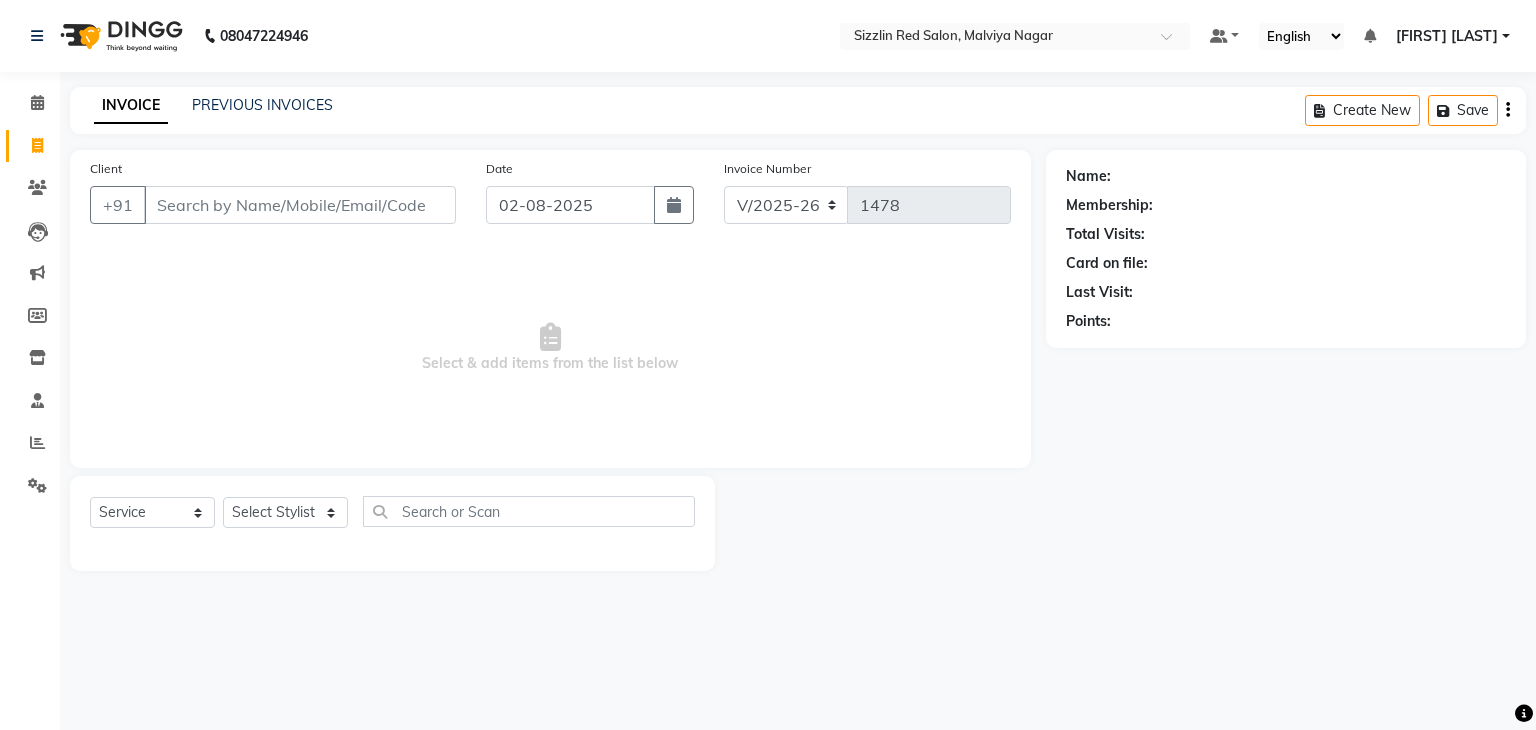 type on "w" 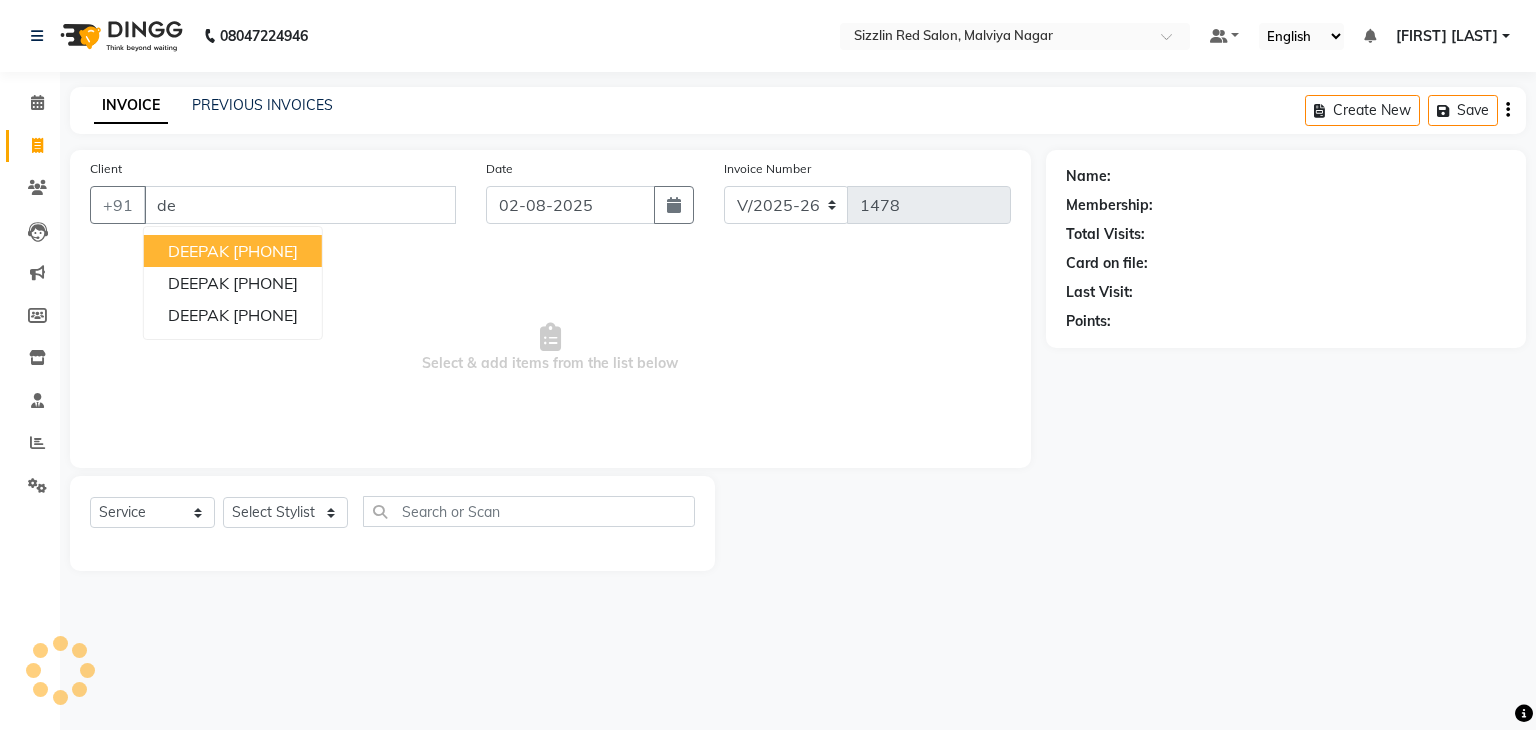 type on "d" 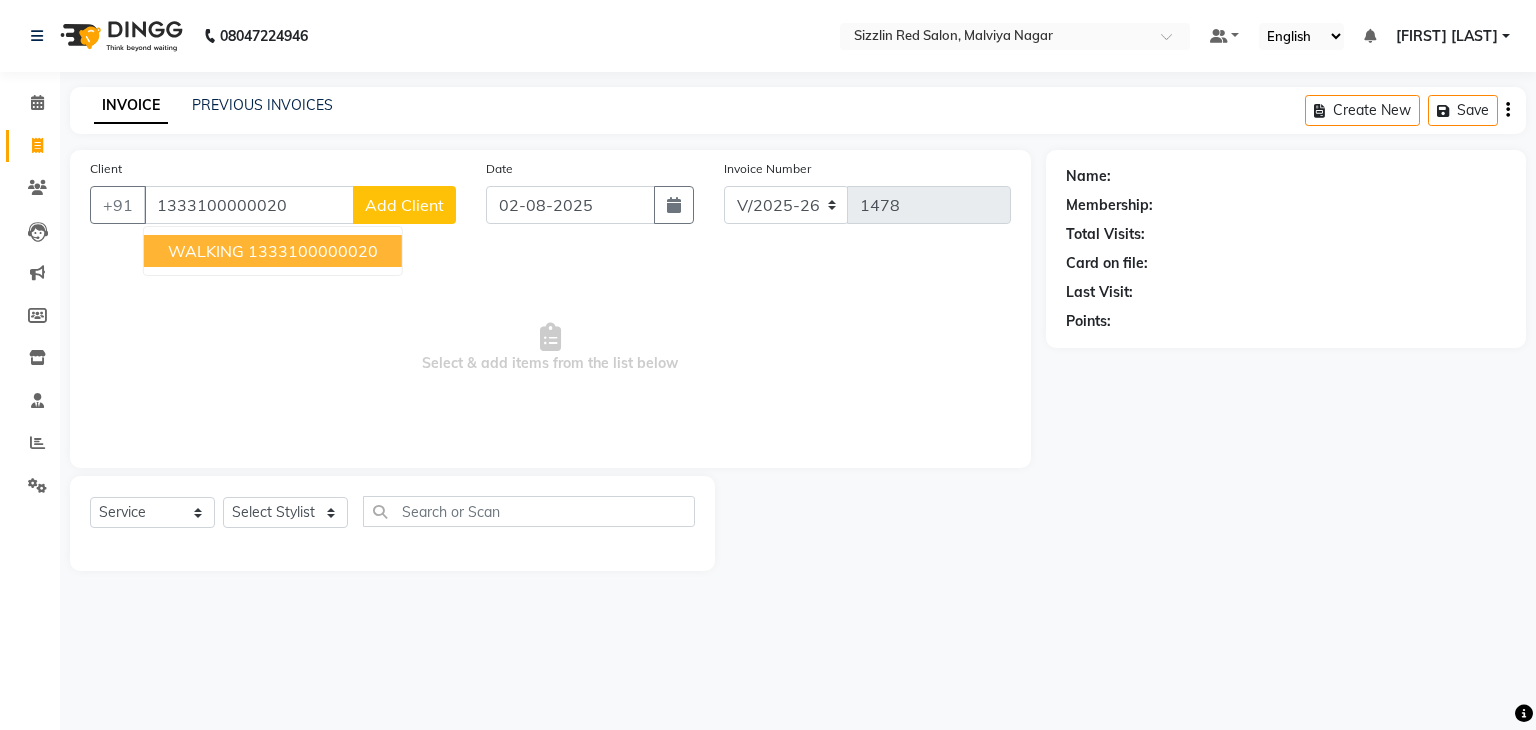 type on "1333100000020" 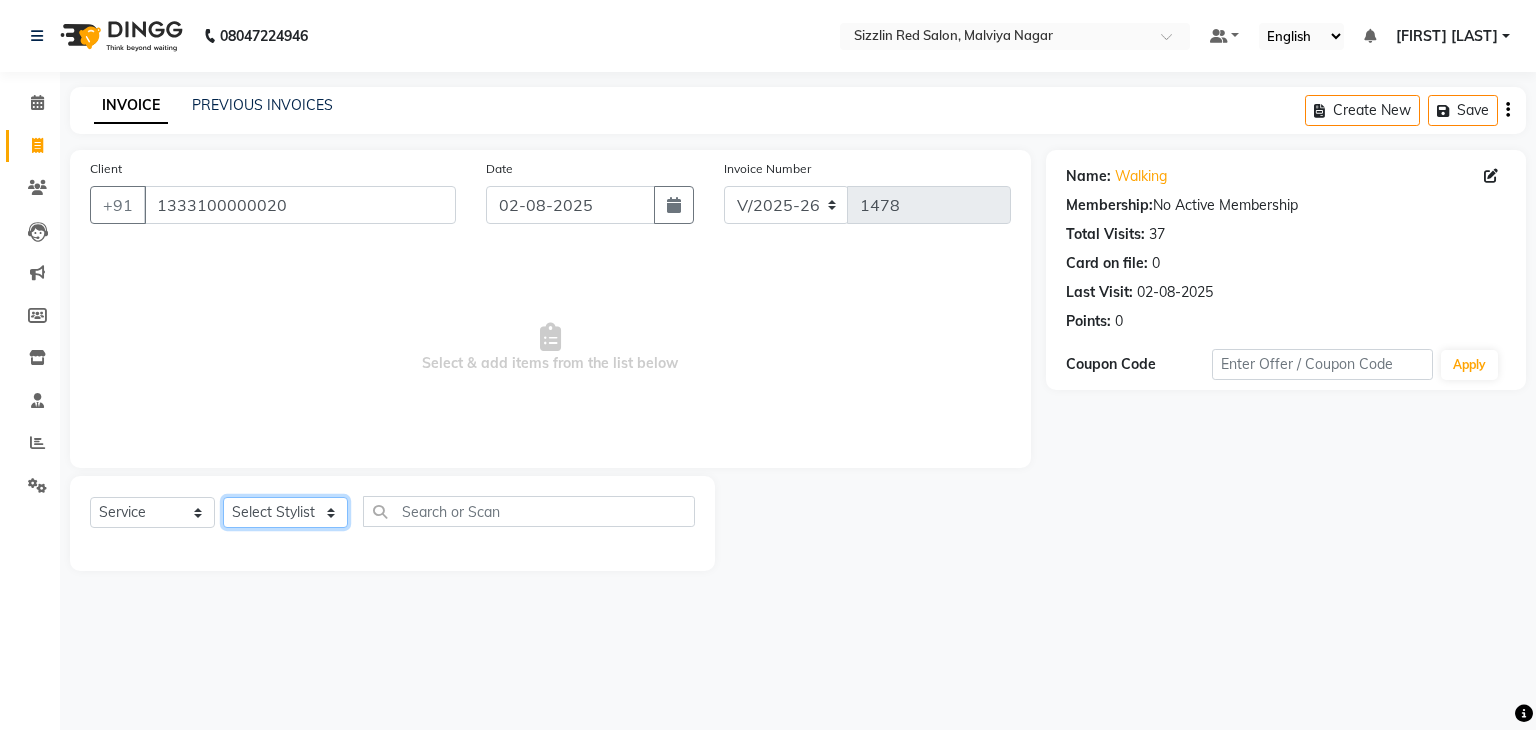 click on "Select Stylist Ajay HK 1 Ajay veer hk ALO Anjeeta Ankit BHASHA COUNTER Demetrious Lovepreet Mohit Mohit Vyas OM  Rohit SALMAN Sharda Shekhu Simran Sukh Swarang Toka Zen CUT" 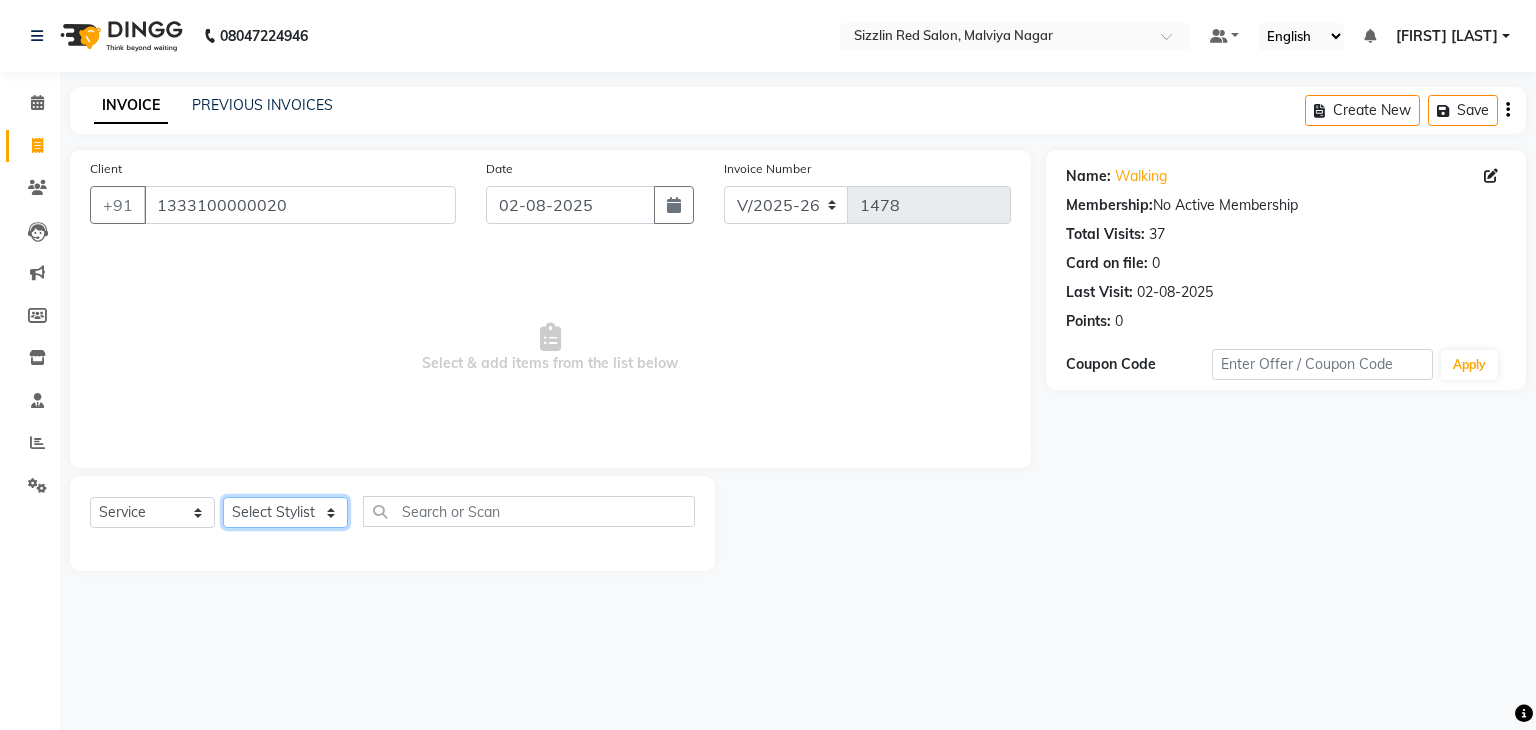 select on "70231" 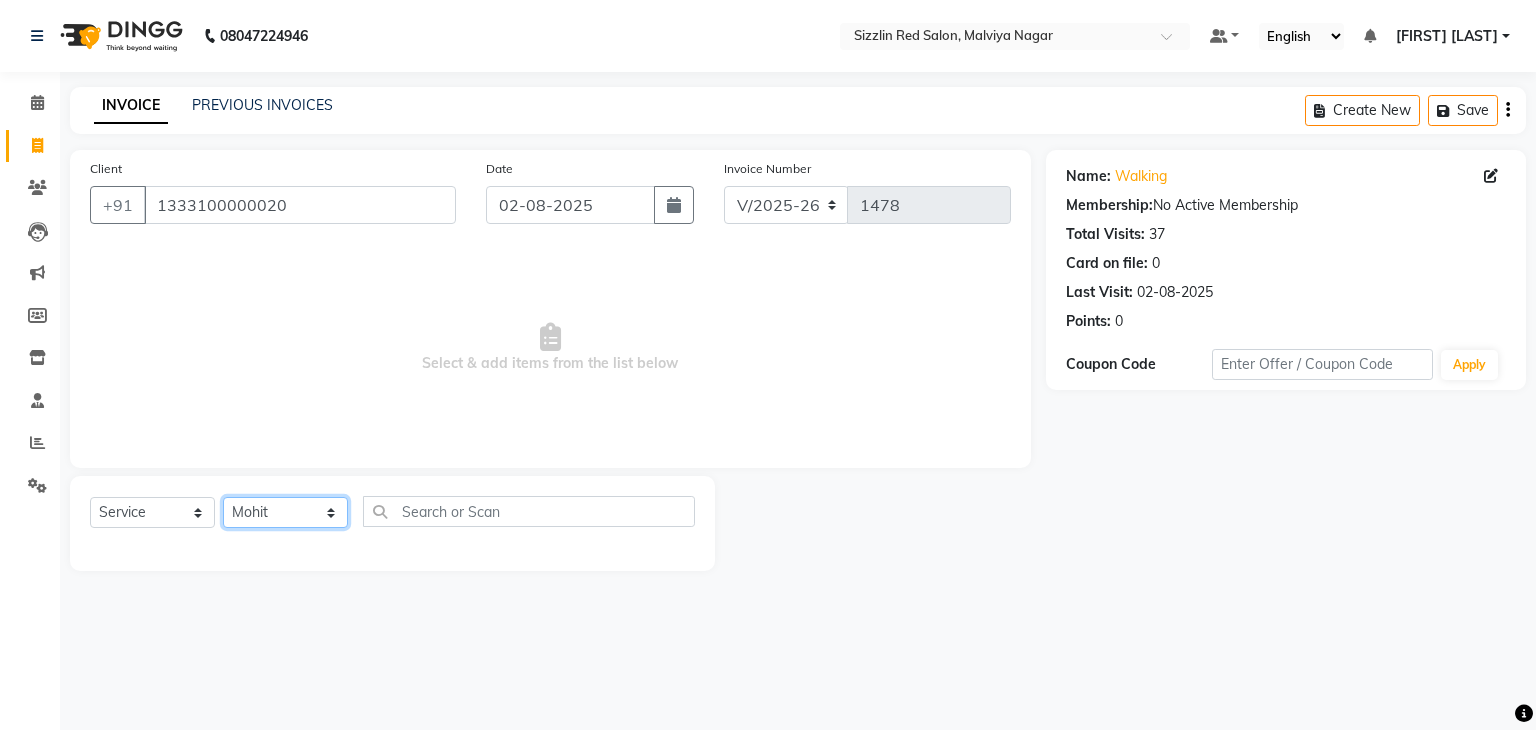 click on "Select Stylist Ajay HK 1 Ajay veer hk ALO Anjeeta Ankit BHASHA COUNTER Demetrious Lovepreet Mohit Mohit Vyas OM  Rohit SALMAN Sharda Shekhu Simran Sukh Swarang Toka Zen CUT" 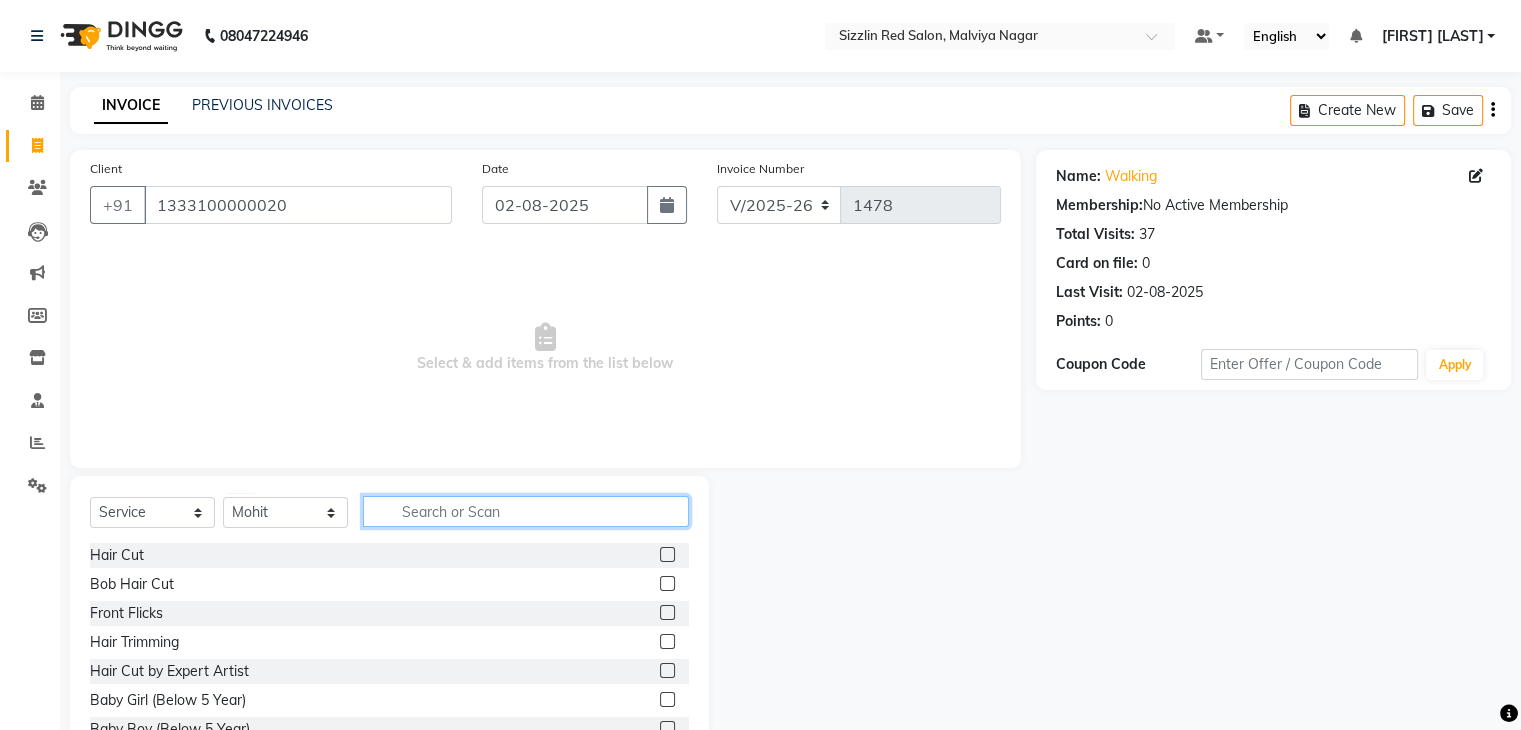 click 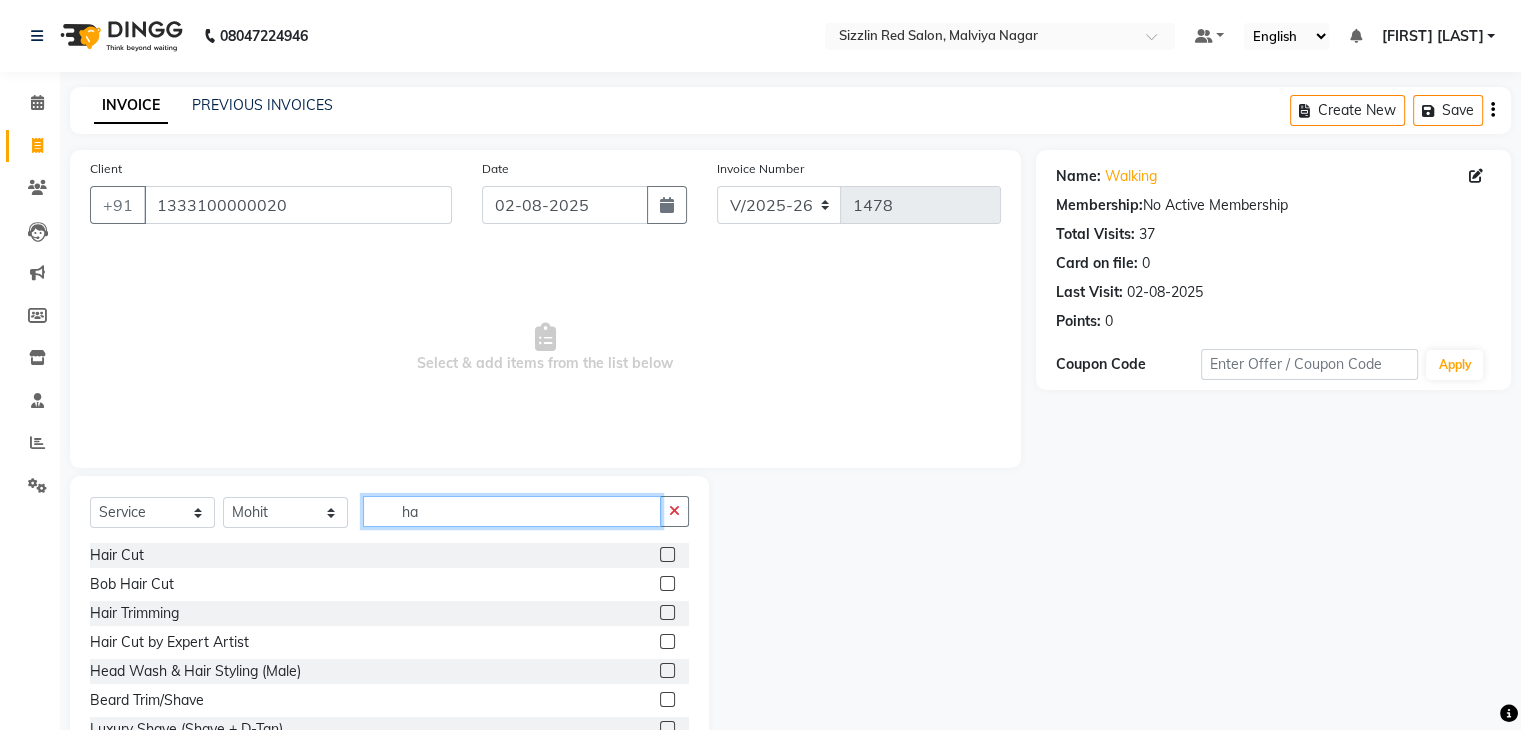 type on "h" 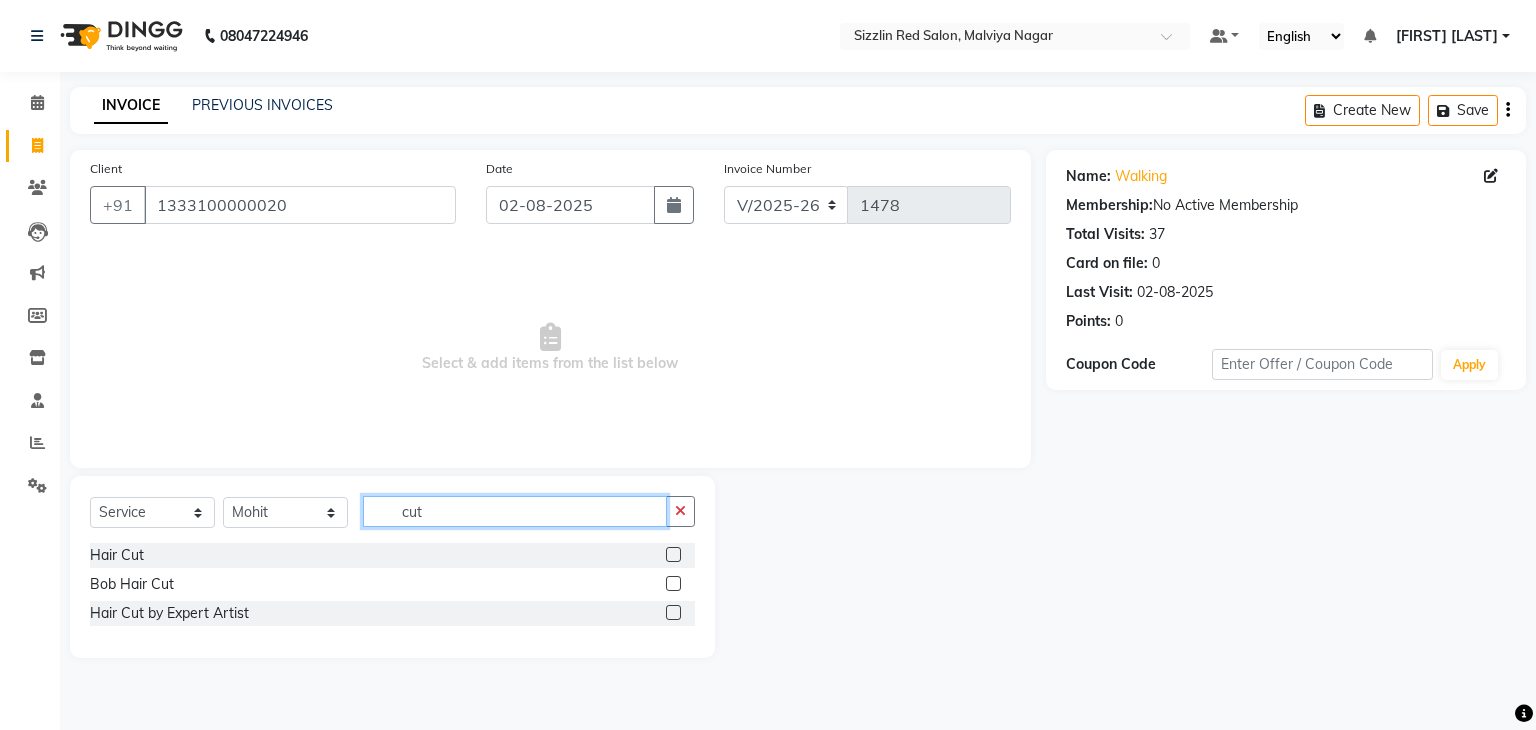 type on "cut" 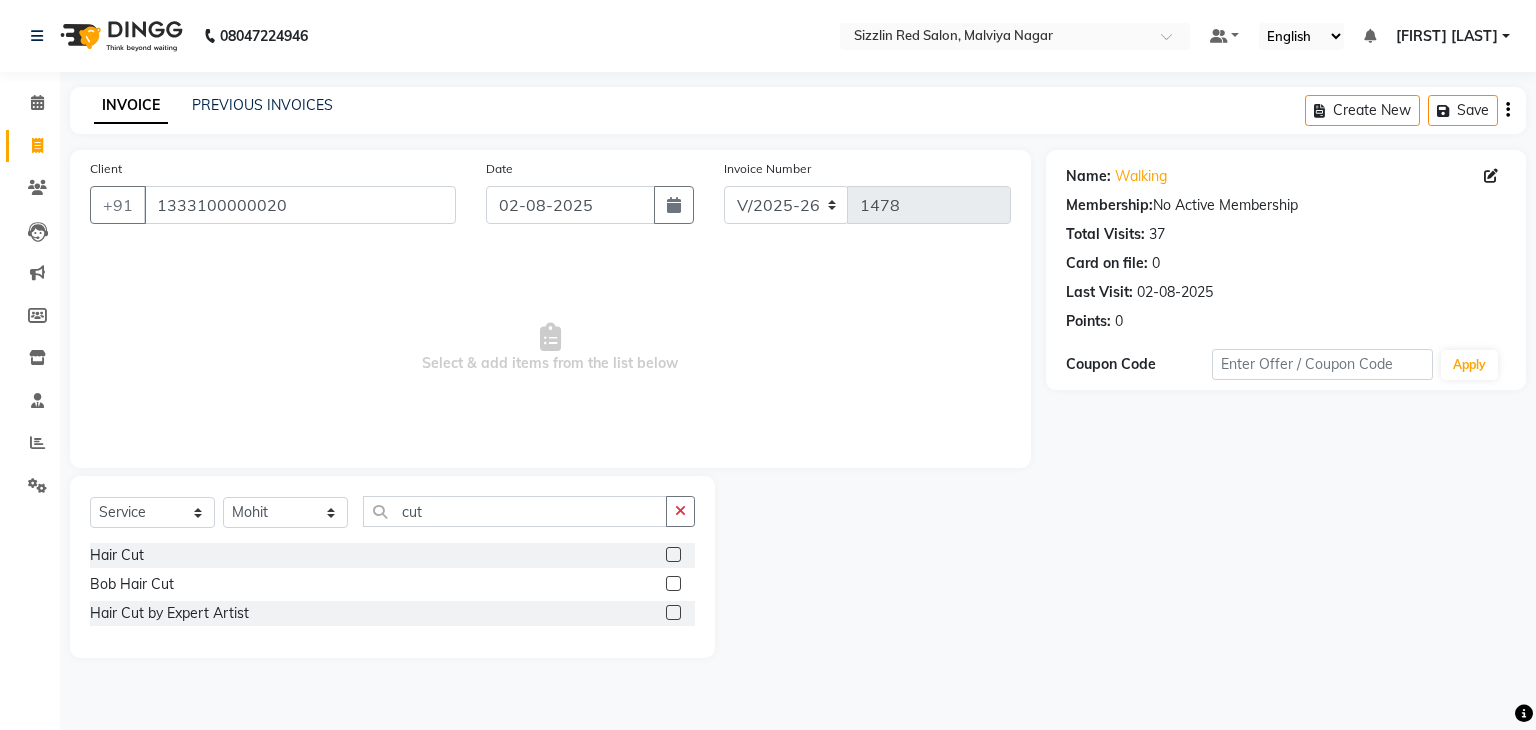 click 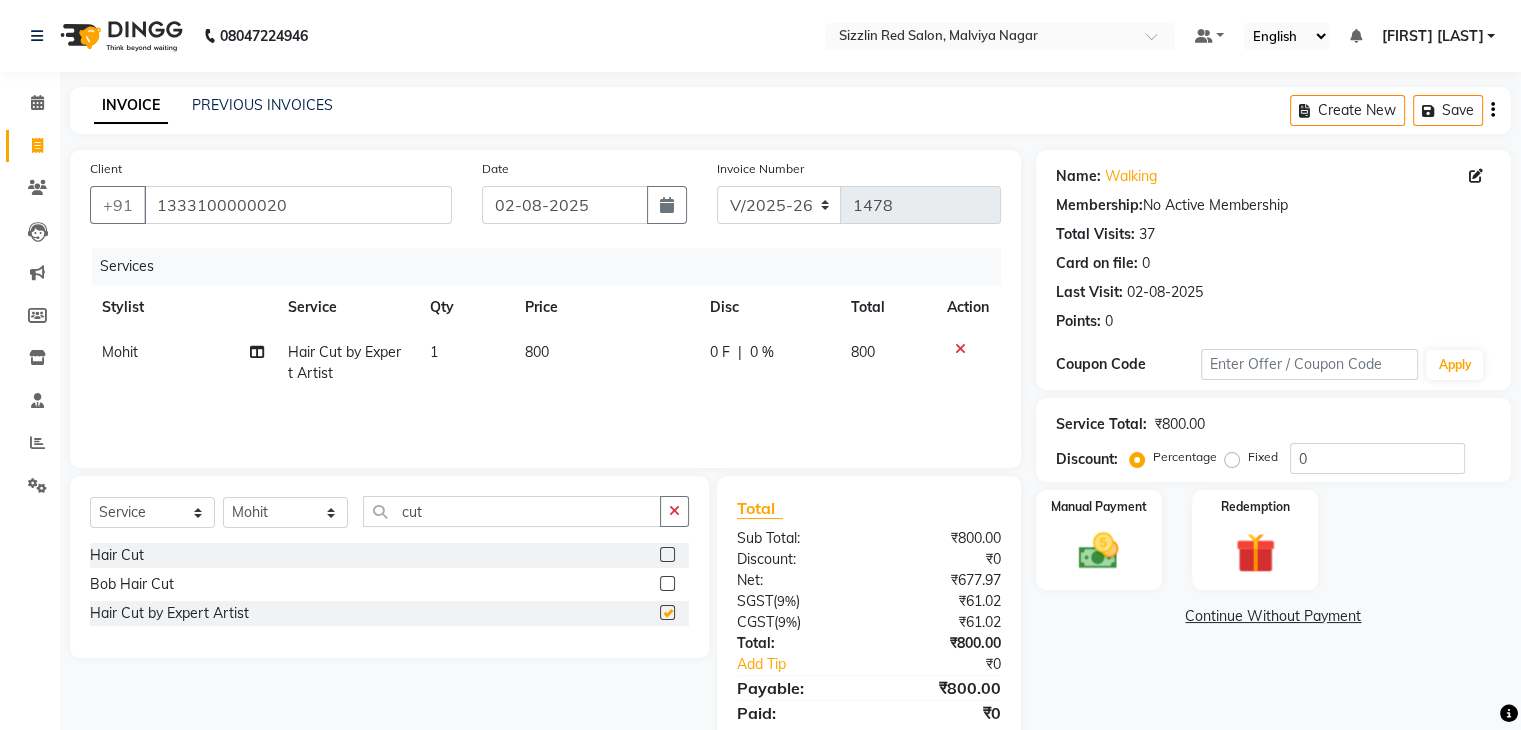 checkbox on "false" 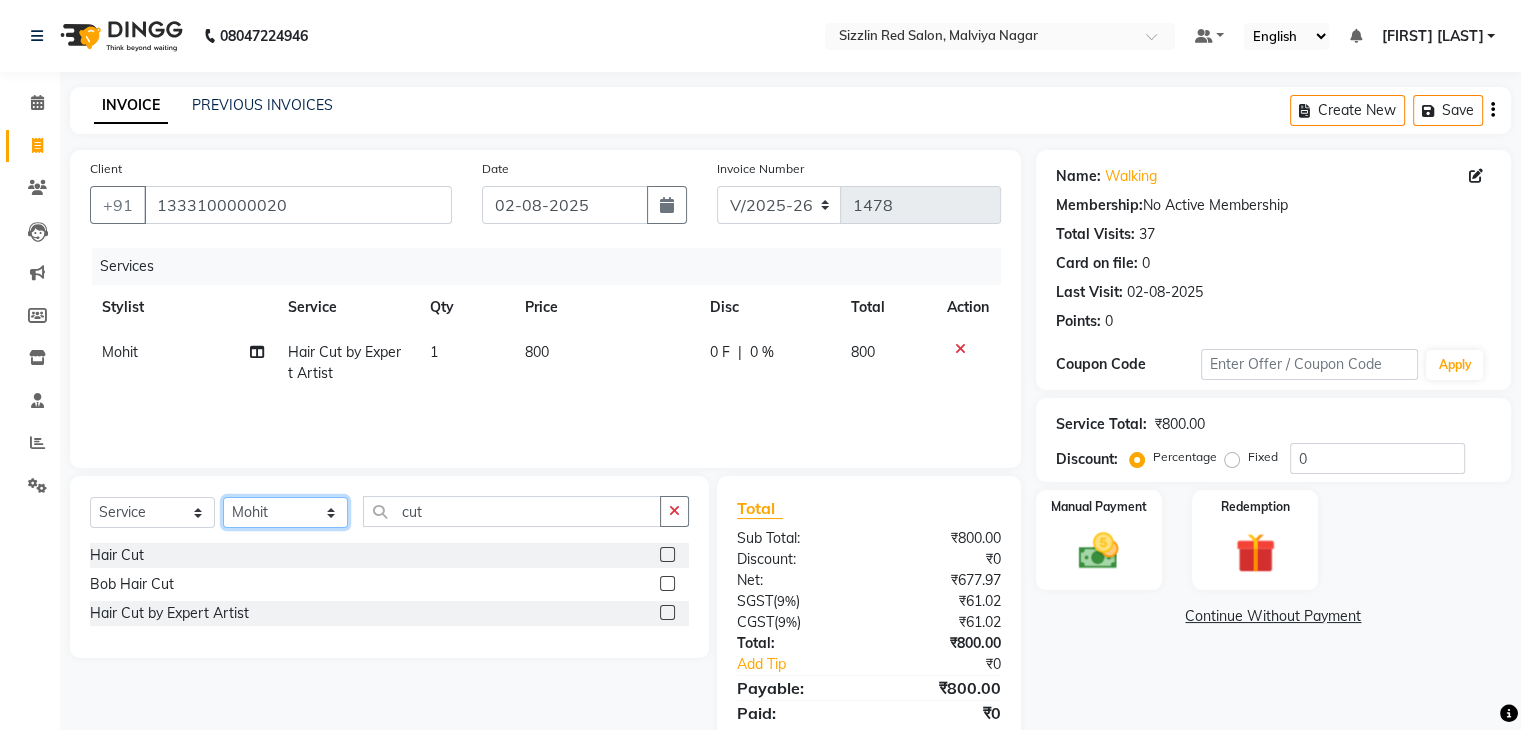 click on "Select Stylist Ajay HK 1 Ajay veer hk ALO Anjeeta Ankit BHASHA COUNTER Demetrious Lovepreet Mohit Mohit Vyas OM  Rohit SALMAN Sharda Shekhu Simran Sukh Swarang Toka Zen CUT" 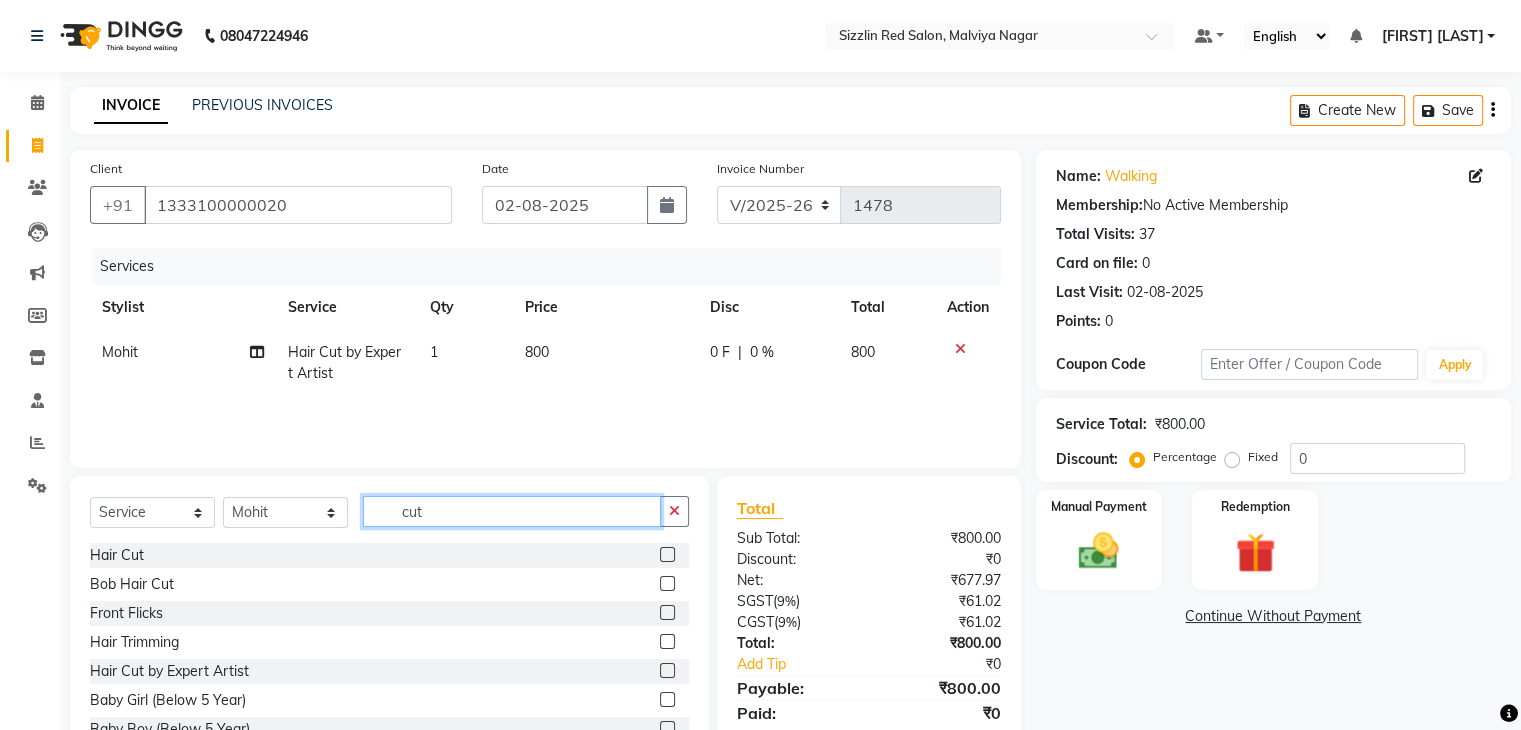 drag, startPoint x: 463, startPoint y: 520, endPoint x: 381, endPoint y: 520, distance: 82 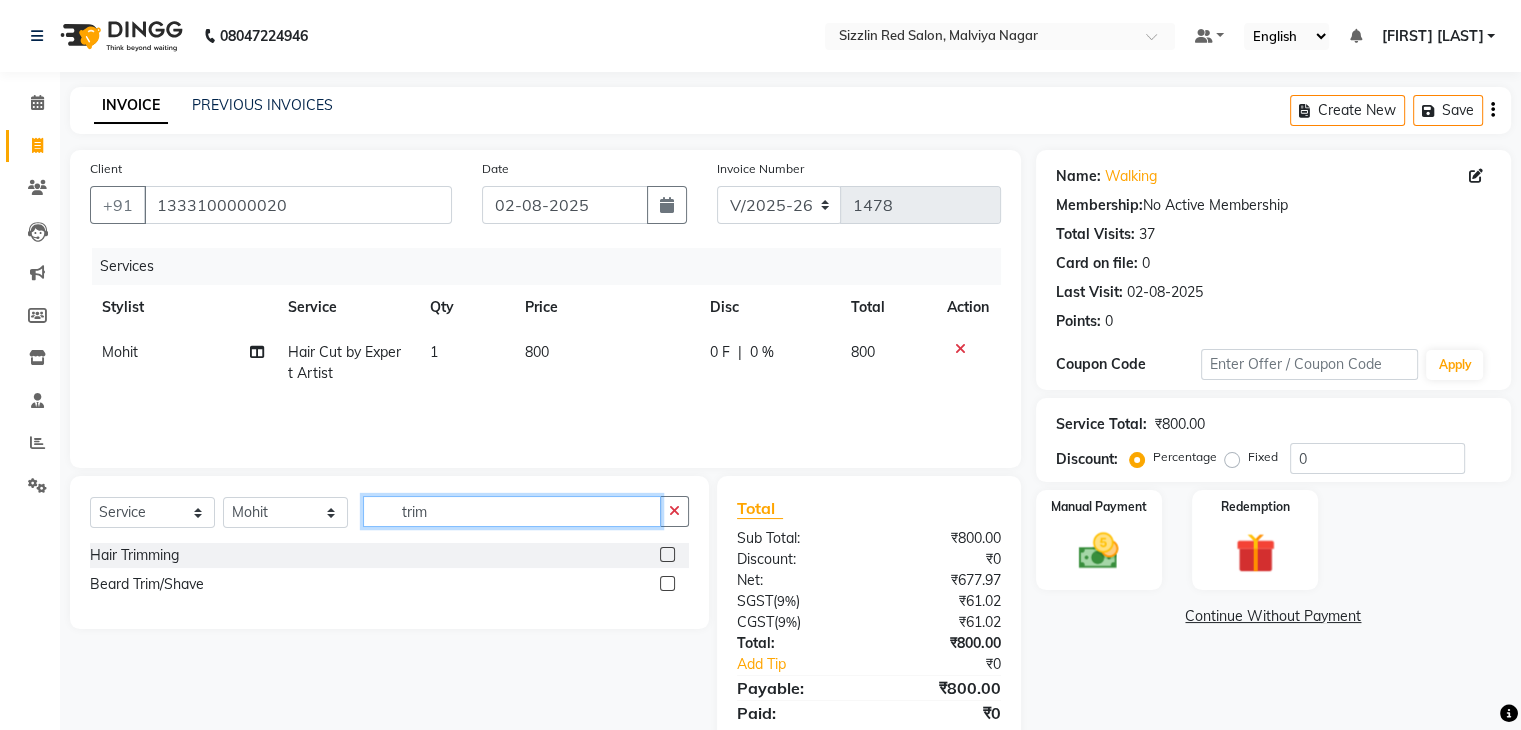 type on "trim" 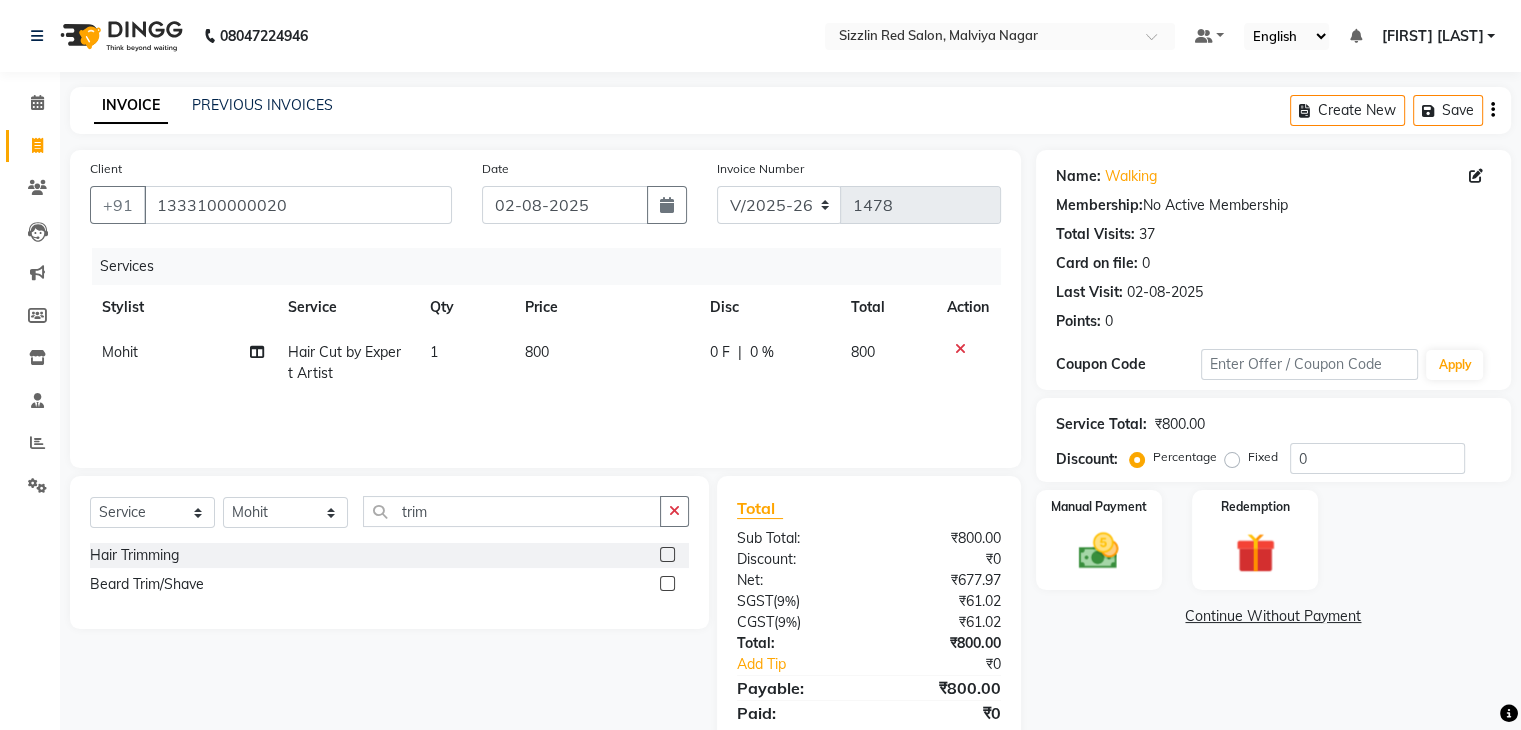 click 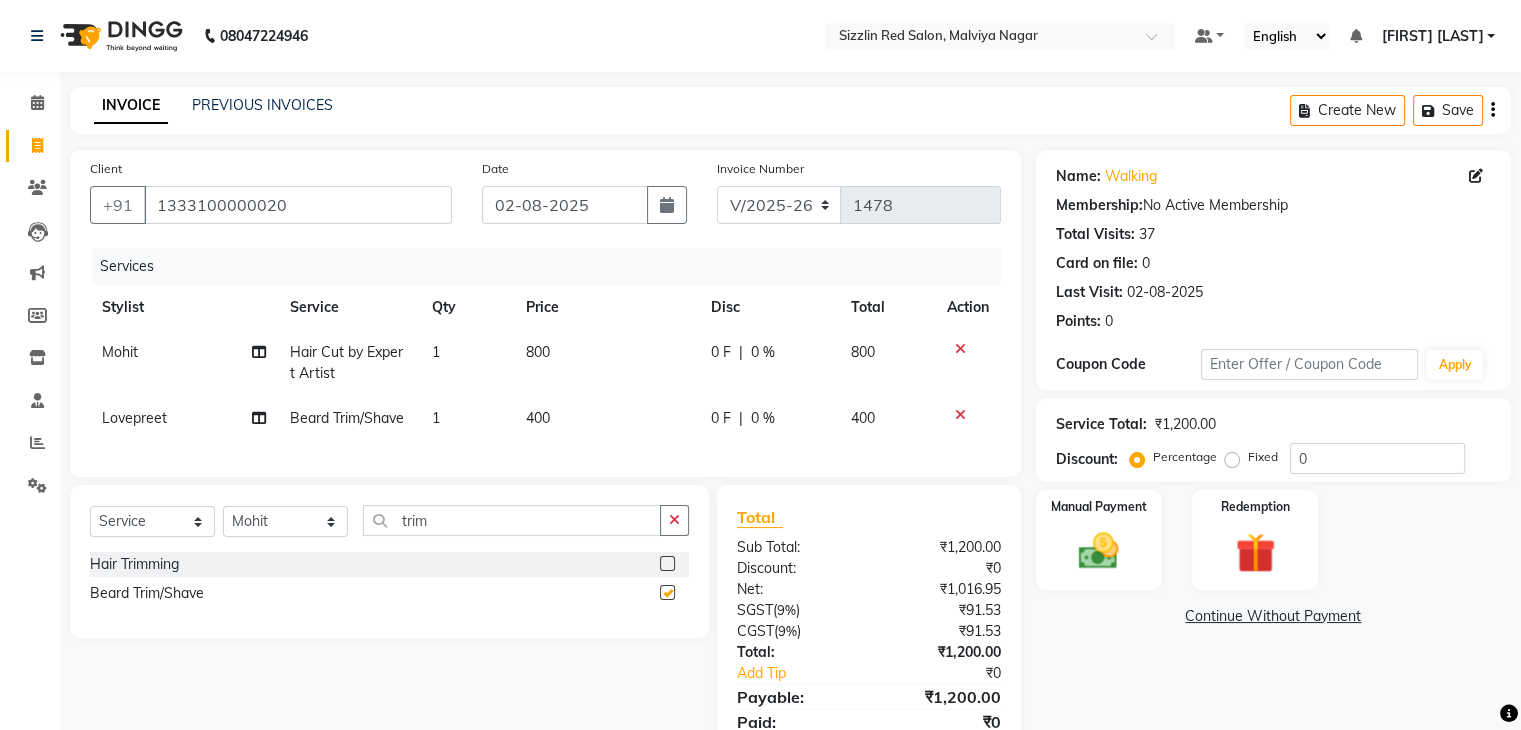 checkbox on "false" 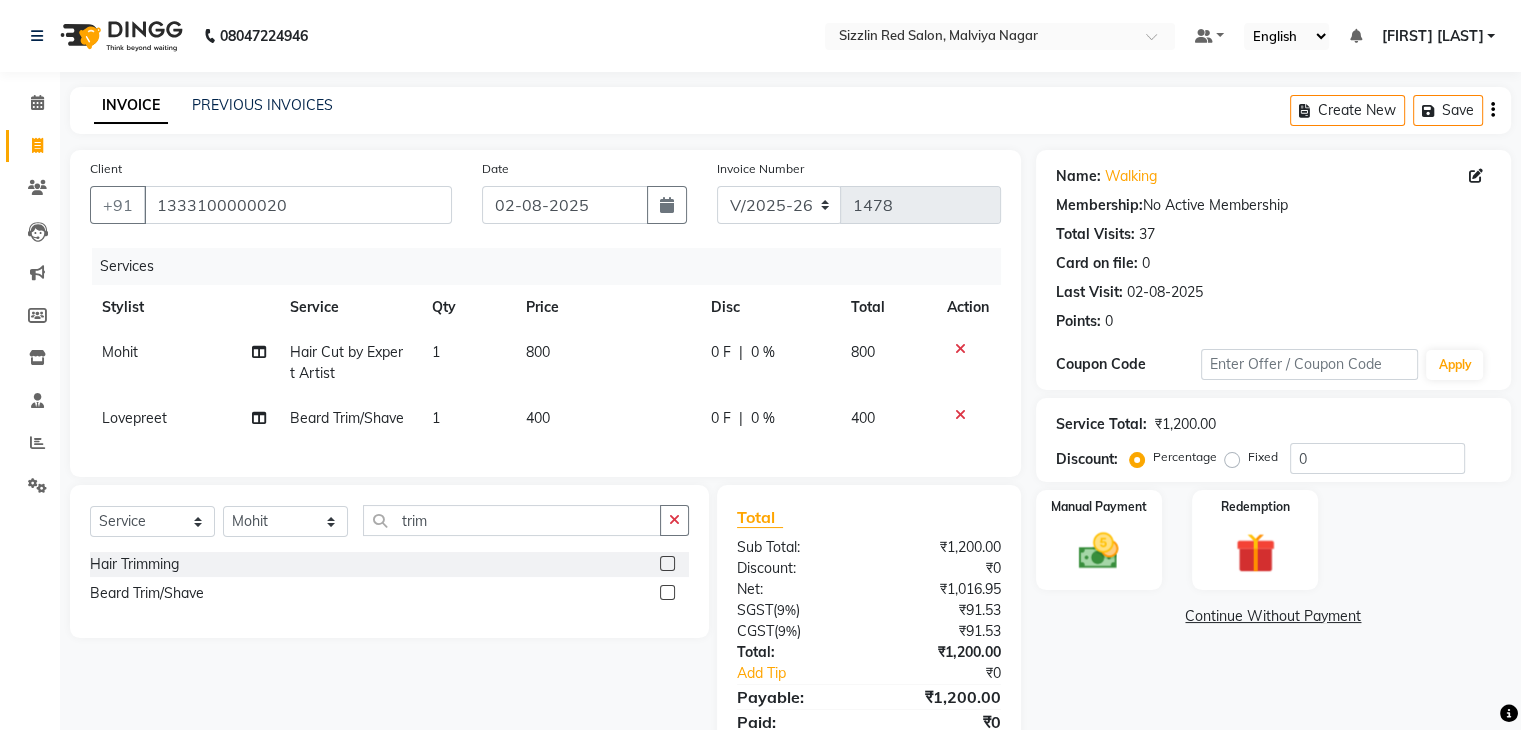 scroll, scrollTop: 95, scrollLeft: 0, axis: vertical 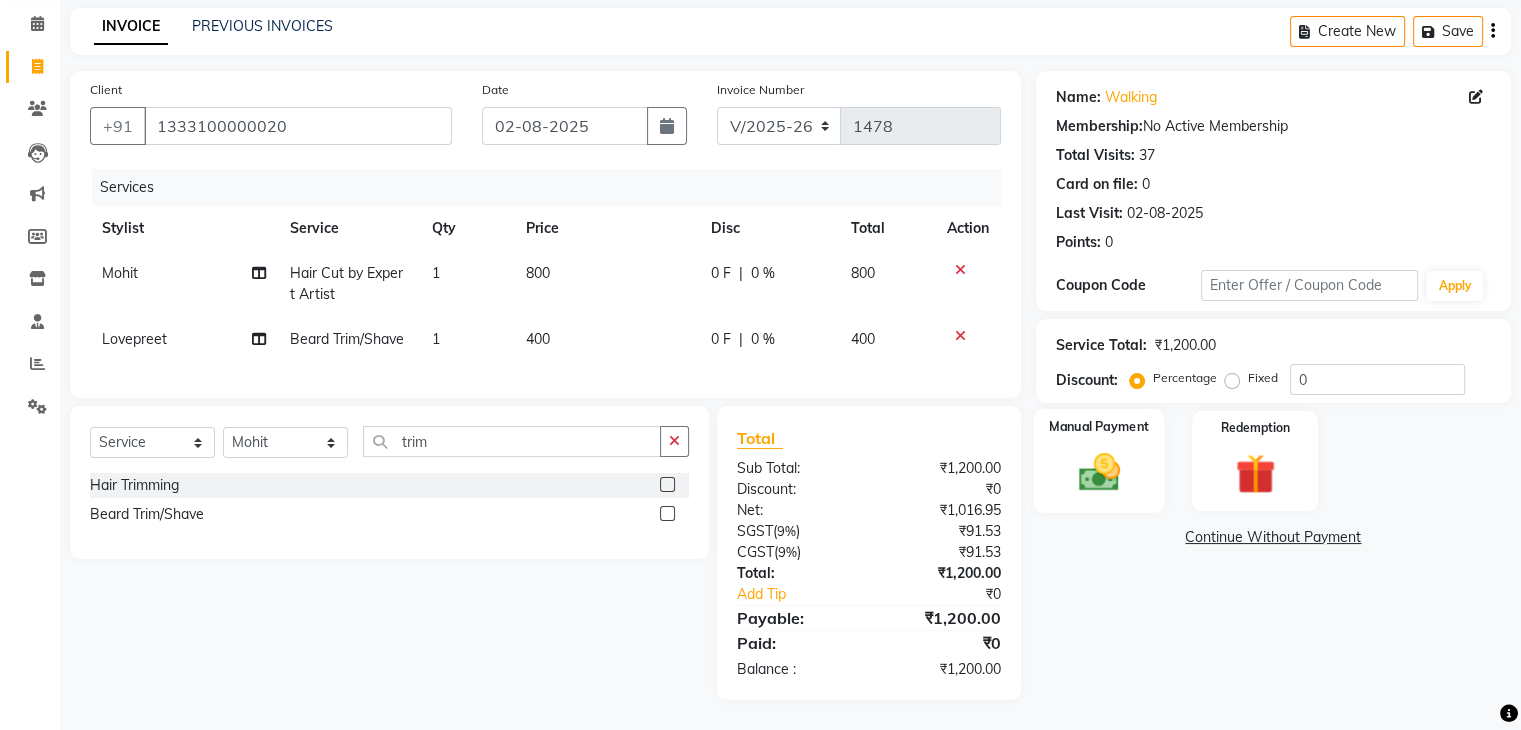click 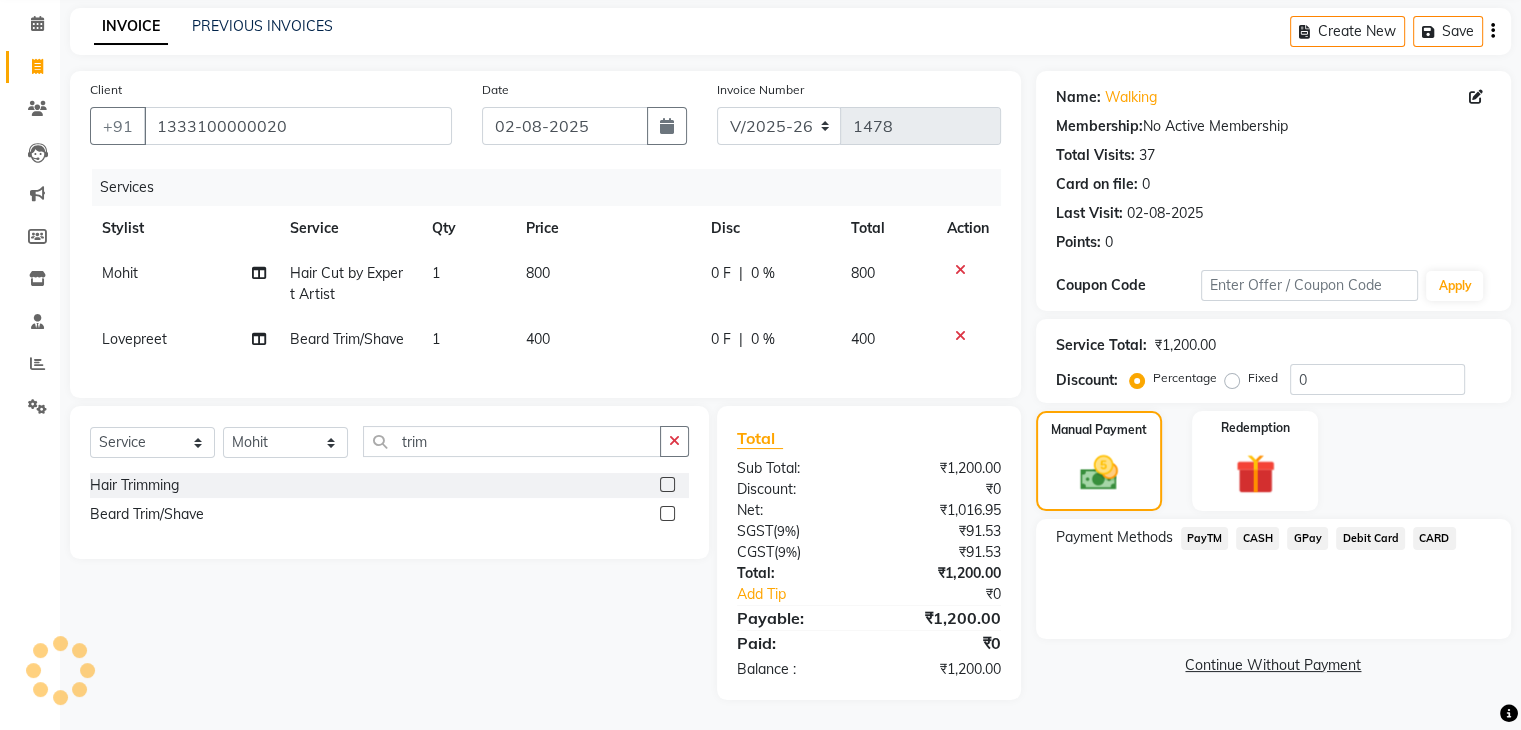 click on "CASH" 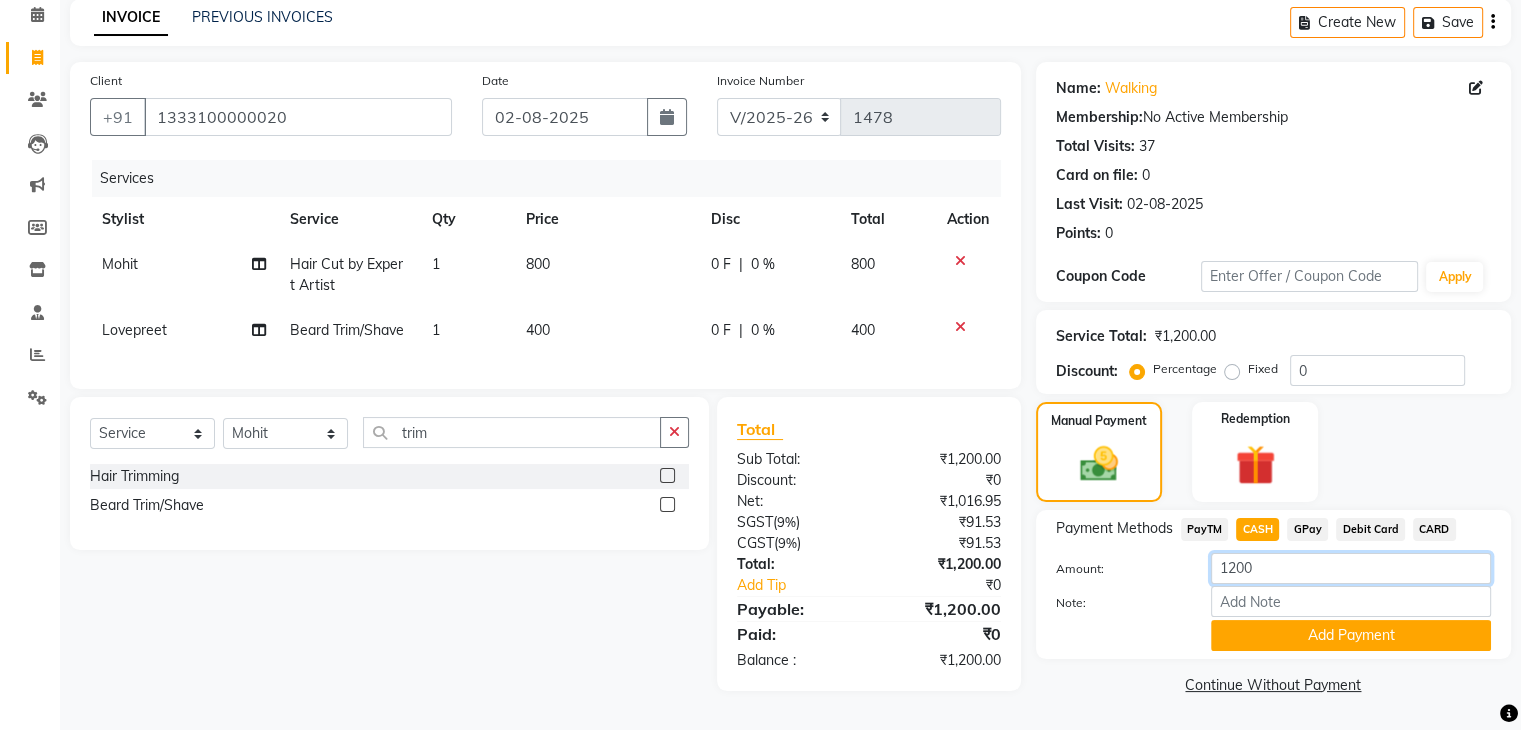 drag, startPoint x: 1264, startPoint y: 566, endPoint x: 1201, endPoint y: 573, distance: 63.387695 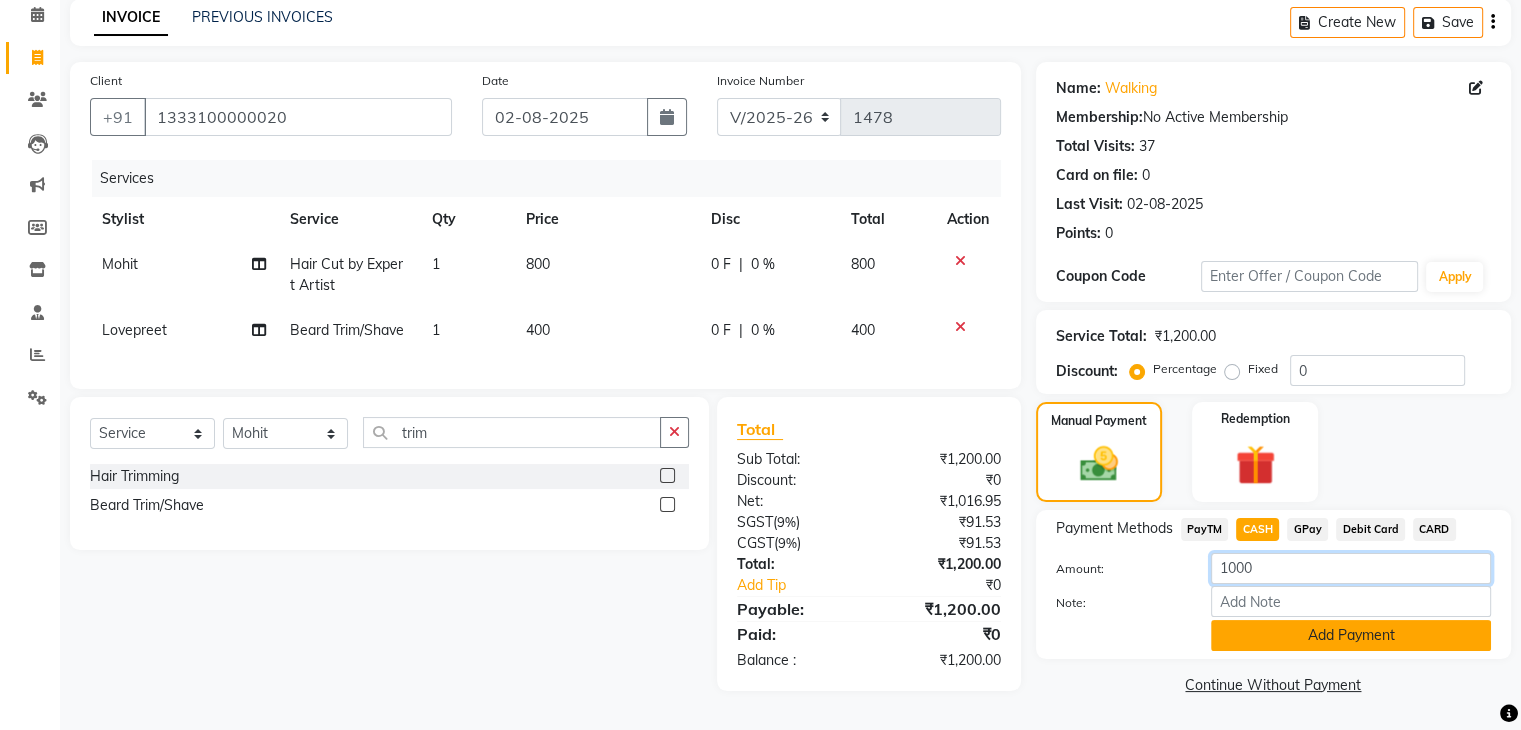 type on "1000" 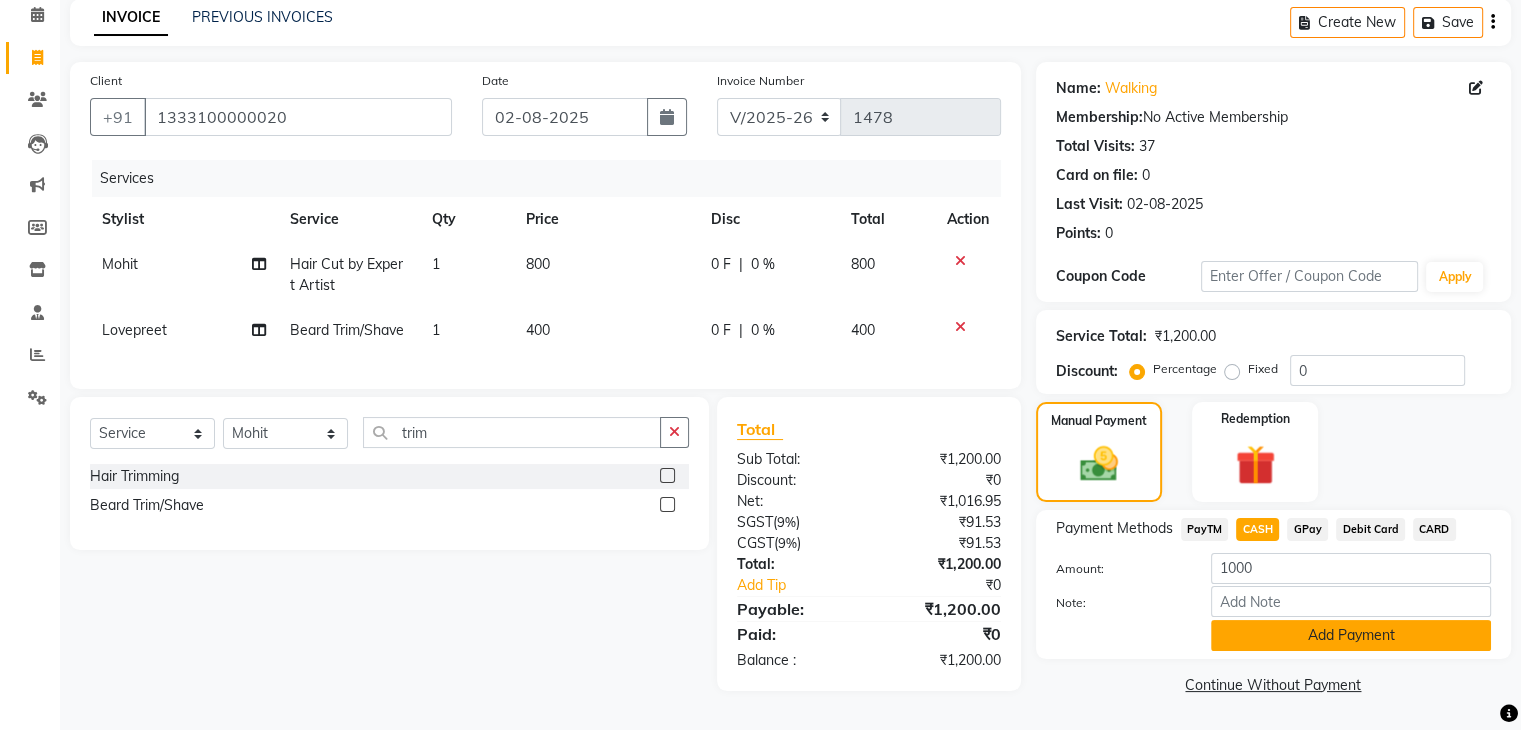 click on "Add Payment" 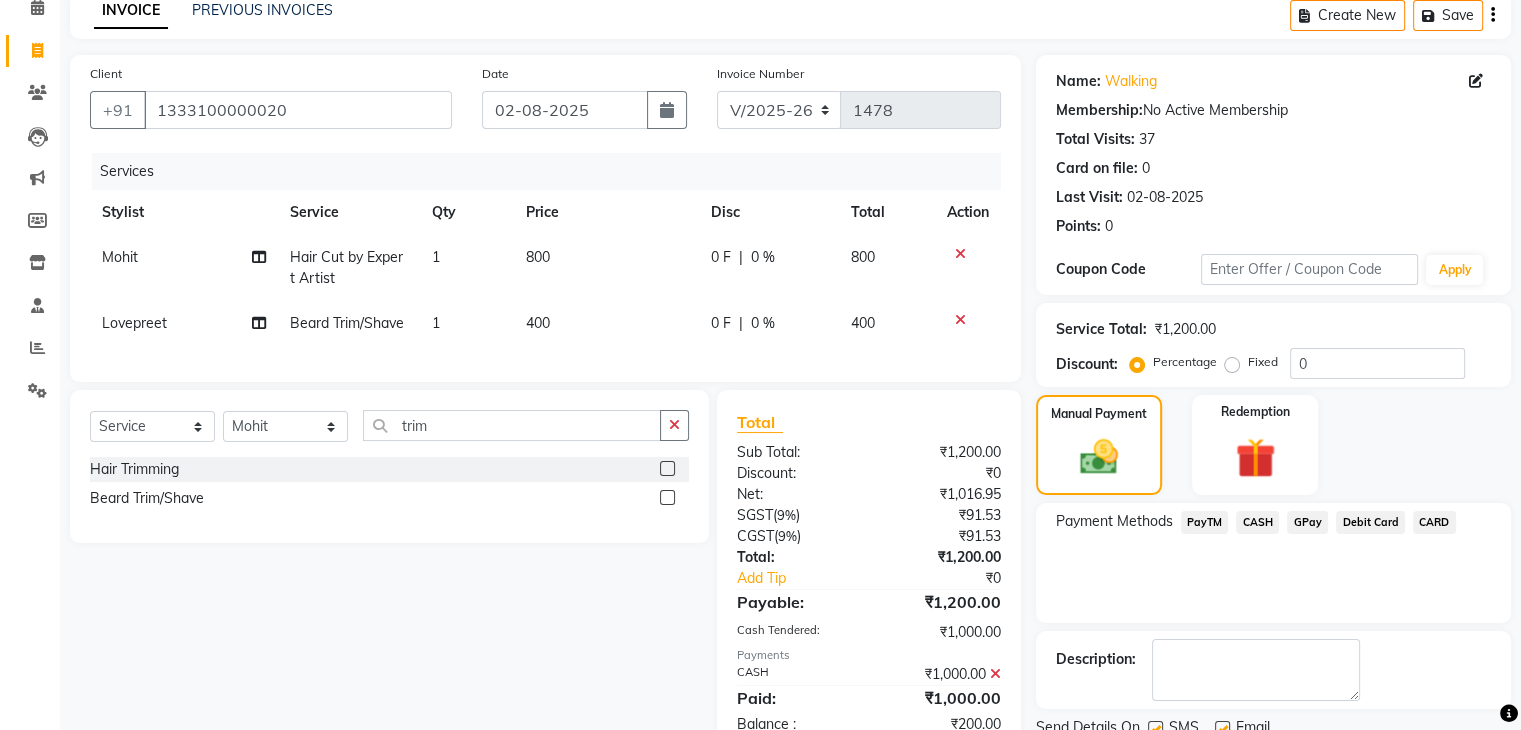 click on "PayTM" 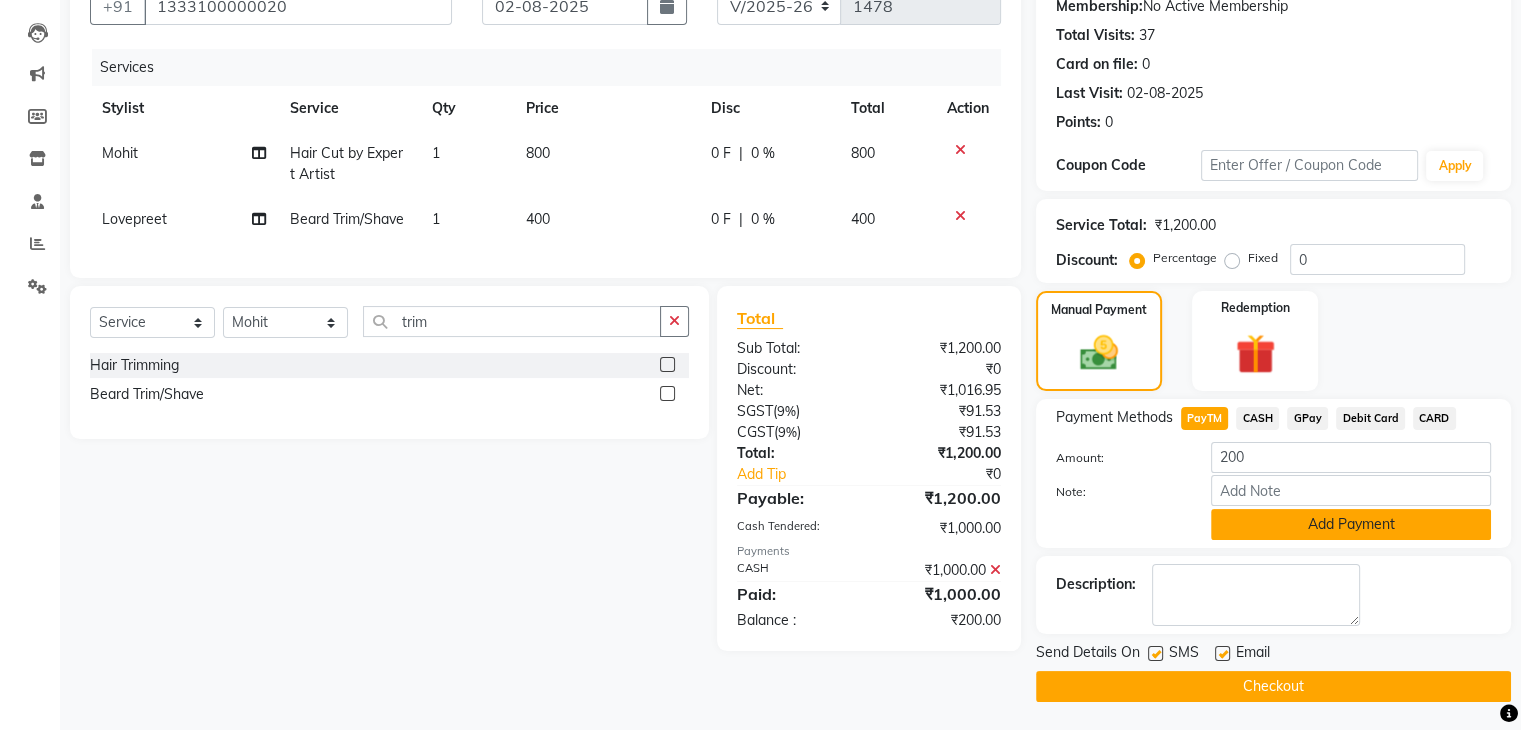 click on "Add Payment" 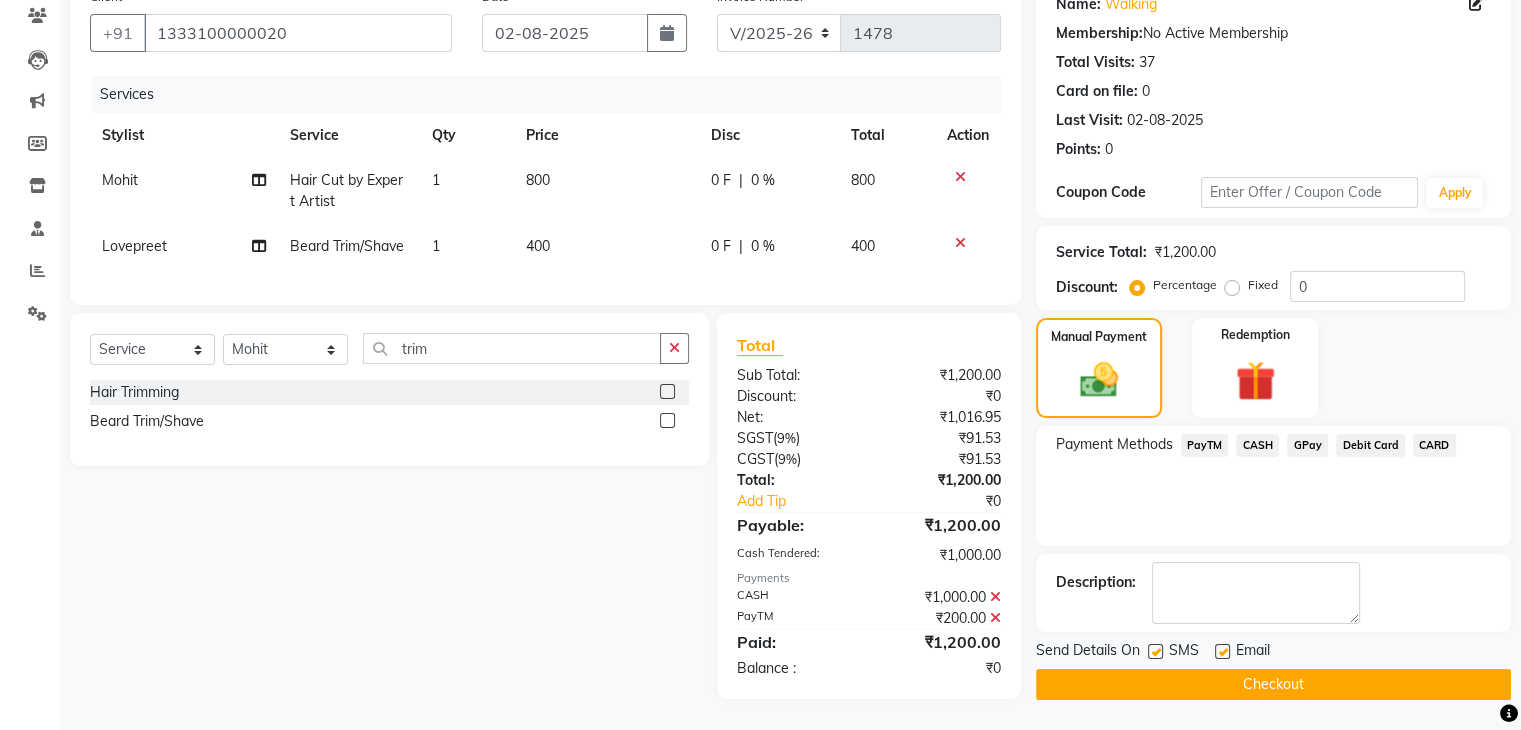 scroll, scrollTop: 187, scrollLeft: 0, axis: vertical 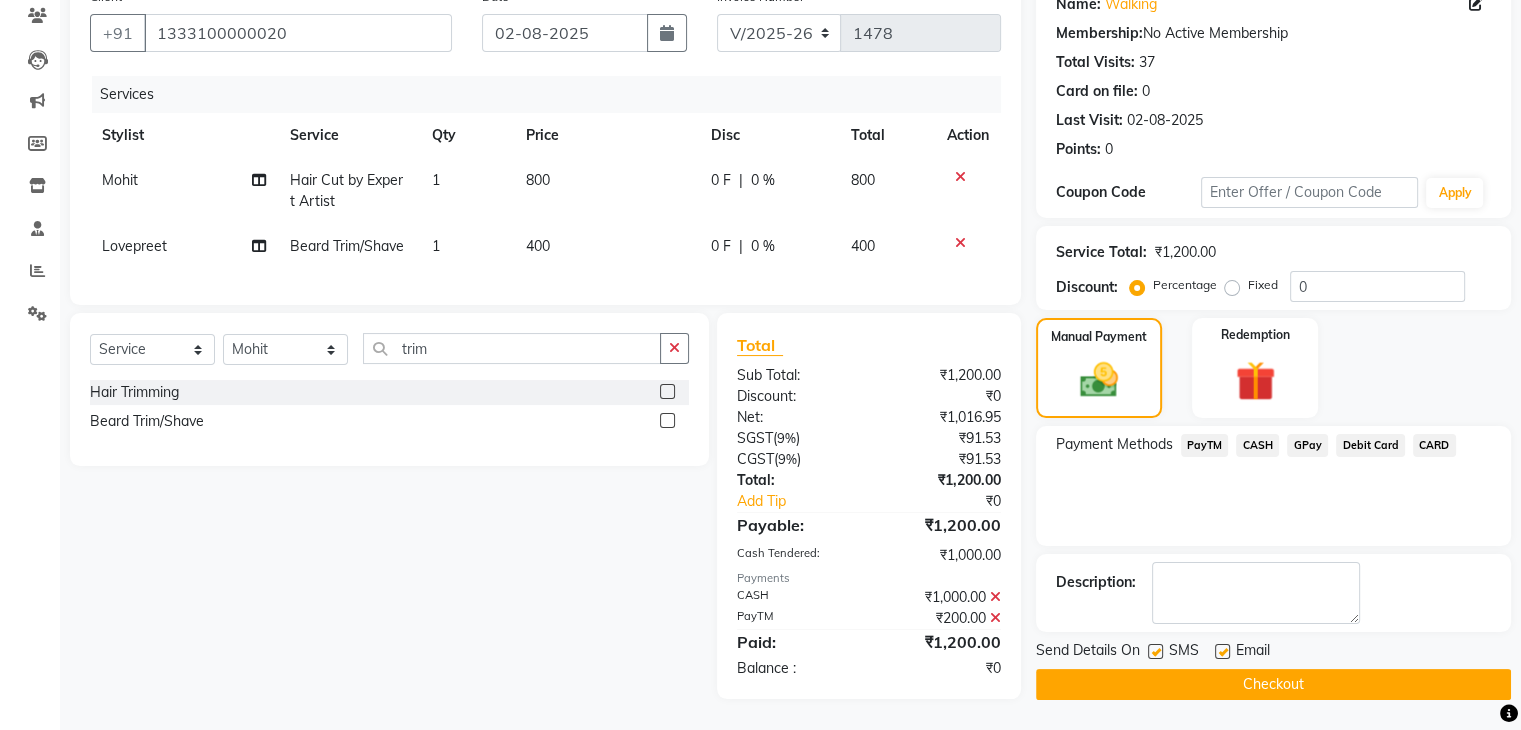 click on "Checkout" 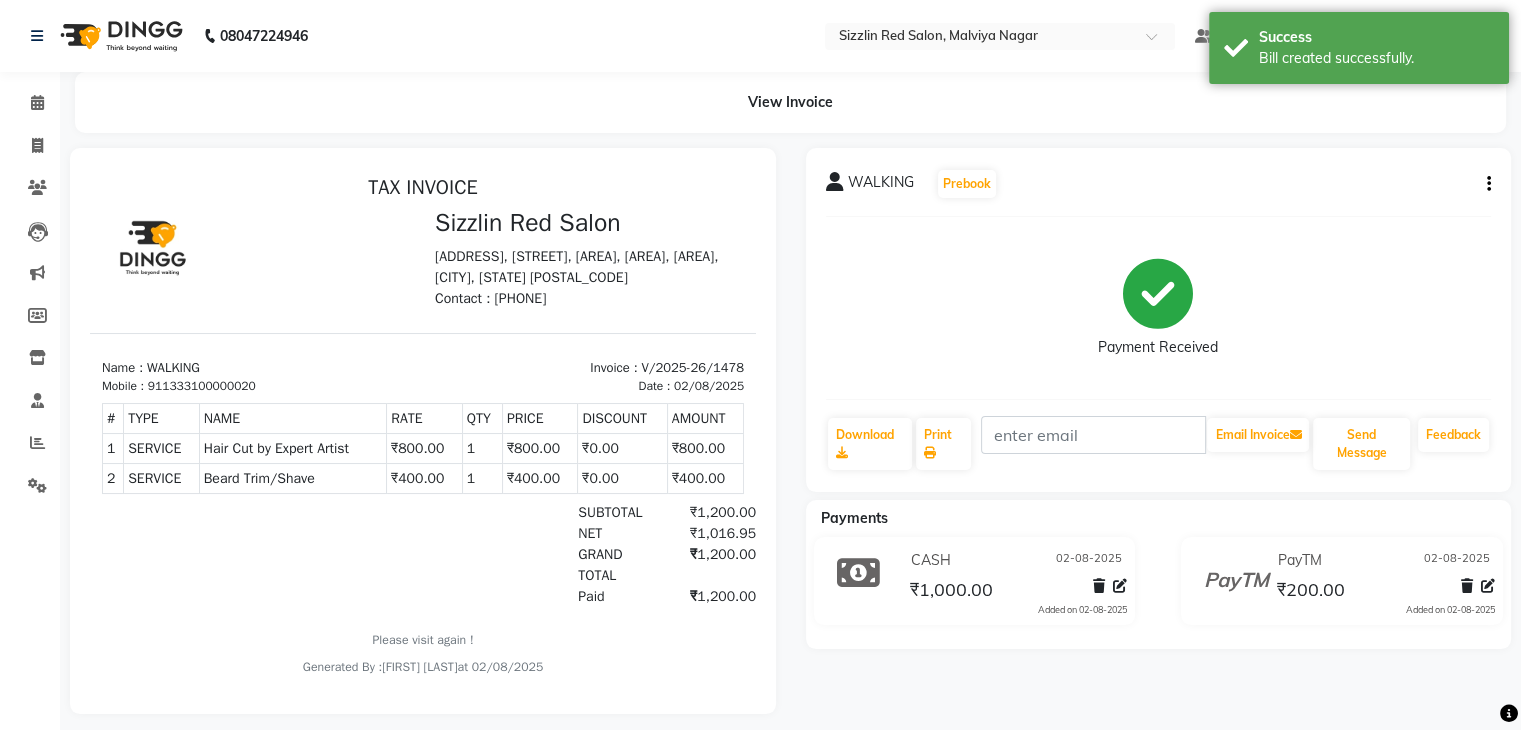 scroll, scrollTop: 0, scrollLeft: 0, axis: both 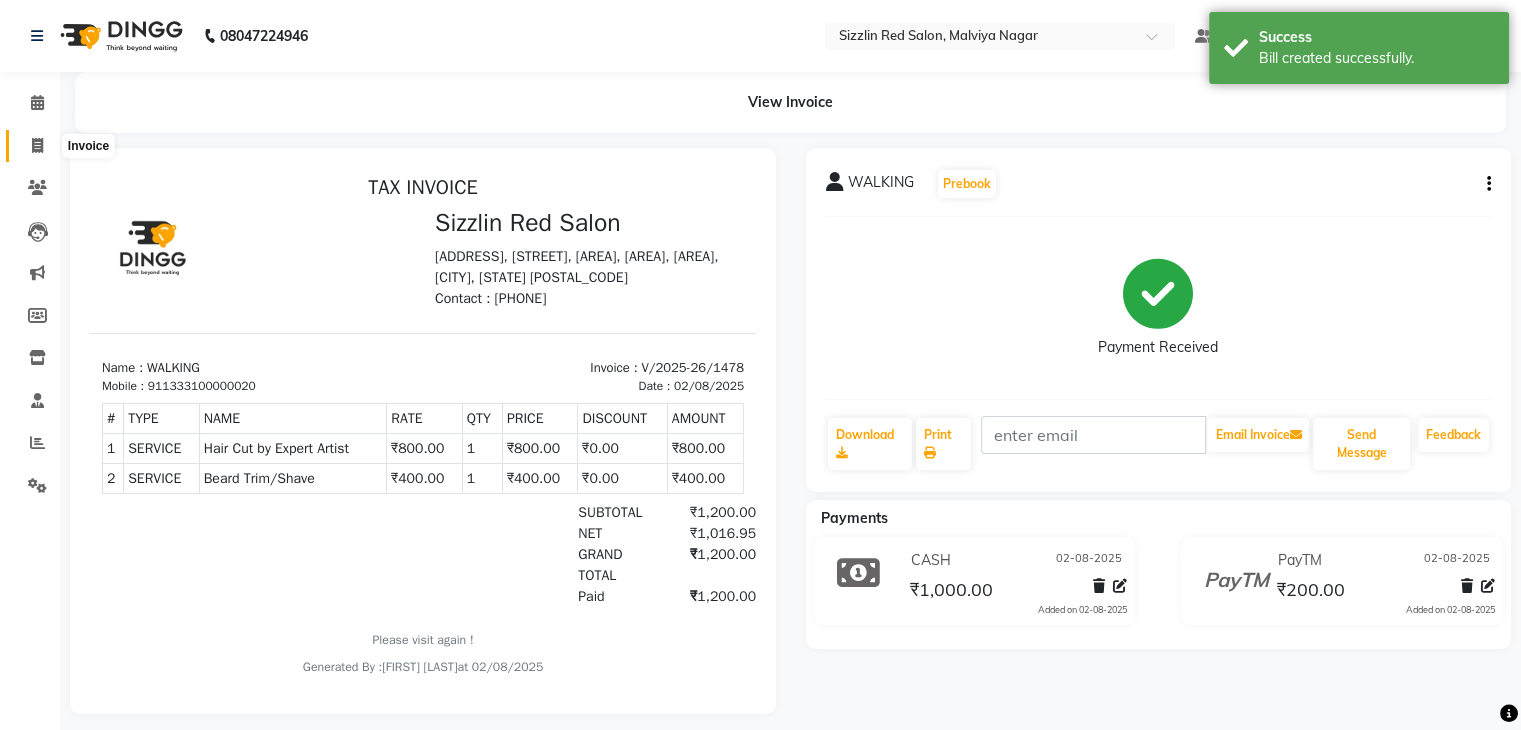 click 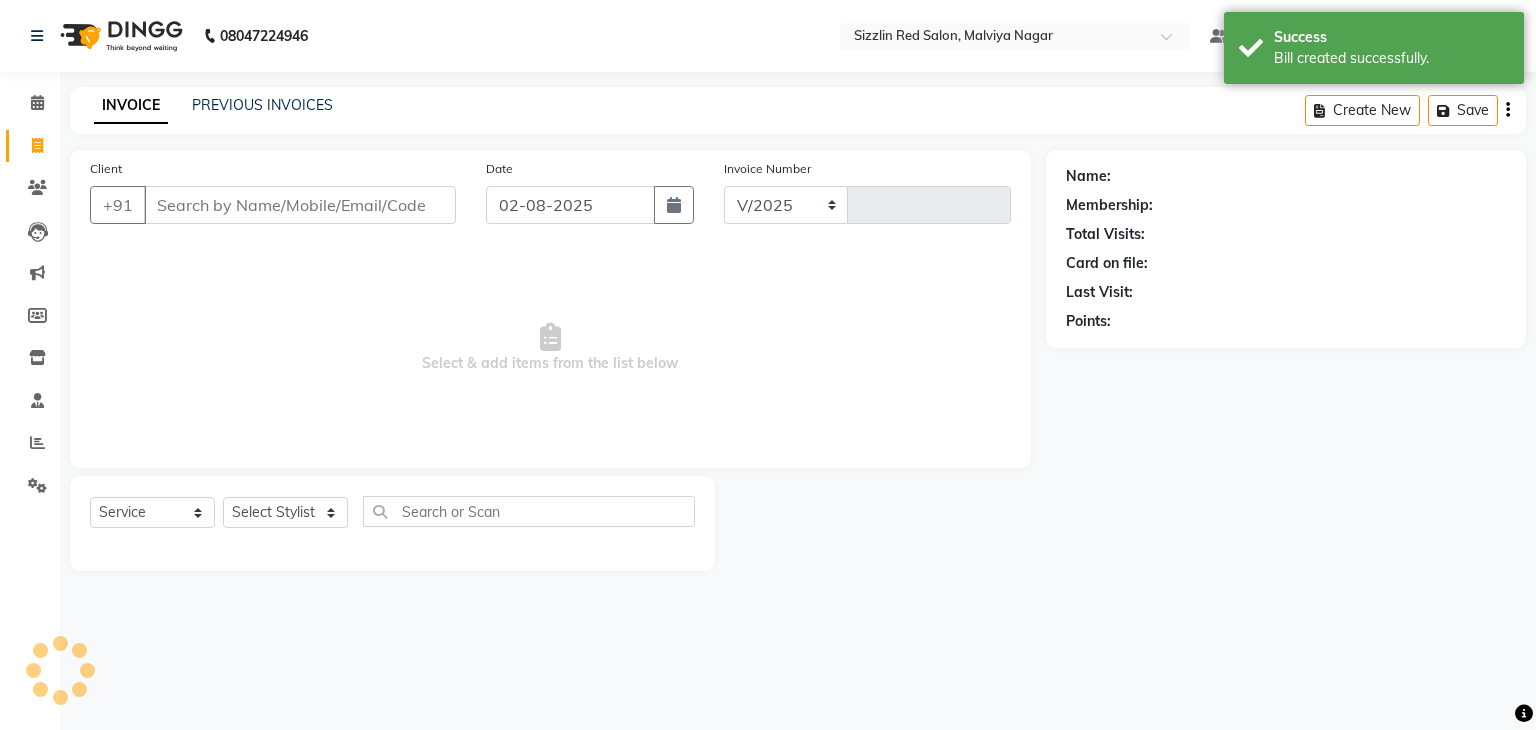 select on "7534" 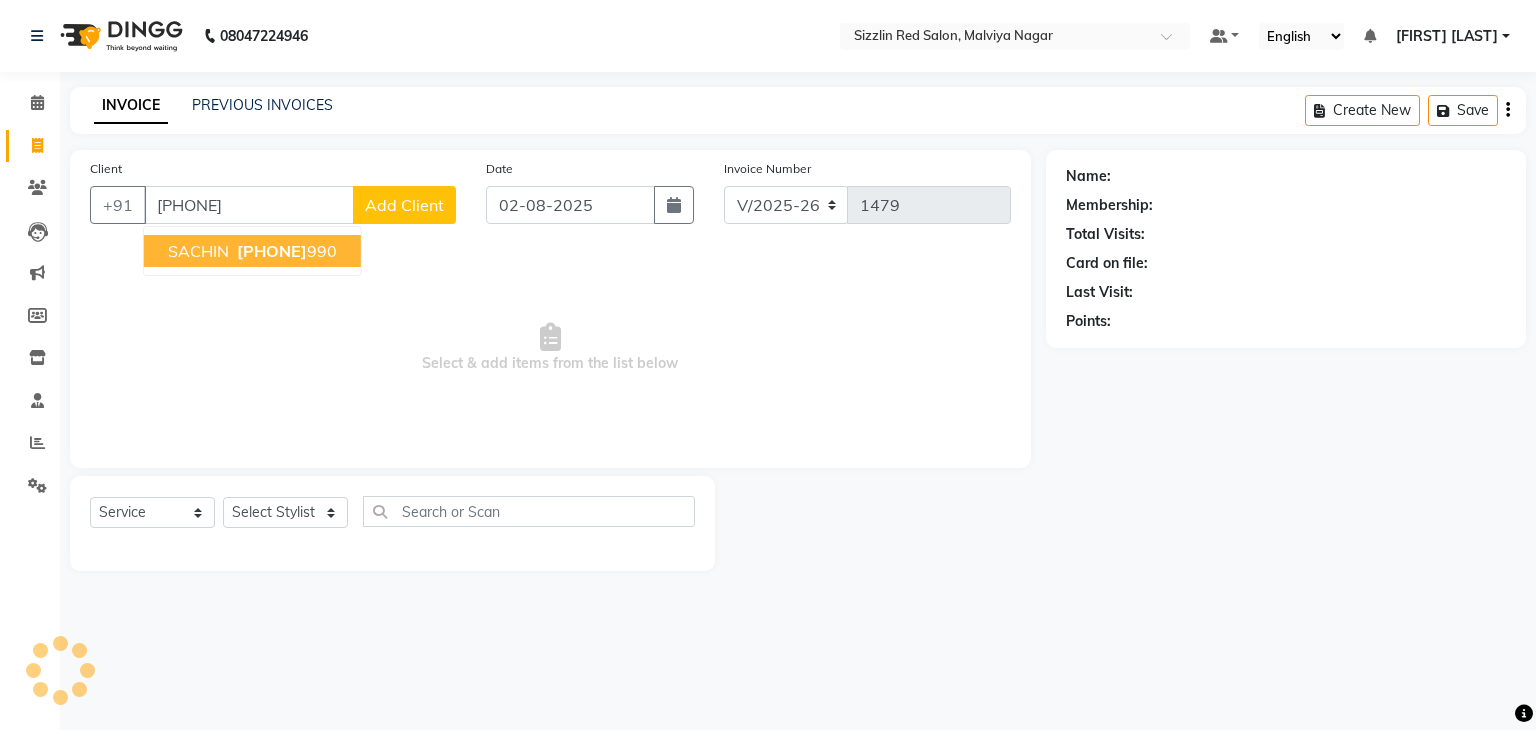 click on "[PHONE]" at bounding box center (285, 251) 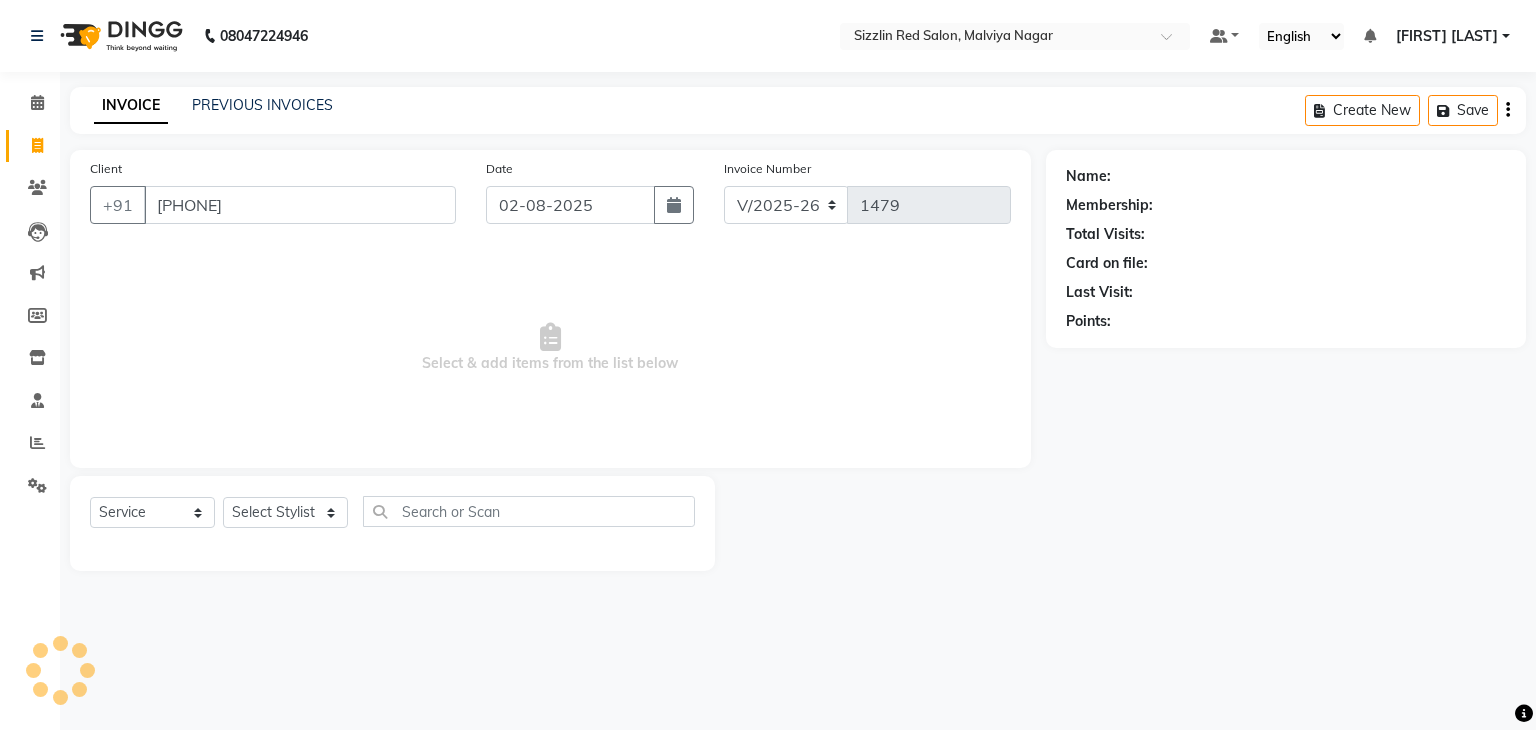type on "[PHONE]" 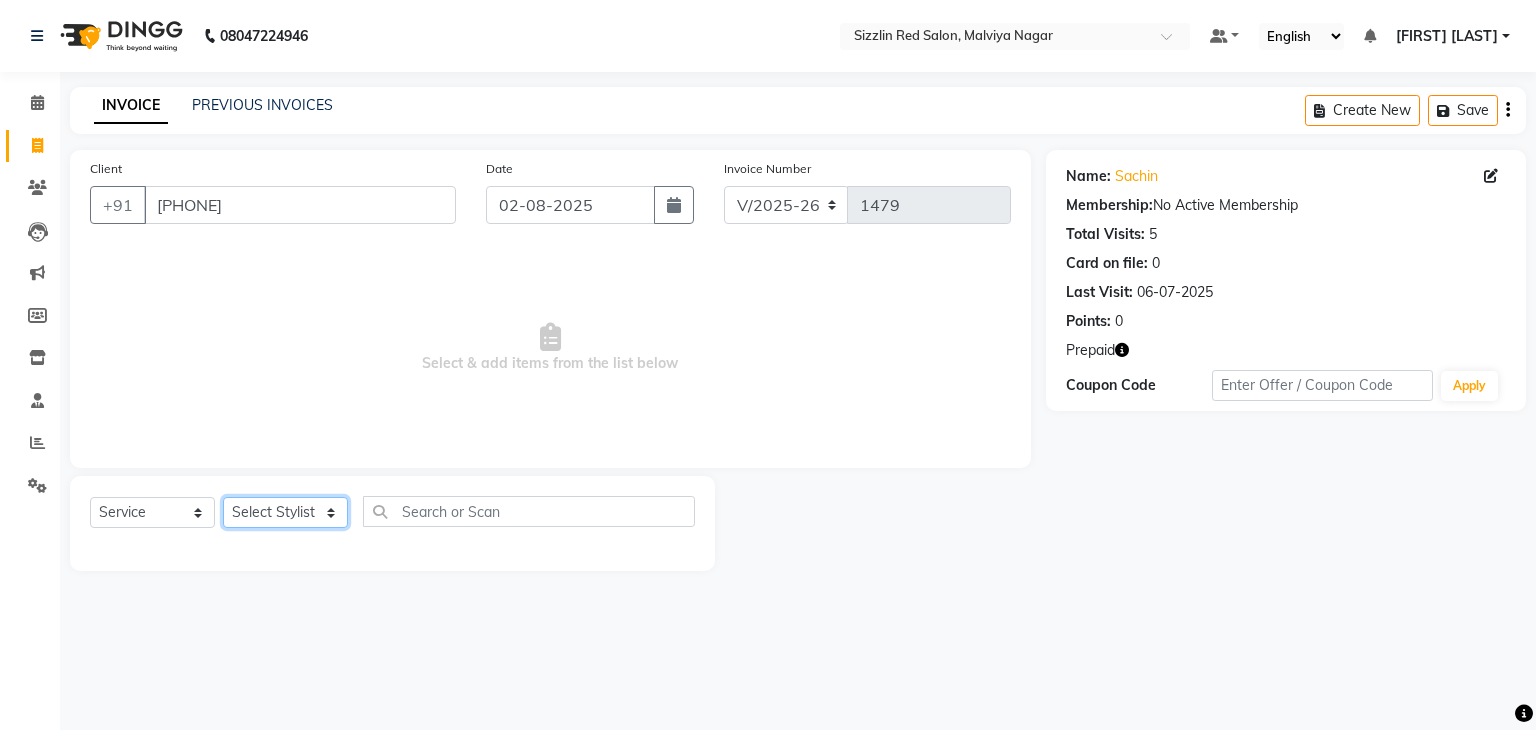 click on "Select Stylist Ajay HK 1 Ajay veer hk ALO Anjeeta Ankit BHASHA COUNTER Demetrious Lovepreet Mohit Mohit Vyas OM  Rohit SALMAN Sharda Shekhu Simran Sukh Swarang Toka Zen CUT" 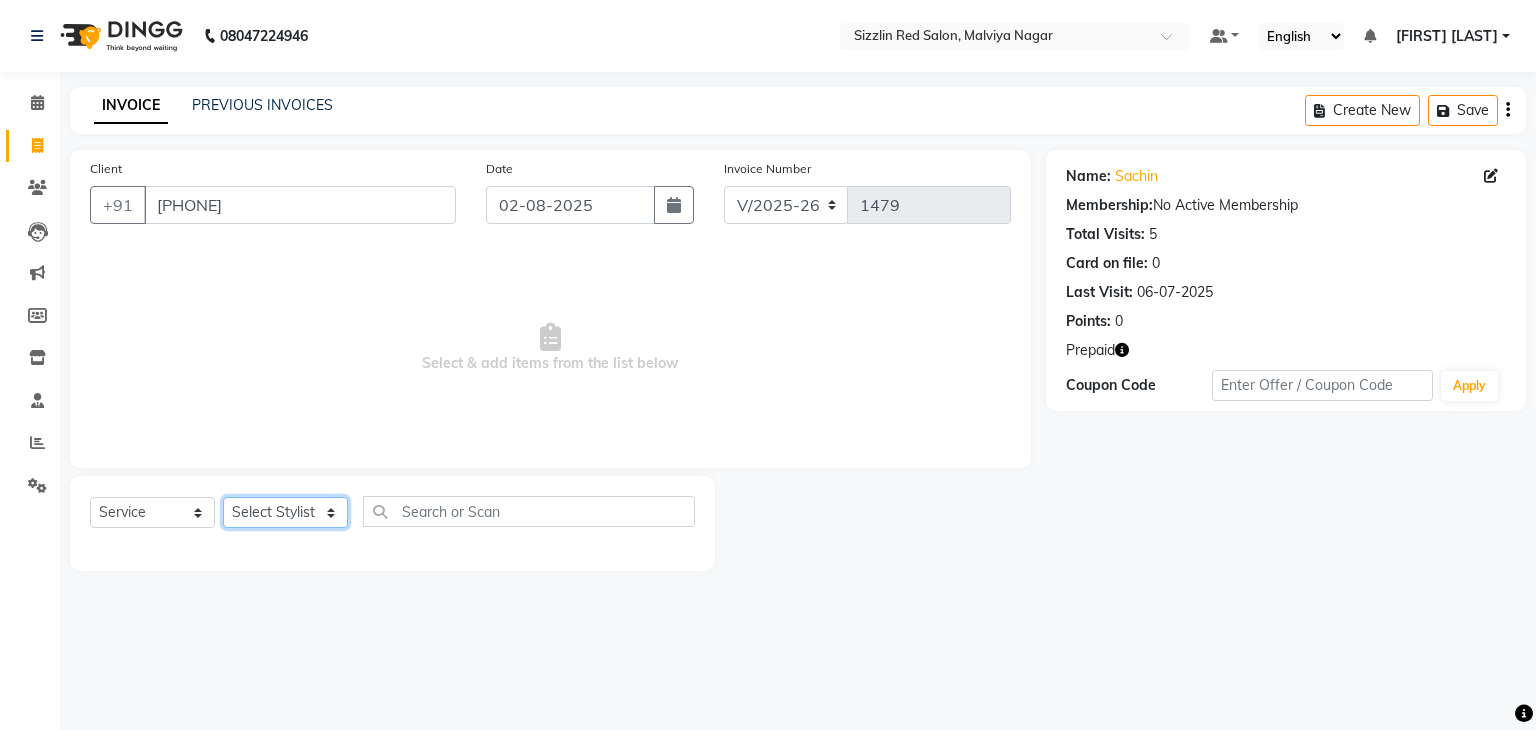 select on "[PHONE]" 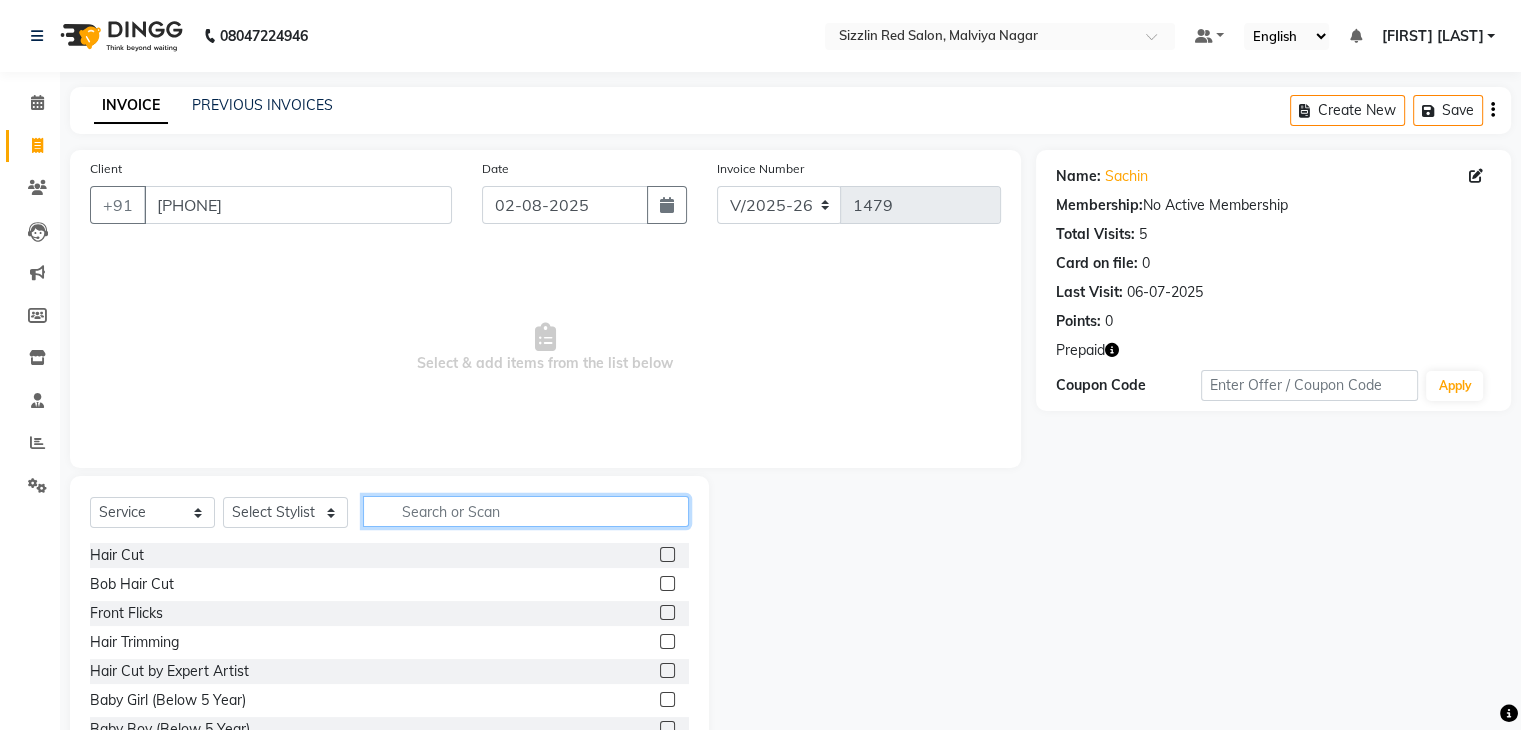 click 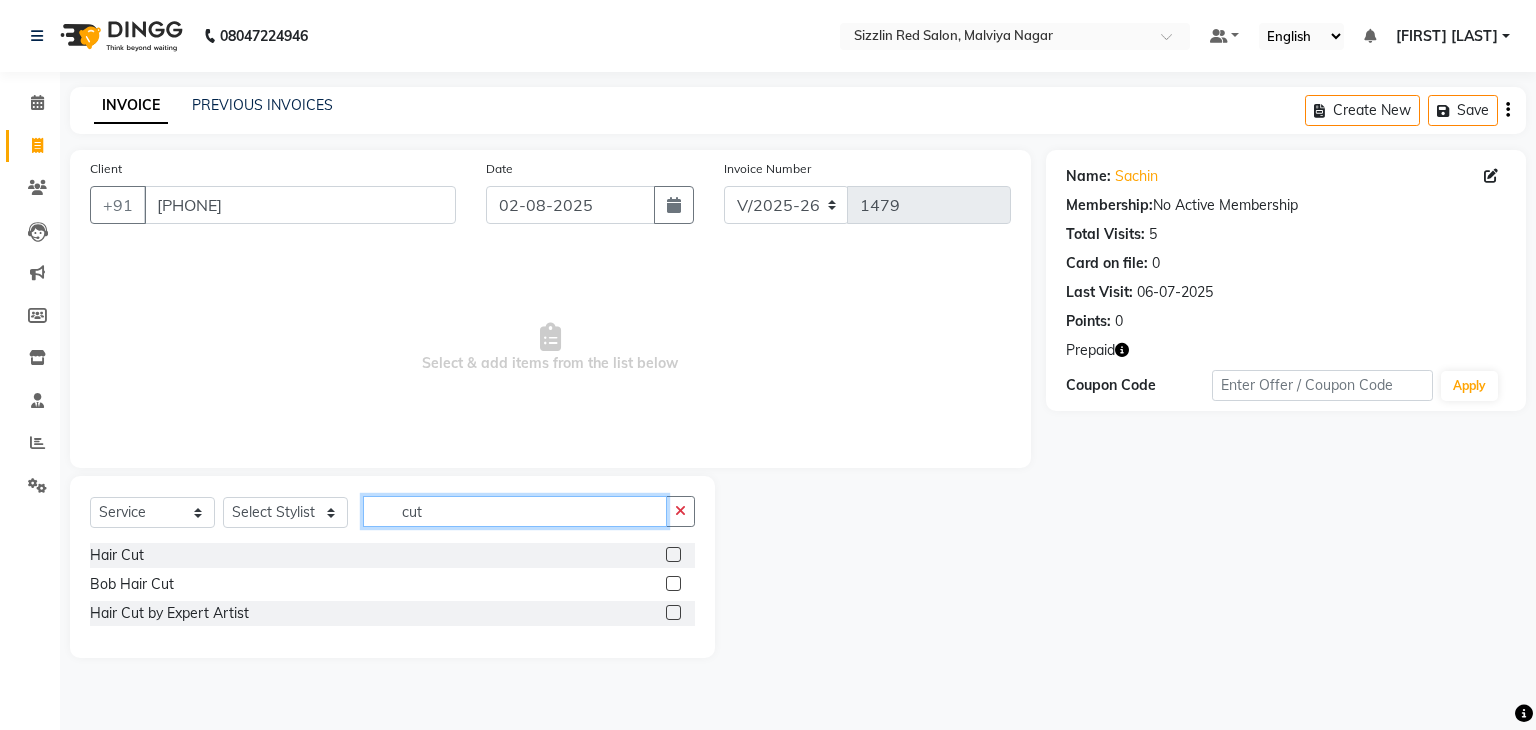 type on "cut" 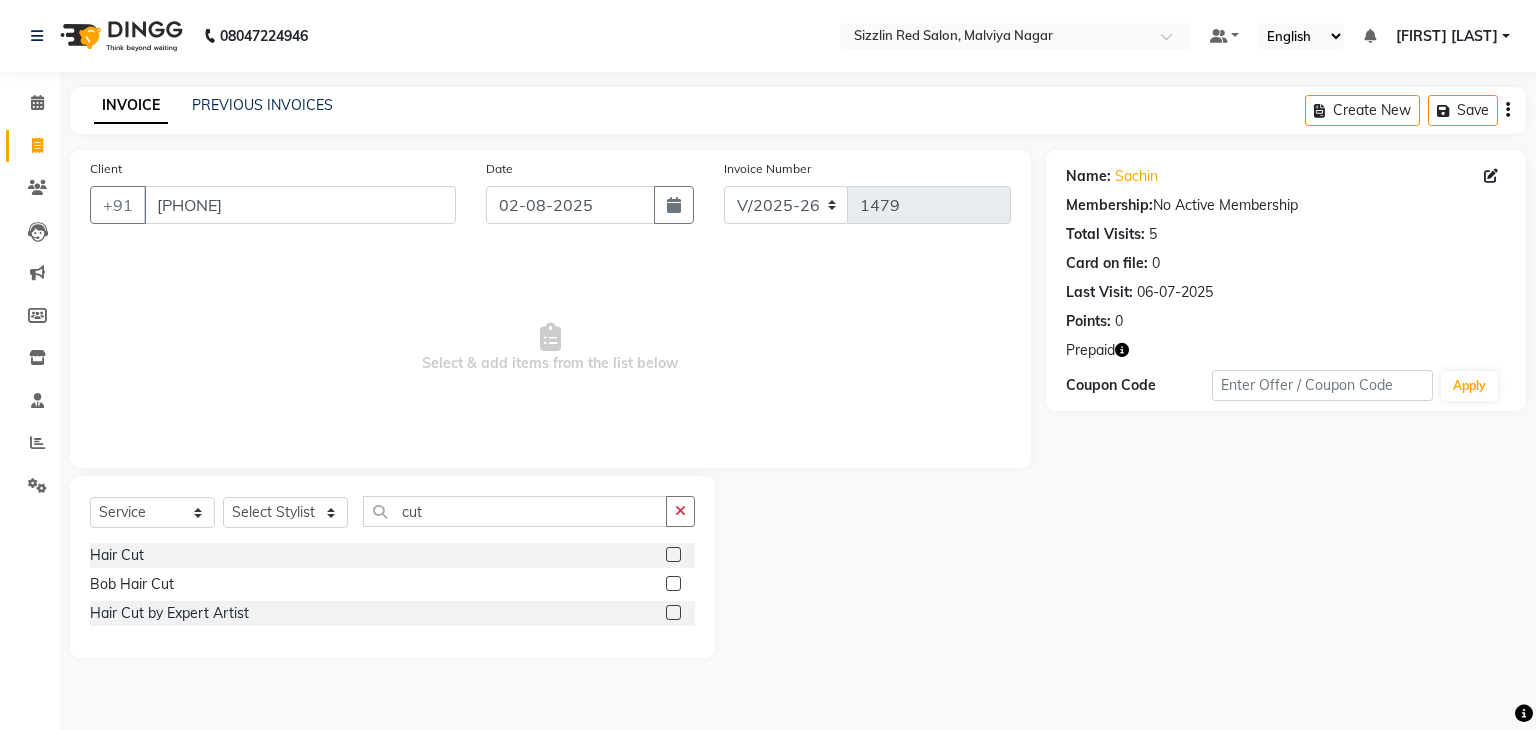 click 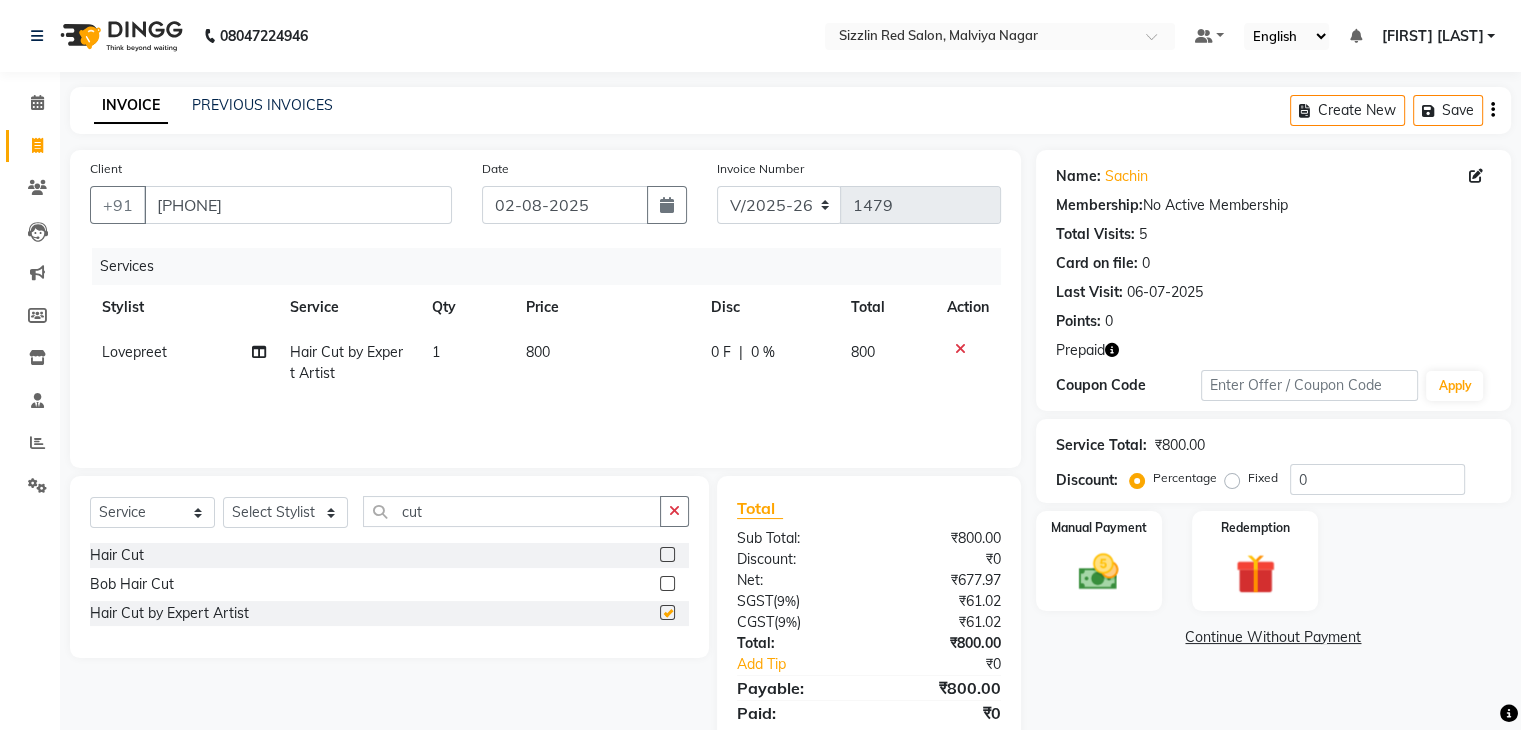 checkbox on "false" 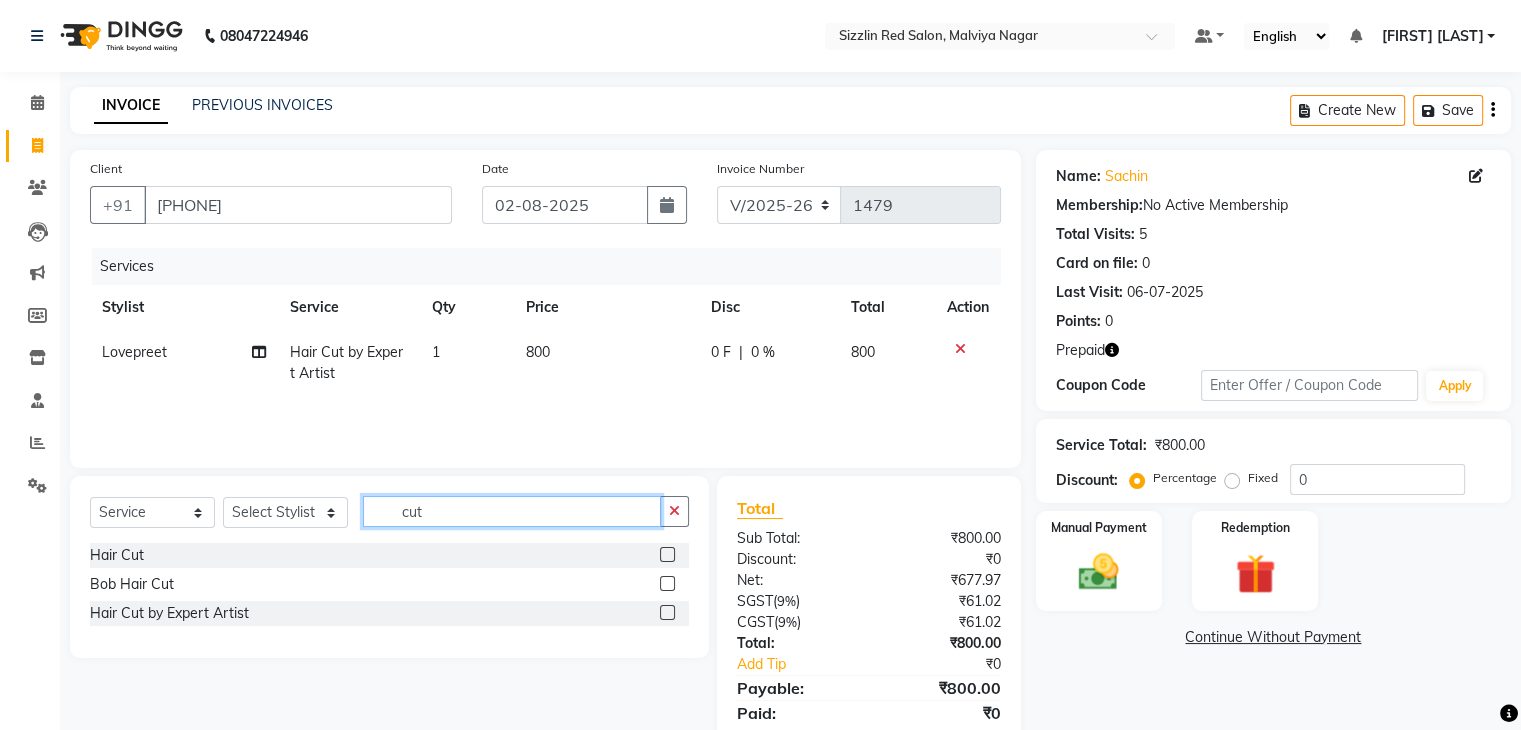 drag, startPoint x: 444, startPoint y: 514, endPoint x: 369, endPoint y: 514, distance: 75 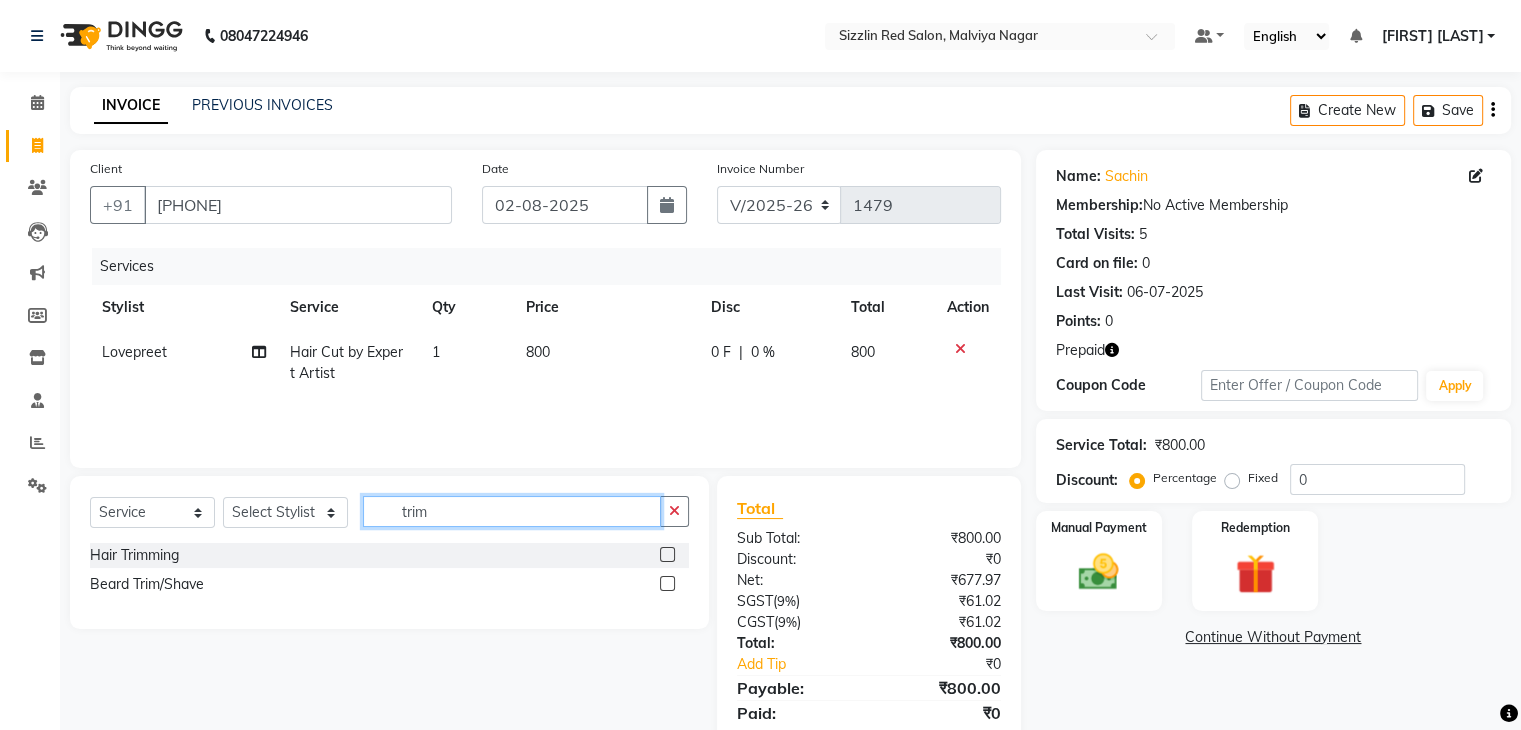 type on "trim" 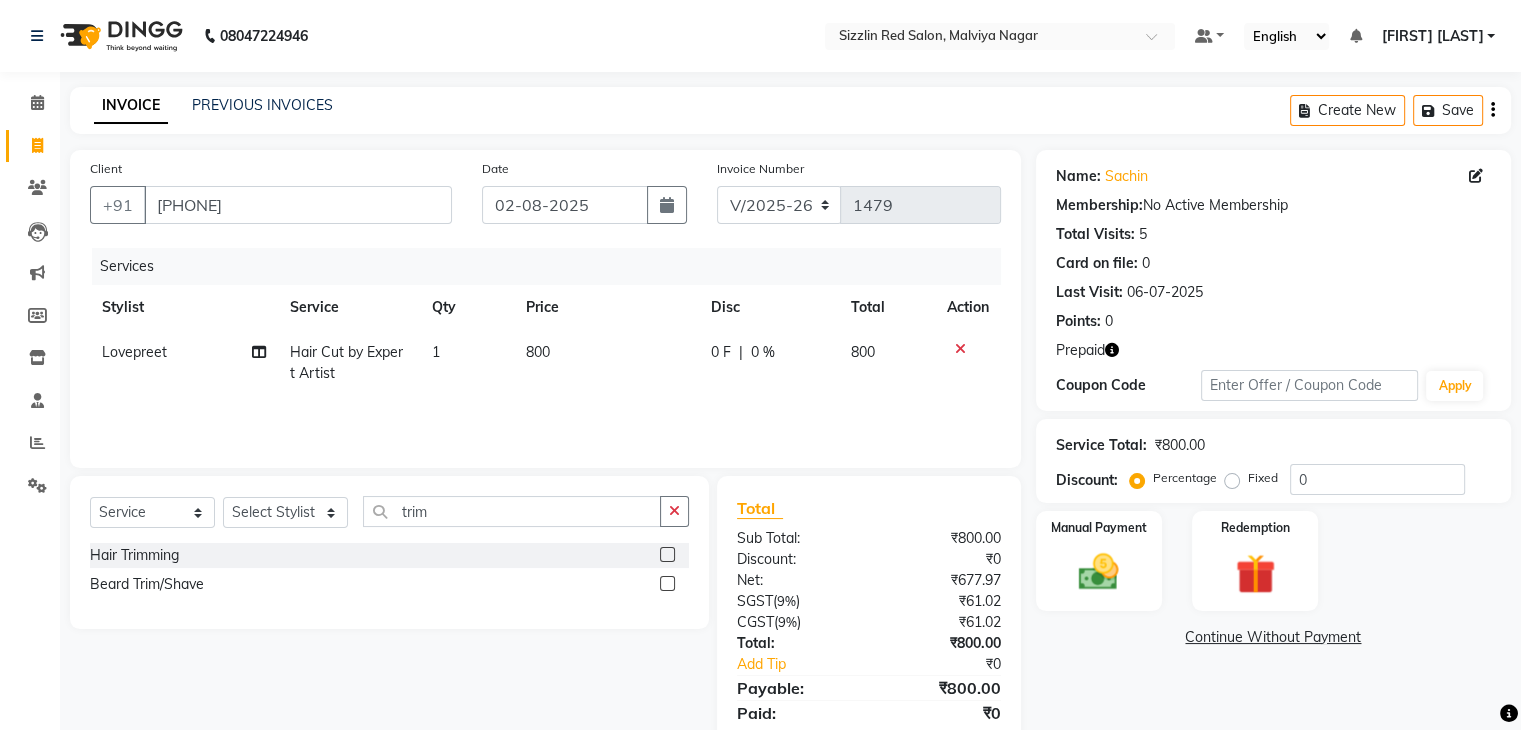 click 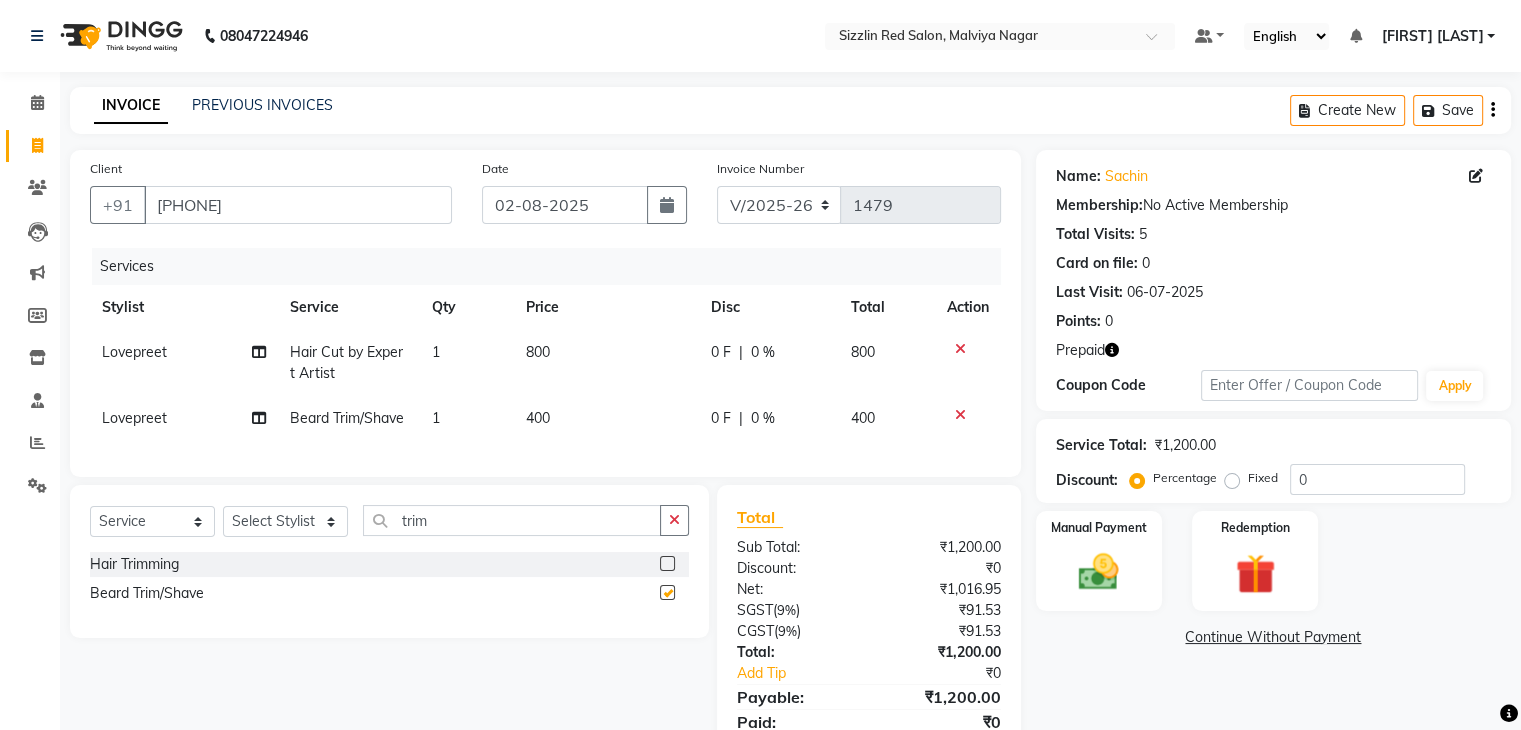 checkbox on "false" 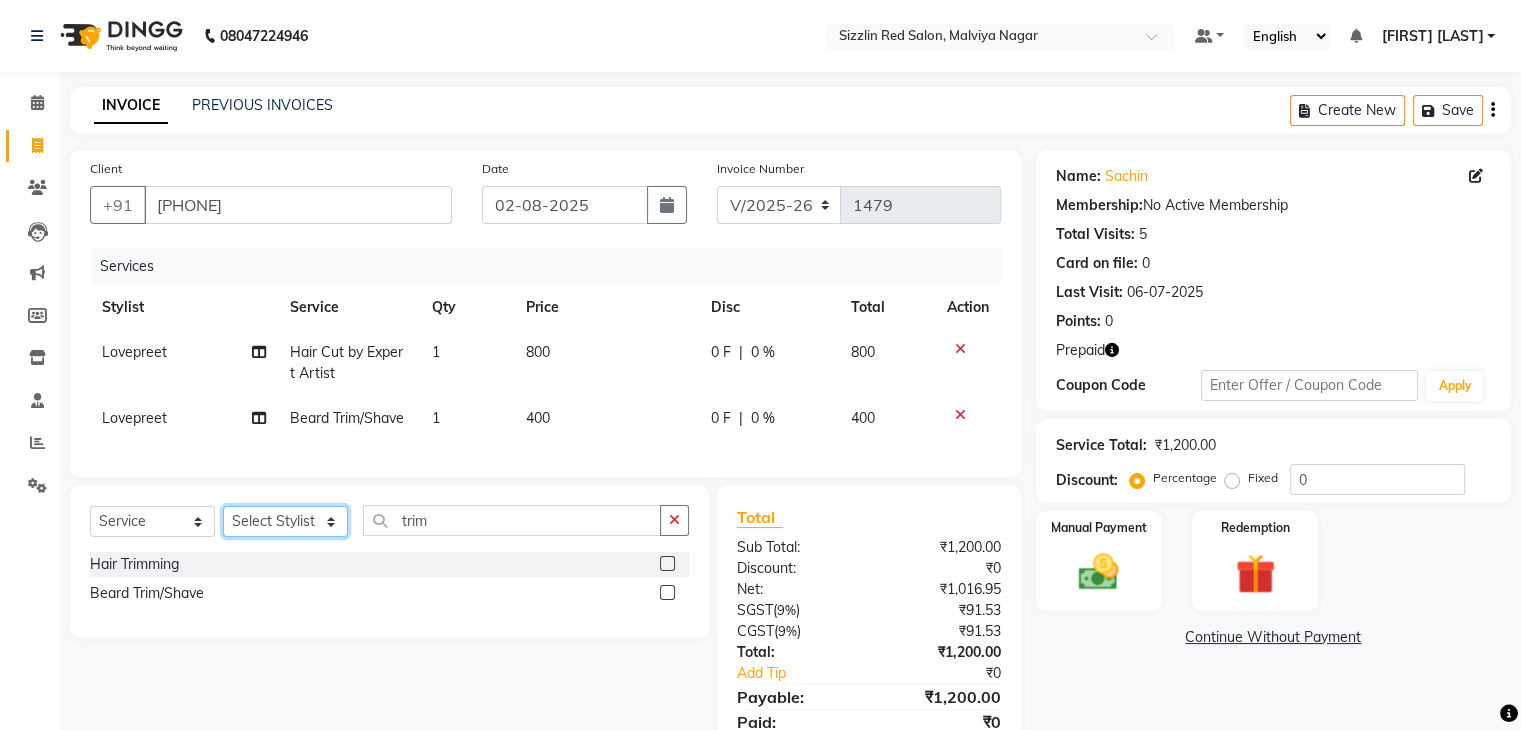 click on "Select Stylist Ajay HK 1 Ajay veer hk ALO Anjeeta Ankit BHASHA COUNTER Demetrious Lovepreet Mohit Mohit Vyas OM  Rohit SALMAN Sharda Shekhu Simran Sukh Swarang Toka Zen CUT" 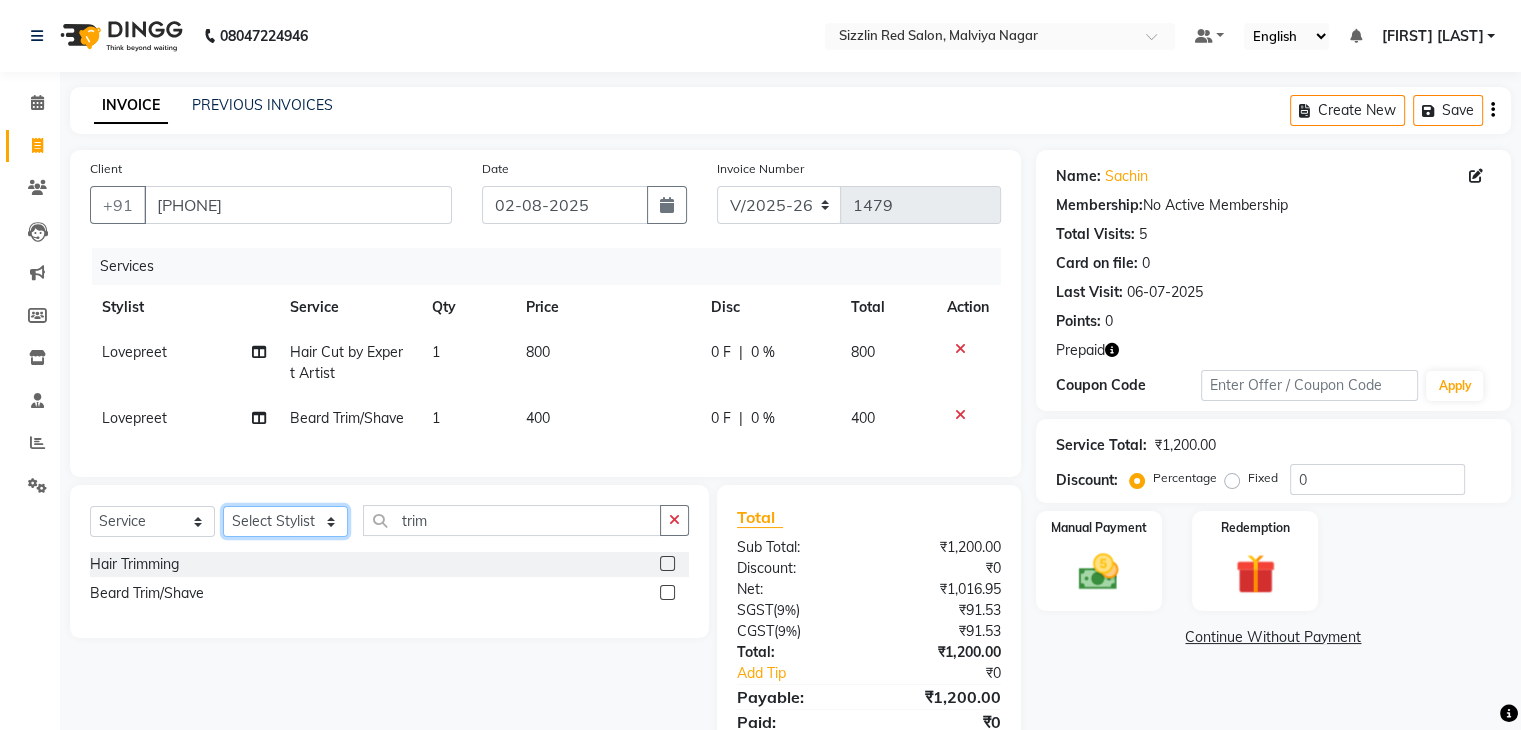 select on "[PHONE]" 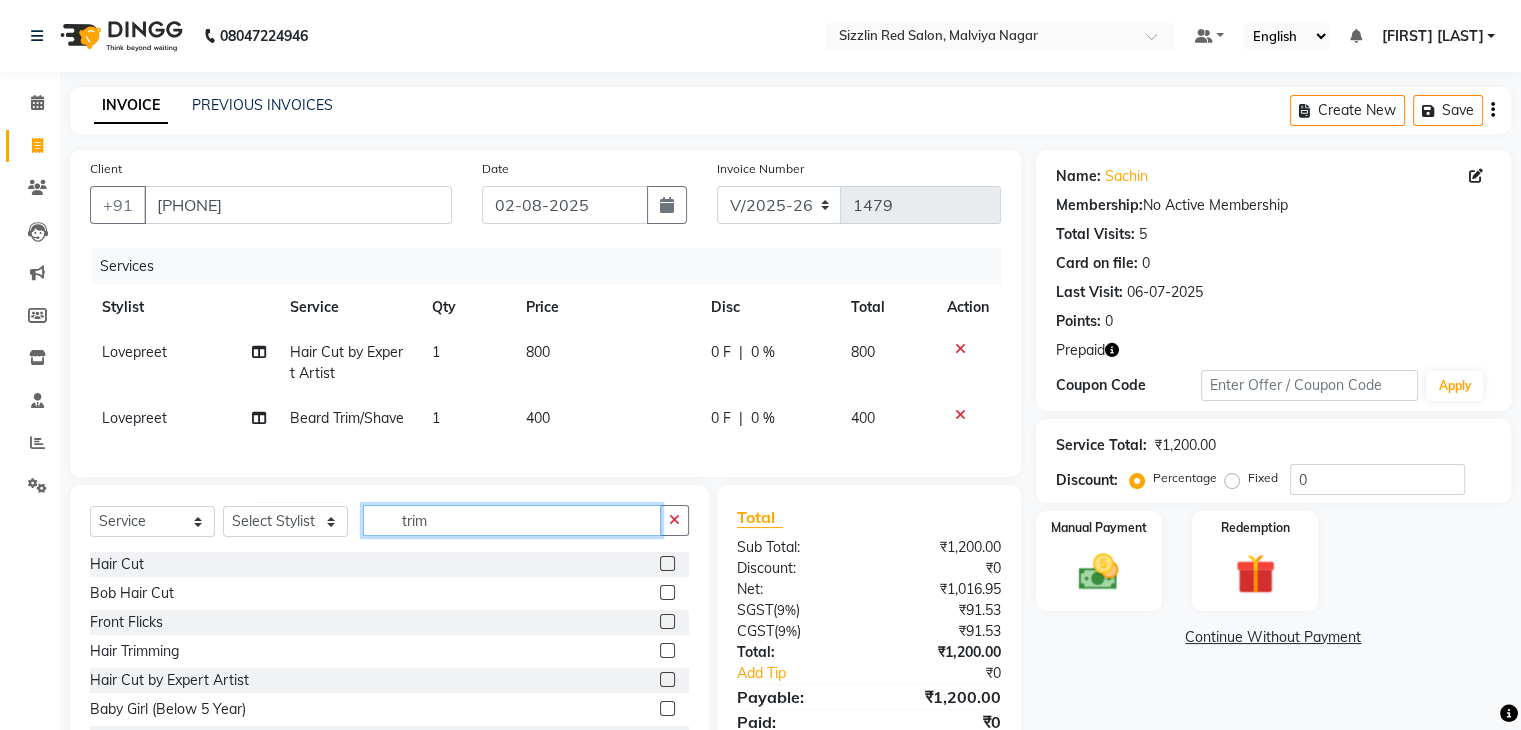 click on "trim" 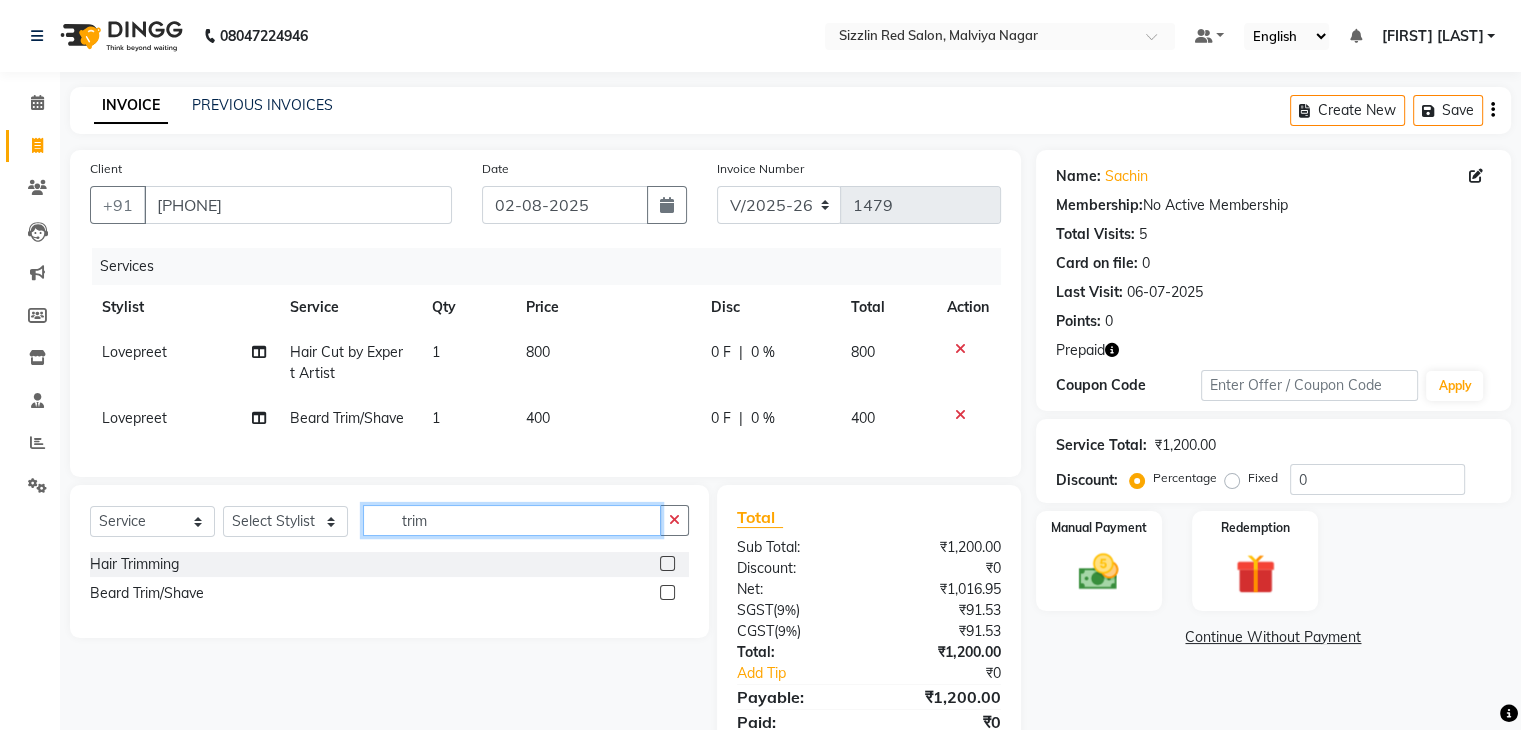 type on "trim" 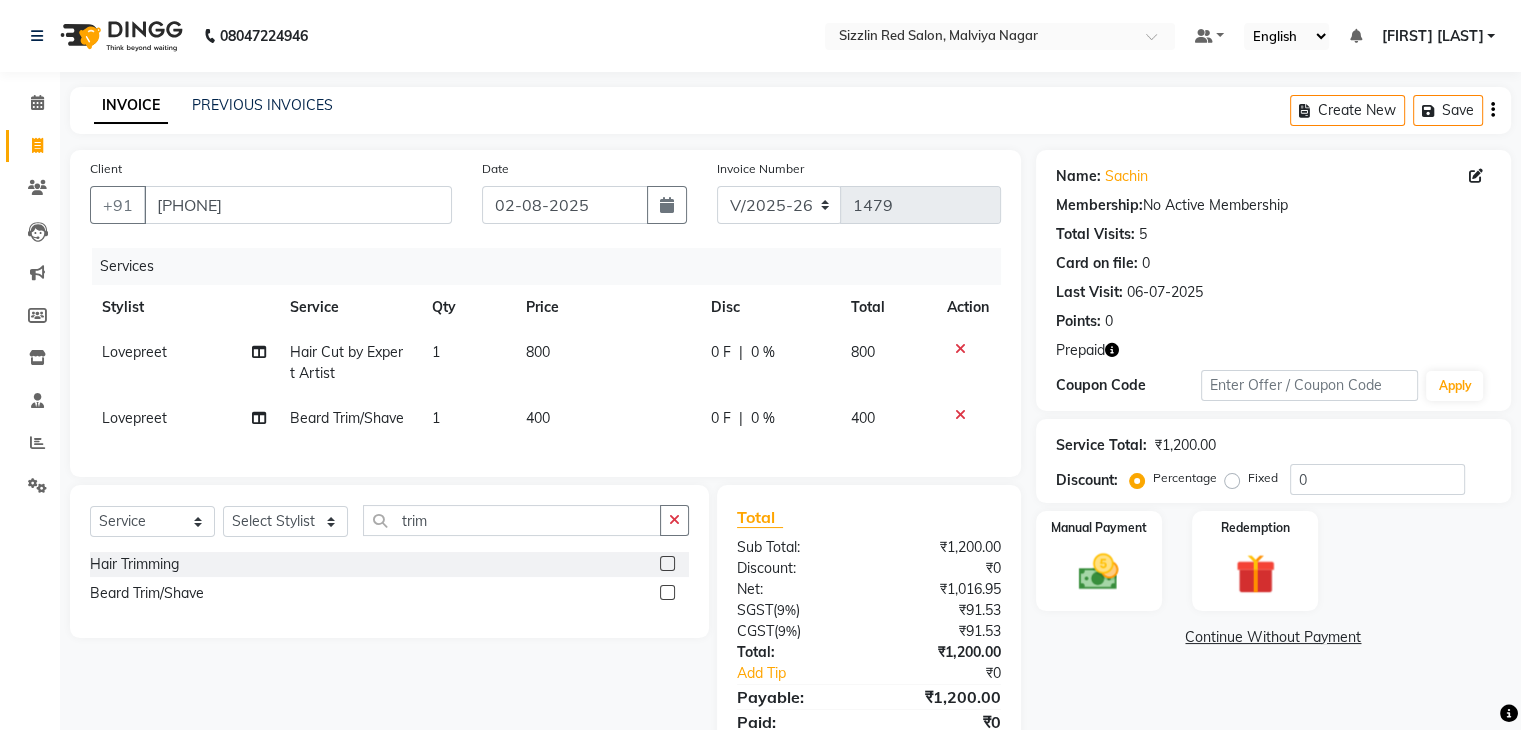 click 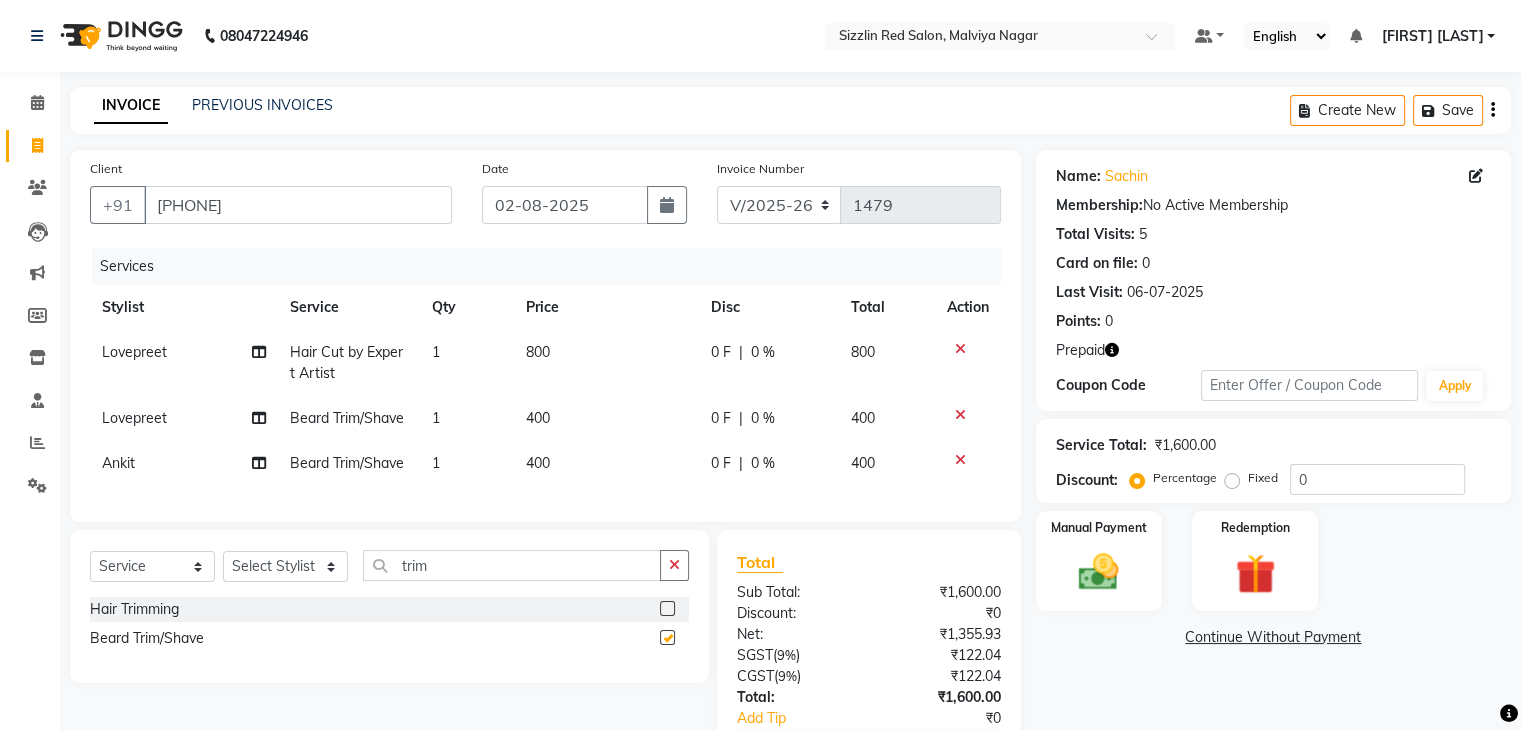 checkbox on "false" 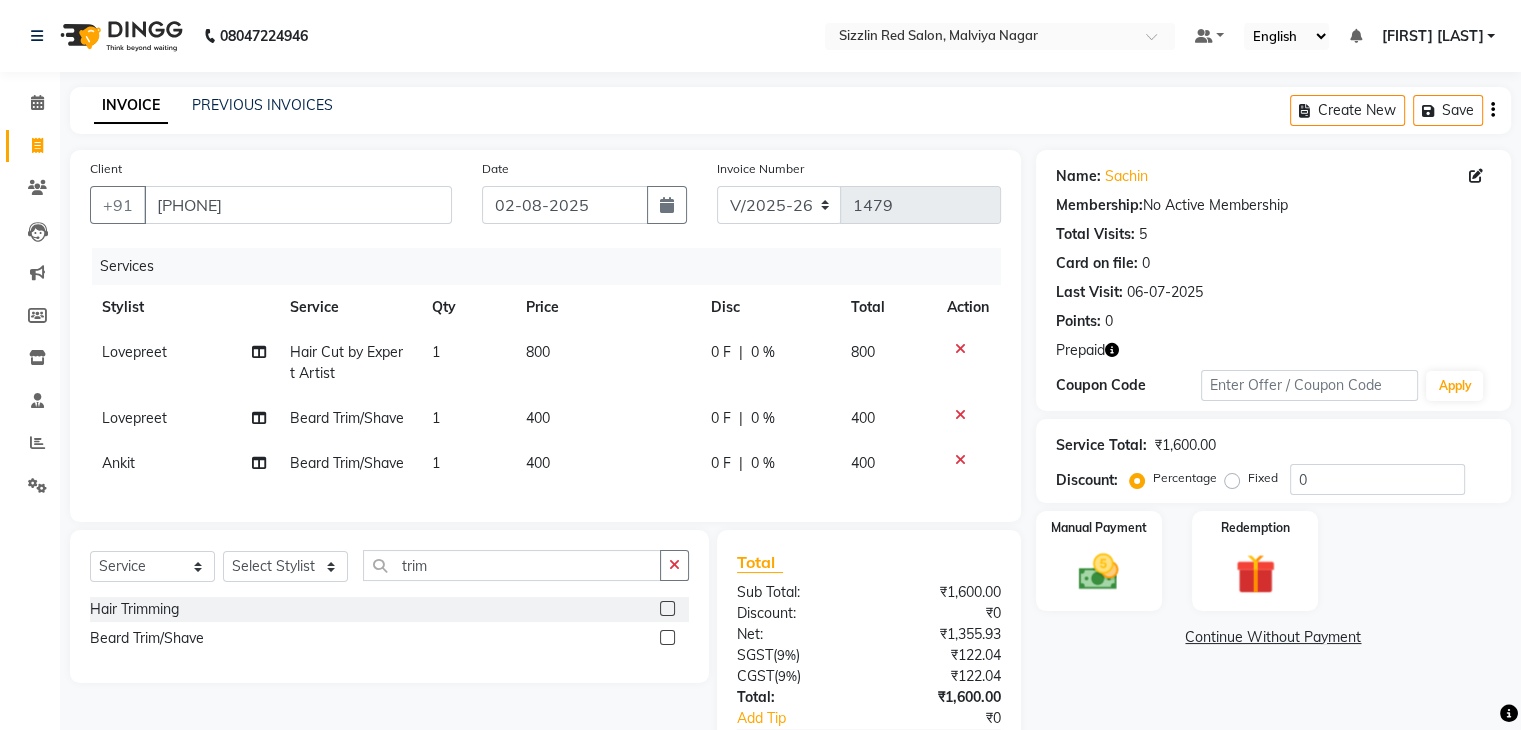 scroll, scrollTop: 140, scrollLeft: 0, axis: vertical 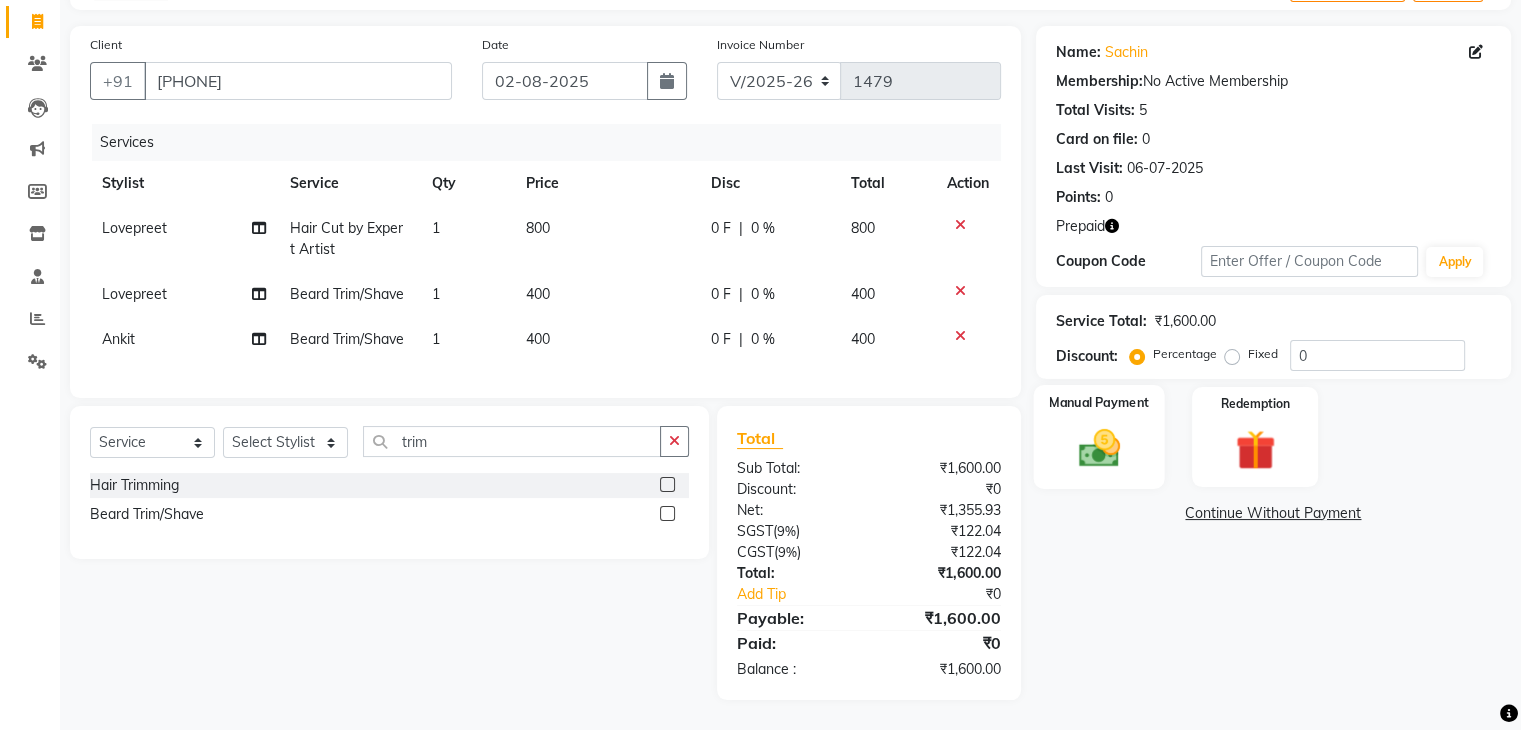 click 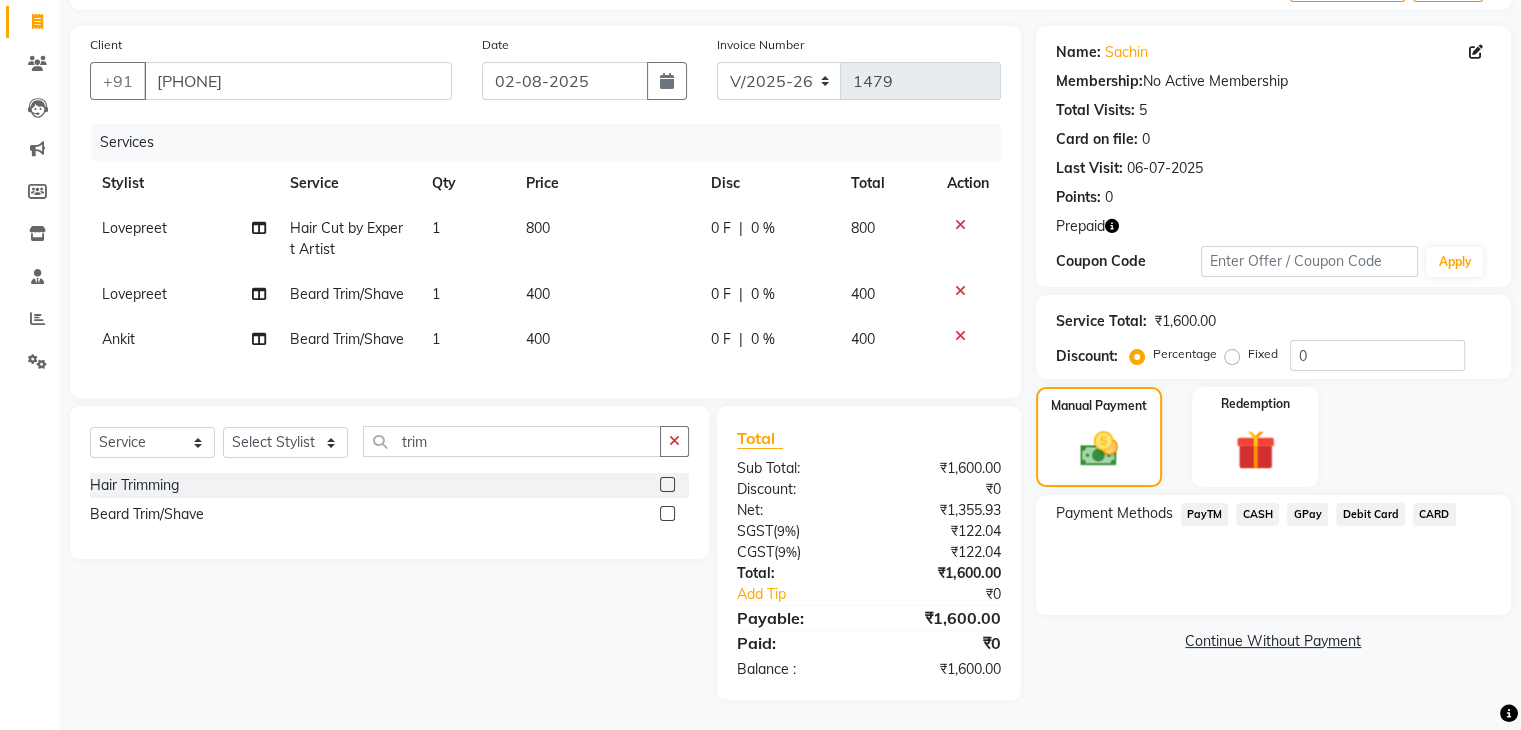click on "PayTM" 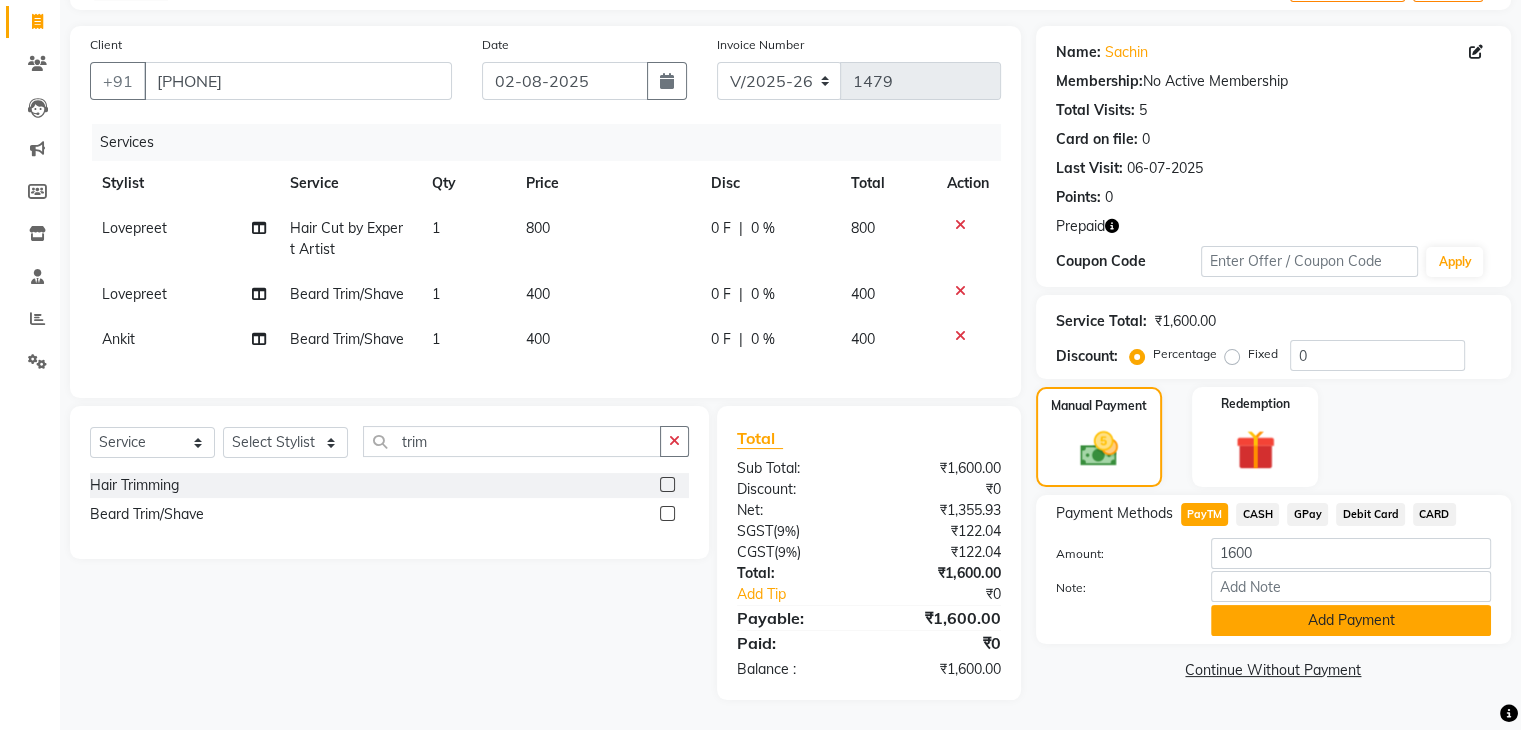 click on "Add Payment" 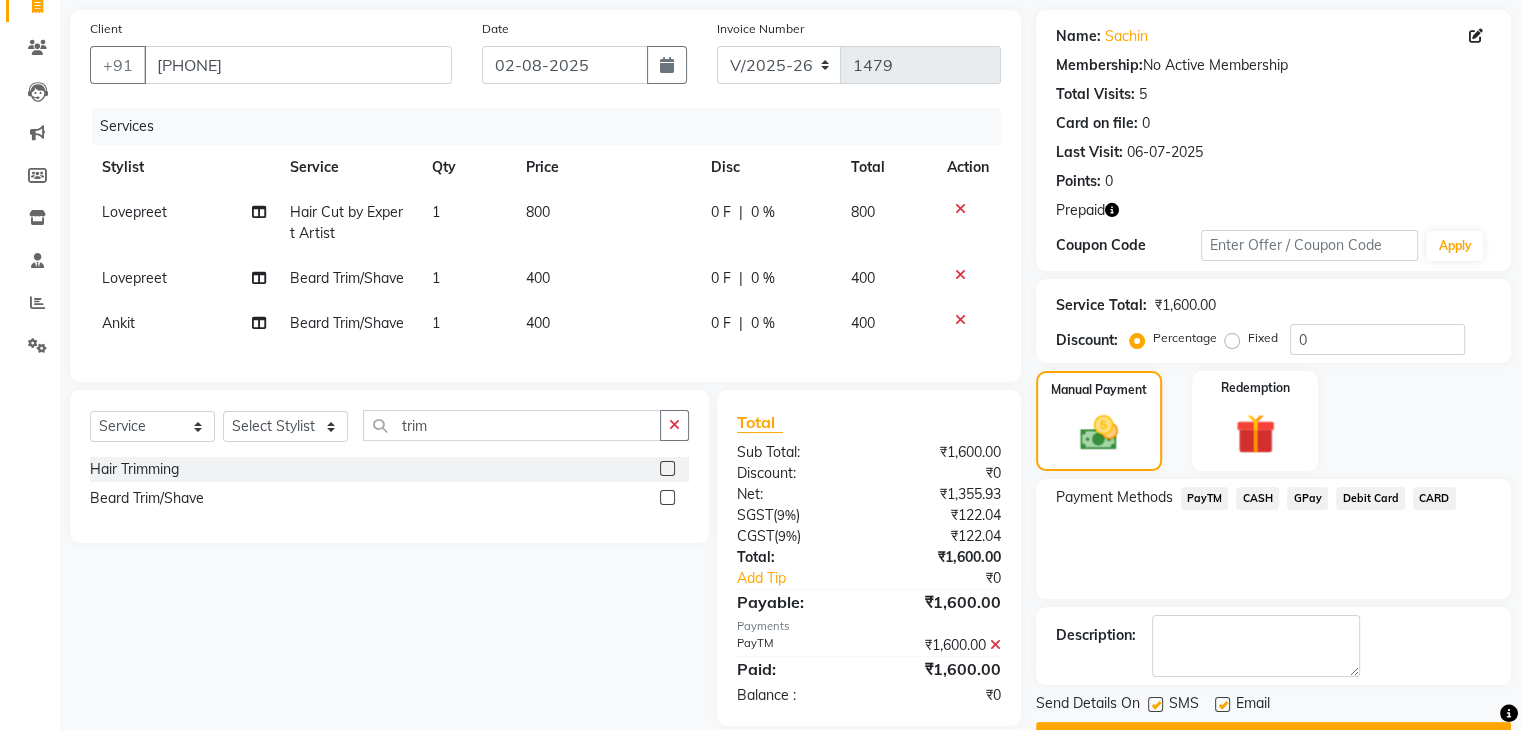 scroll, scrollTop: 192, scrollLeft: 0, axis: vertical 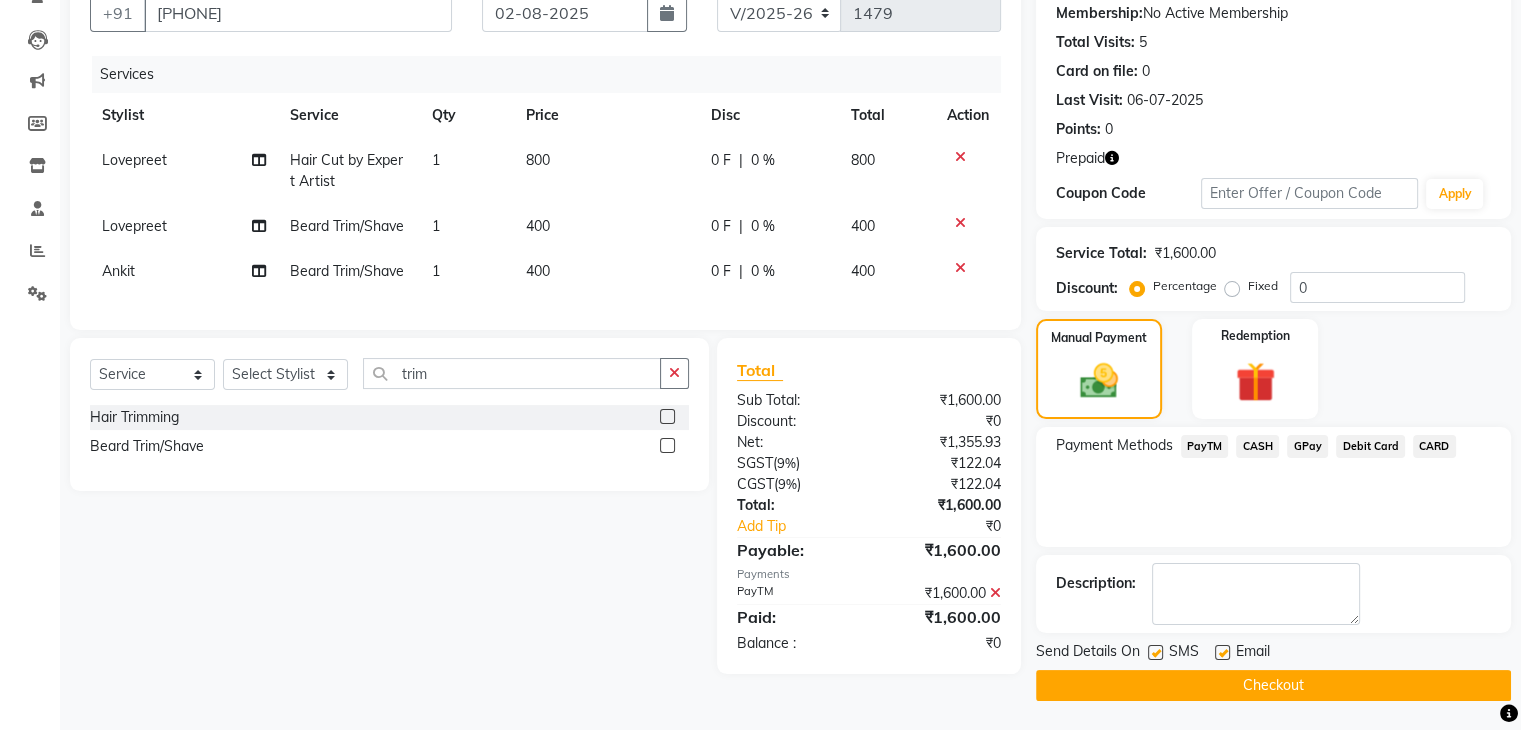 click on "Checkout" 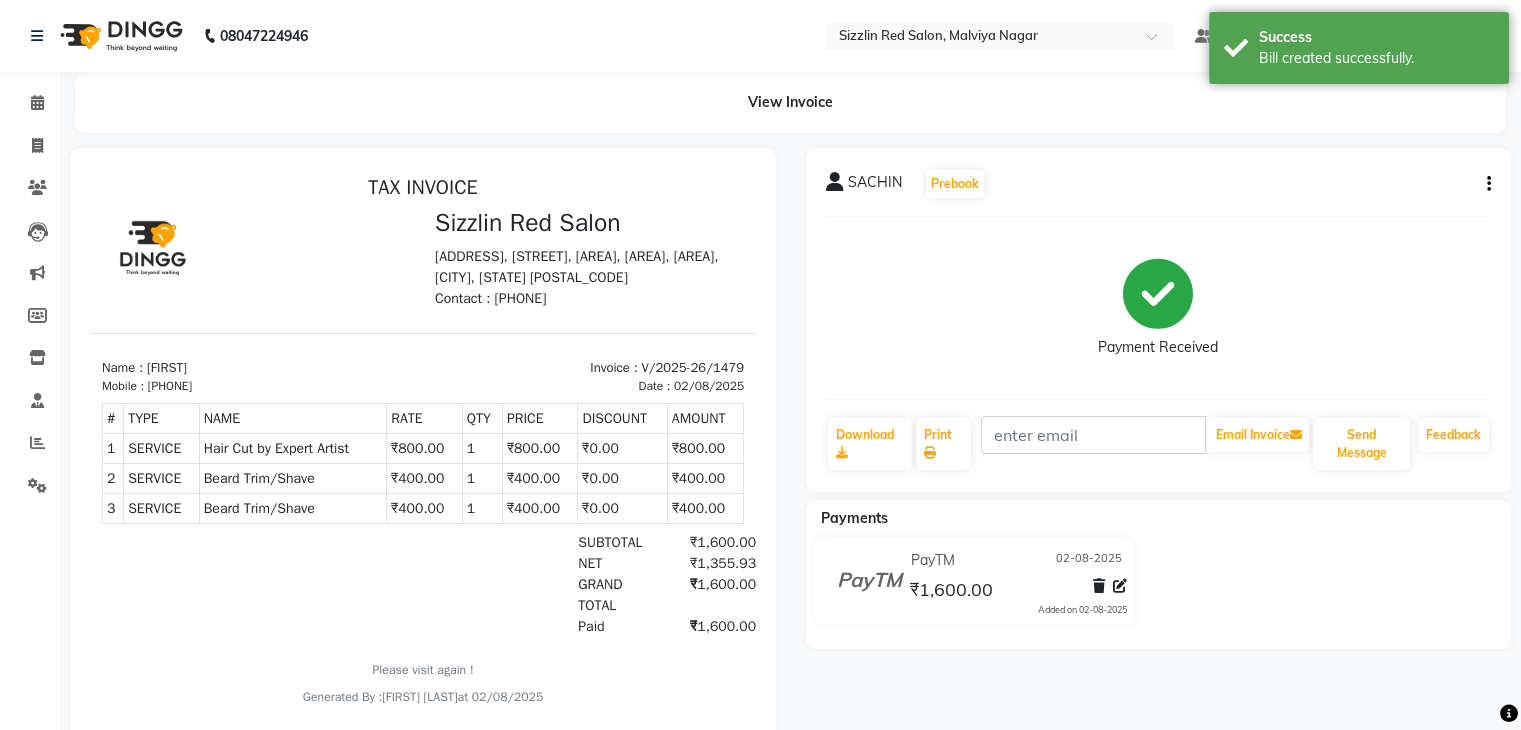 scroll, scrollTop: 0, scrollLeft: 0, axis: both 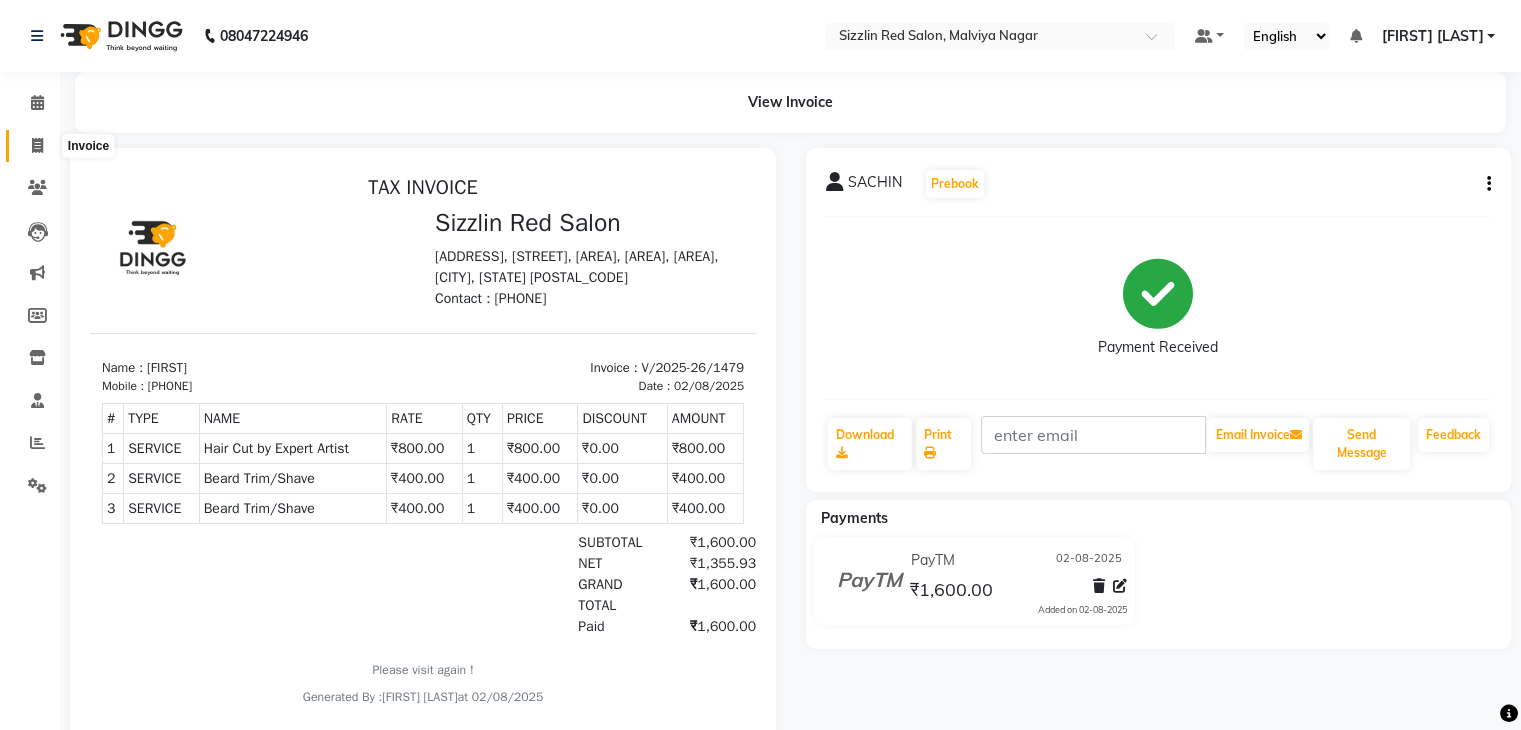 click 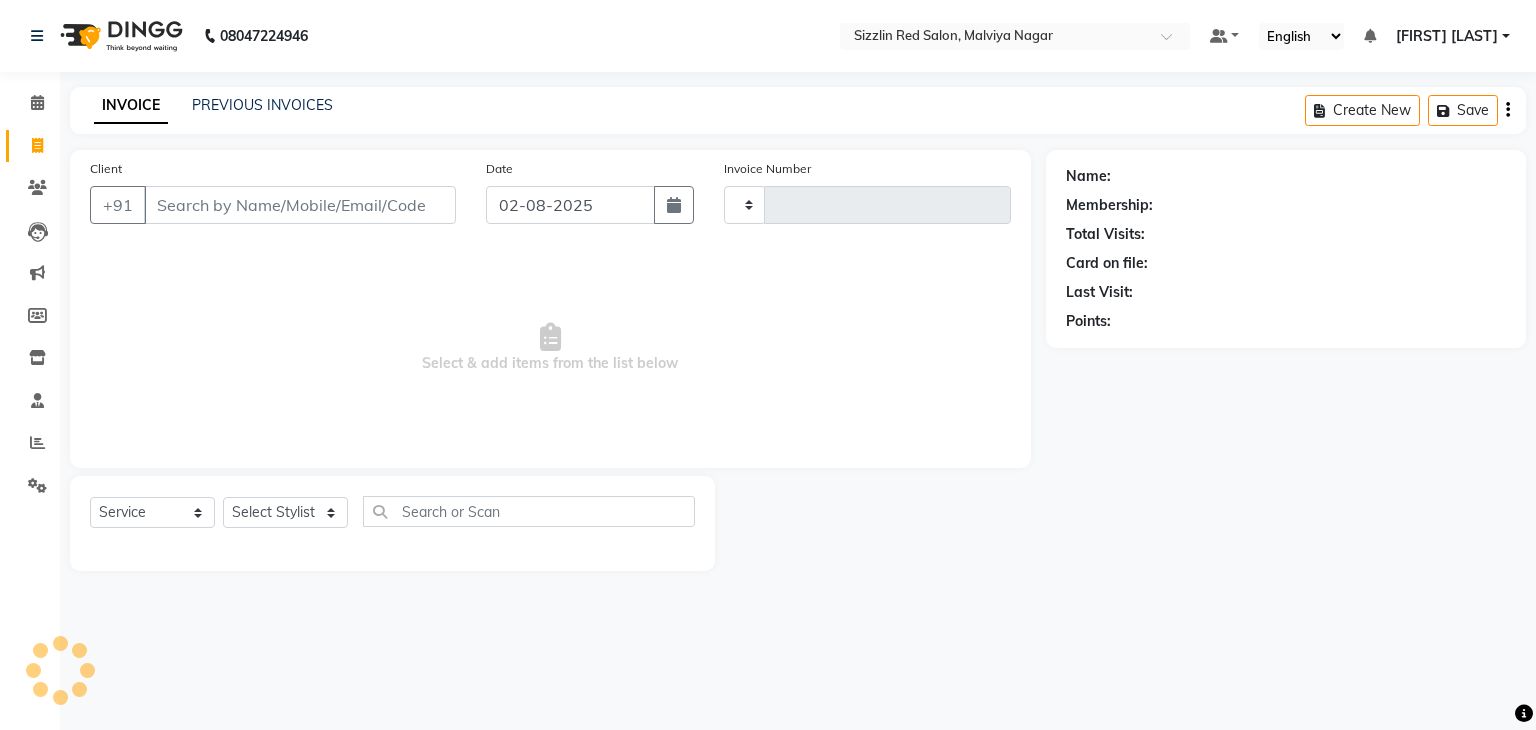 type on "1480" 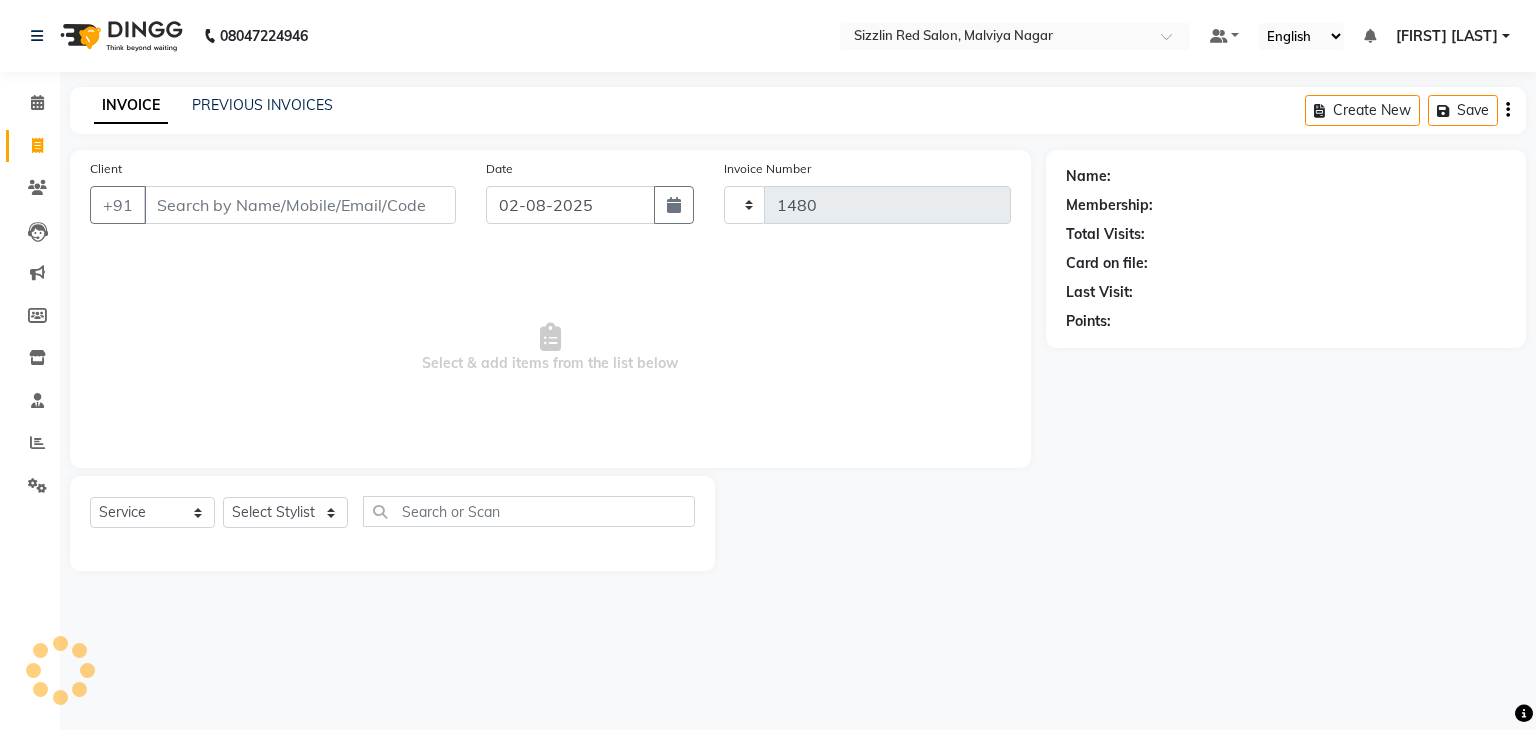 select on "7534" 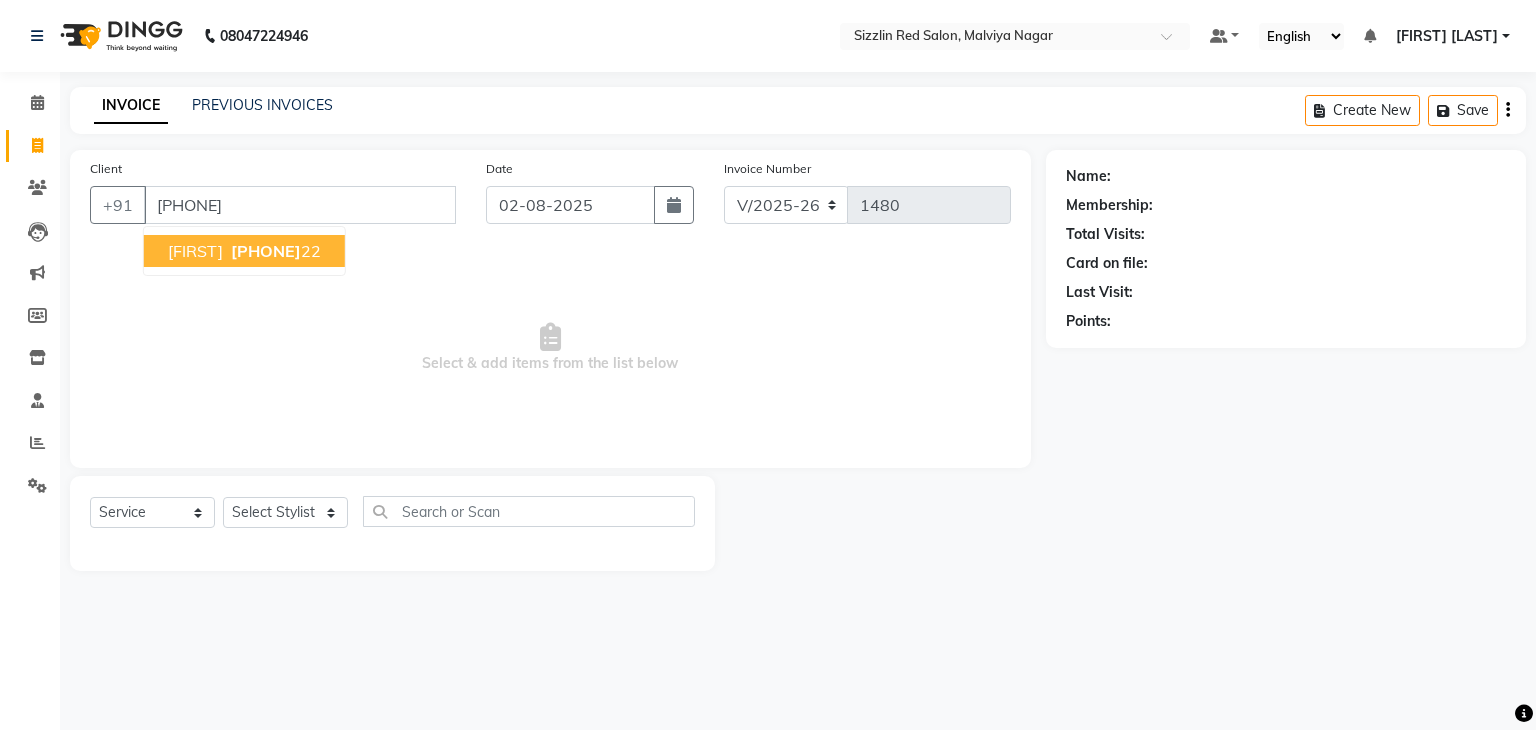 type on "[PHONE]" 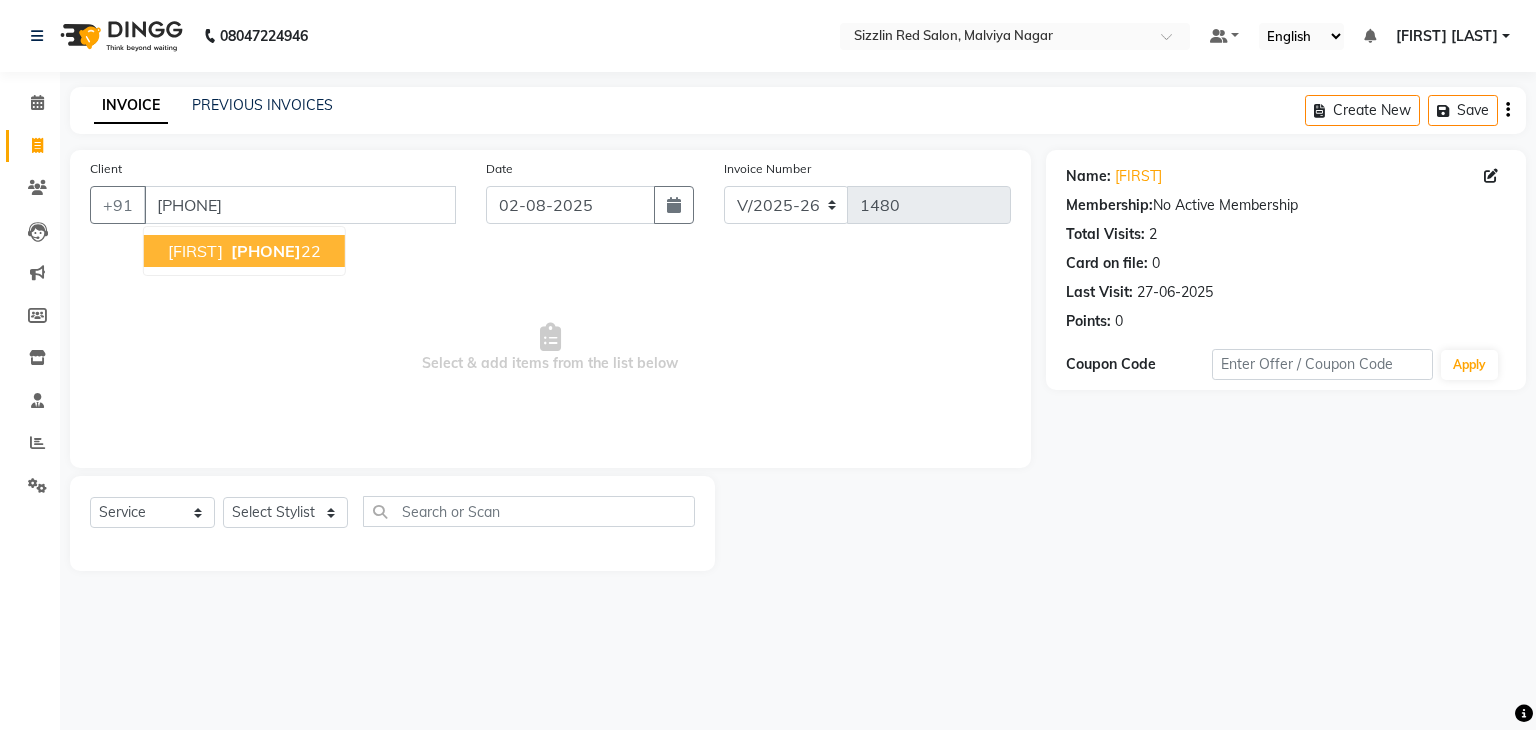 click on "[PHONE]" at bounding box center (266, 251) 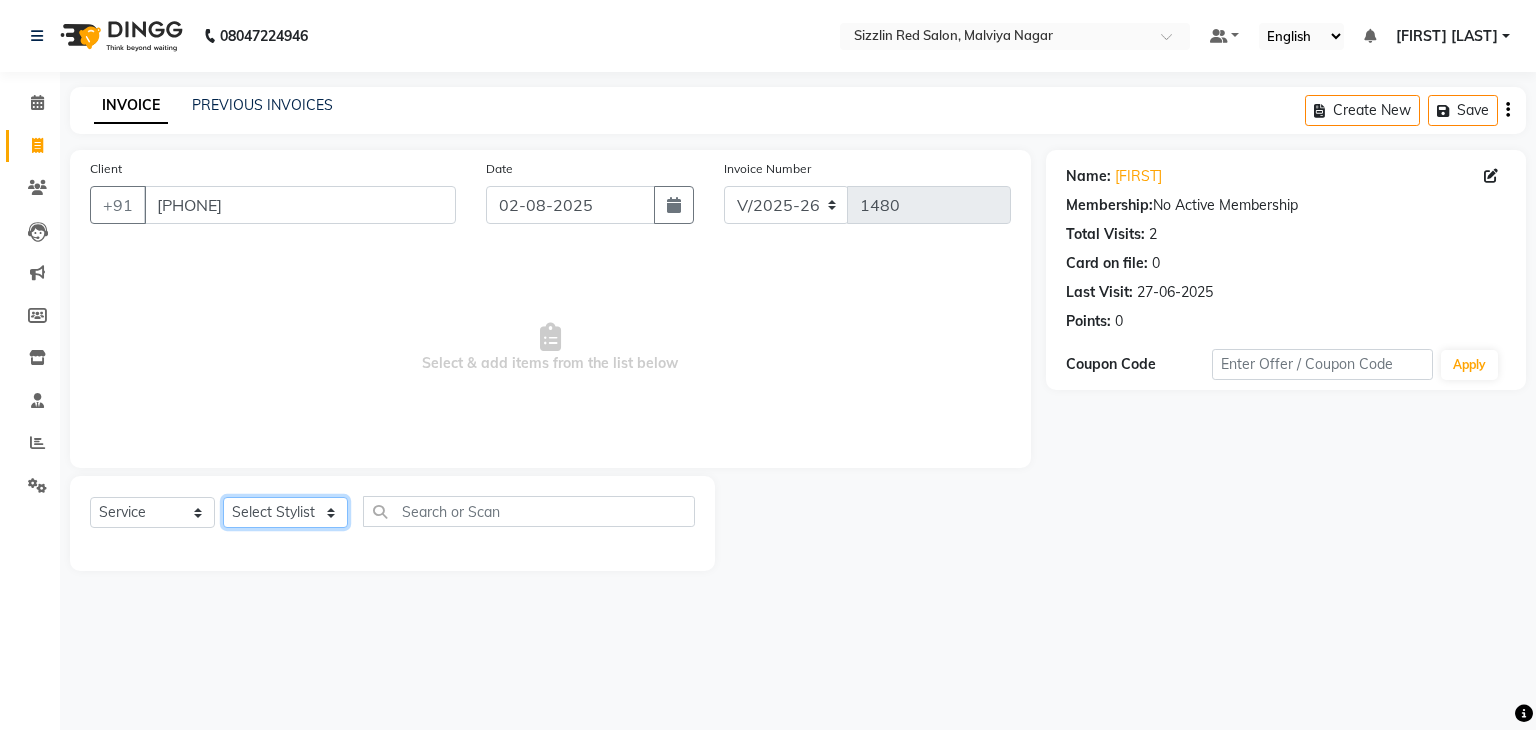 click on "Select Stylist Ajay HK 1 Ajay veer hk ALO Anjeeta Ankit BHASHA COUNTER Demetrious Lovepreet Mohit Mohit Vyas OM  Rohit SALMAN Sharda Shekhu Simran Sukh Swarang Toka Zen CUT" 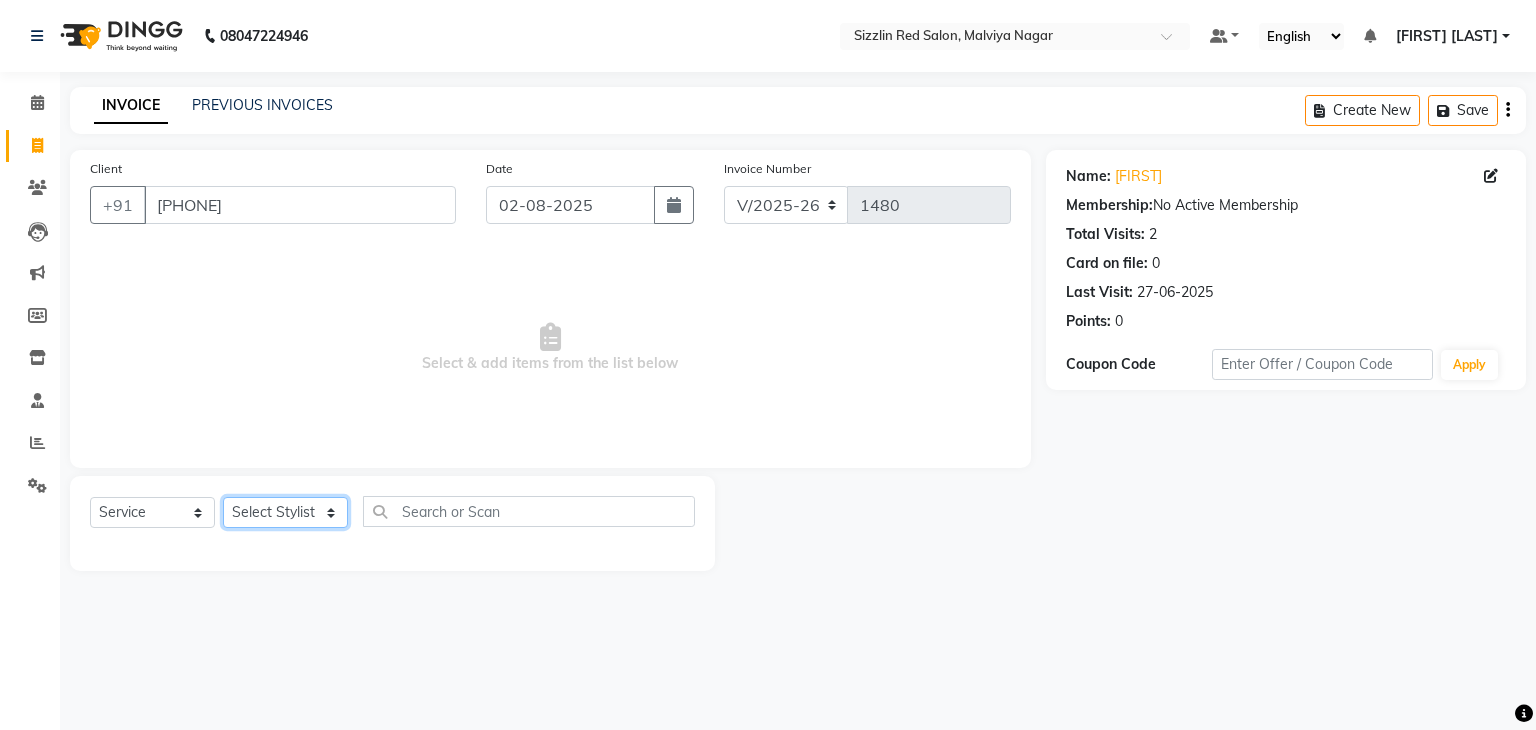 select on "[PHONE]" 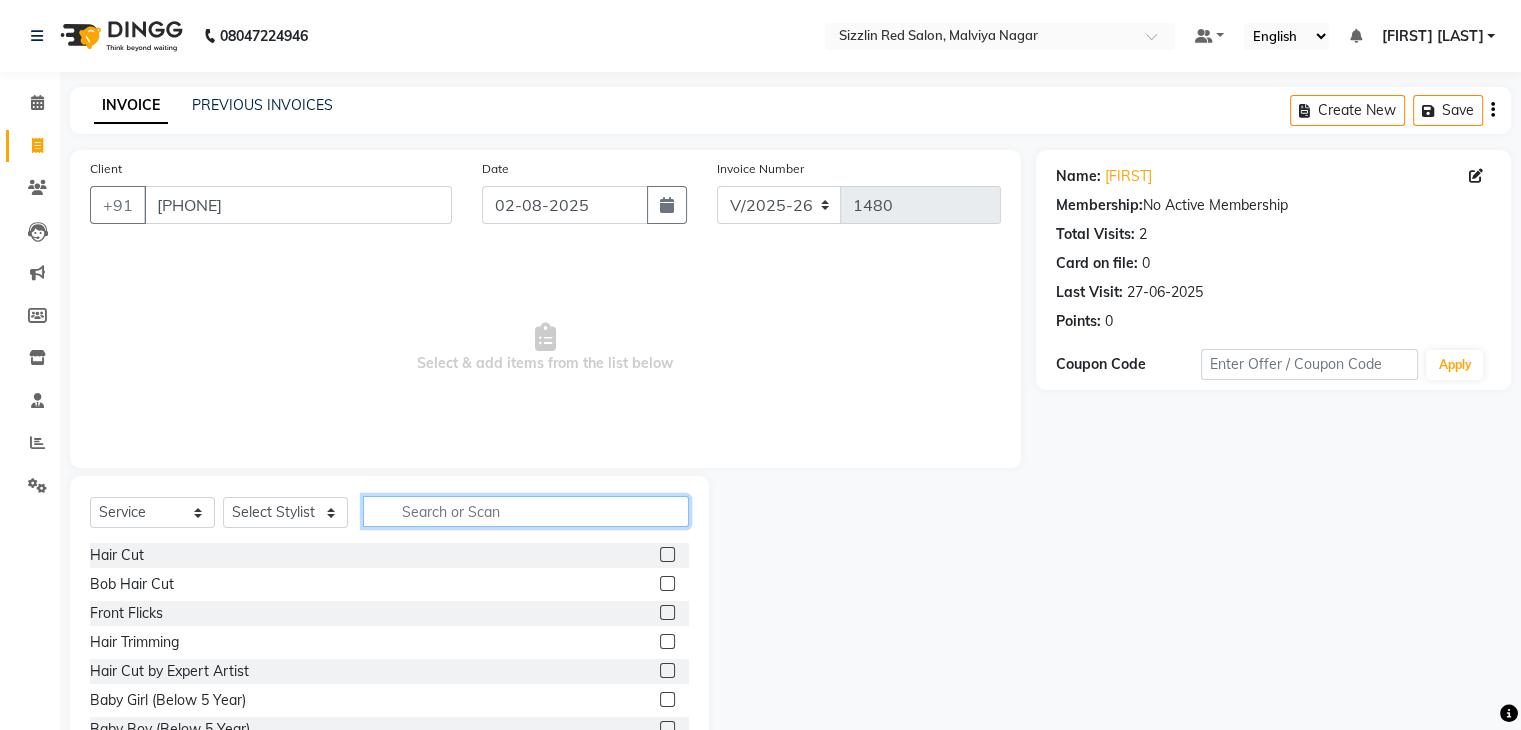 click 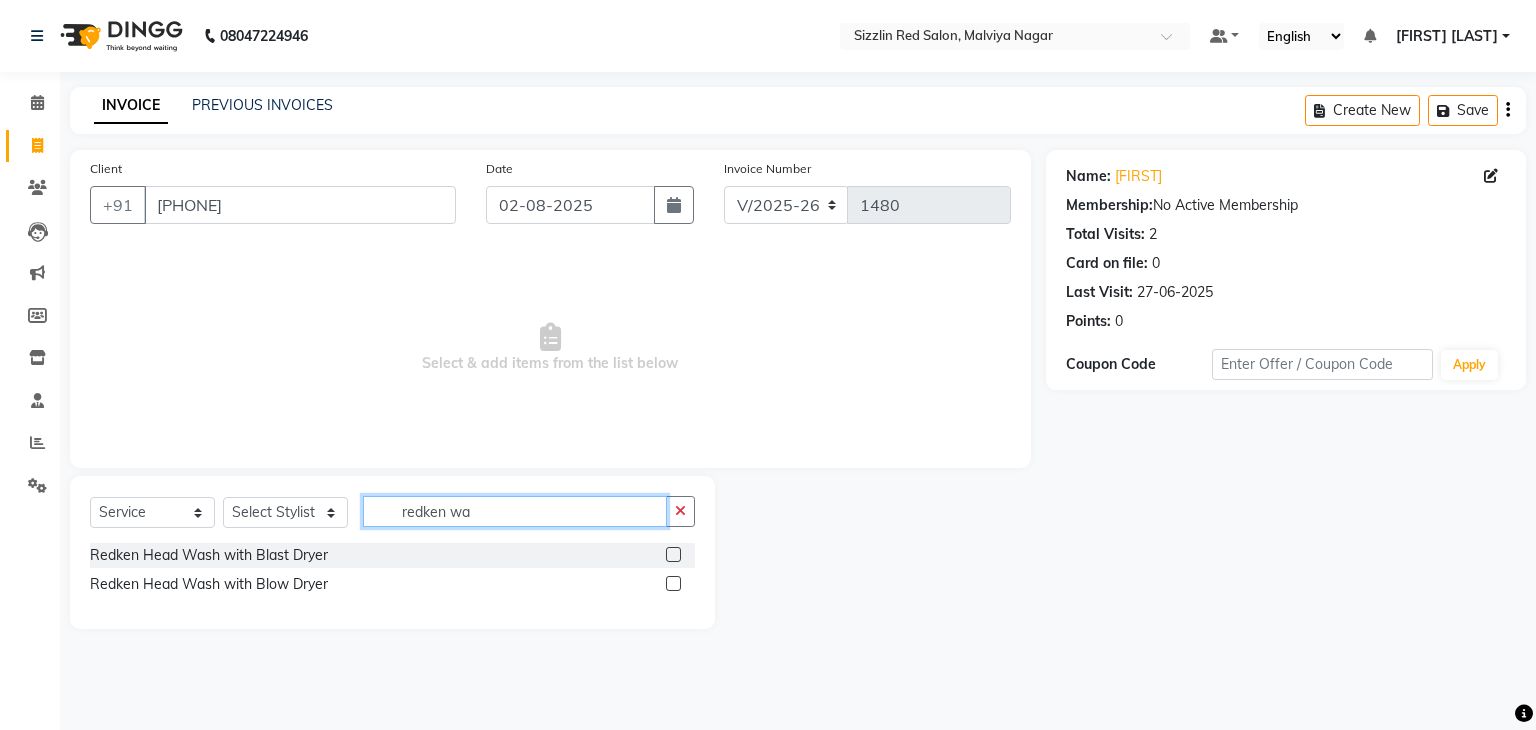 type on "redken wa" 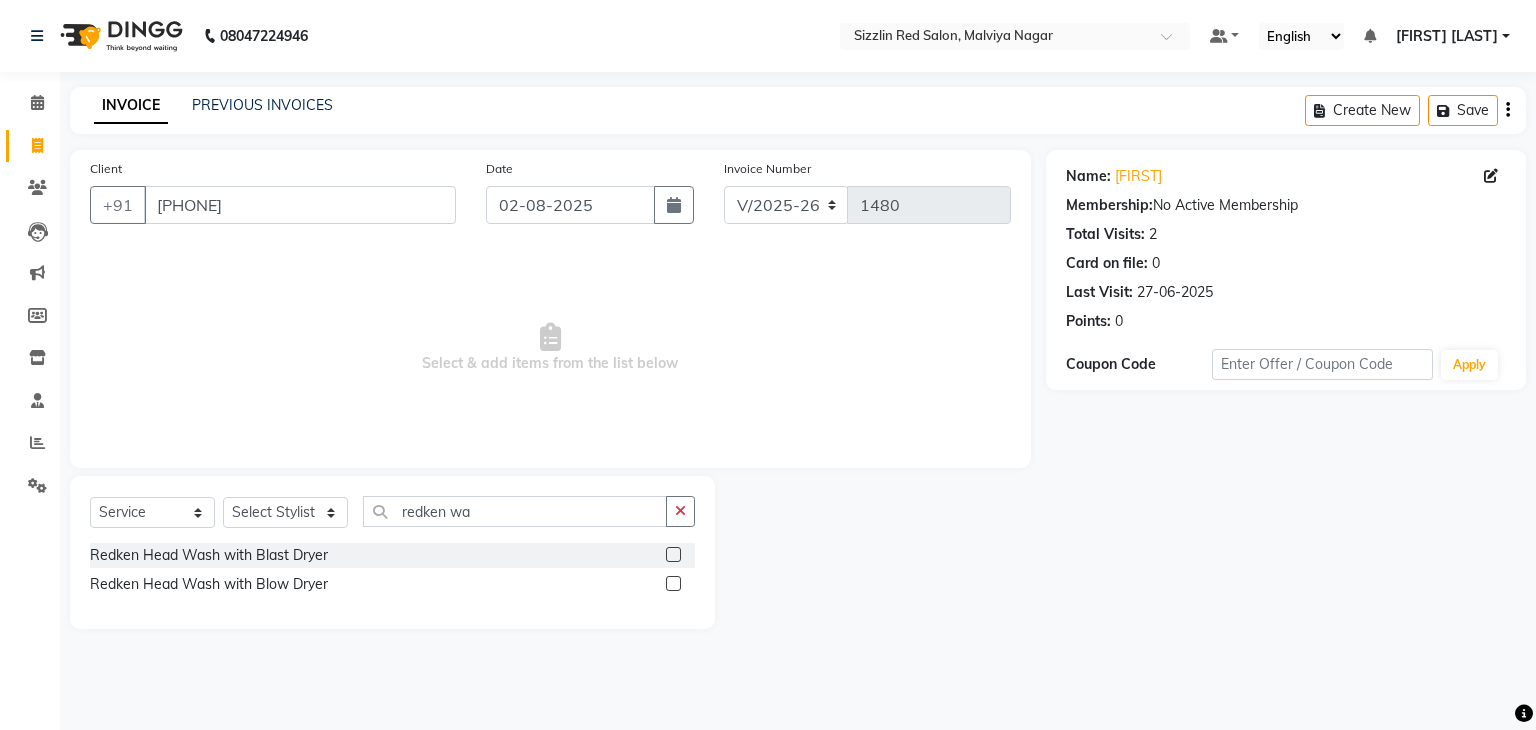 click 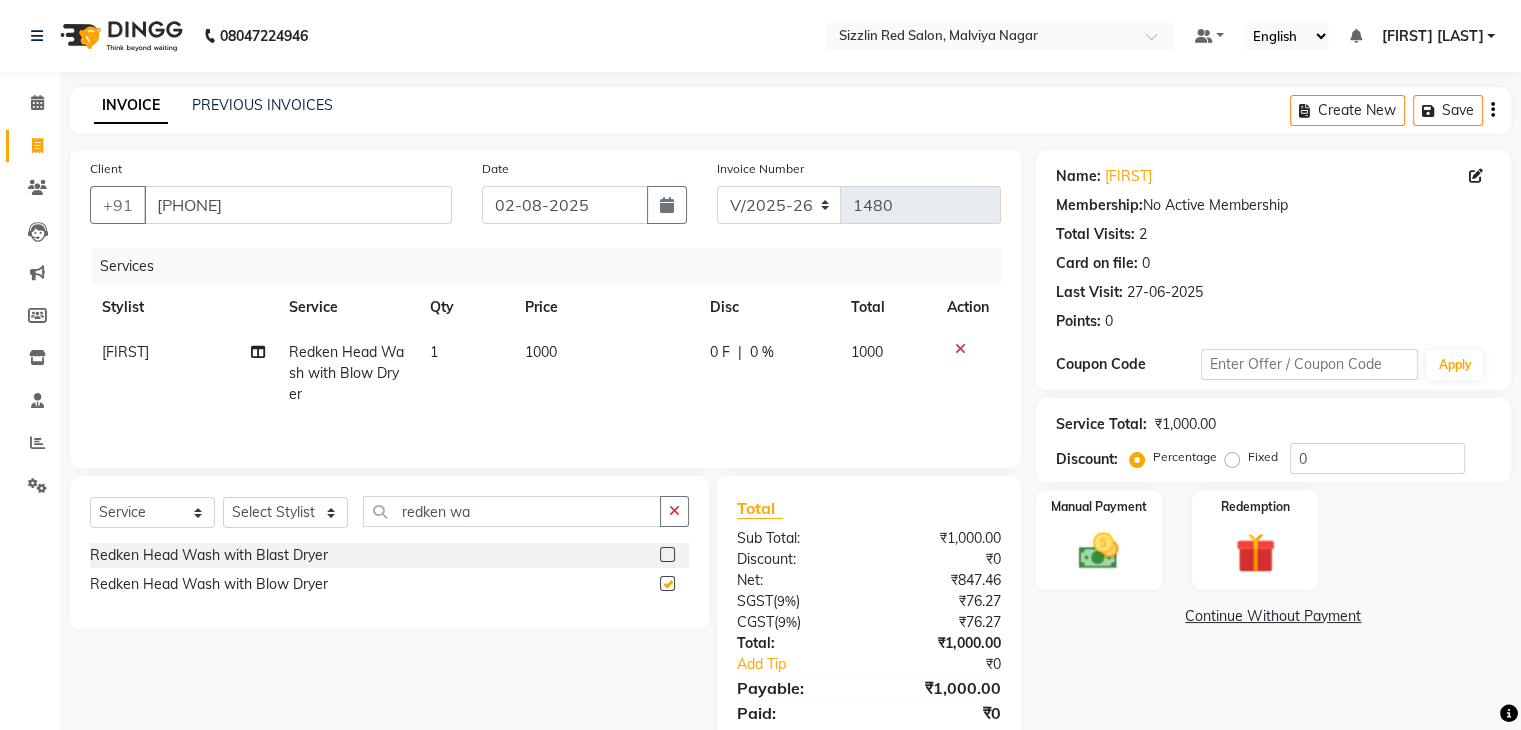 checkbox on "false" 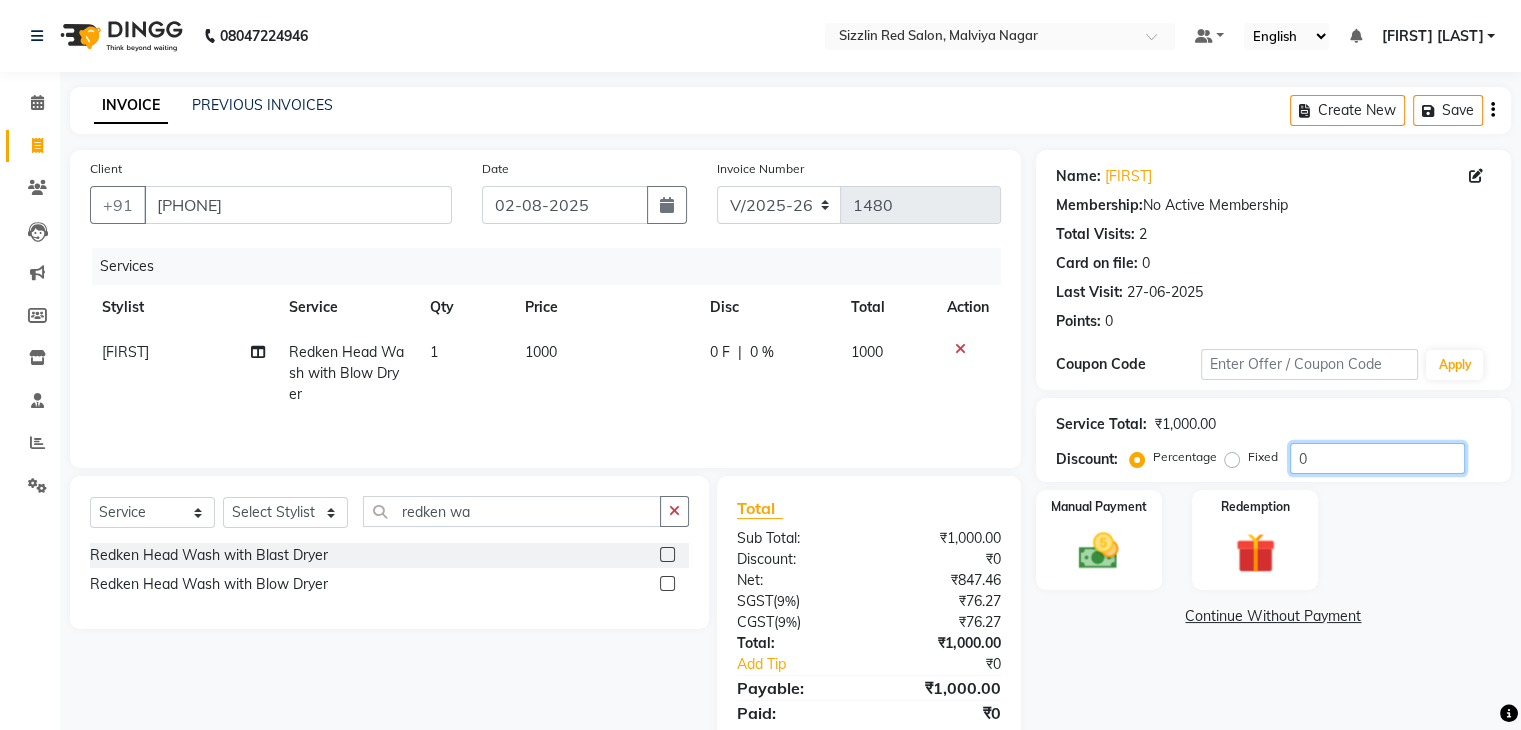 drag, startPoint x: 1325, startPoint y: 468, endPoint x: 1288, endPoint y: 463, distance: 37.336308 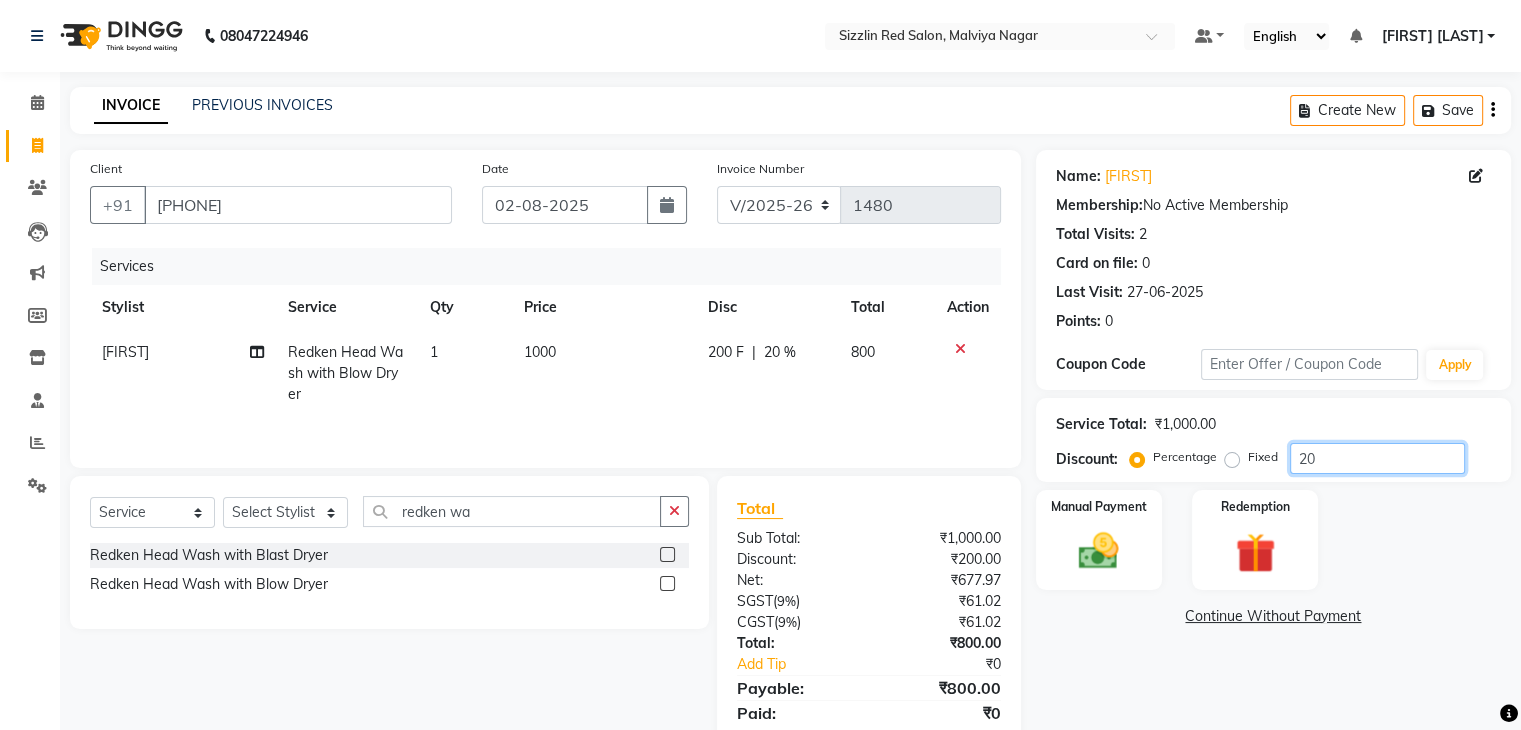 scroll, scrollTop: 71, scrollLeft: 0, axis: vertical 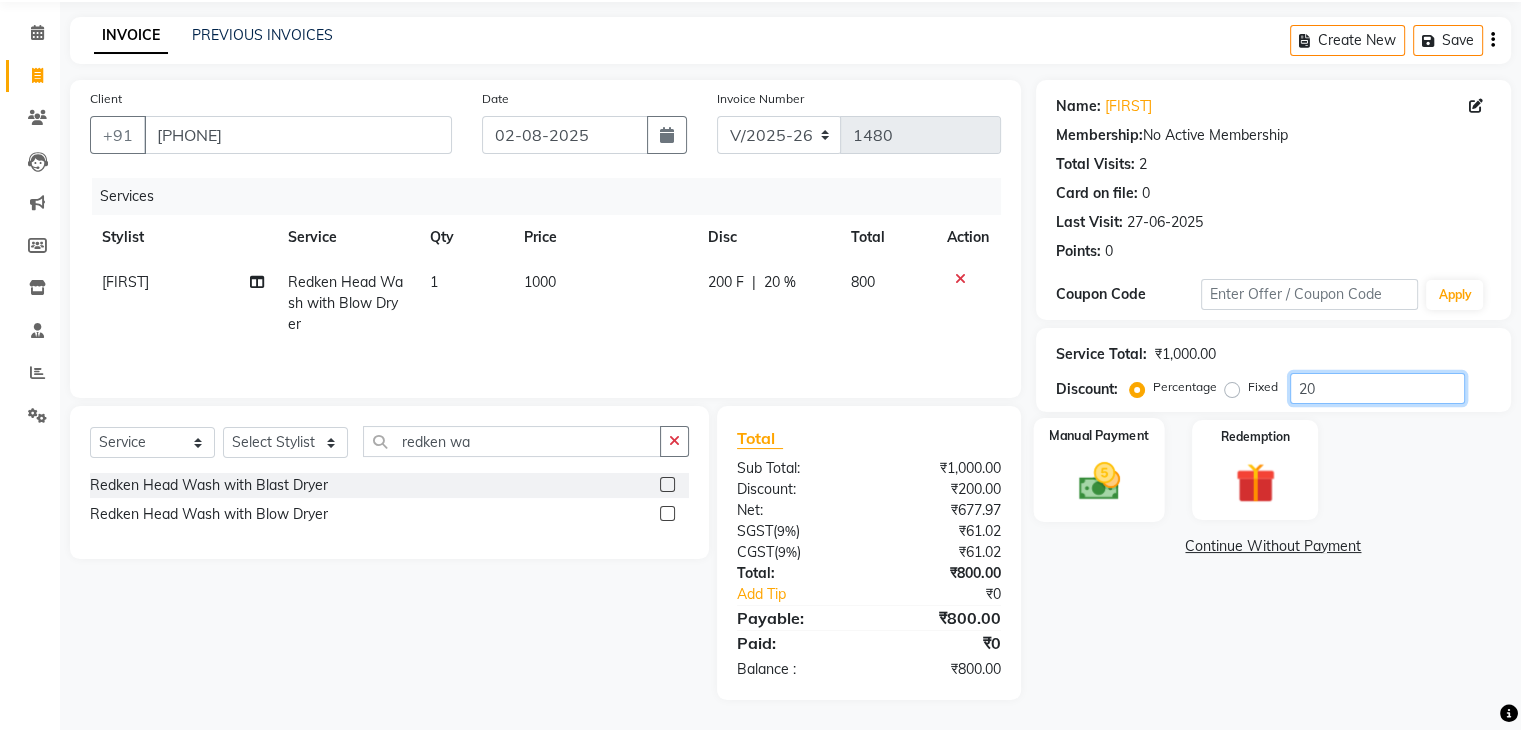 type on "20" 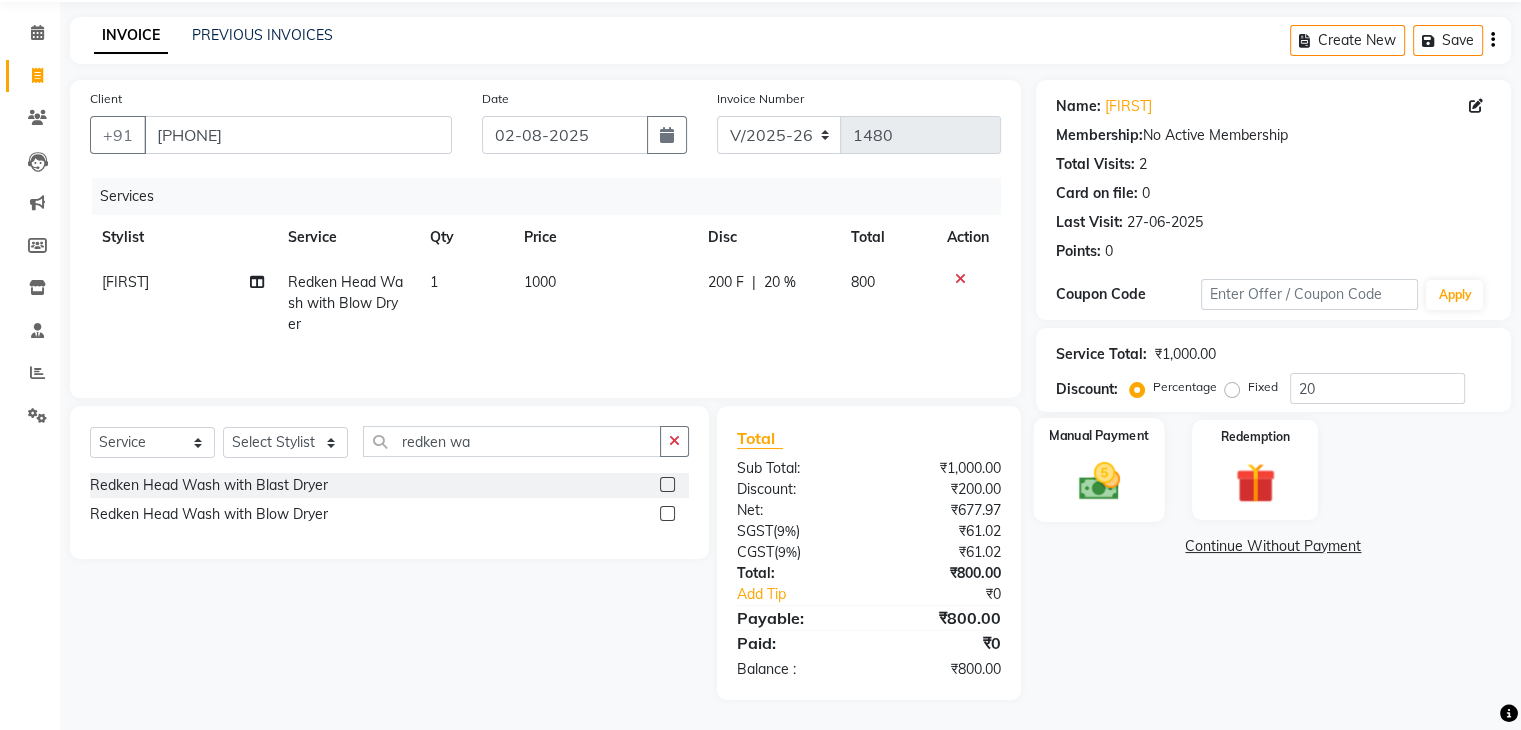 click 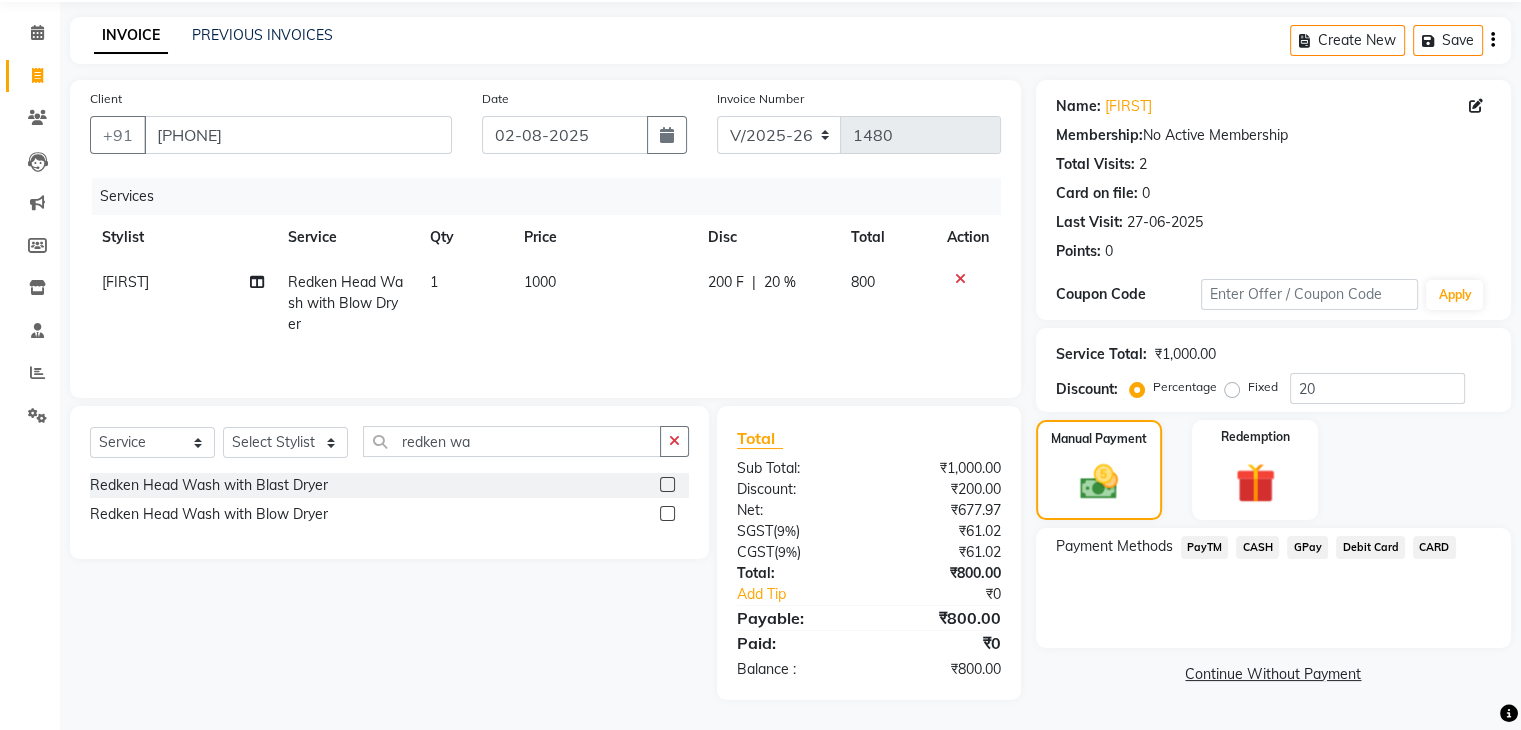 click on "CASH" 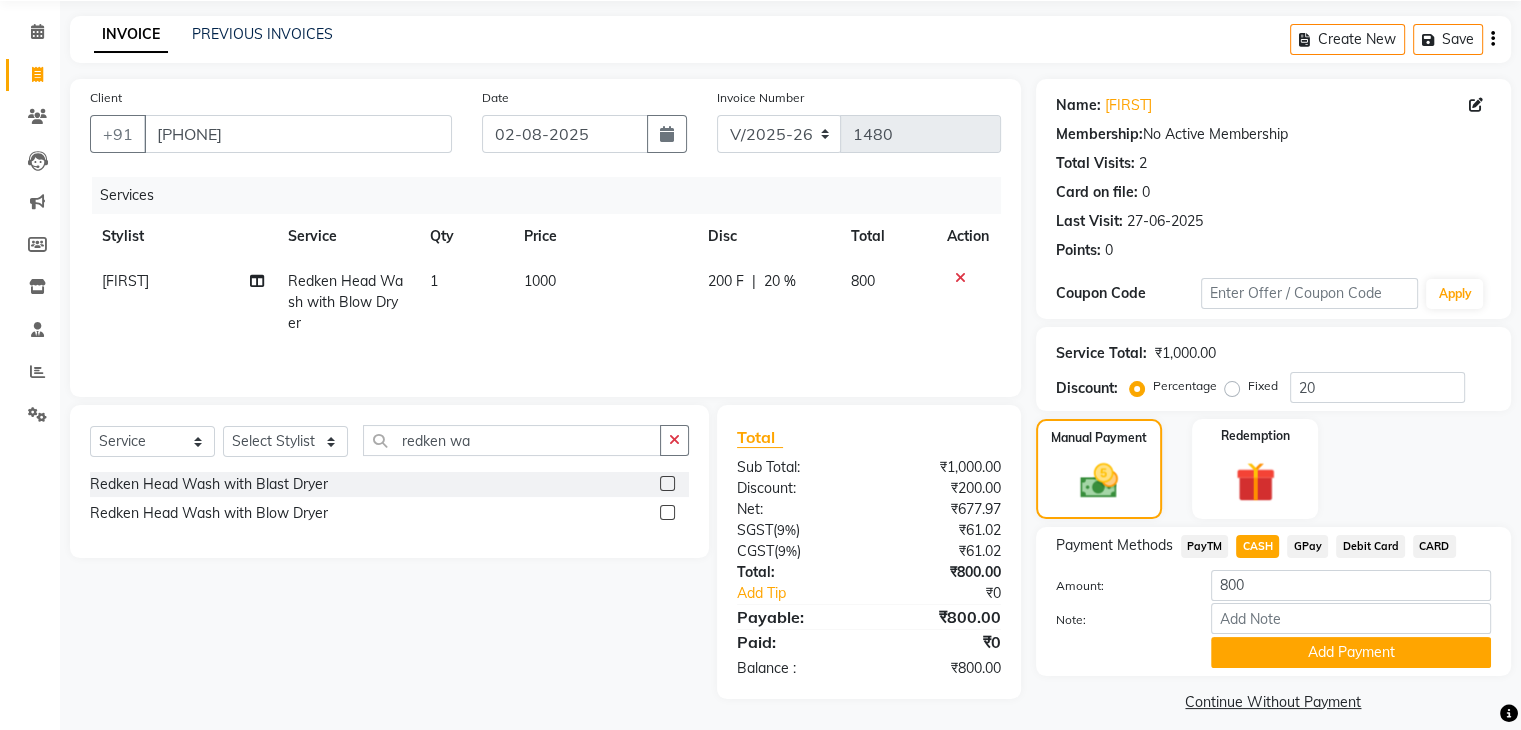 scroll, scrollTop: 89, scrollLeft: 0, axis: vertical 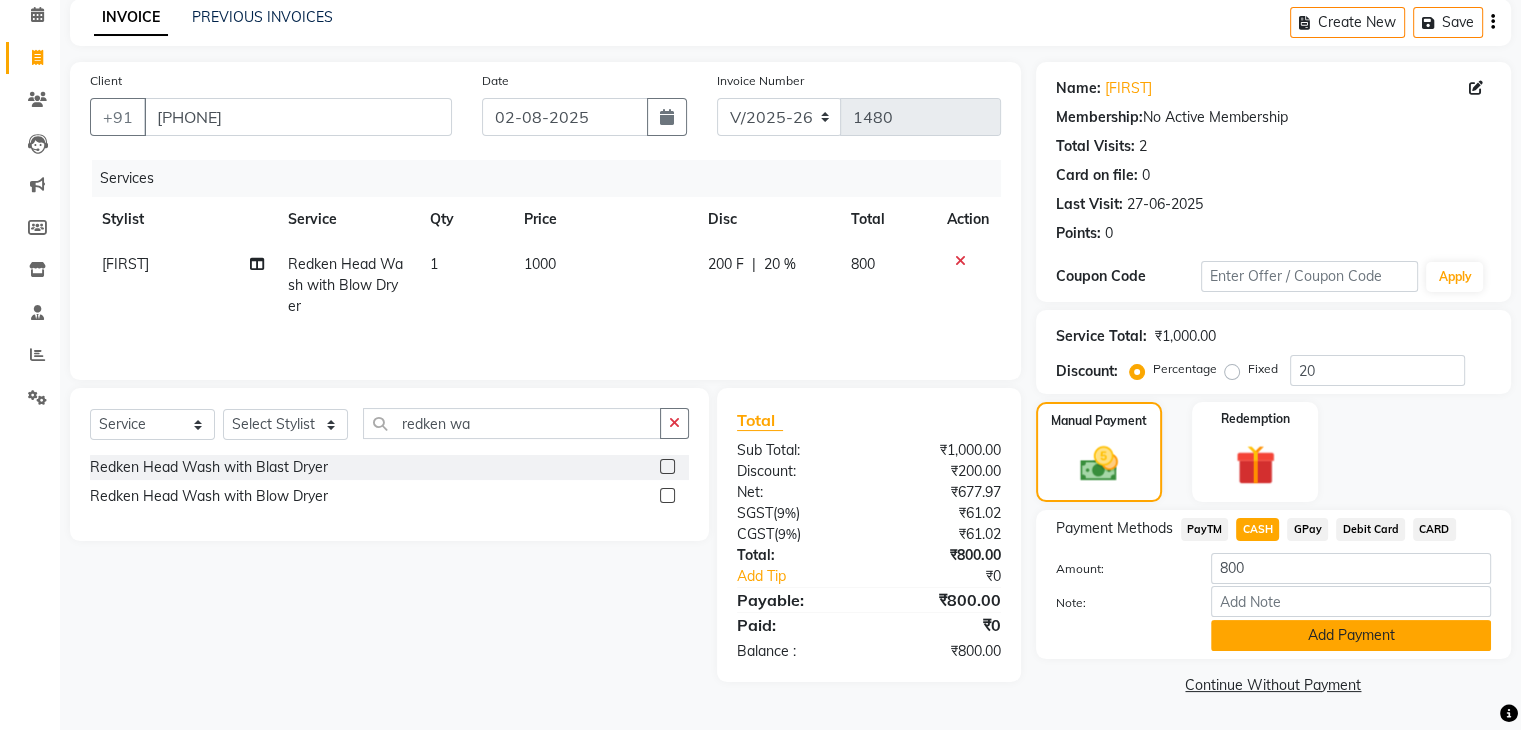 click on "Add Payment" 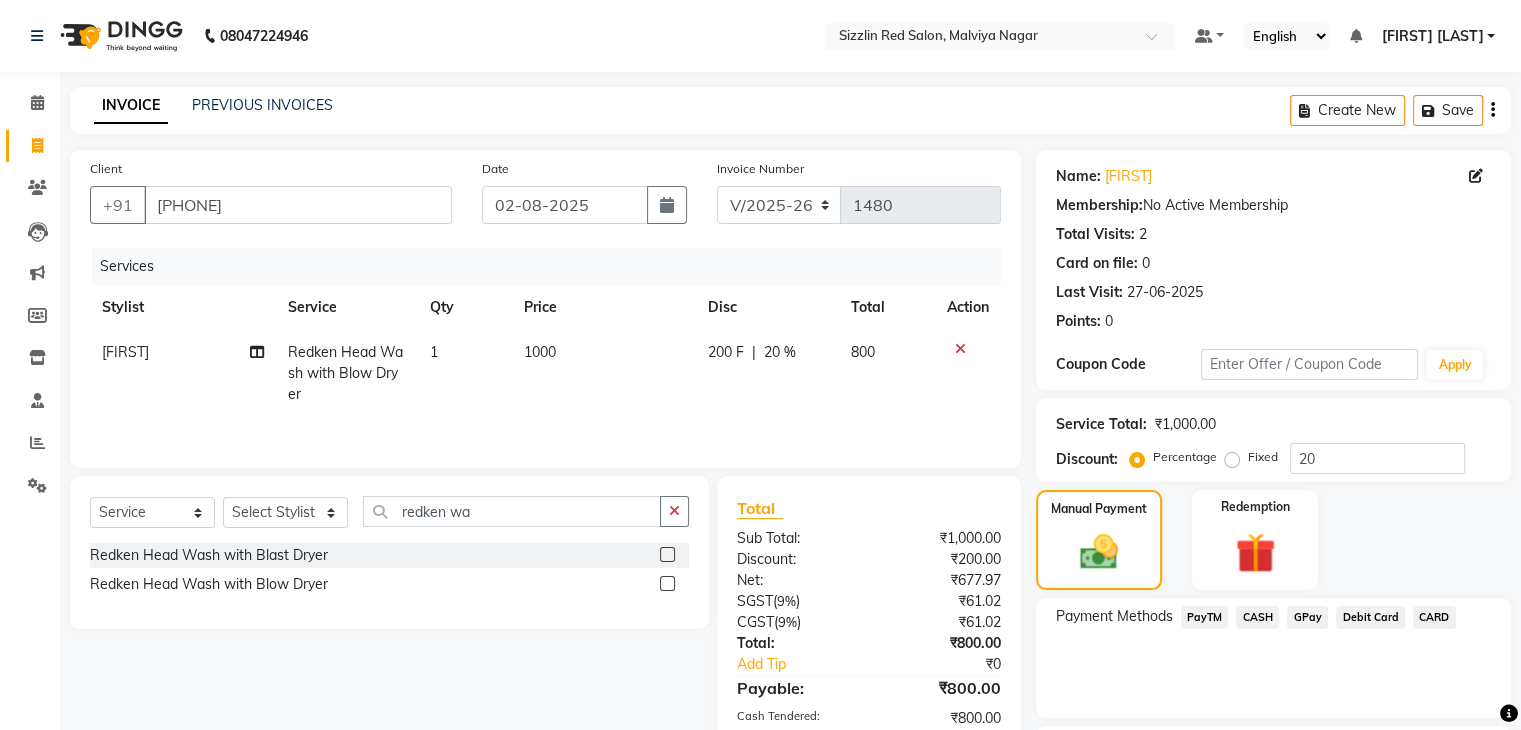 scroll, scrollTop: 171, scrollLeft: 0, axis: vertical 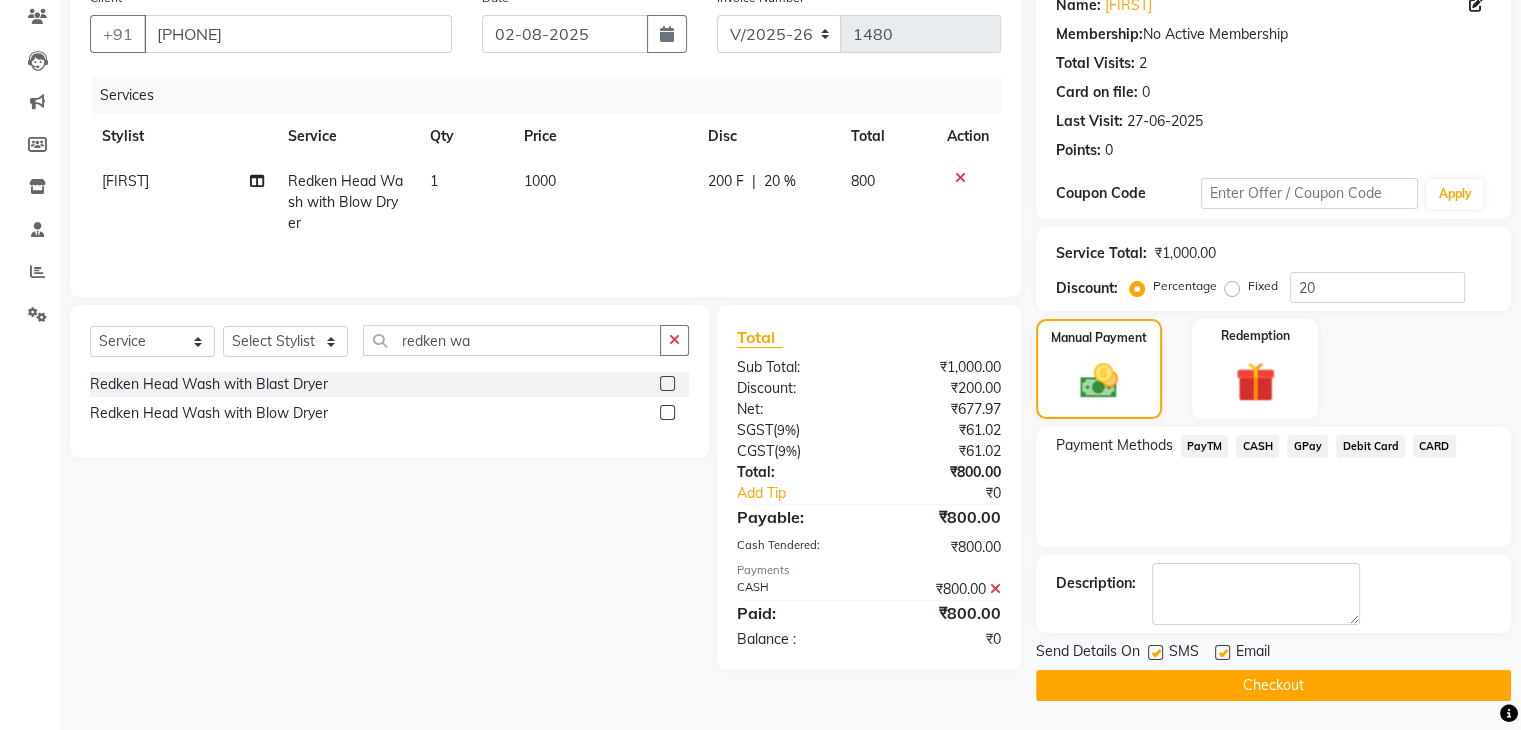 click on "Checkout" 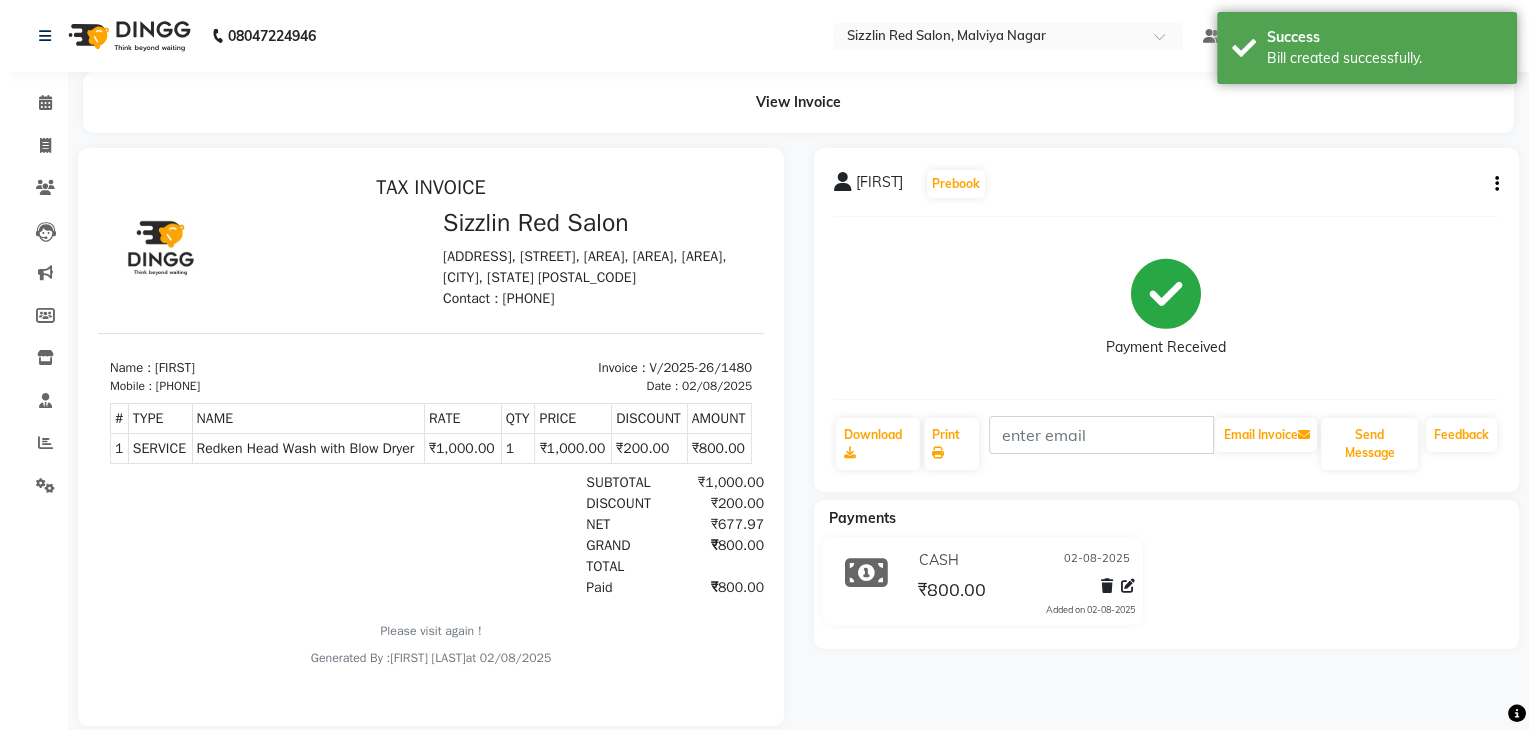 scroll, scrollTop: 0, scrollLeft: 0, axis: both 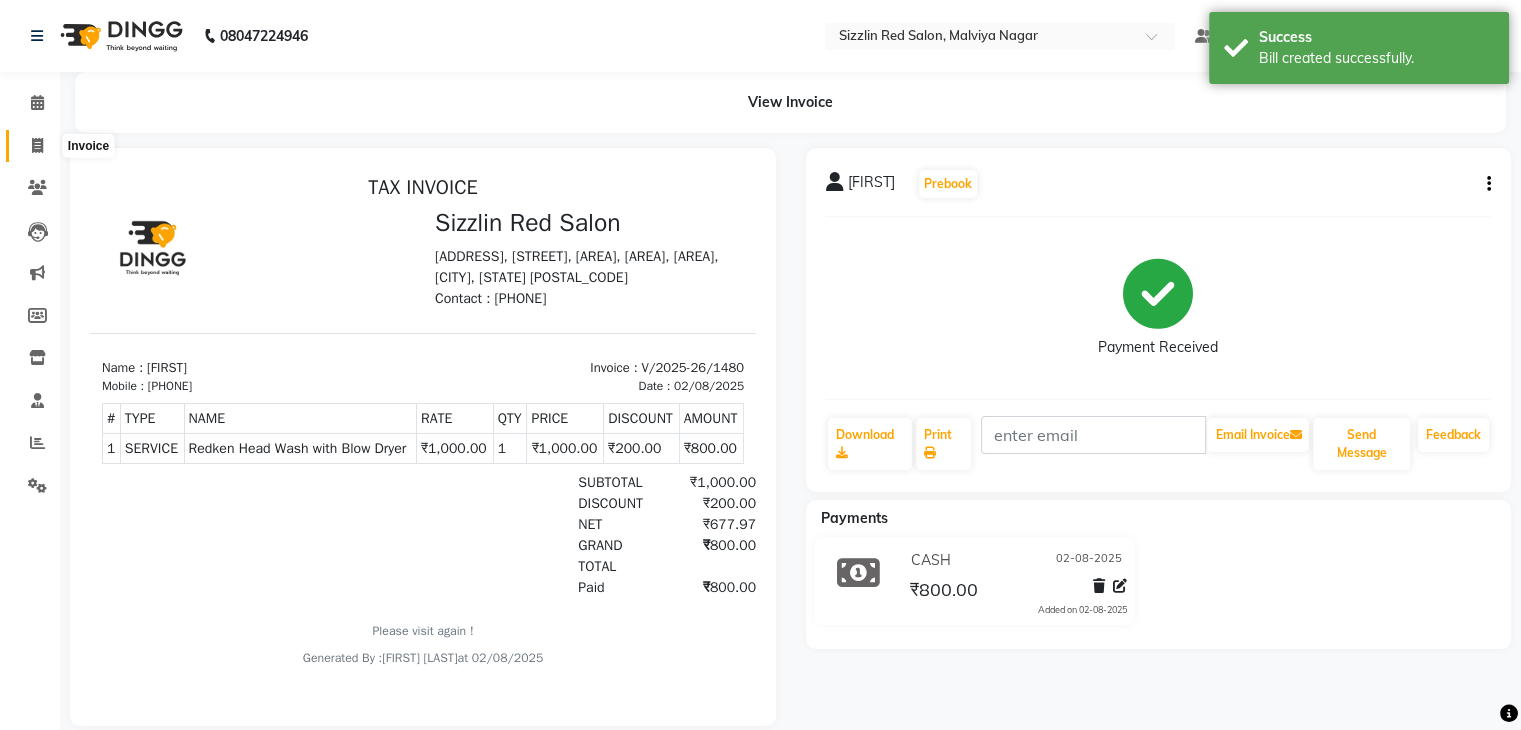 click 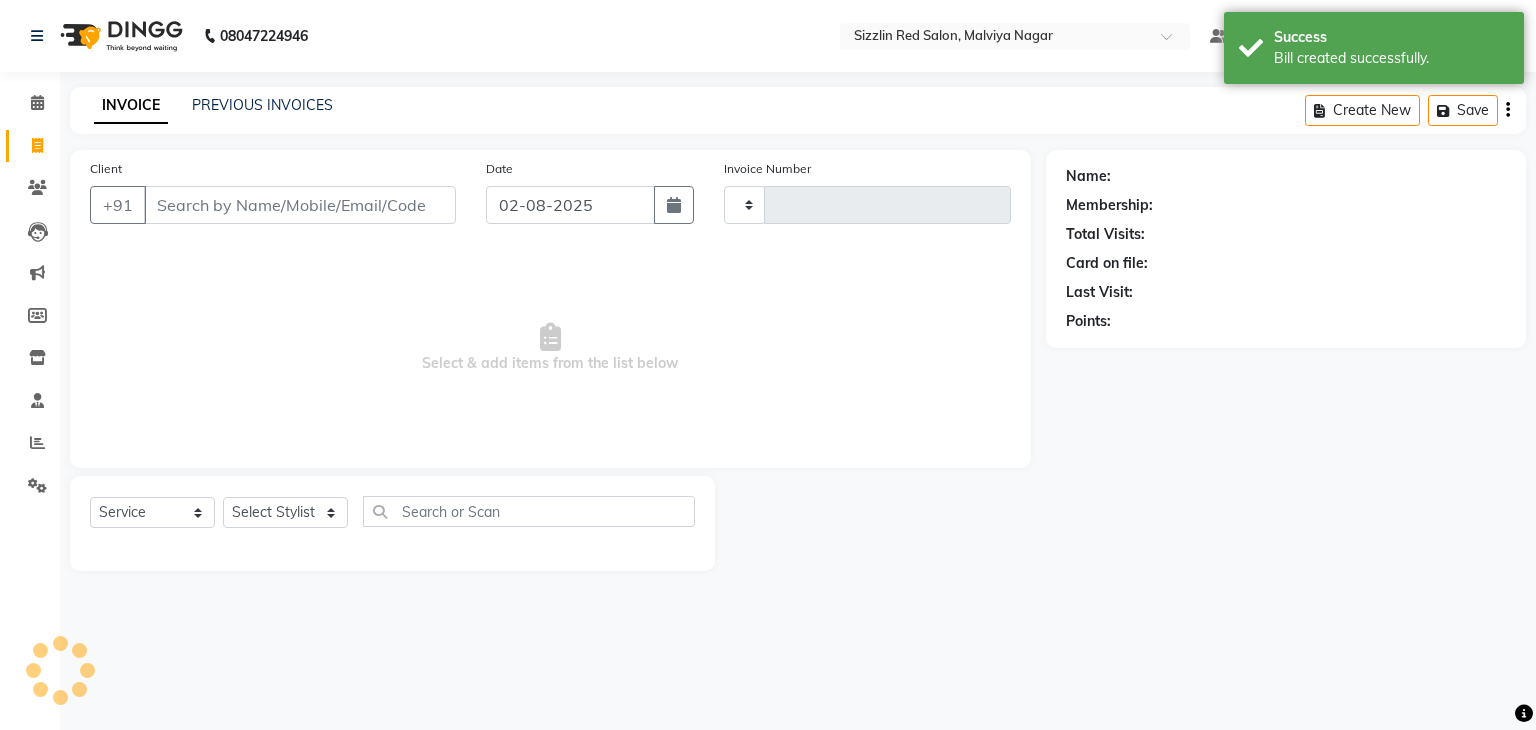 type on "1481" 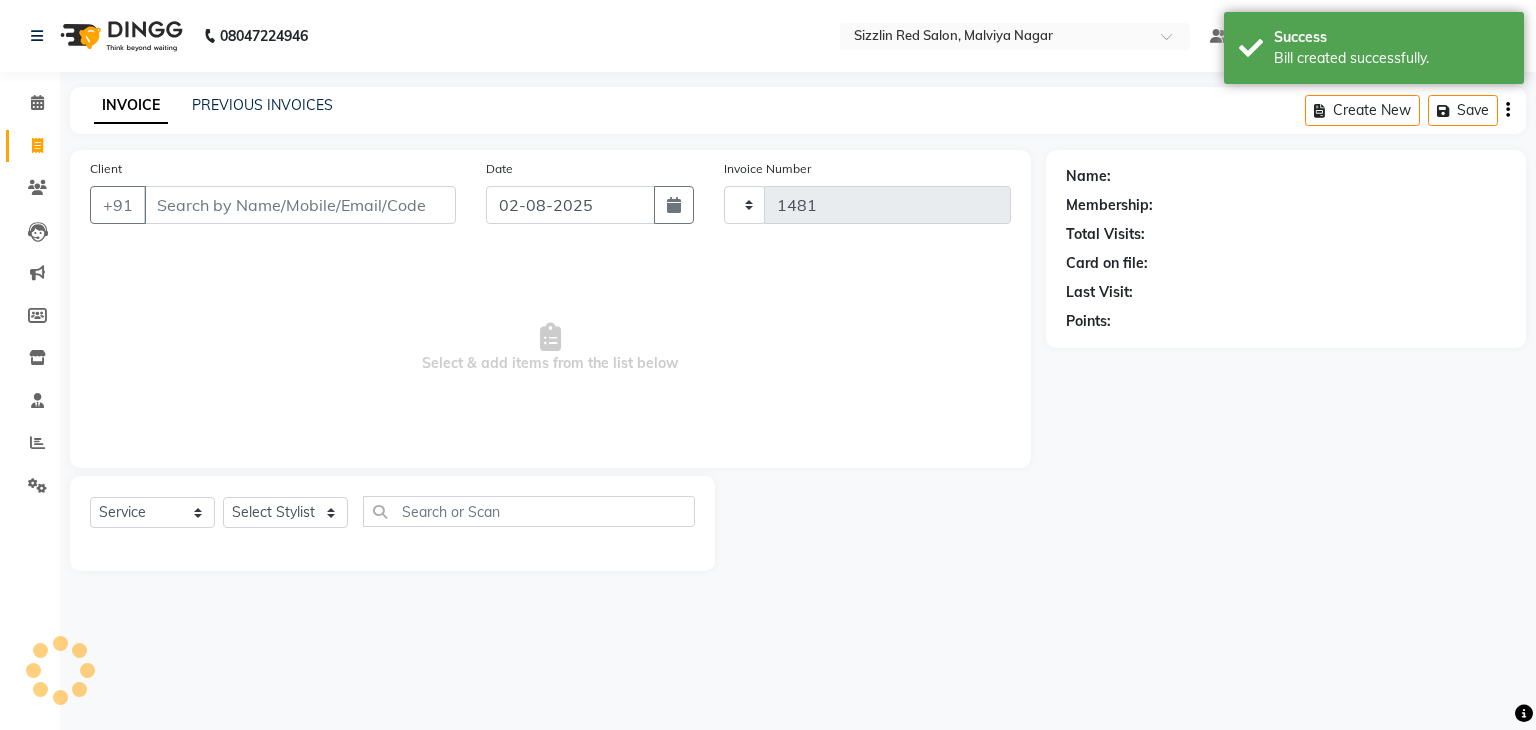 select on "7534" 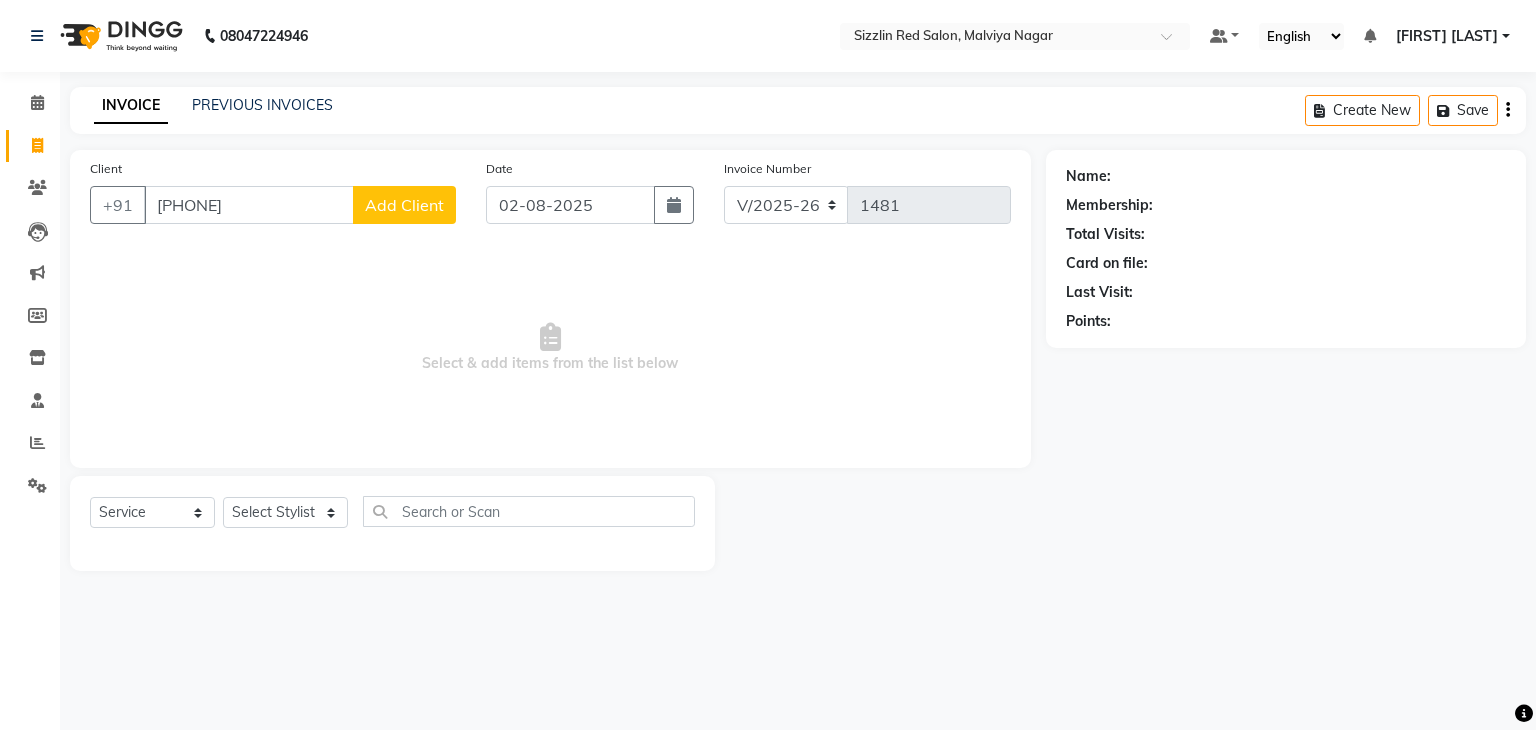 type on "[PHONE]" 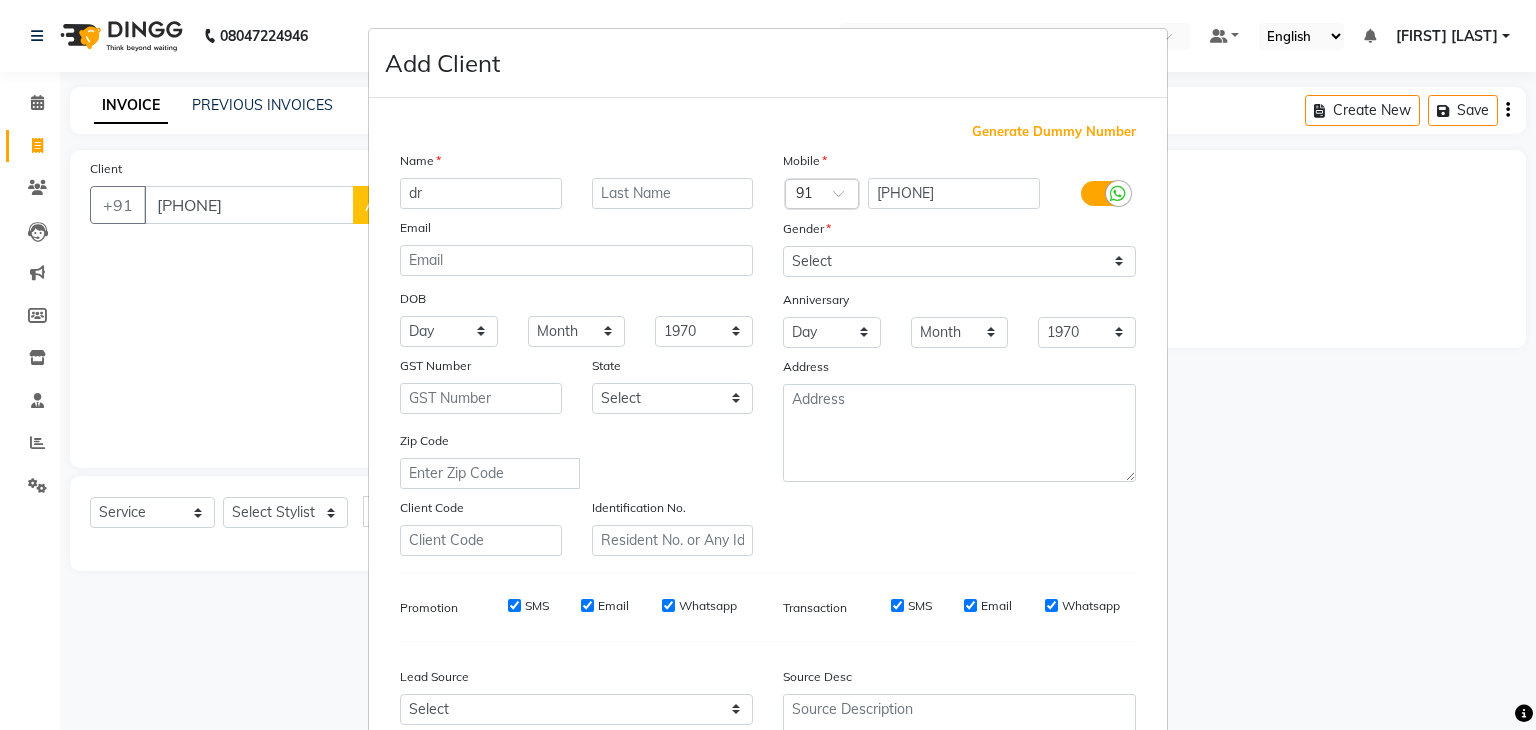 type on "d" 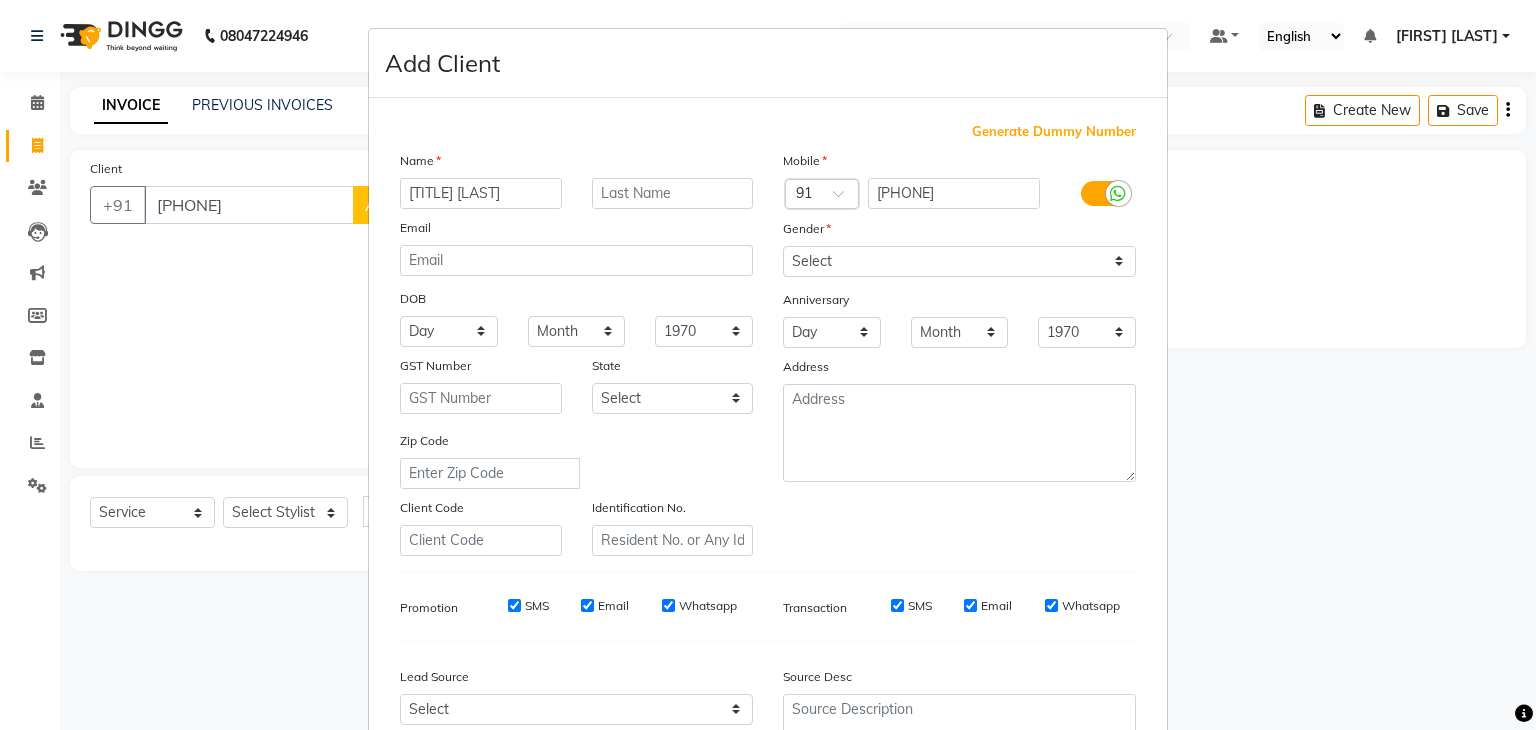 type on "[TITLE] [LAST]" 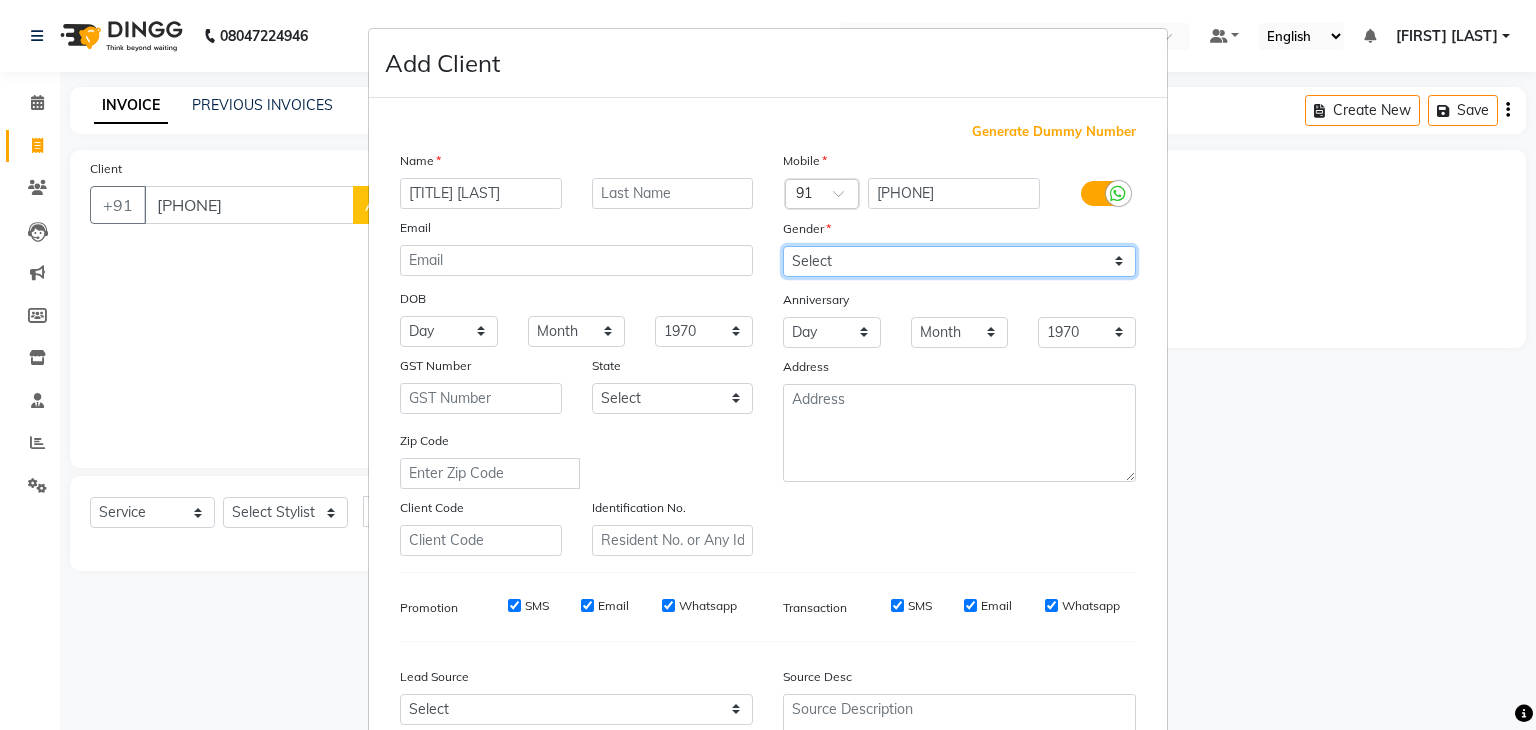 click on "Select Male Female Other Prefer Not To Say" at bounding box center [959, 261] 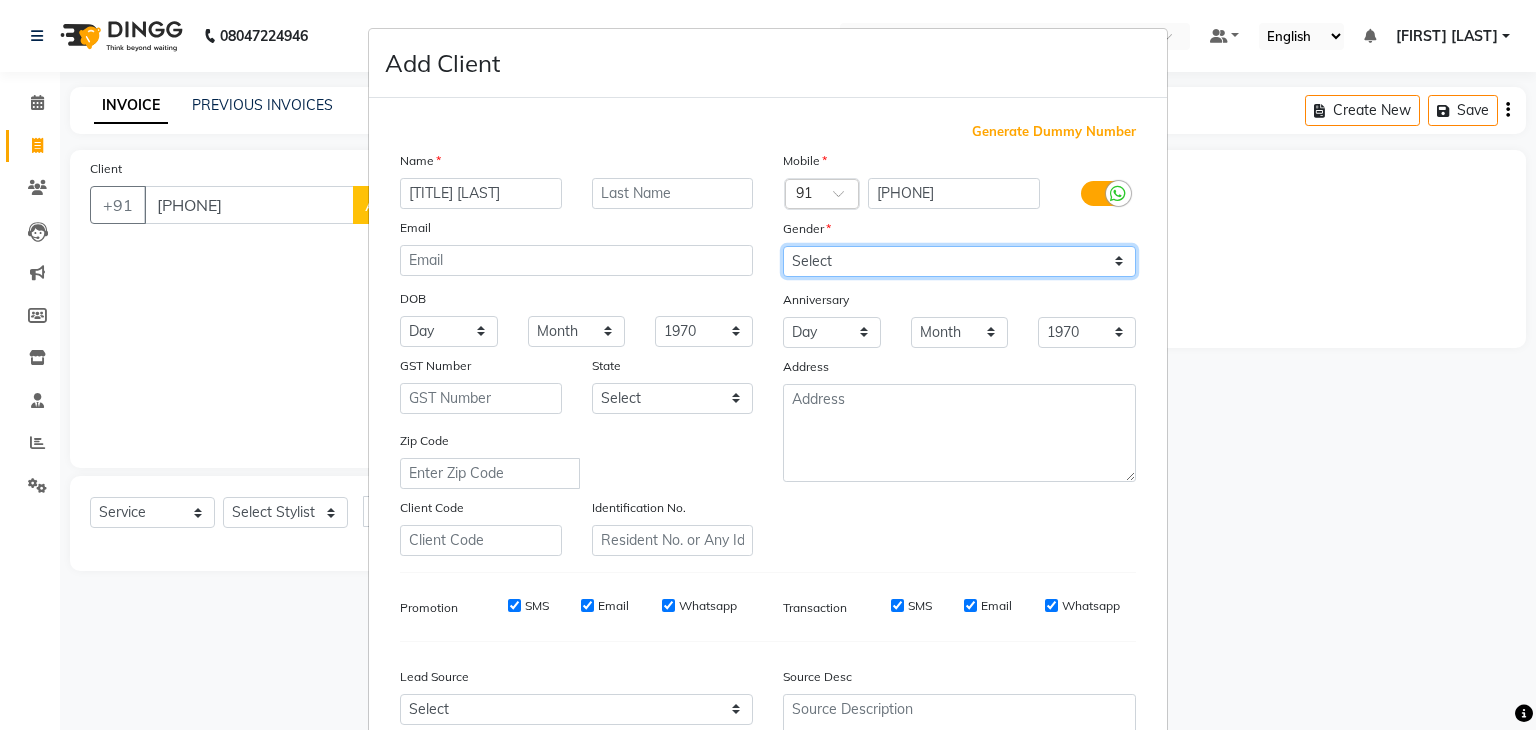 select on "female" 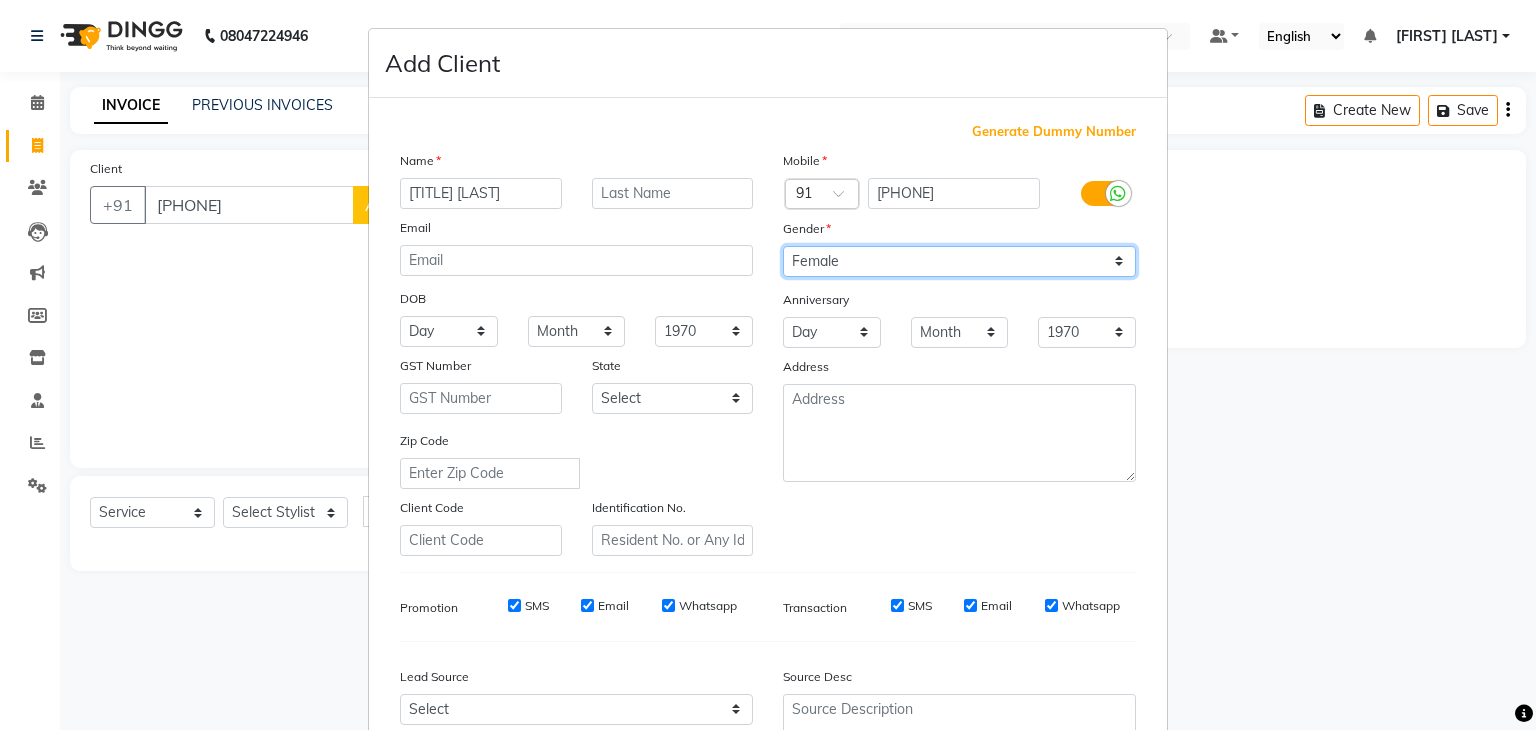 click on "Select Male Female Other Prefer Not To Say" at bounding box center [959, 261] 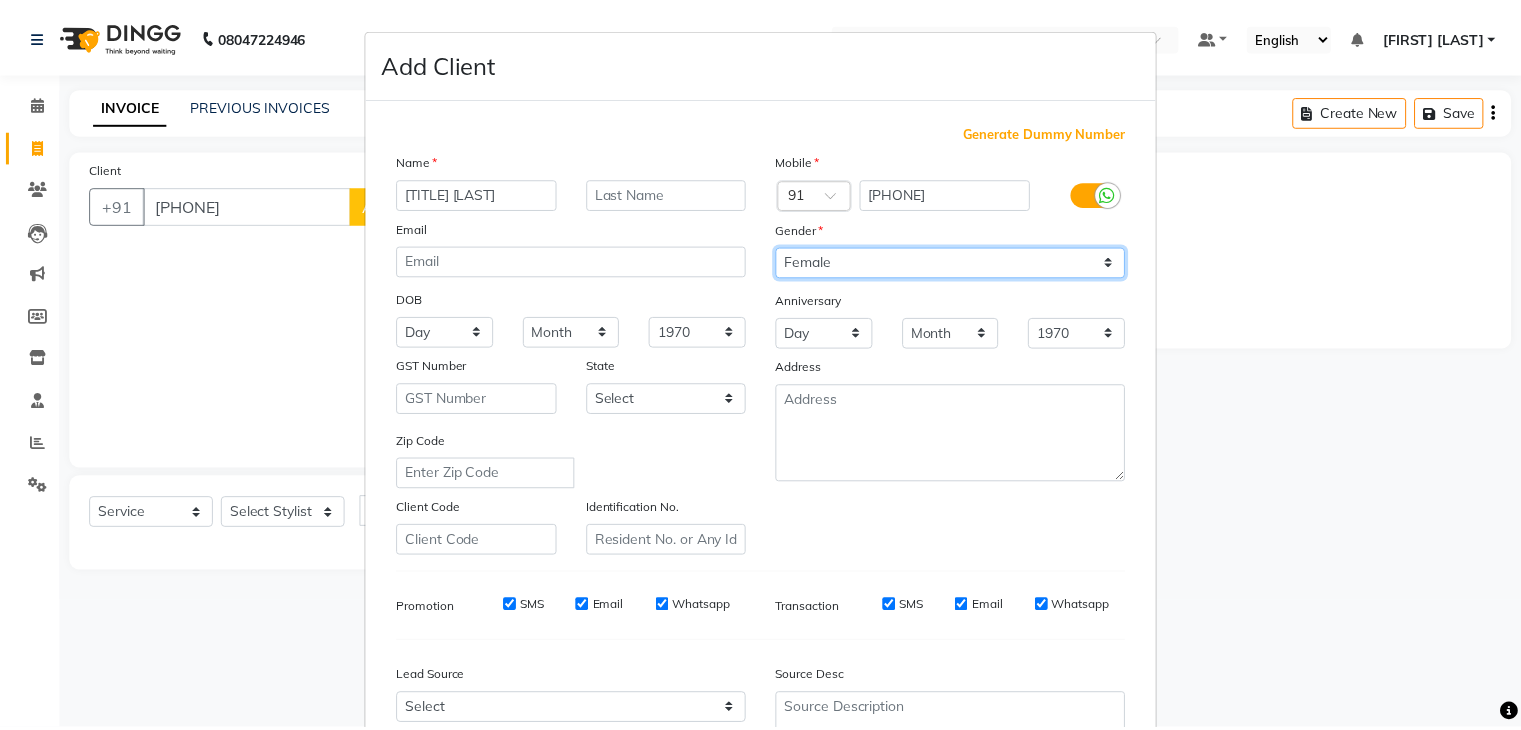 scroll, scrollTop: 203, scrollLeft: 0, axis: vertical 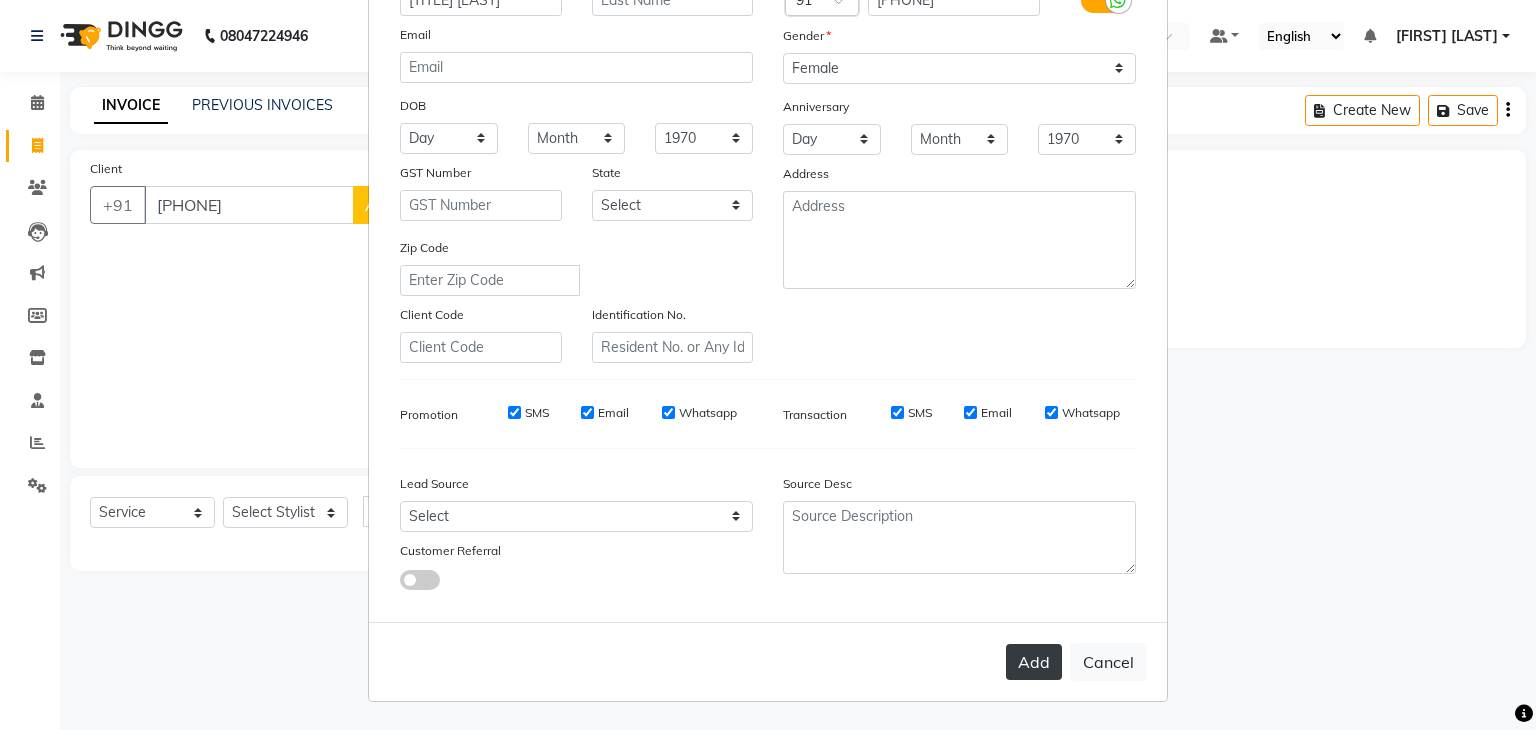 click on "Add" at bounding box center (1034, 662) 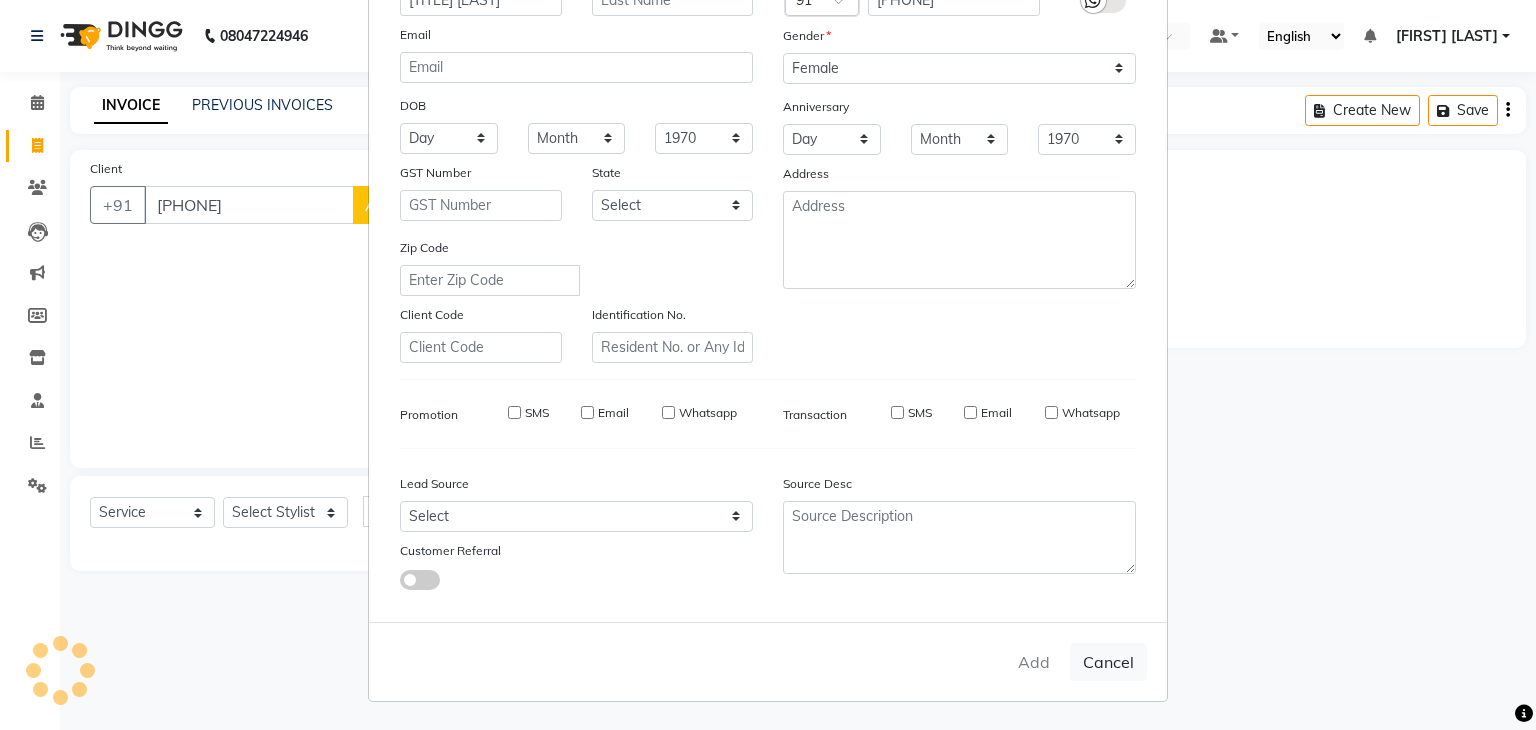 type 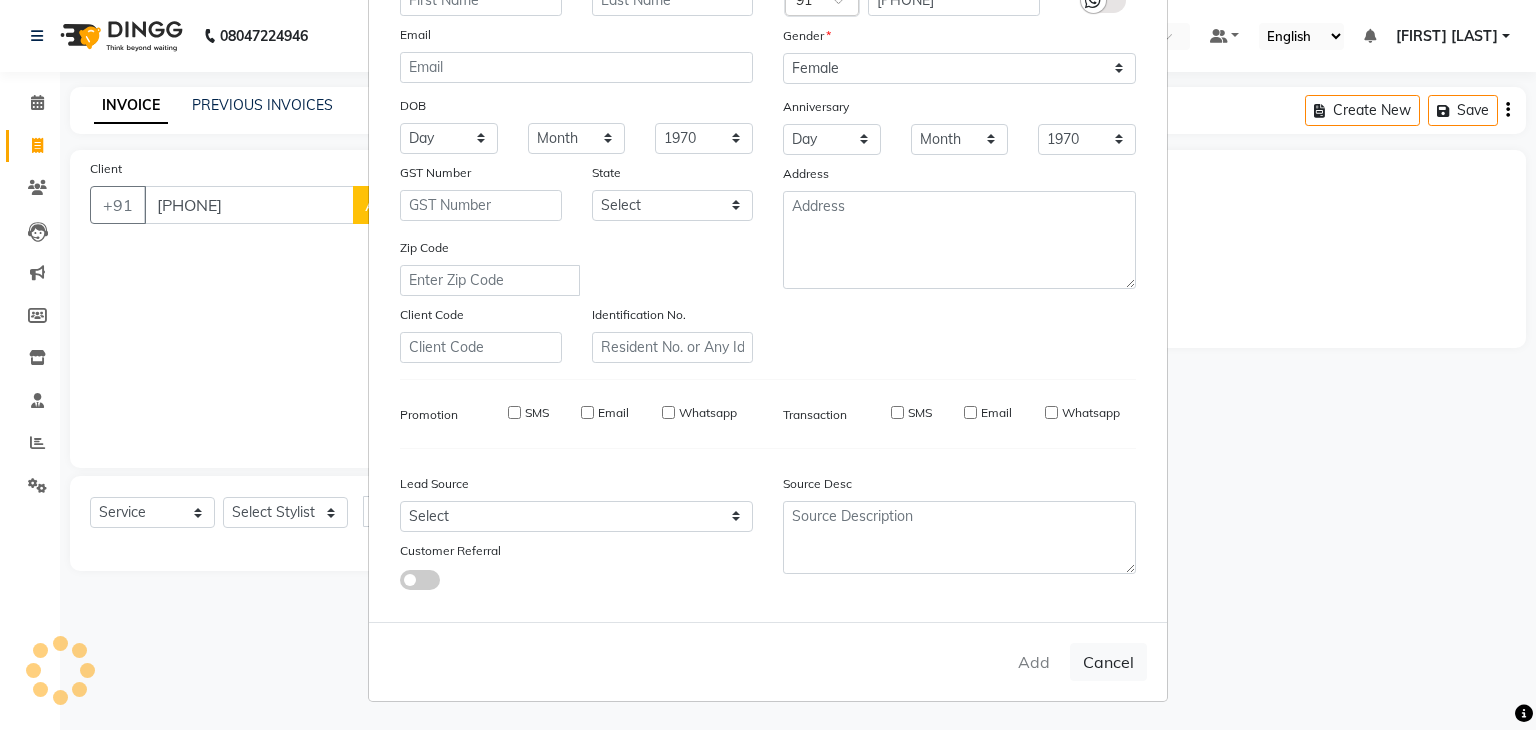 select 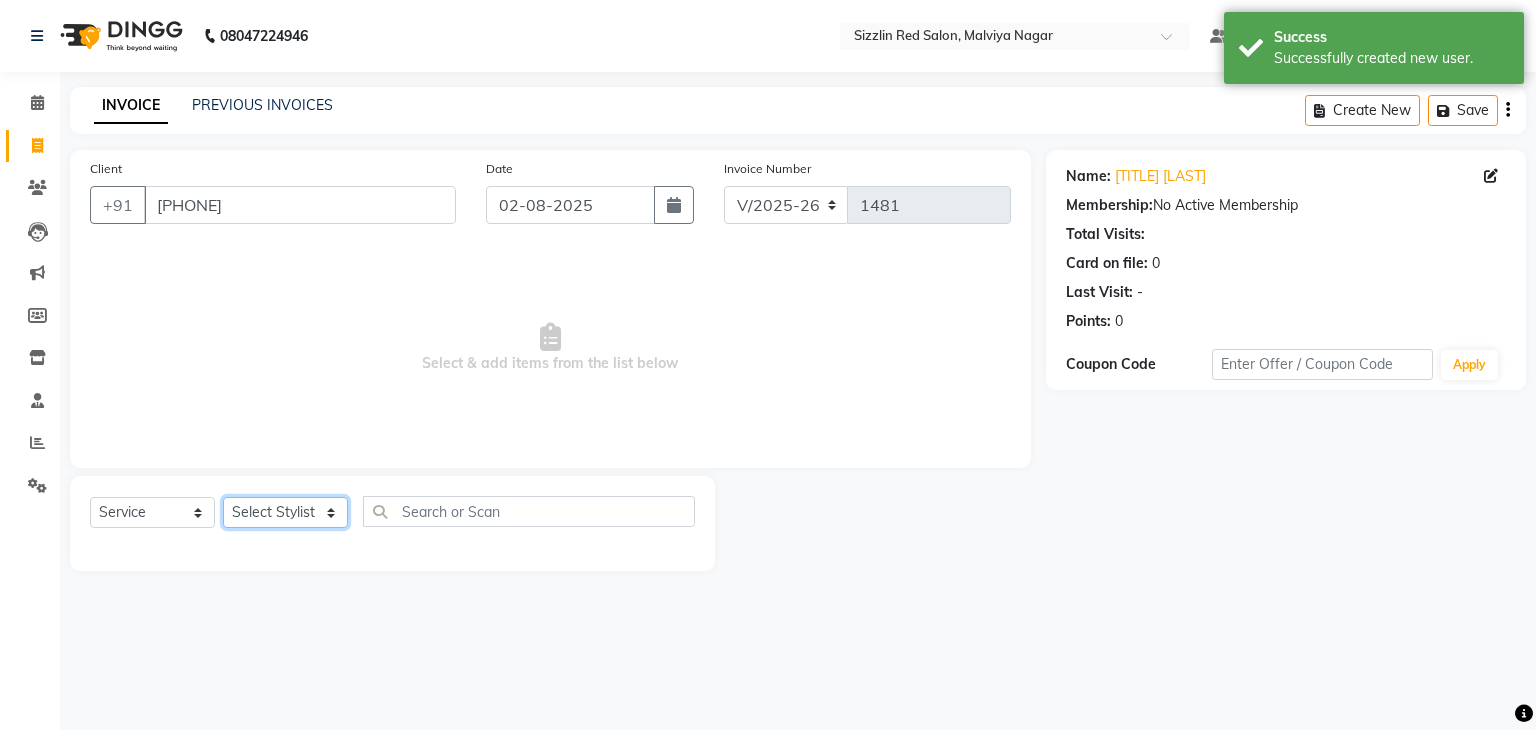 click on "Select Stylist Ajay HK 1 Ajay veer hk ALO Anjeeta Ankit BHASHA COUNTER Demetrious Lovepreet Mohit Mohit Vyas OM  Rohit SALMAN Sharda Shekhu Simran Sukh Swarang Toka Zen CUT" 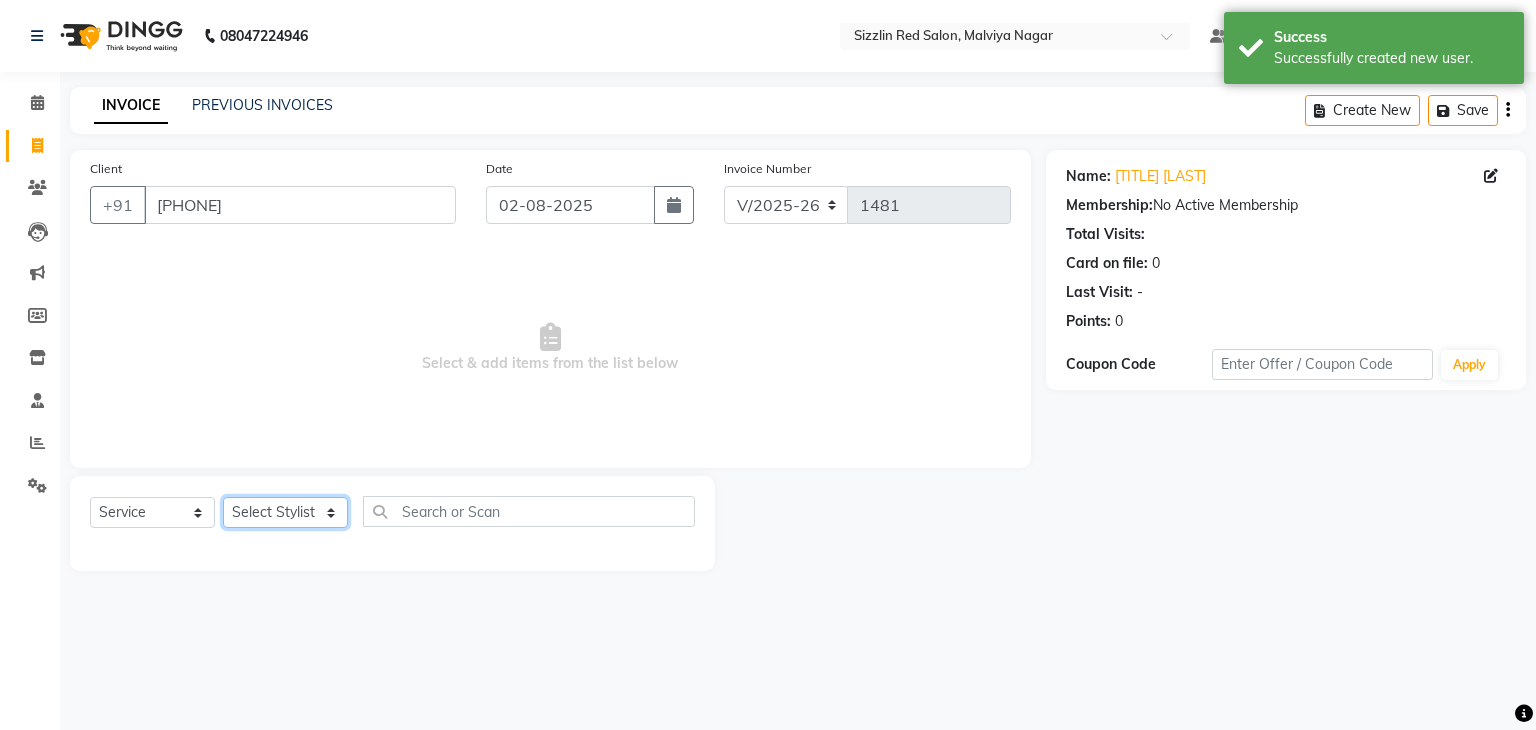 select on "70231" 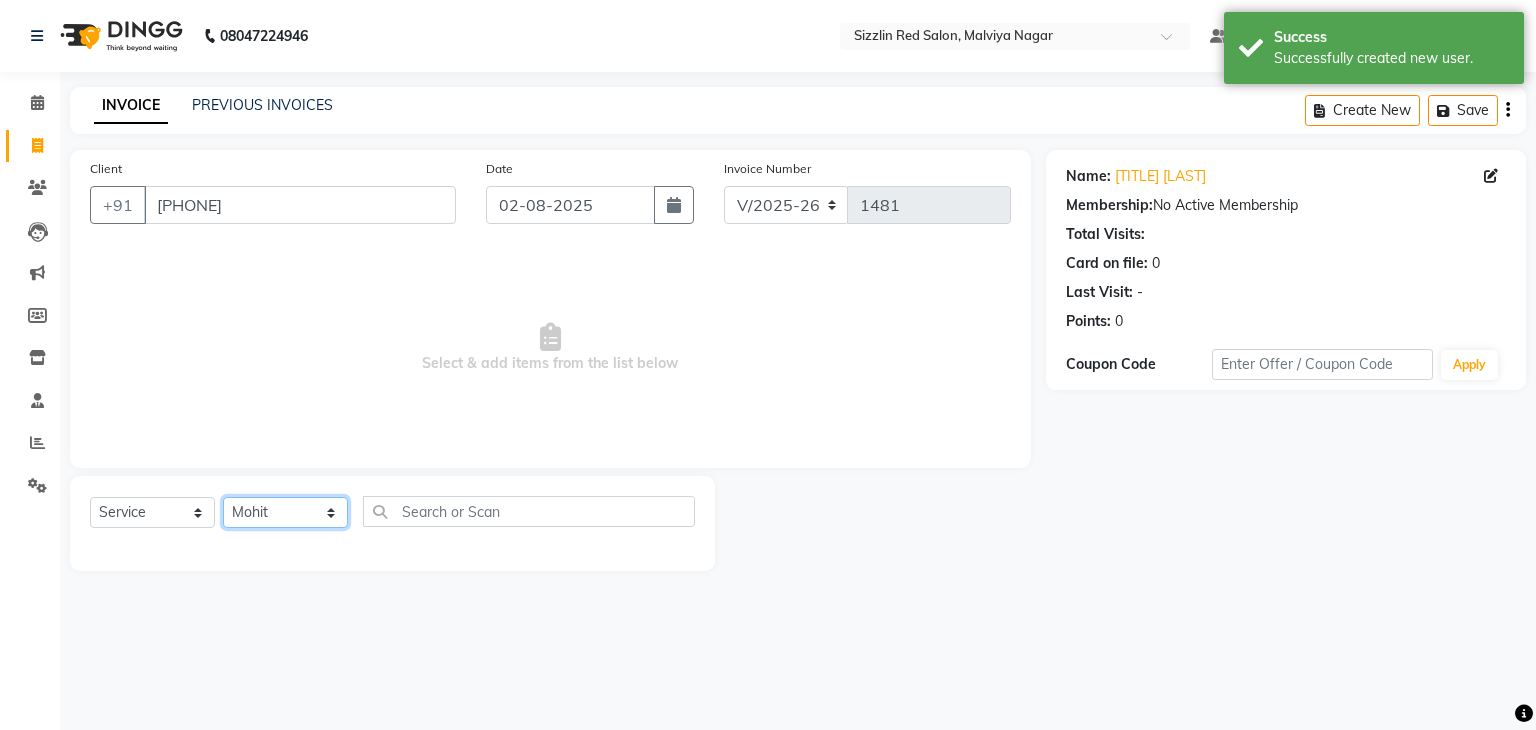 click on "Select Stylist Ajay HK 1 Ajay veer hk ALO Anjeeta Ankit BHASHA COUNTER Demetrious Lovepreet Mohit Mohit Vyas OM  Rohit SALMAN Sharda Shekhu Simran Sukh Swarang Toka Zen CUT" 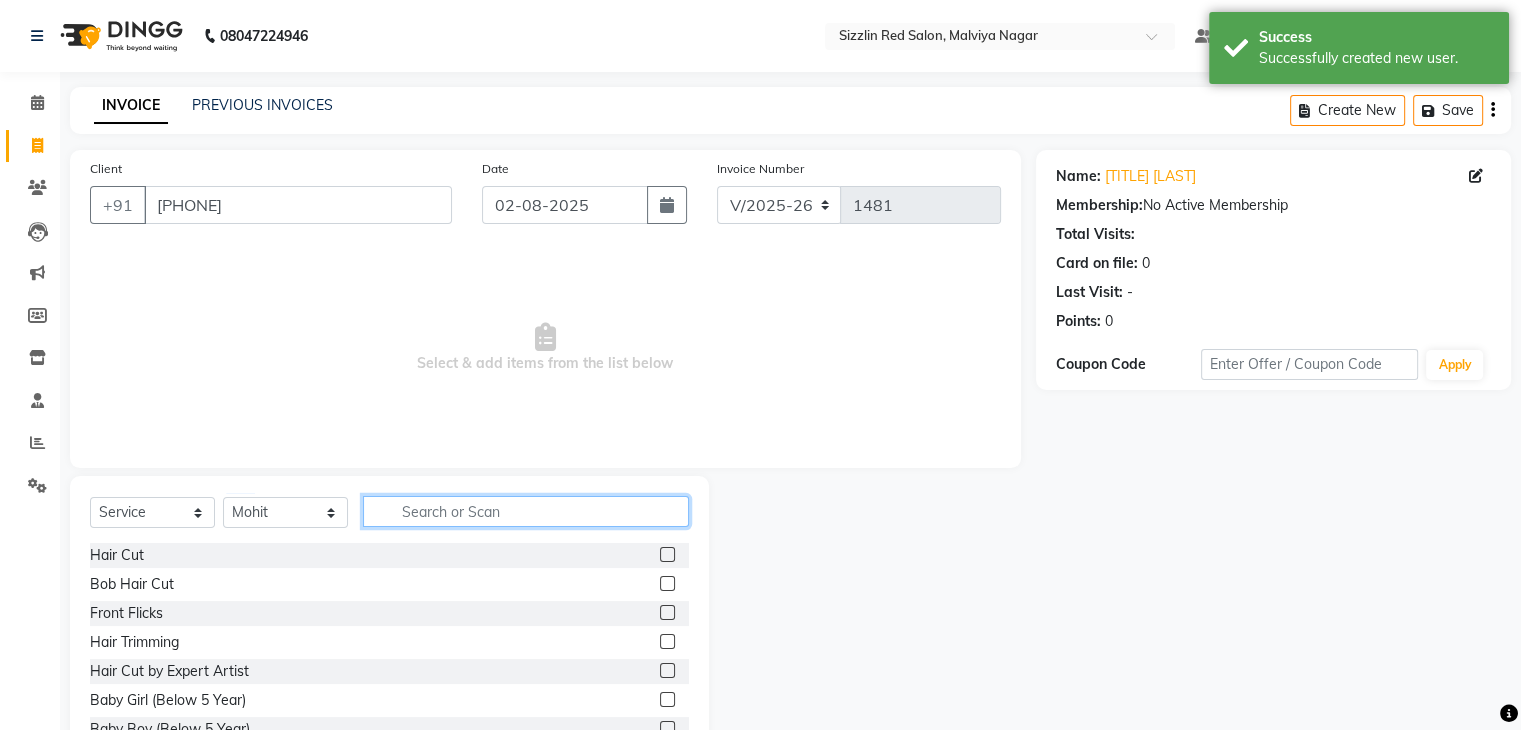 click 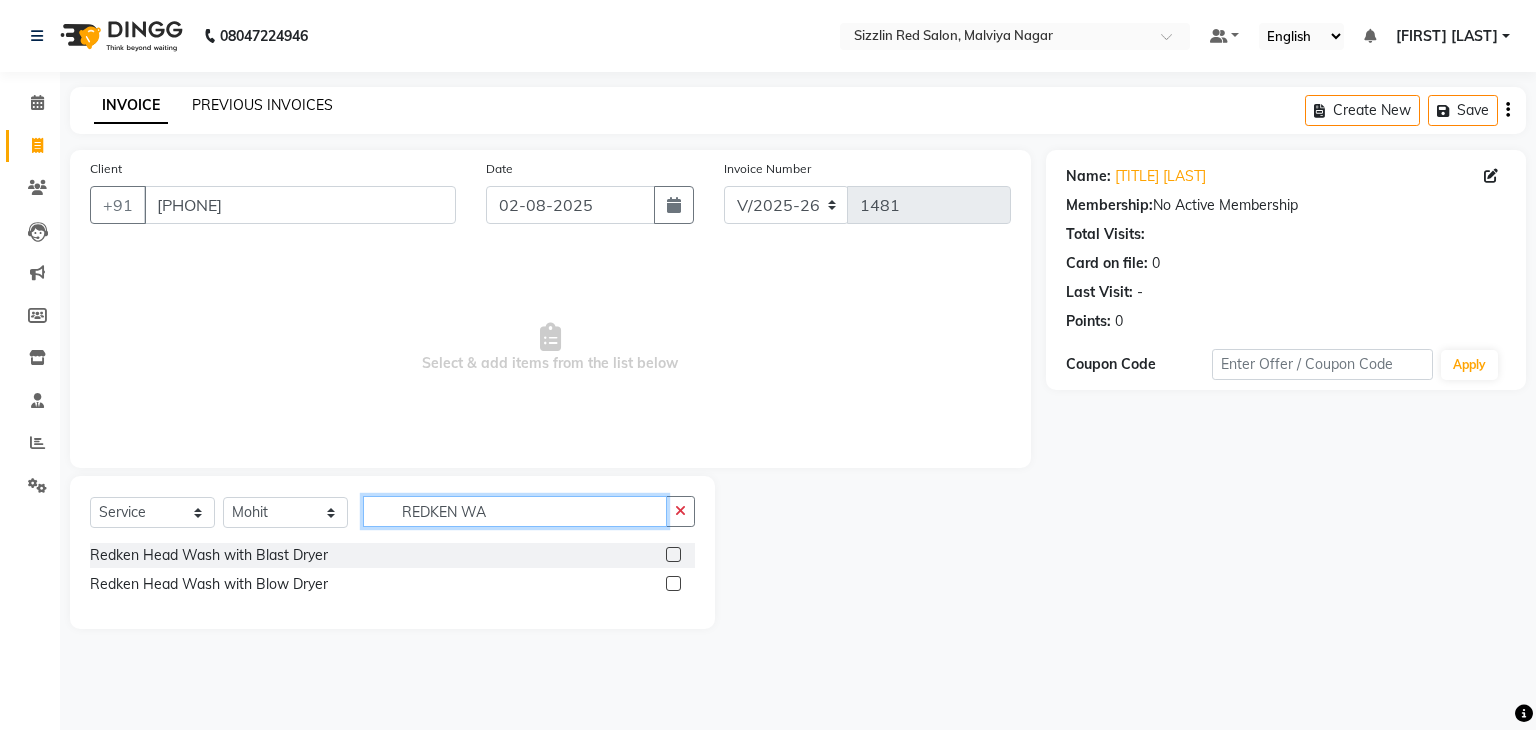 type on "REDKEN WA" 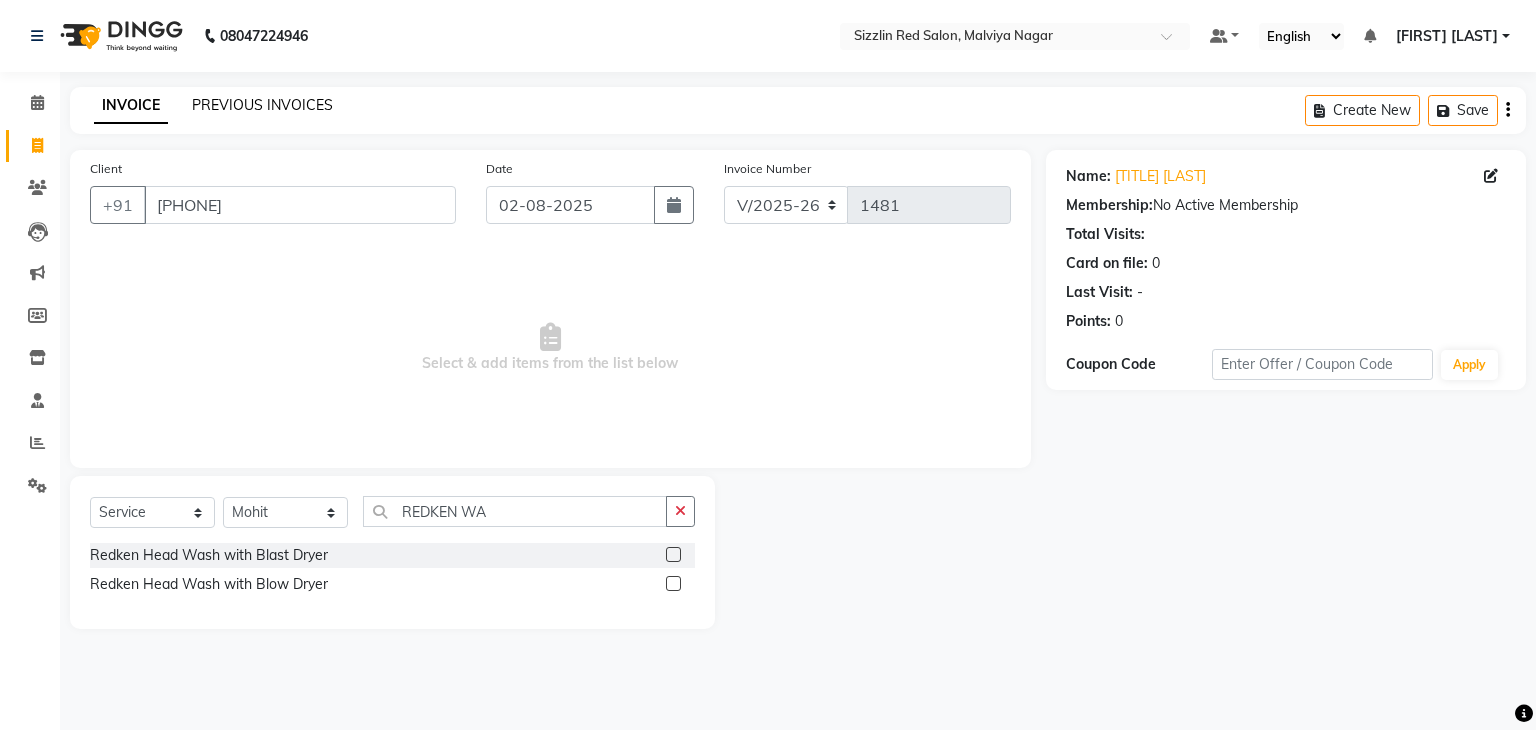 click on "PREVIOUS INVOICES" 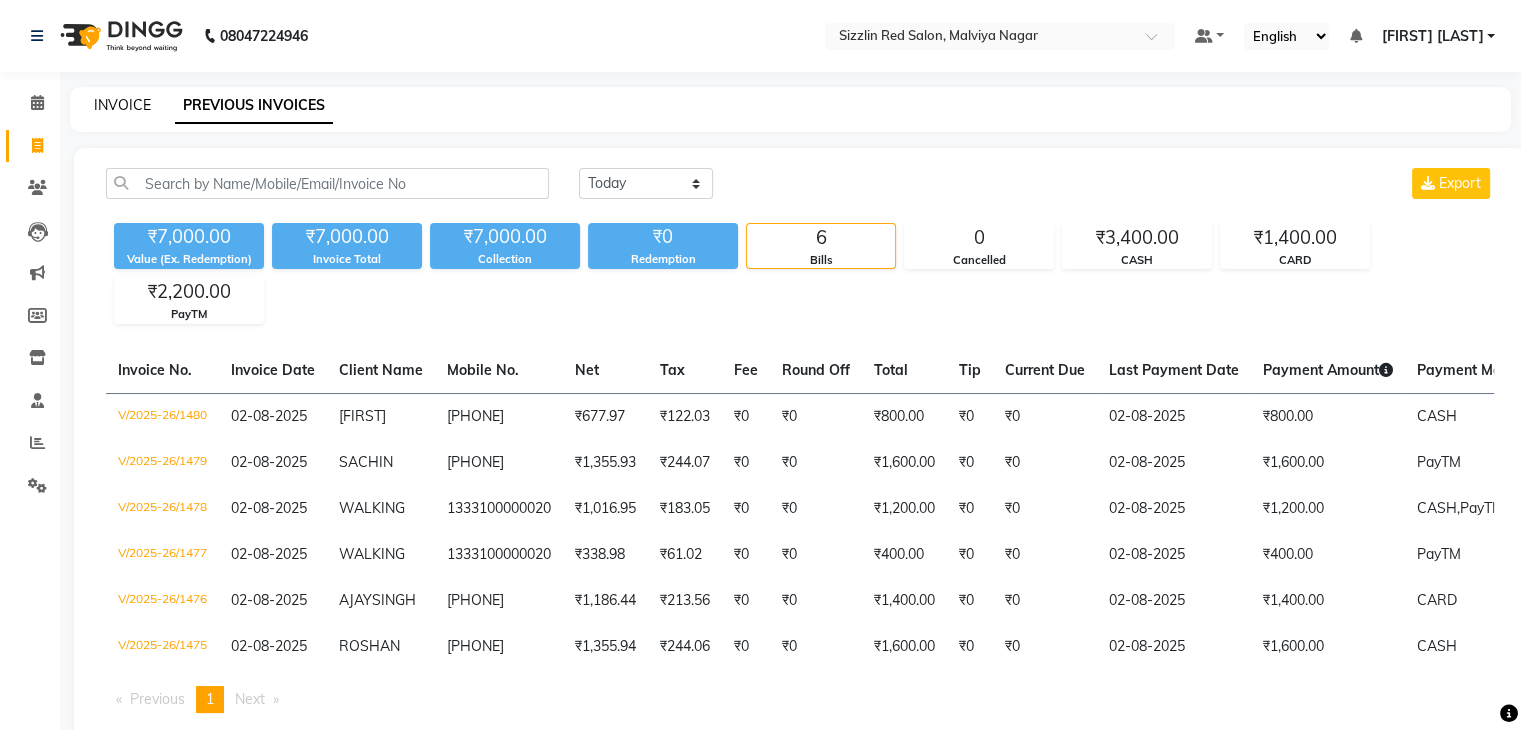 click on "INVOICE" 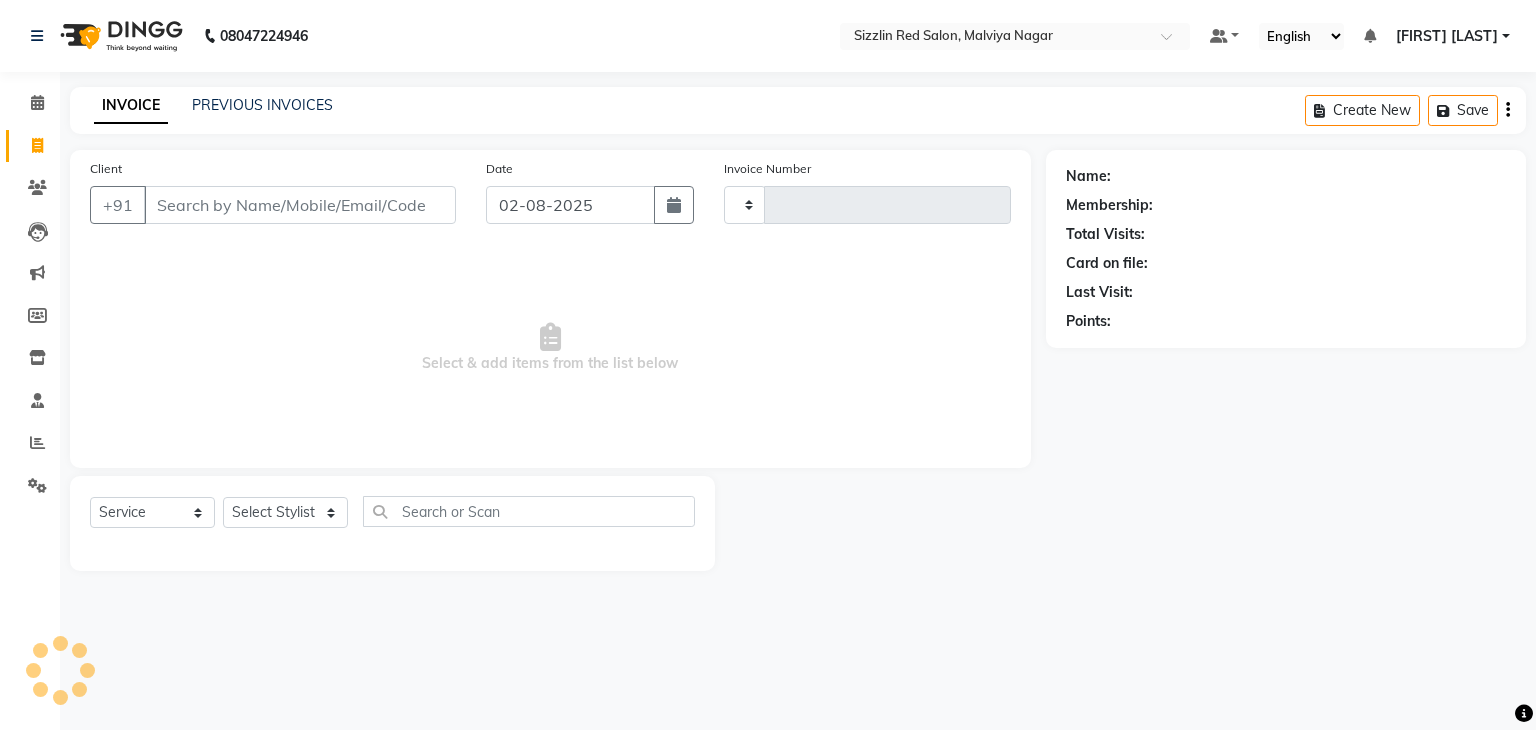 type on "1481" 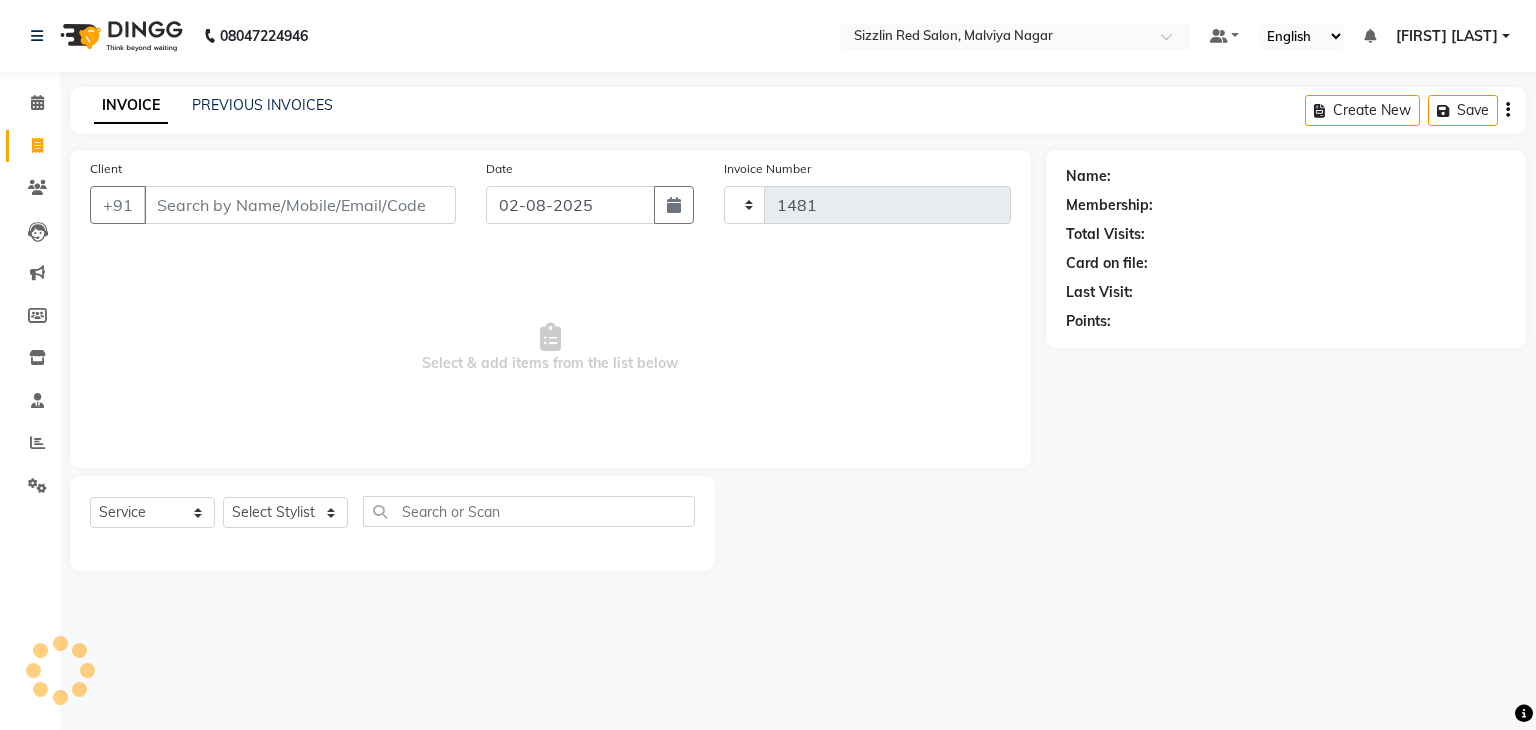 select on "7534" 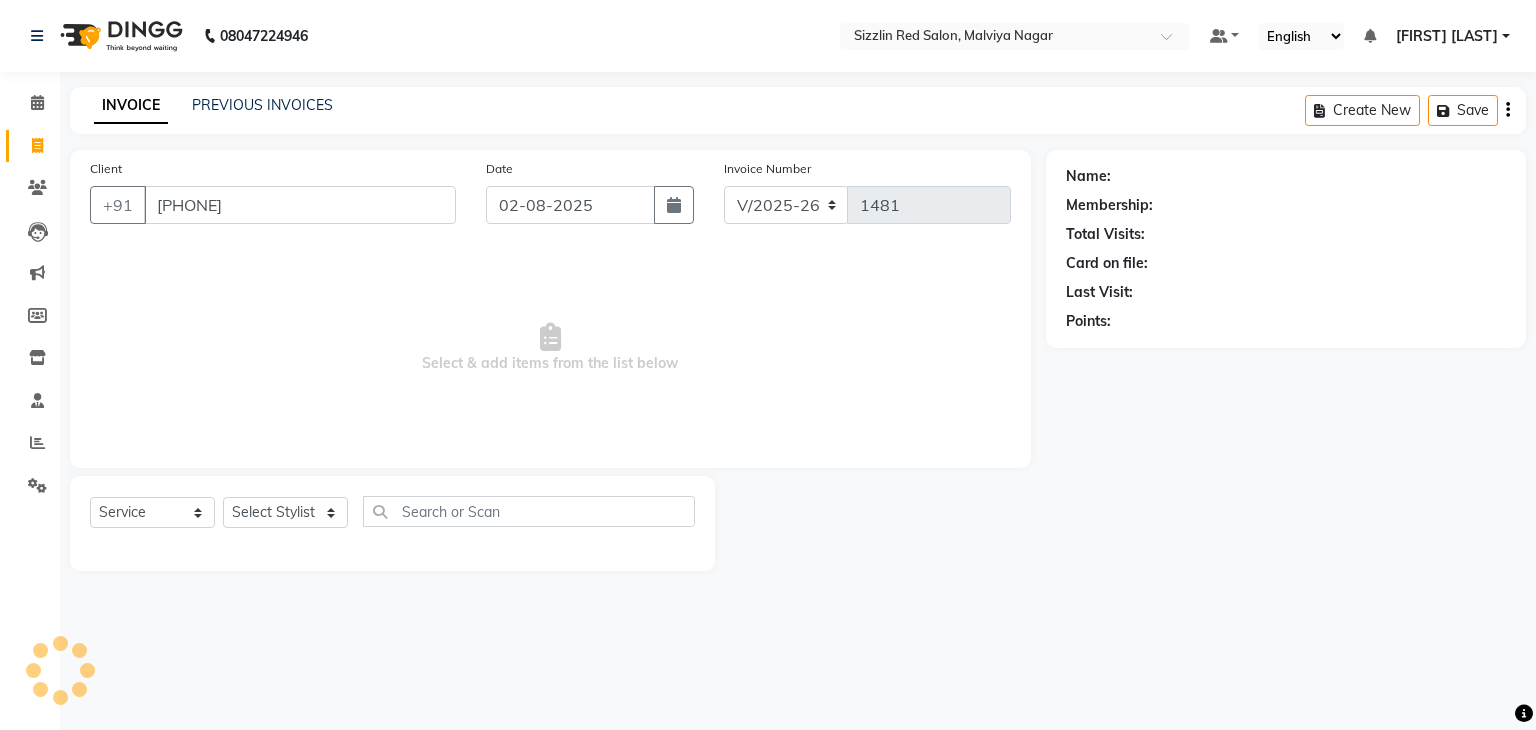 type on "[PHONE]" 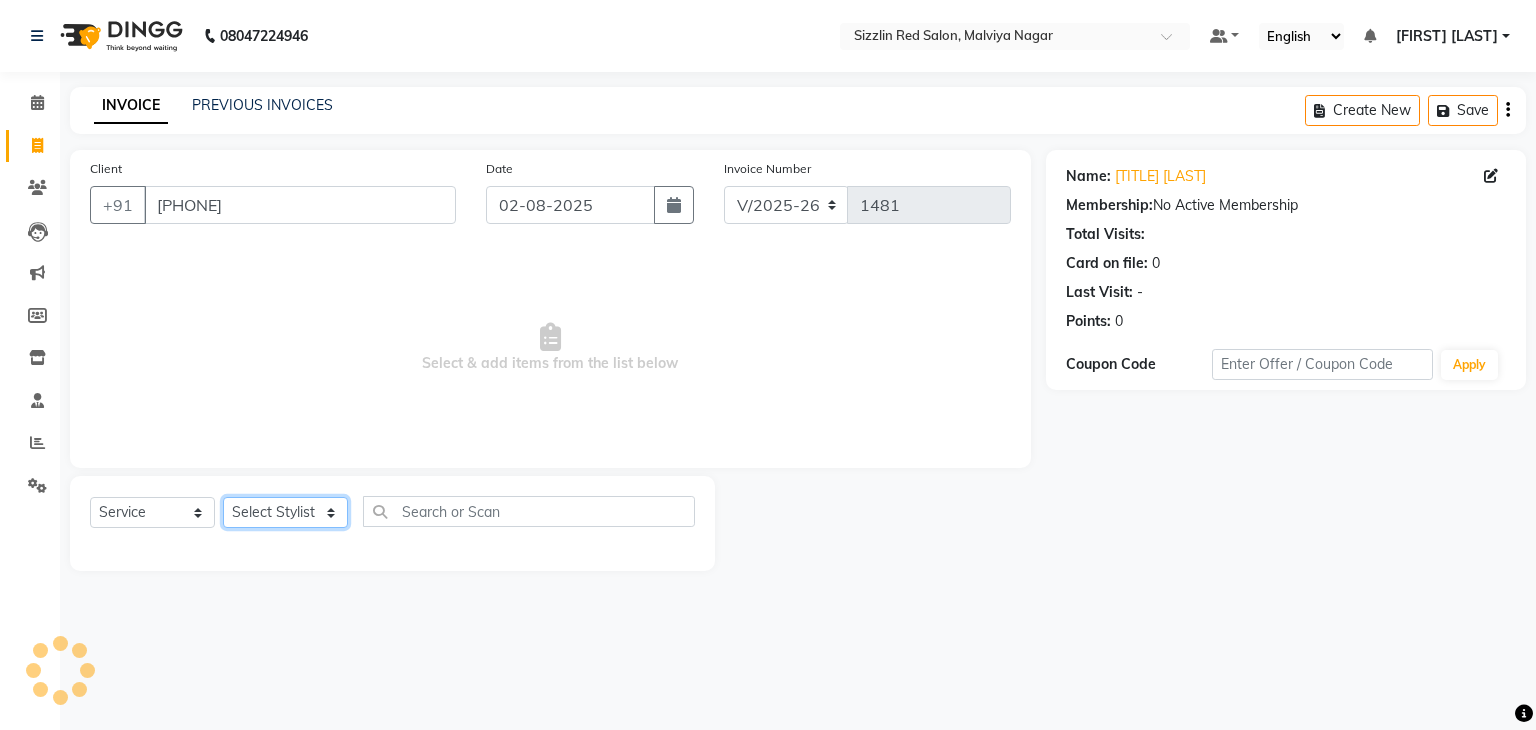 click on "Select Stylist Ajay HK 1 Ajay veer hk ALO Anjeeta Ankit BHASHA COUNTER Demetrious Lovepreet Mohit Mohit Vyas OM  Rohit SALMAN Sharda Shekhu Simran Sukh Swarang Toka Zen CUT" 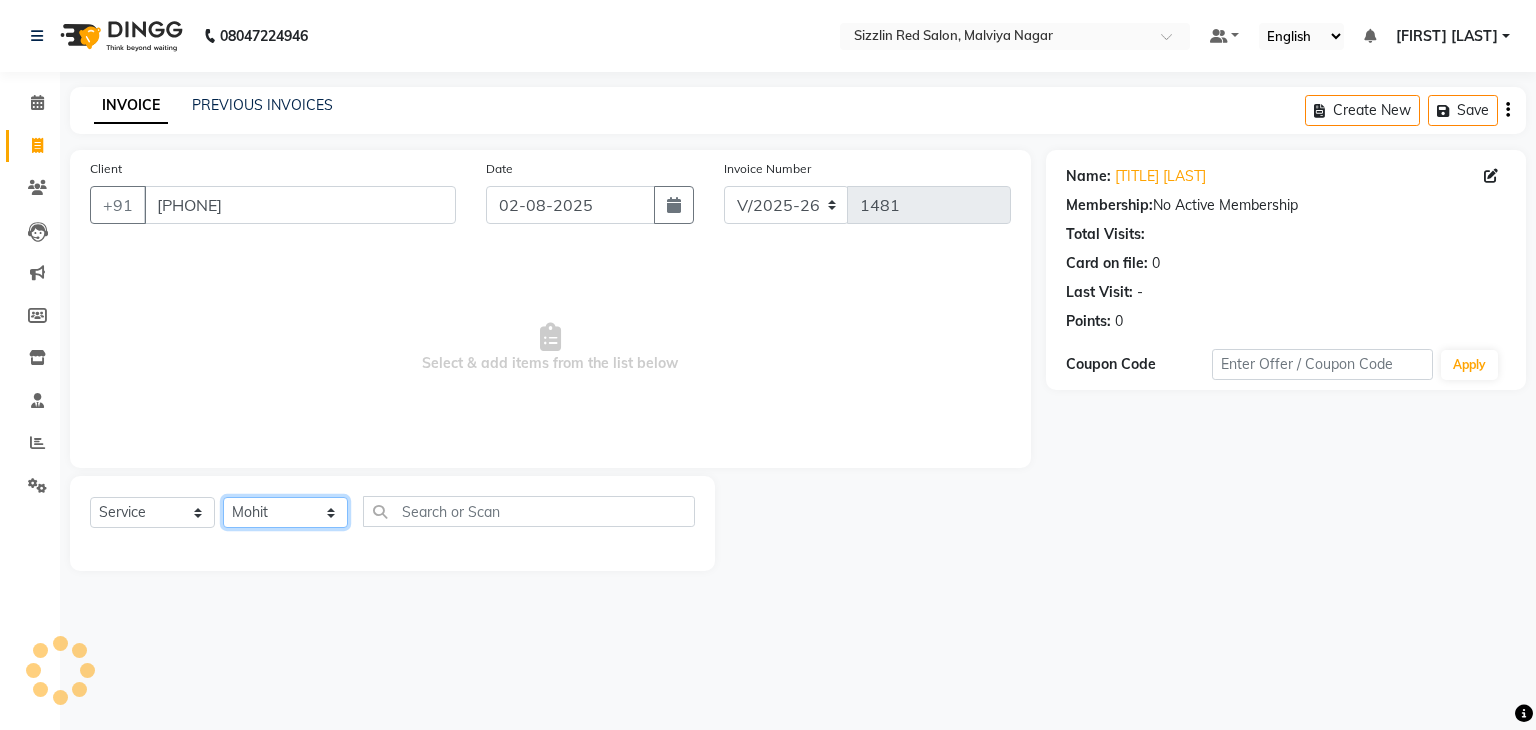click on "Select Stylist Ajay HK 1 Ajay veer hk ALO Anjeeta Ankit BHASHA COUNTER Demetrious Lovepreet Mohit Mohit Vyas OM  Rohit SALMAN Sharda Shekhu Simran Sukh Swarang Toka Zen CUT" 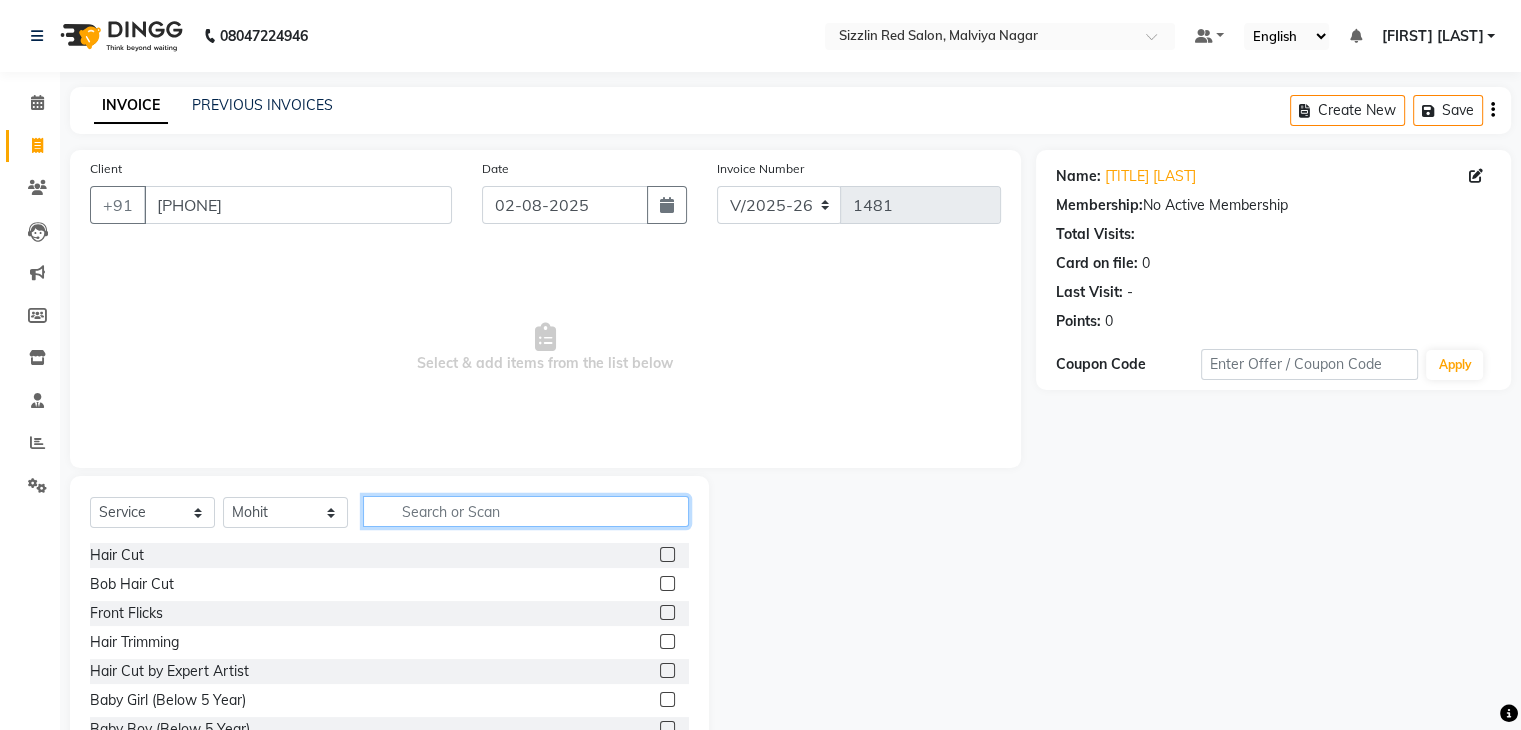 click 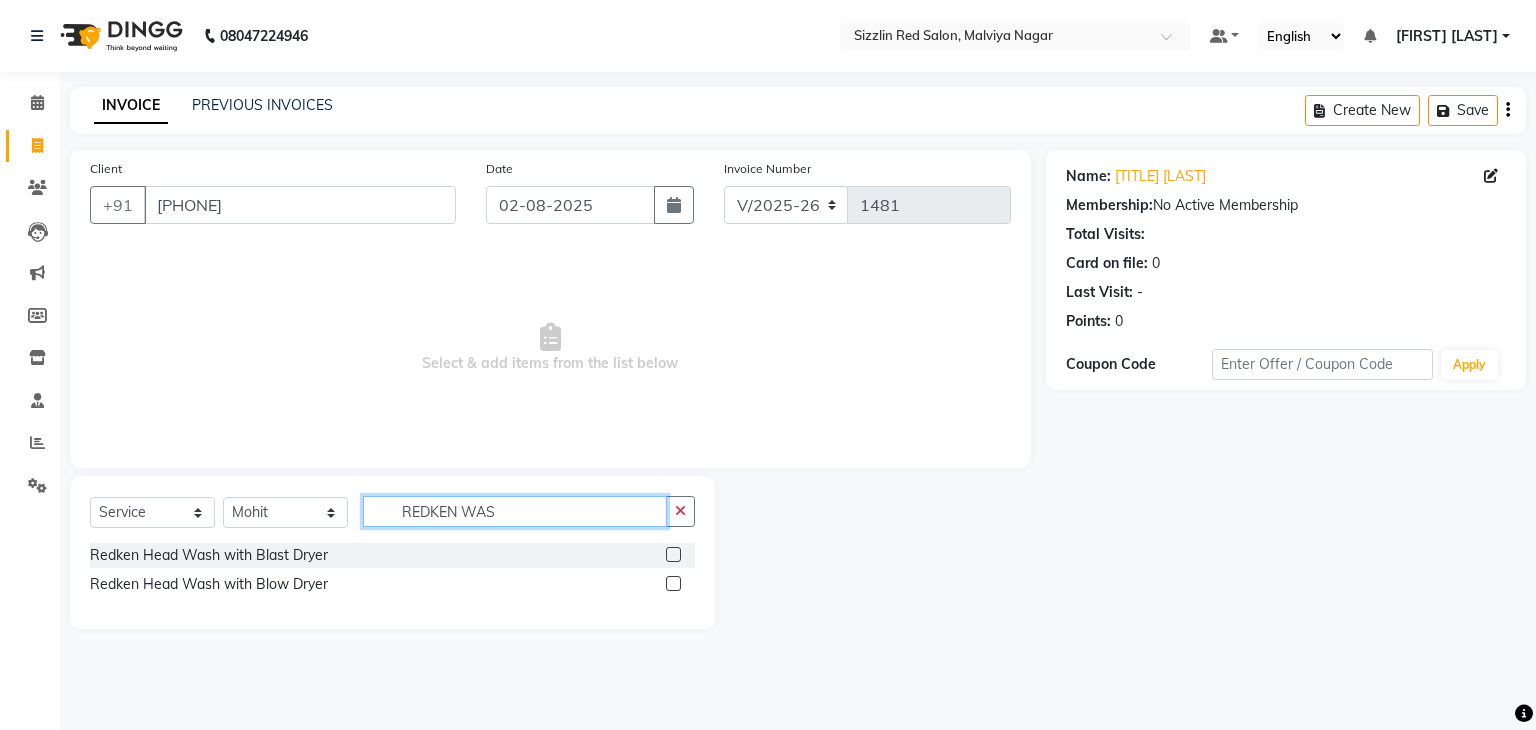 type on "REDKEN WAS" 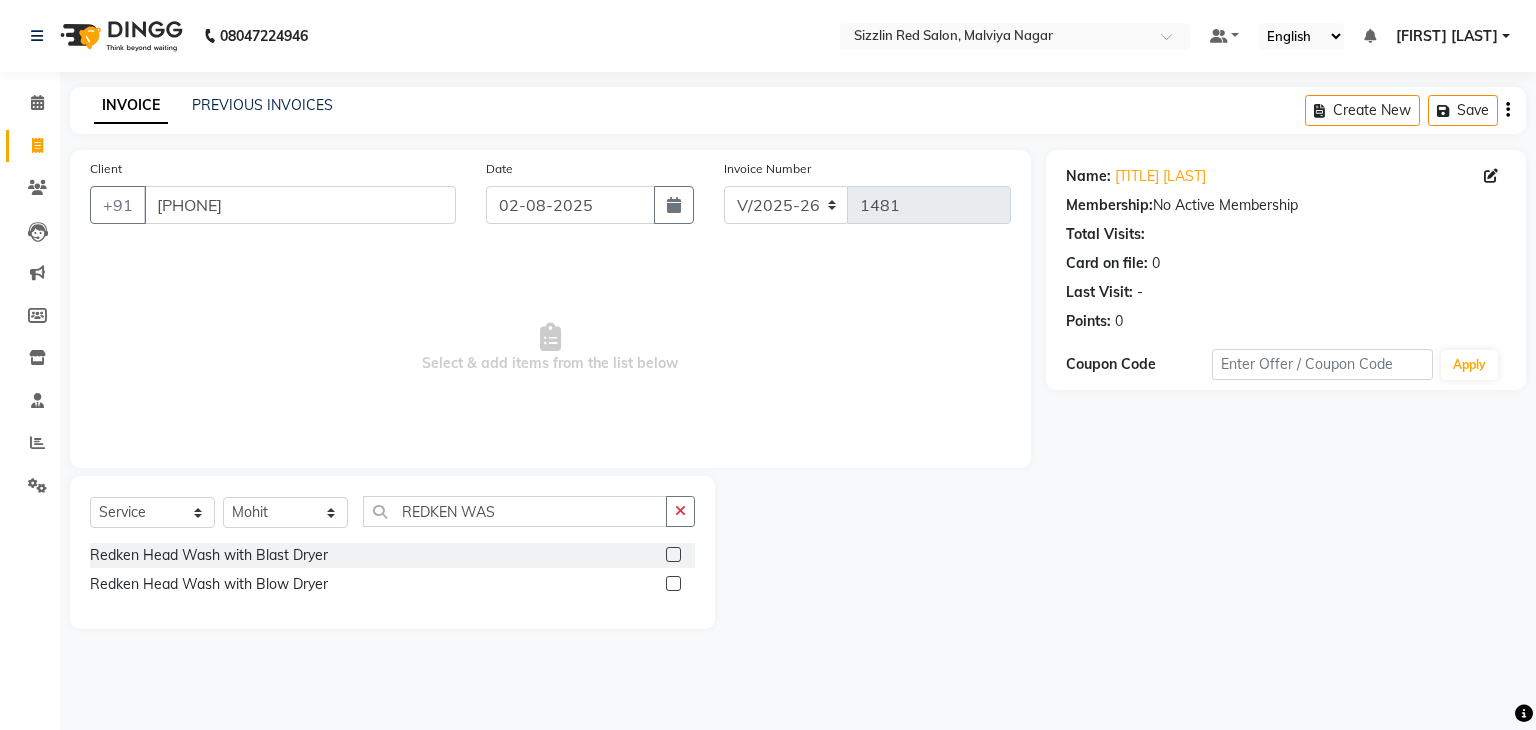 click 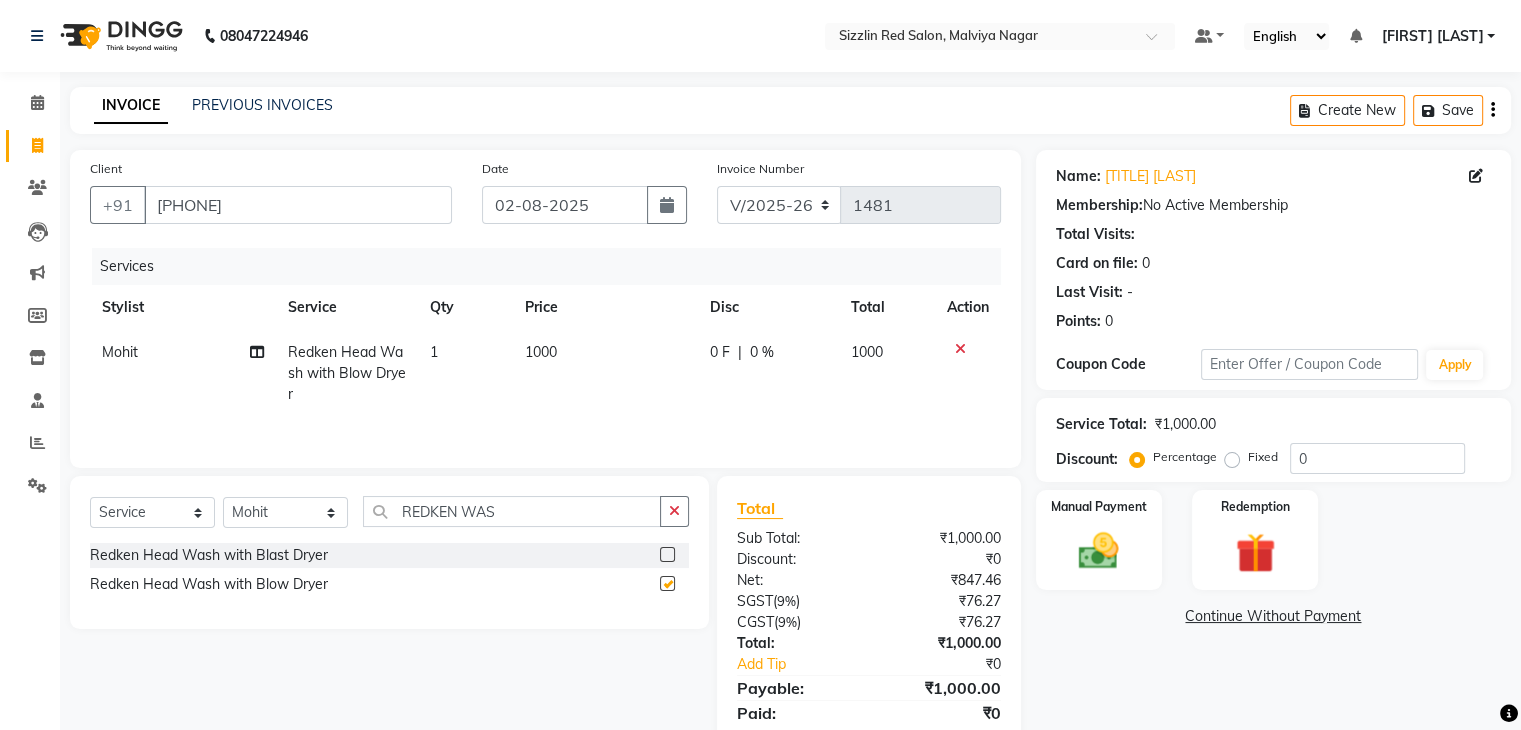 checkbox on "false" 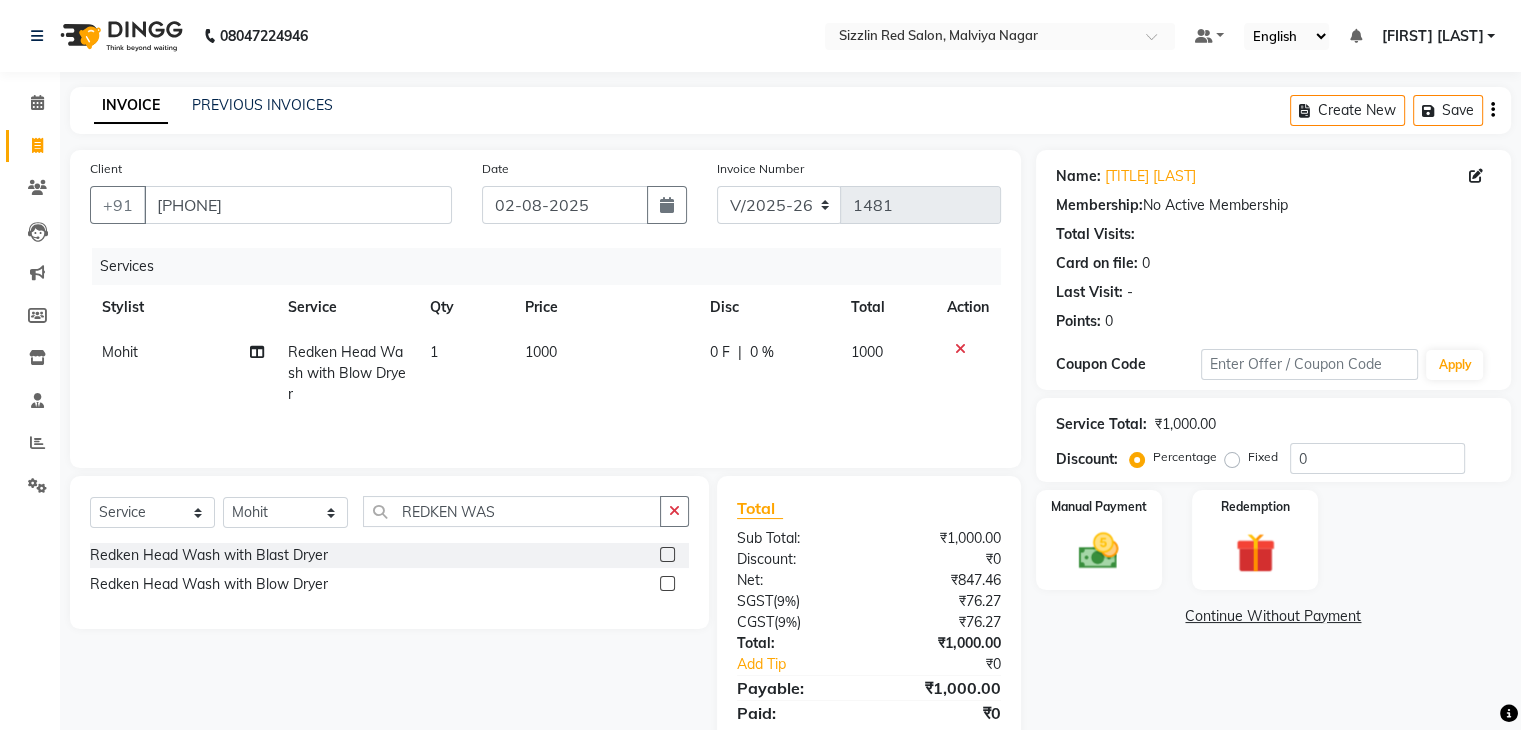 scroll, scrollTop: 71, scrollLeft: 0, axis: vertical 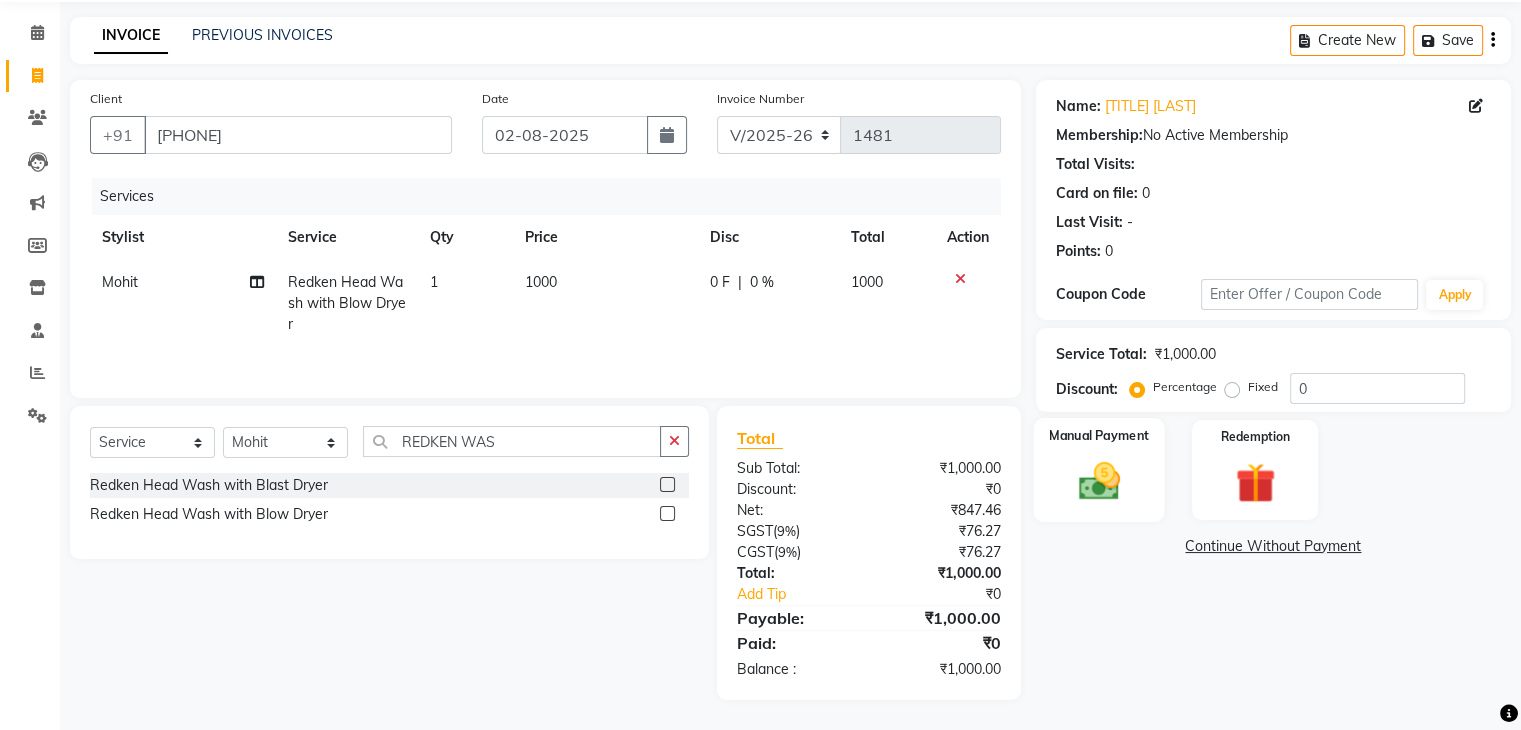 click 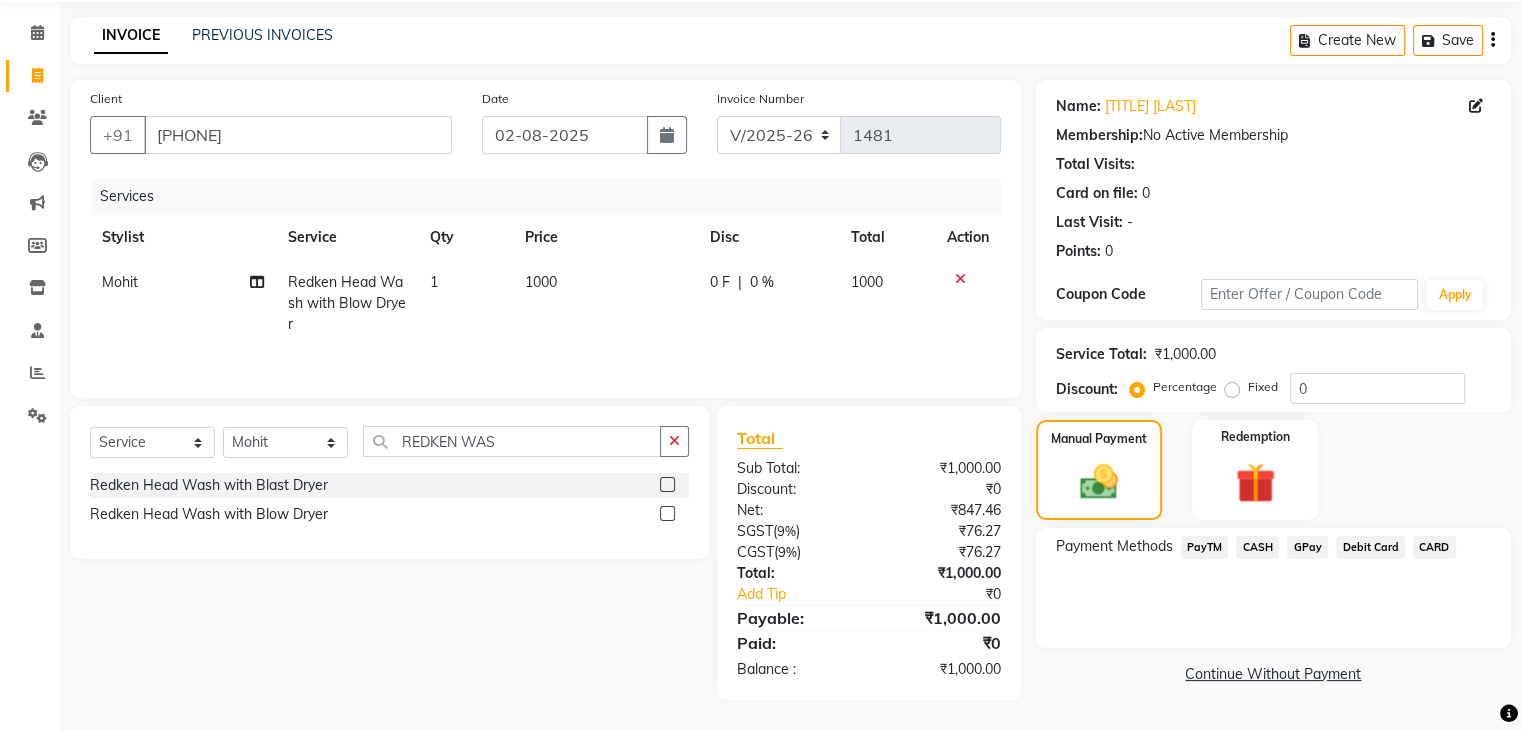 click on "CASH" 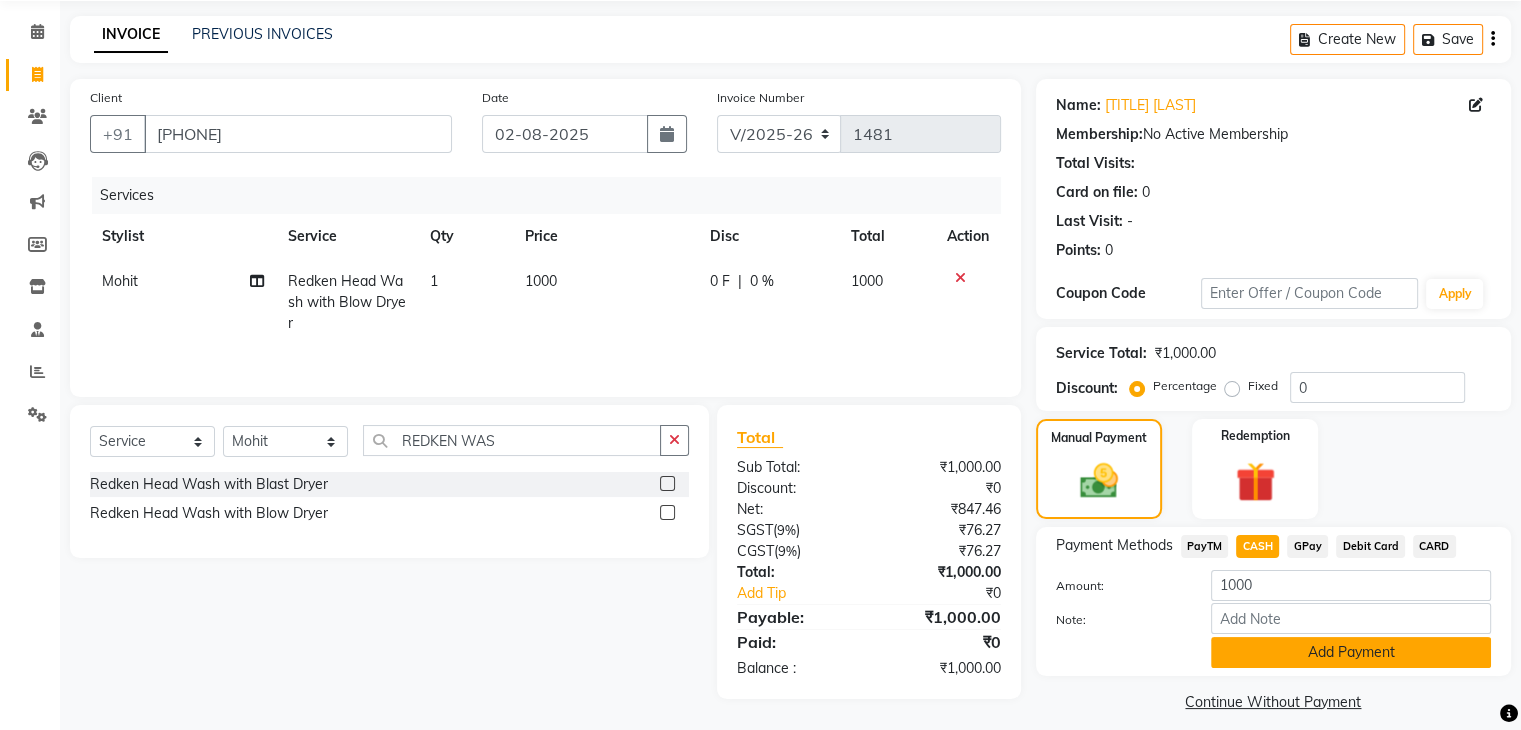 click on "Add Payment" 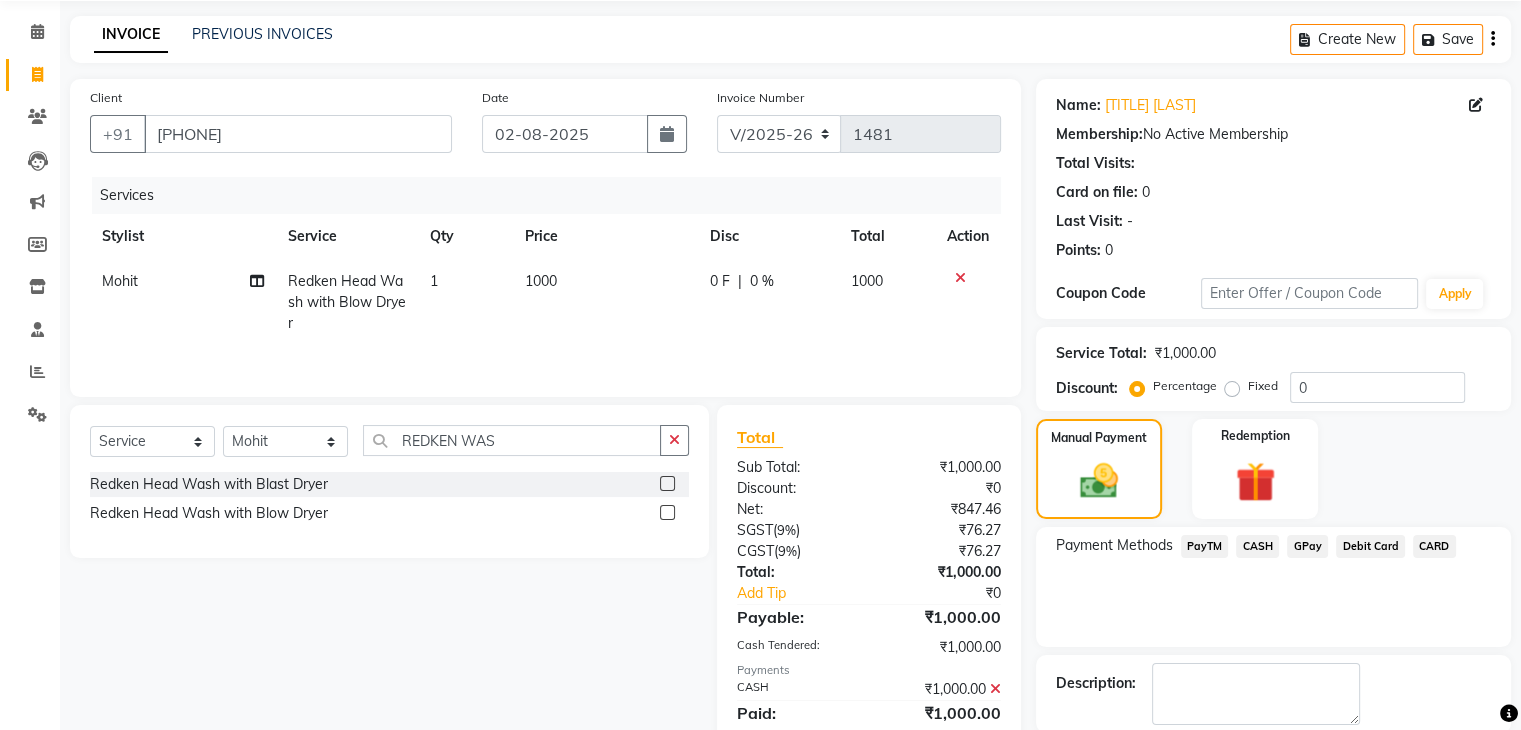 scroll, scrollTop: 171, scrollLeft: 0, axis: vertical 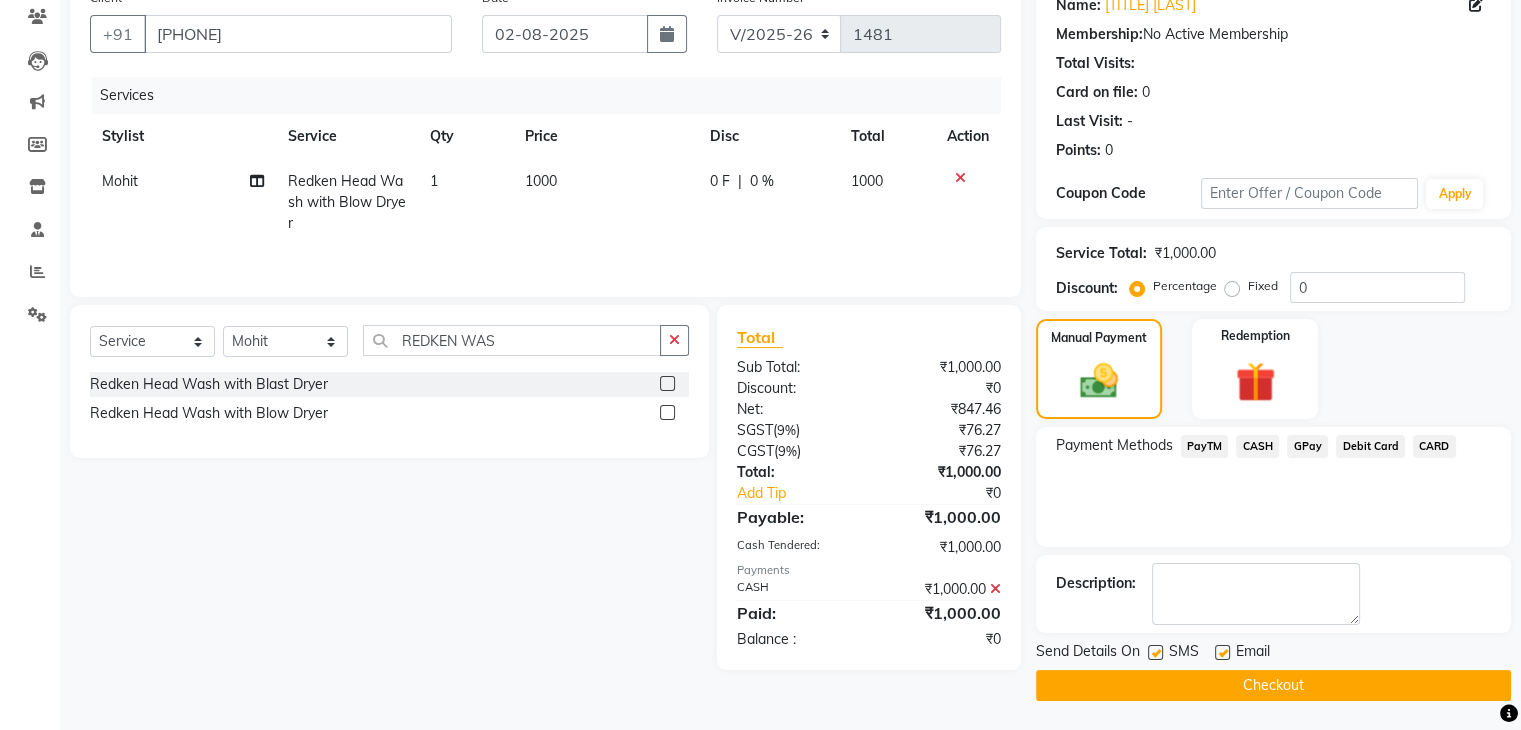 click on "Checkout" 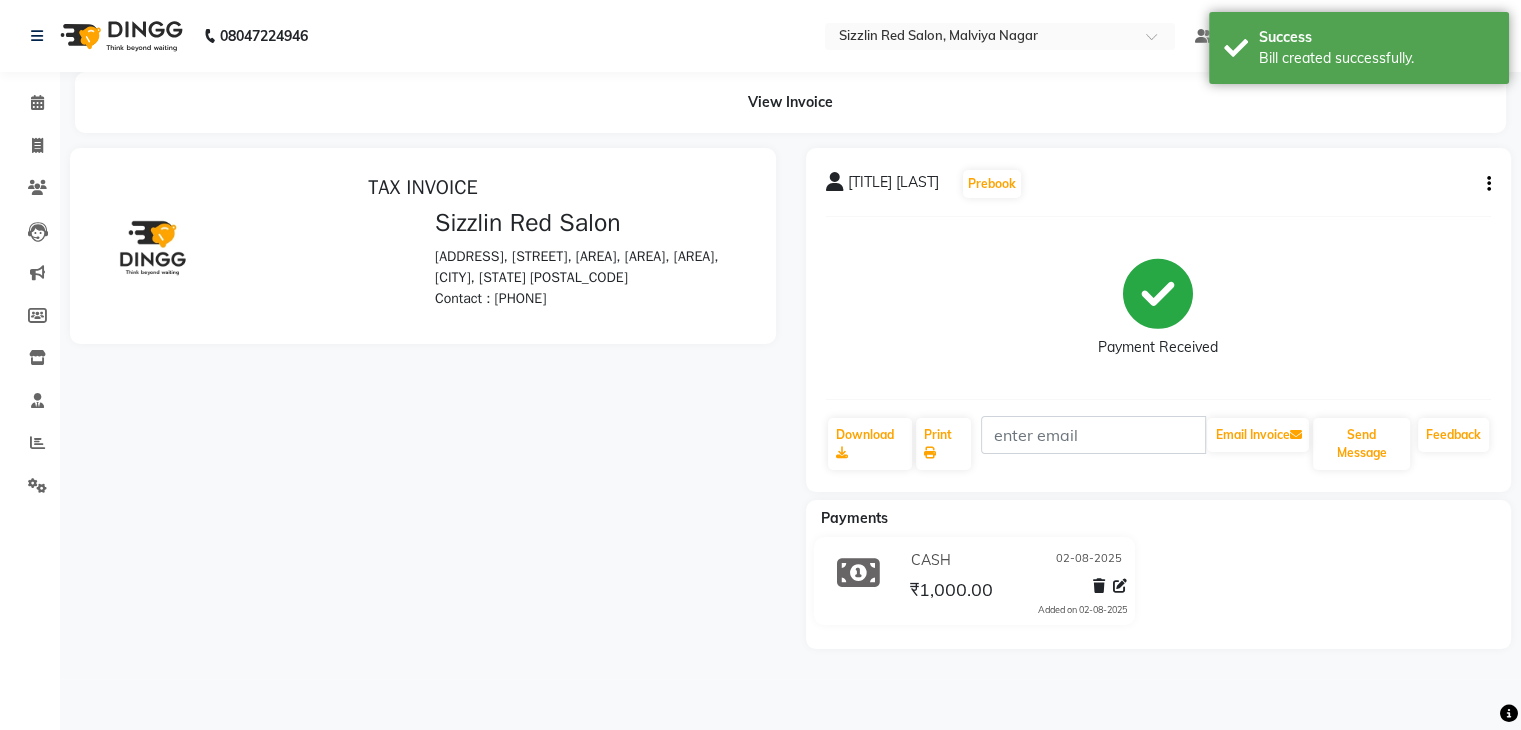 scroll, scrollTop: 0, scrollLeft: 0, axis: both 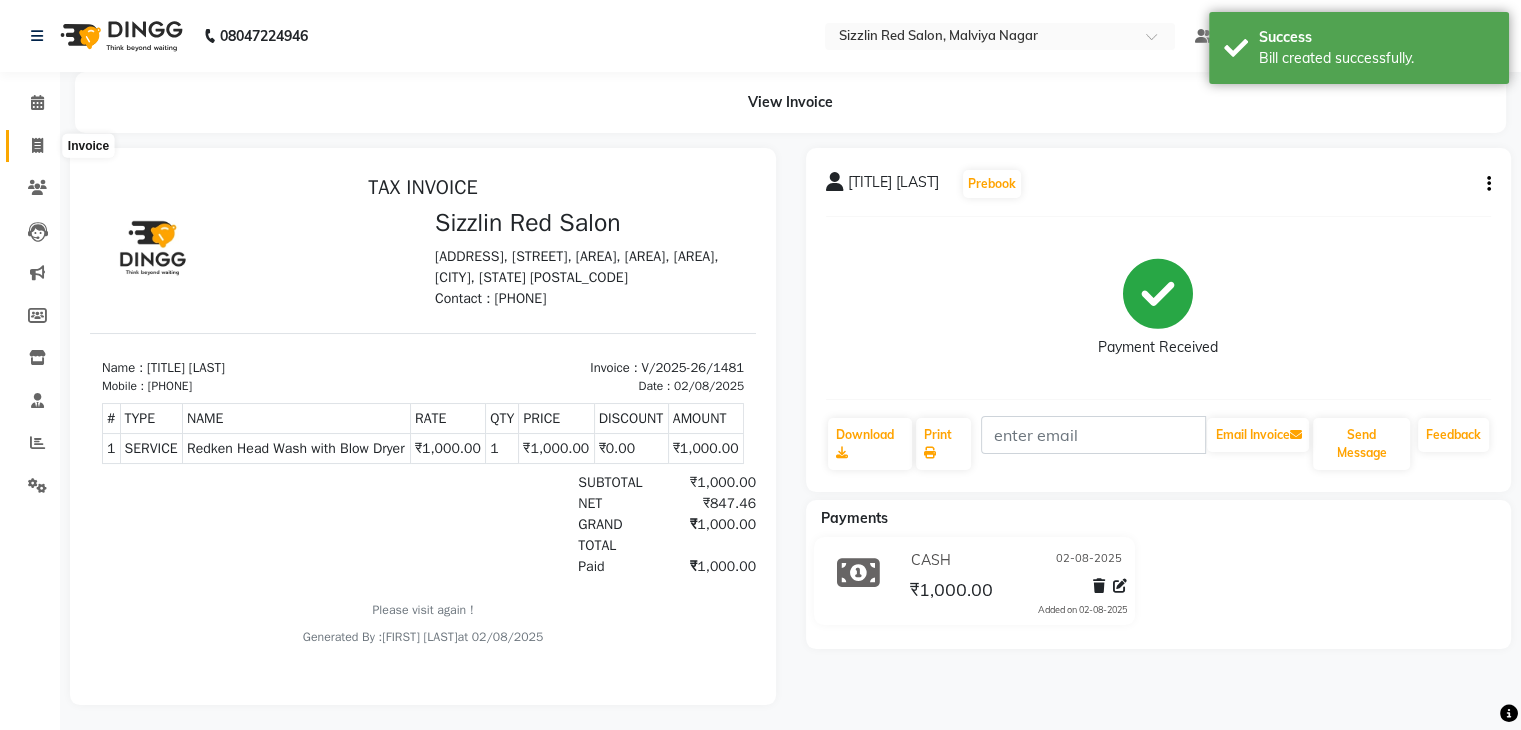 click 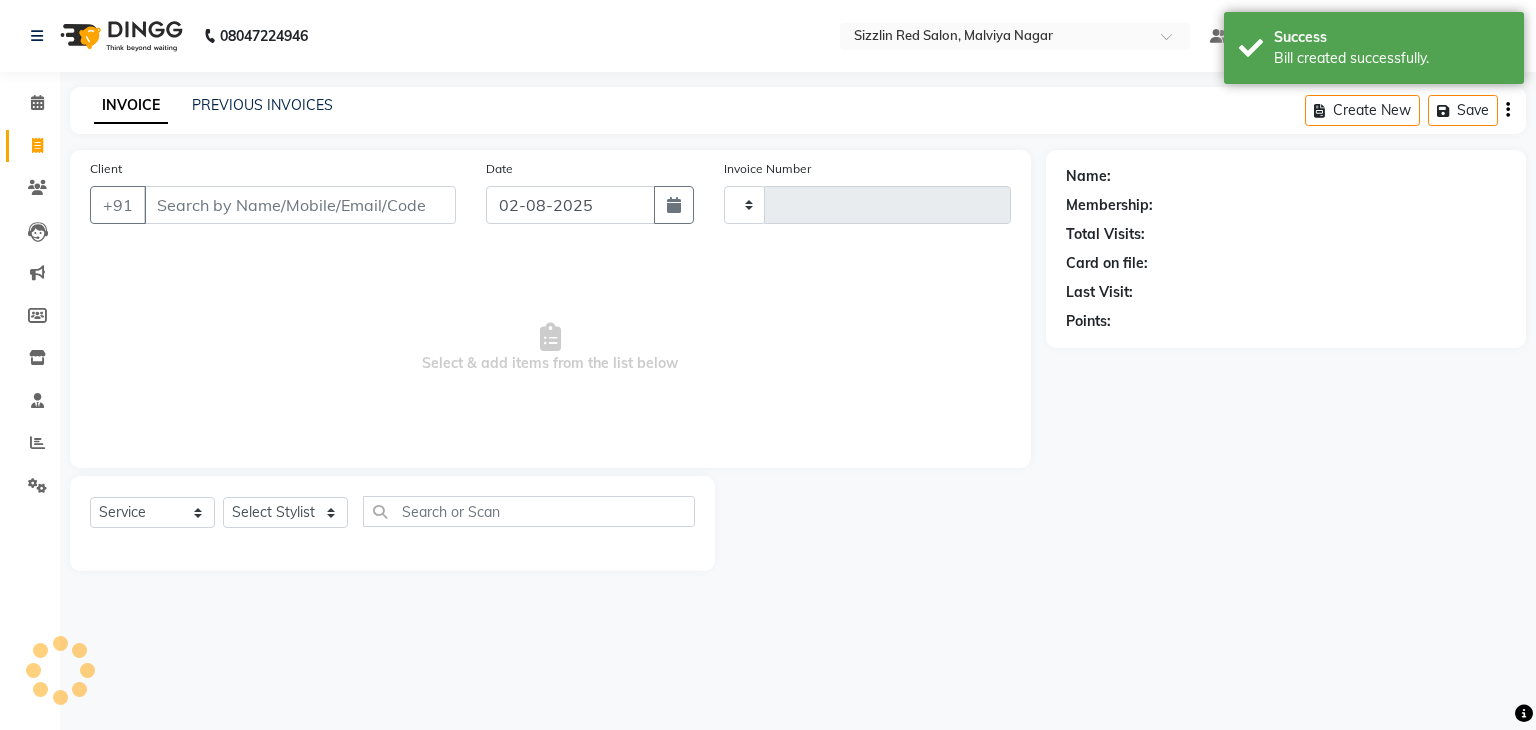 type on "1482" 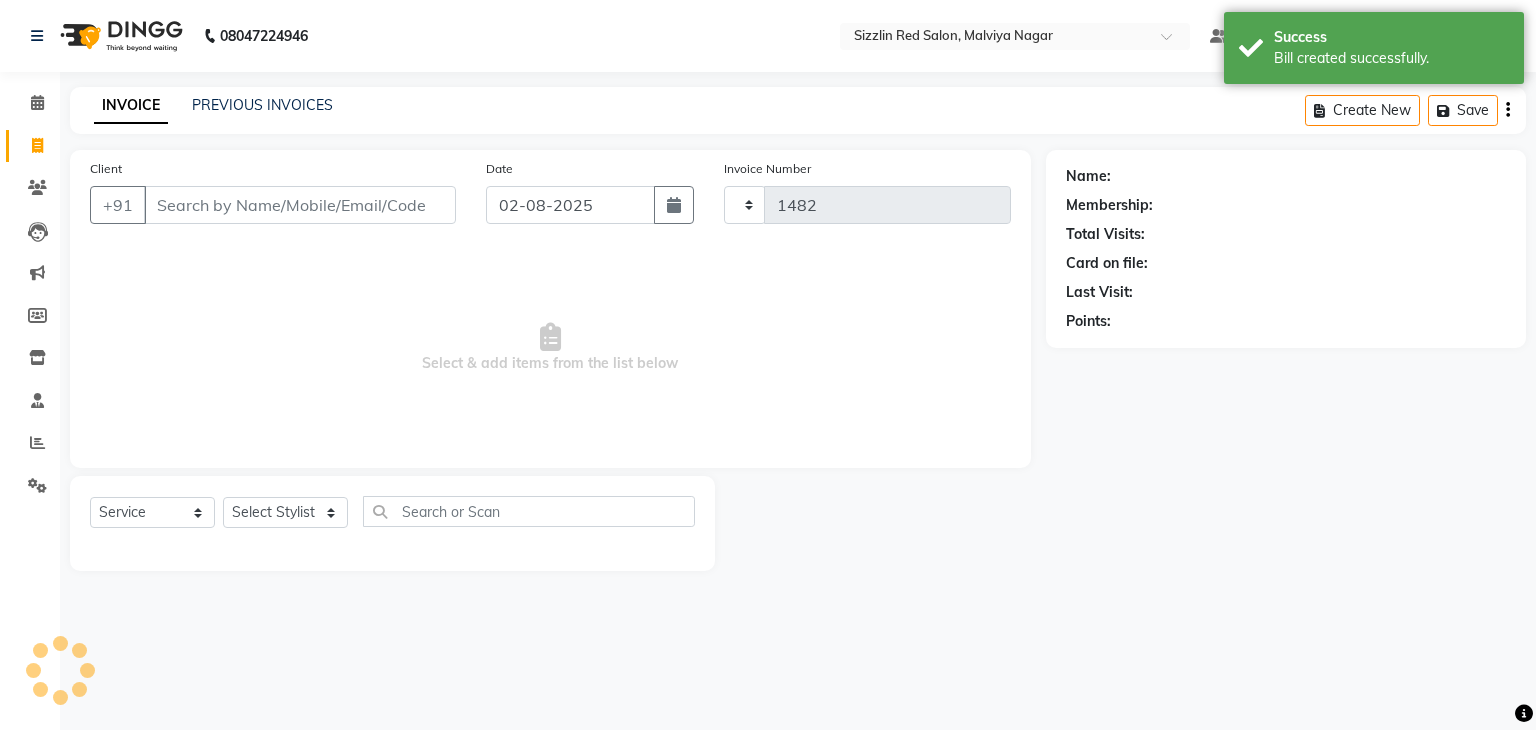 select on "7534" 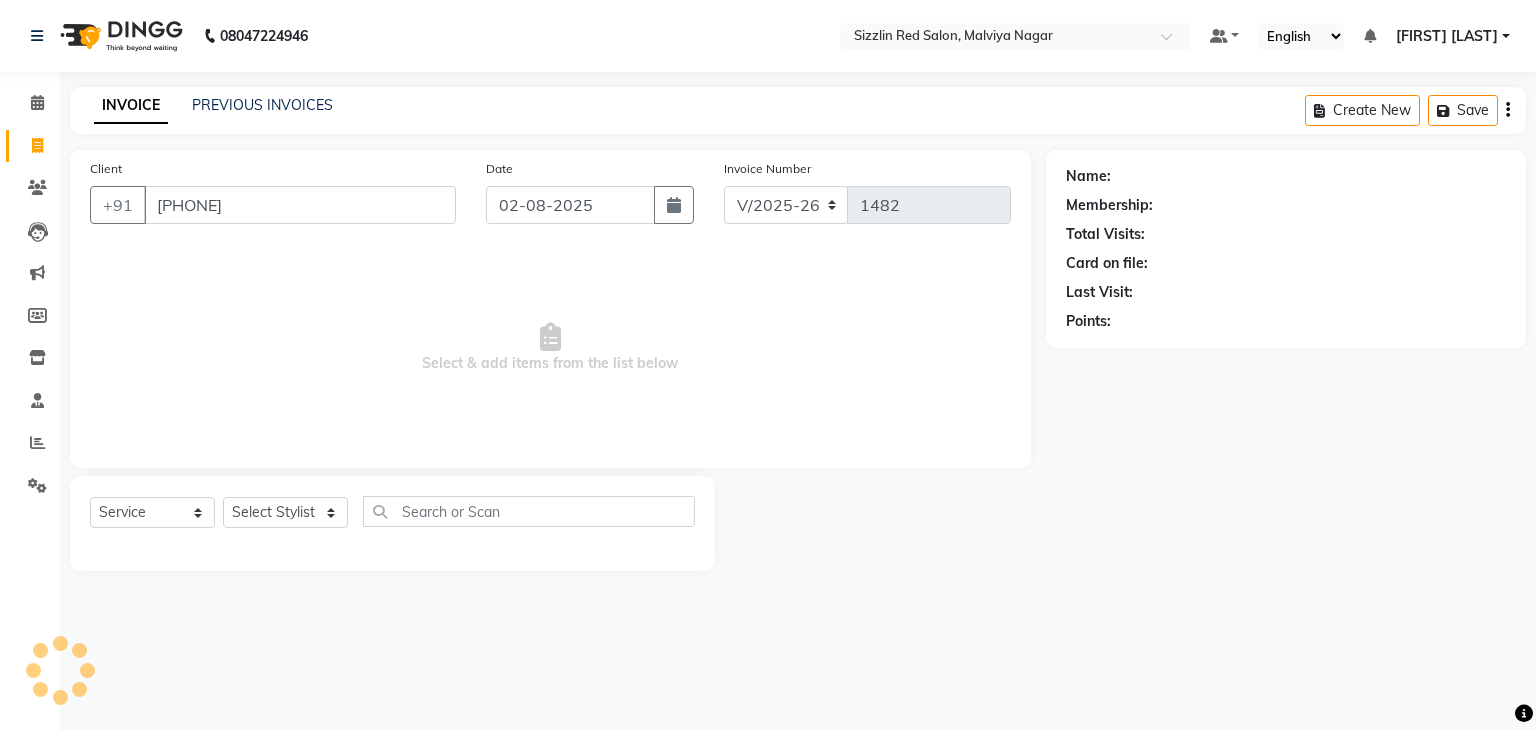 type on "[PHONE]" 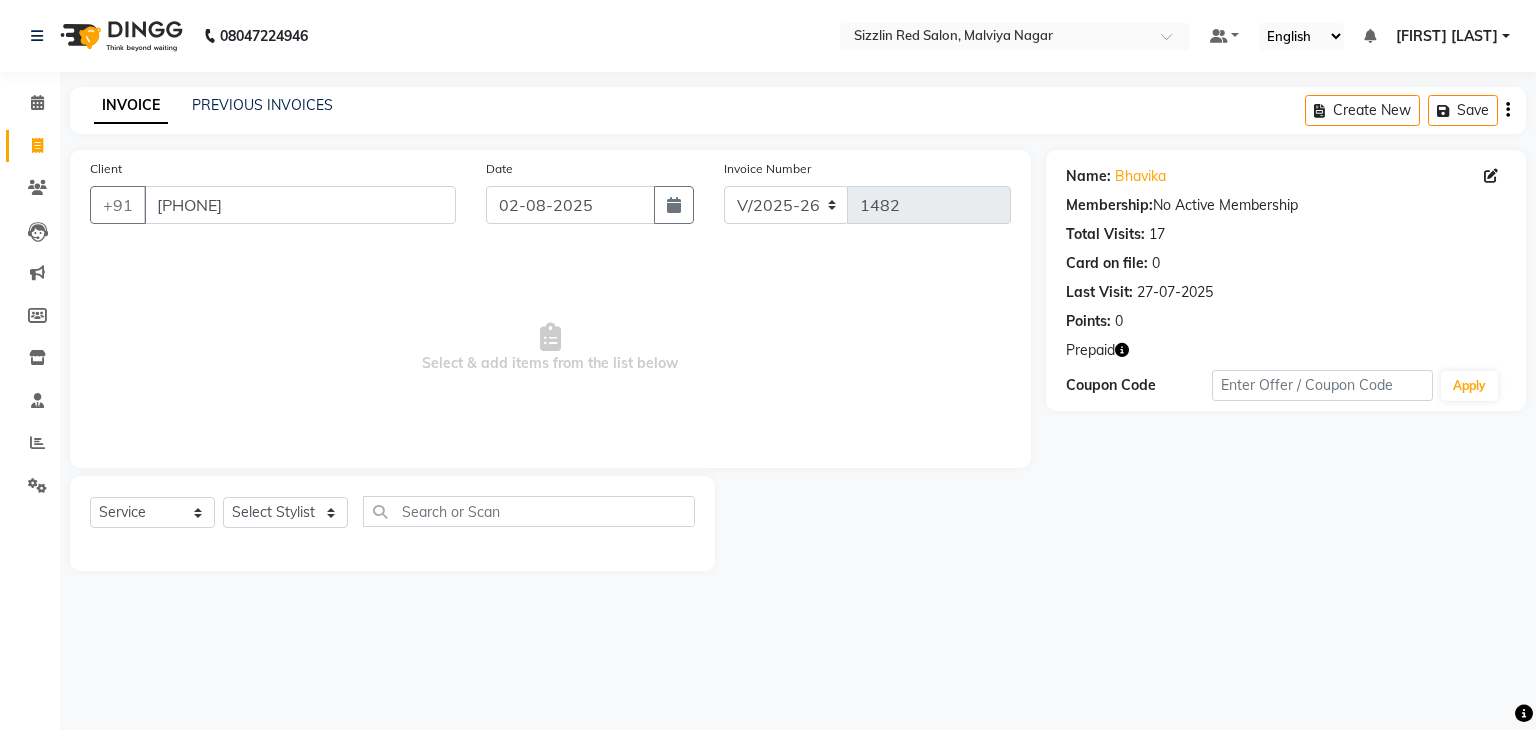 click on "Select  Service  Product  Membership  Package Voucher Prepaid Gift Card  Select Stylist Ajay HK 1 Ajay veer hk ALO Anjeeta Ankit BHASHA COUNTER Demetrious Lovepreet Mohit Mohit Vyas OM  Rohit SALMAN Sharda Shekhu Simran Sukh Swarang Toka Zen" 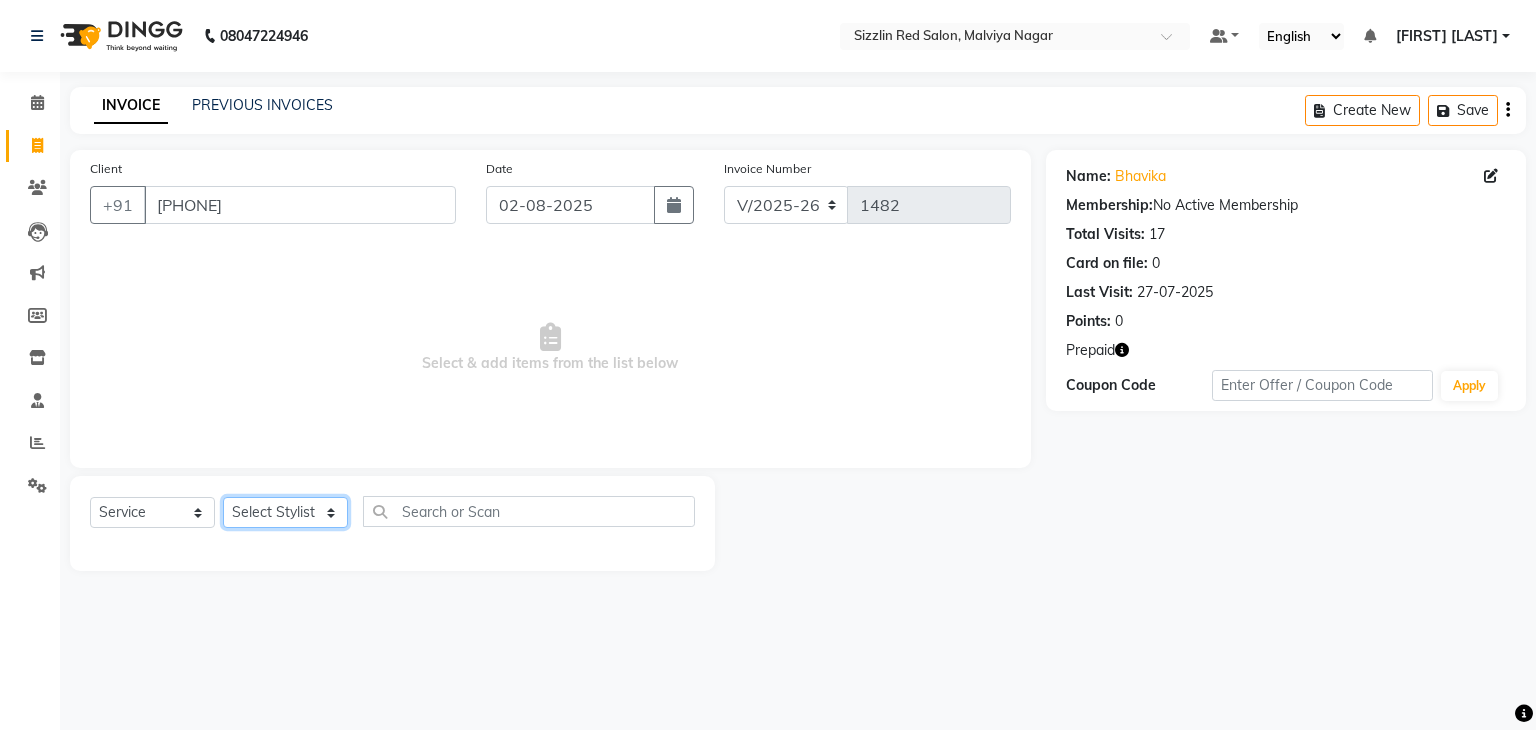 click on "Select Stylist Ajay HK 1 Ajay veer hk ALO Anjeeta Ankit BHASHA COUNTER Demetrious Lovepreet Mohit Mohit Vyas OM  Rohit SALMAN Sharda Shekhu Simran Sukh Swarang Toka Zen CUT" 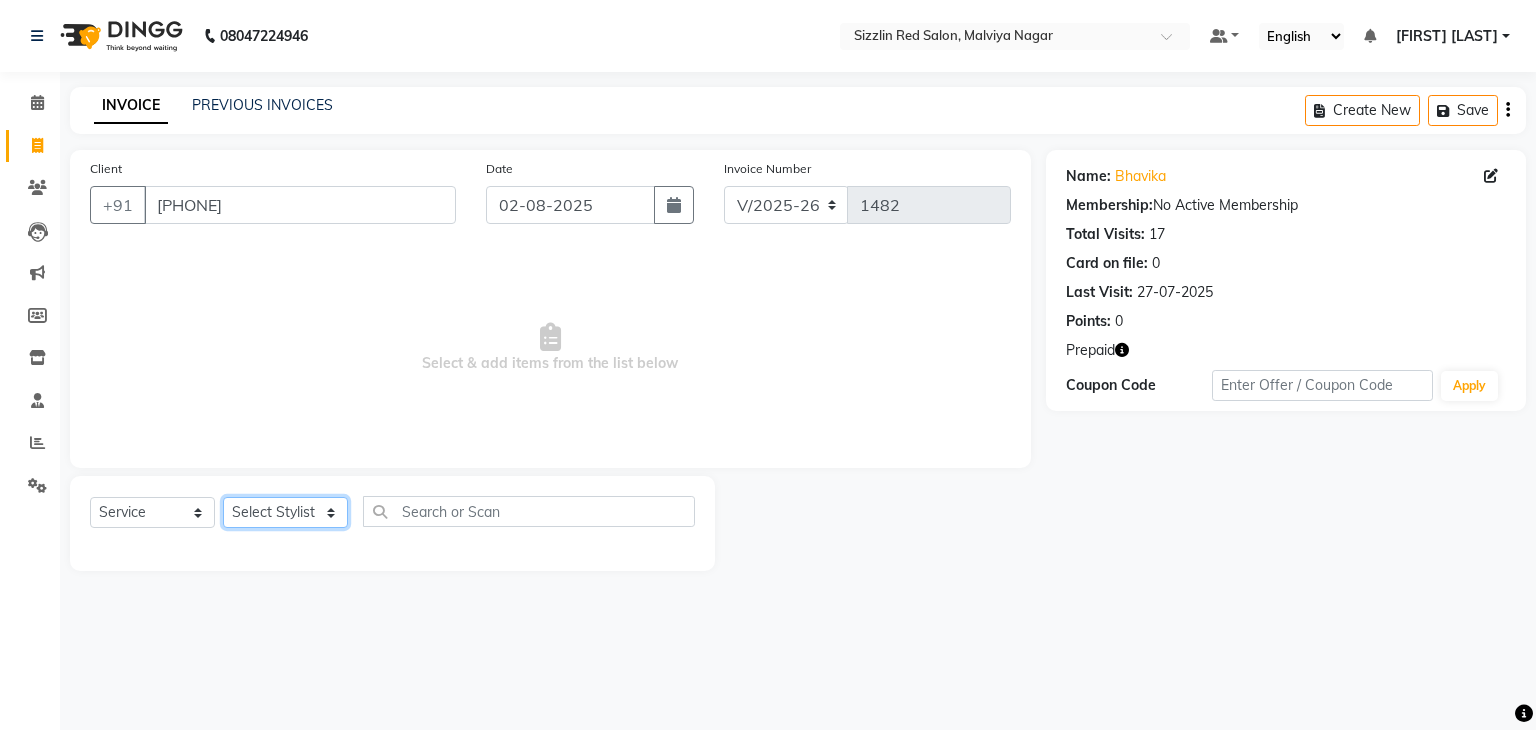 select on "[PHONE]" 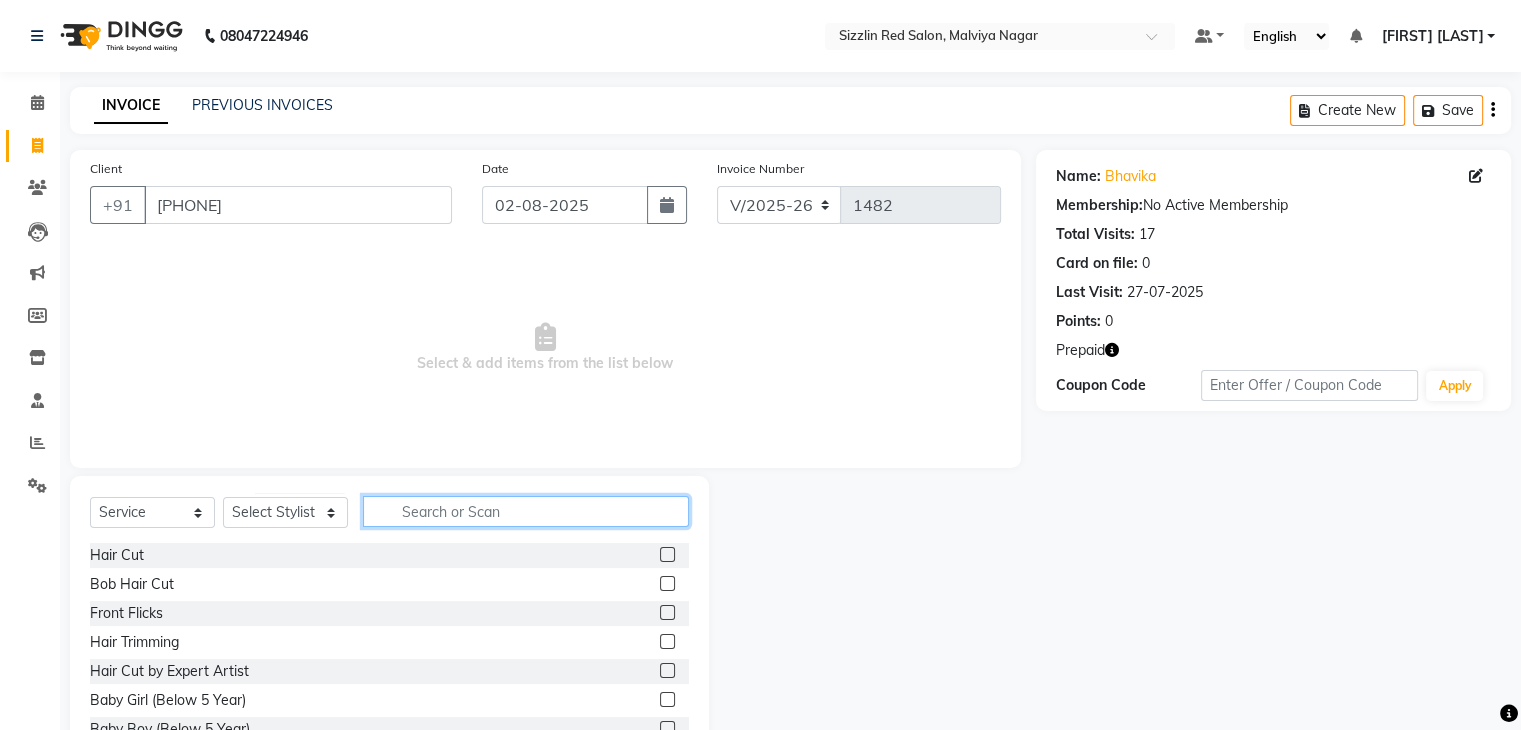 click 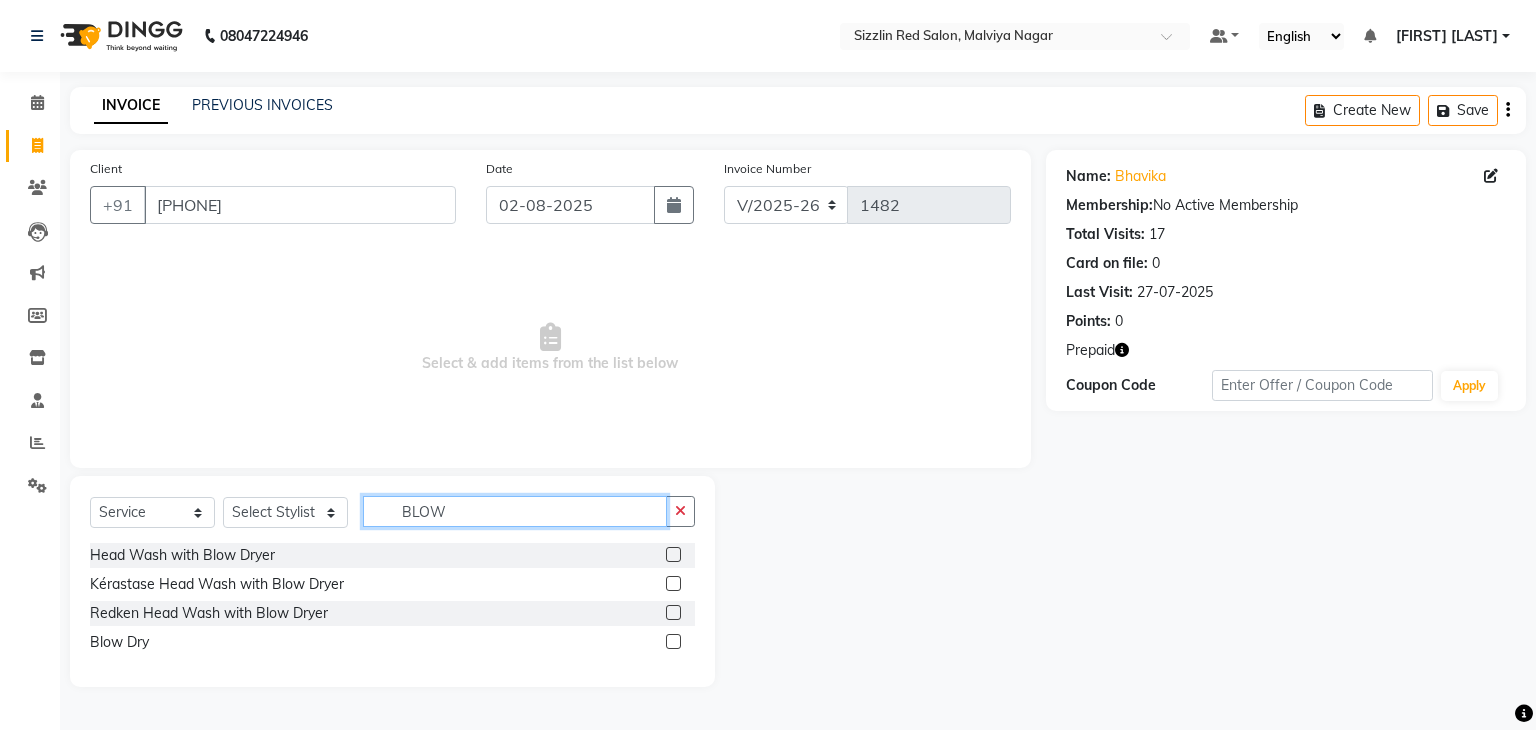 type on "BLOW" 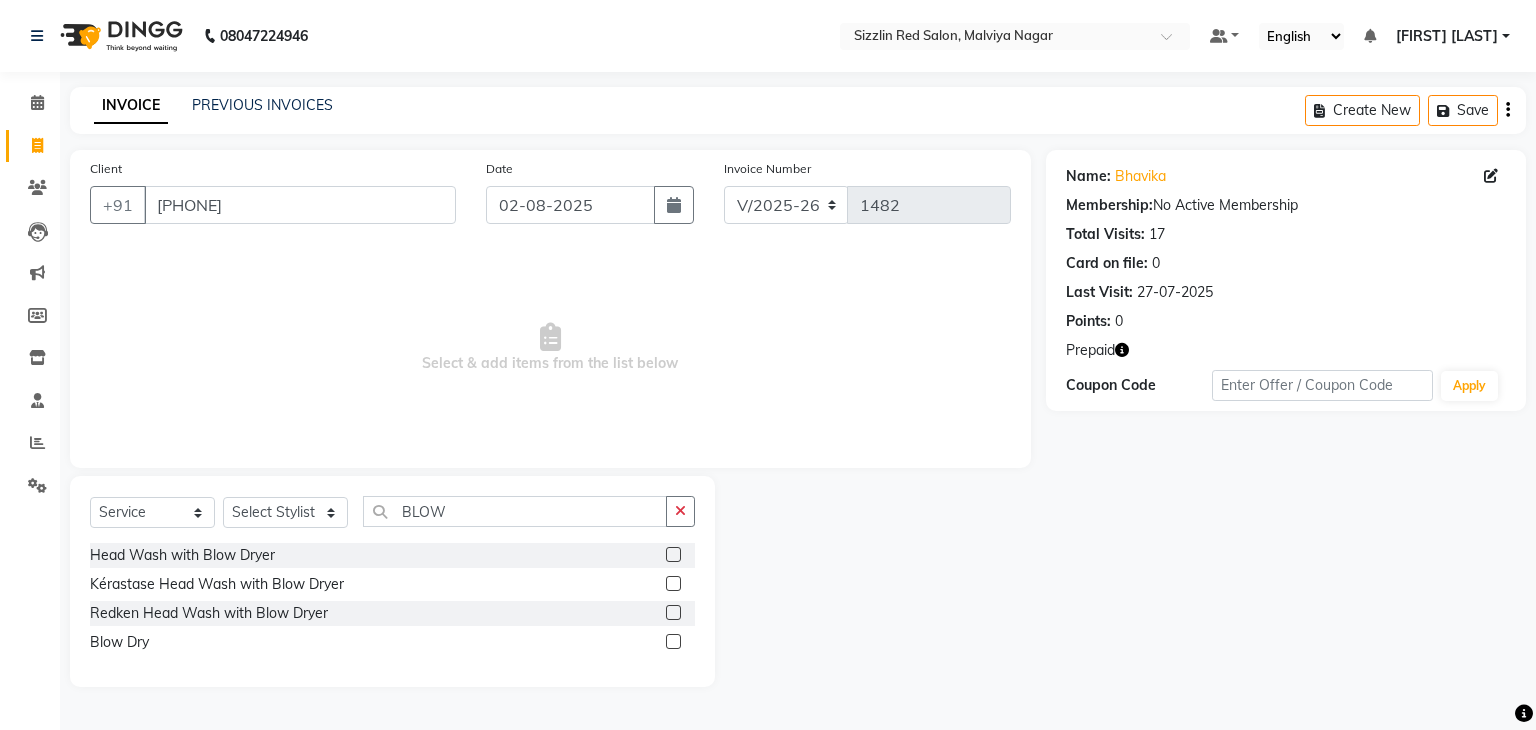click 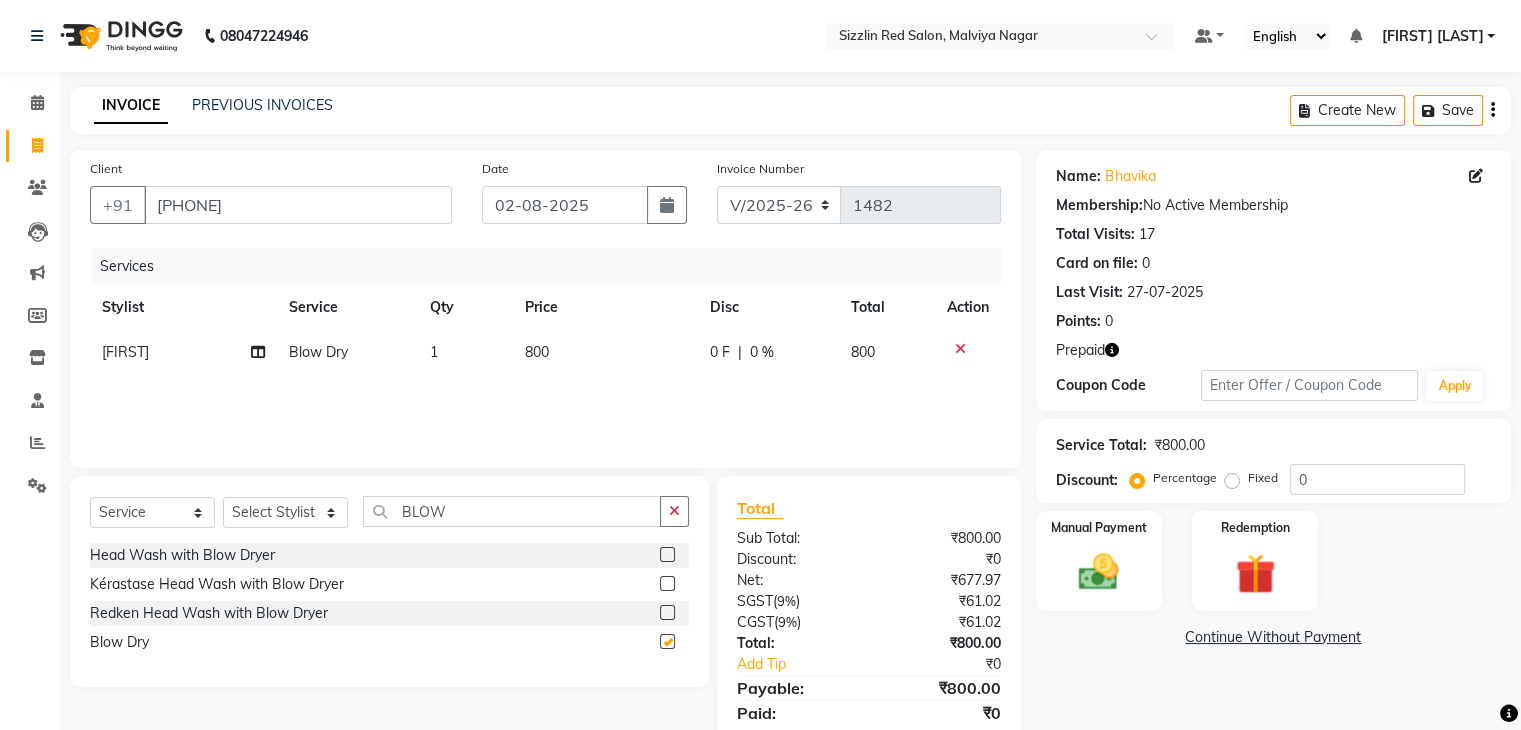 checkbox on "false" 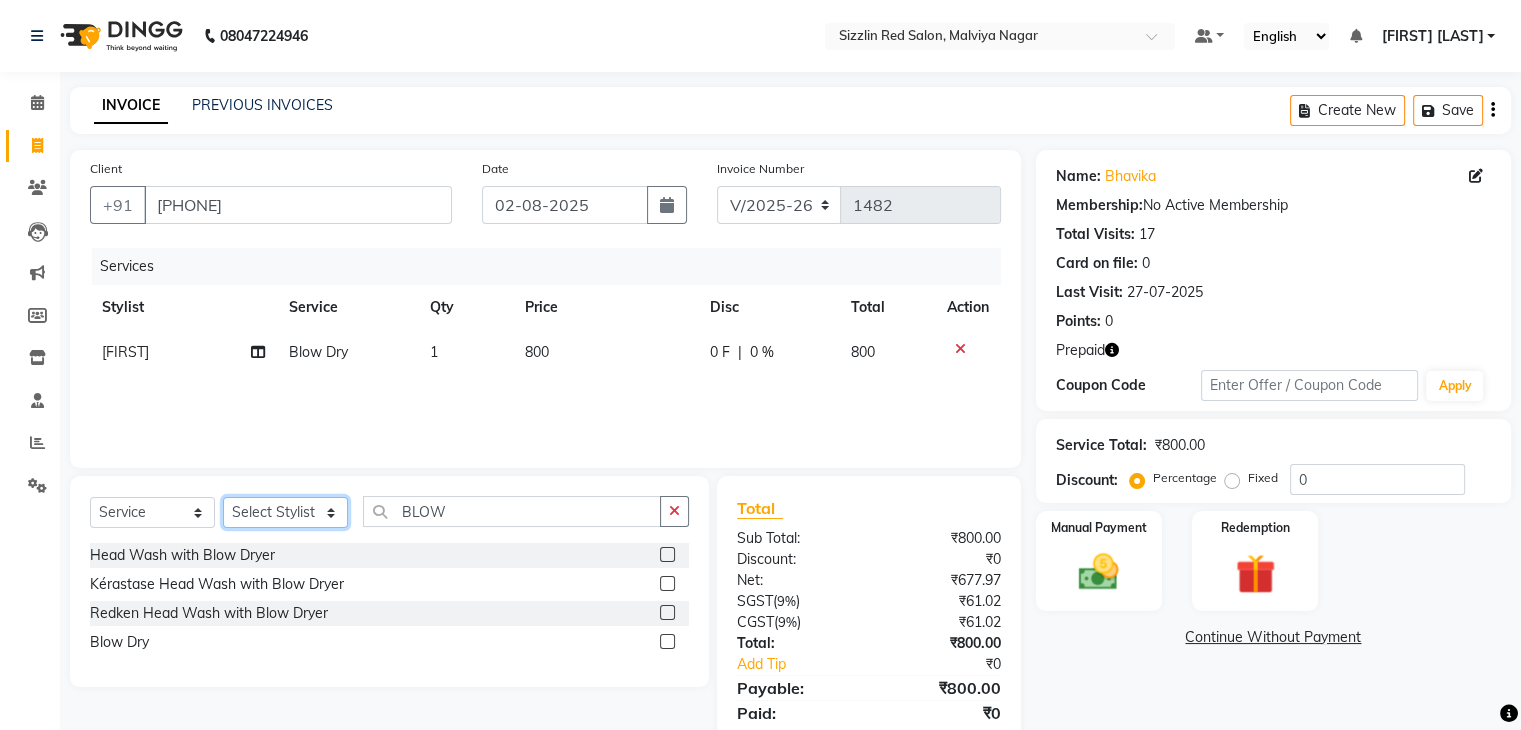 click on "Select Stylist Ajay HK 1 Ajay veer hk ALO Anjeeta Ankit BHASHA COUNTER Demetrious Lovepreet Mohit Mohit Vyas OM  Rohit SALMAN Sharda Shekhu Simran Sukh Swarang Toka Zen CUT" 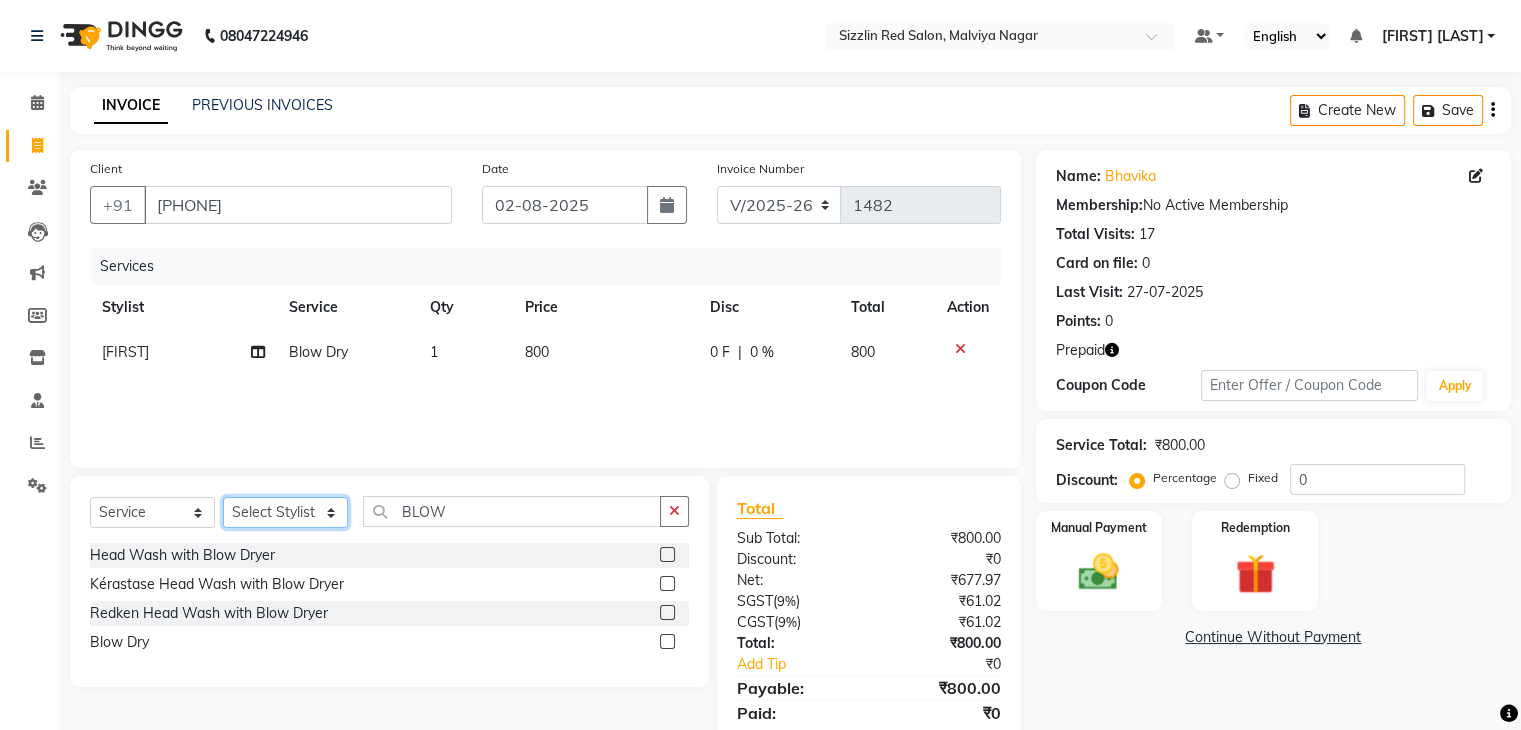 select on "70231" 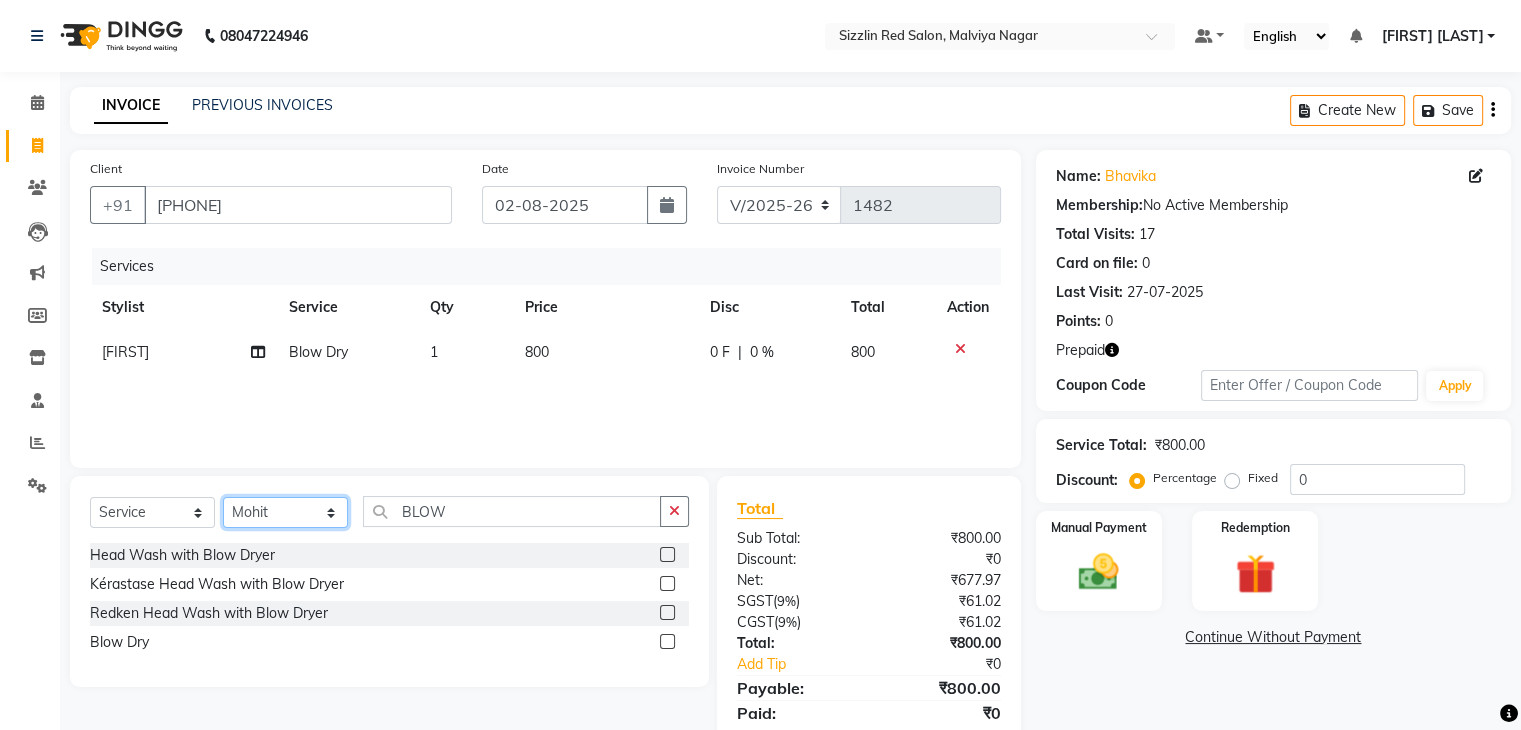 click on "Select Stylist Ajay HK 1 Ajay veer hk ALO Anjeeta Ankit BHASHA COUNTER Demetrious Lovepreet Mohit Mohit Vyas OM  Rohit SALMAN Sharda Shekhu Simran Sukh Swarang Toka Zen CUT" 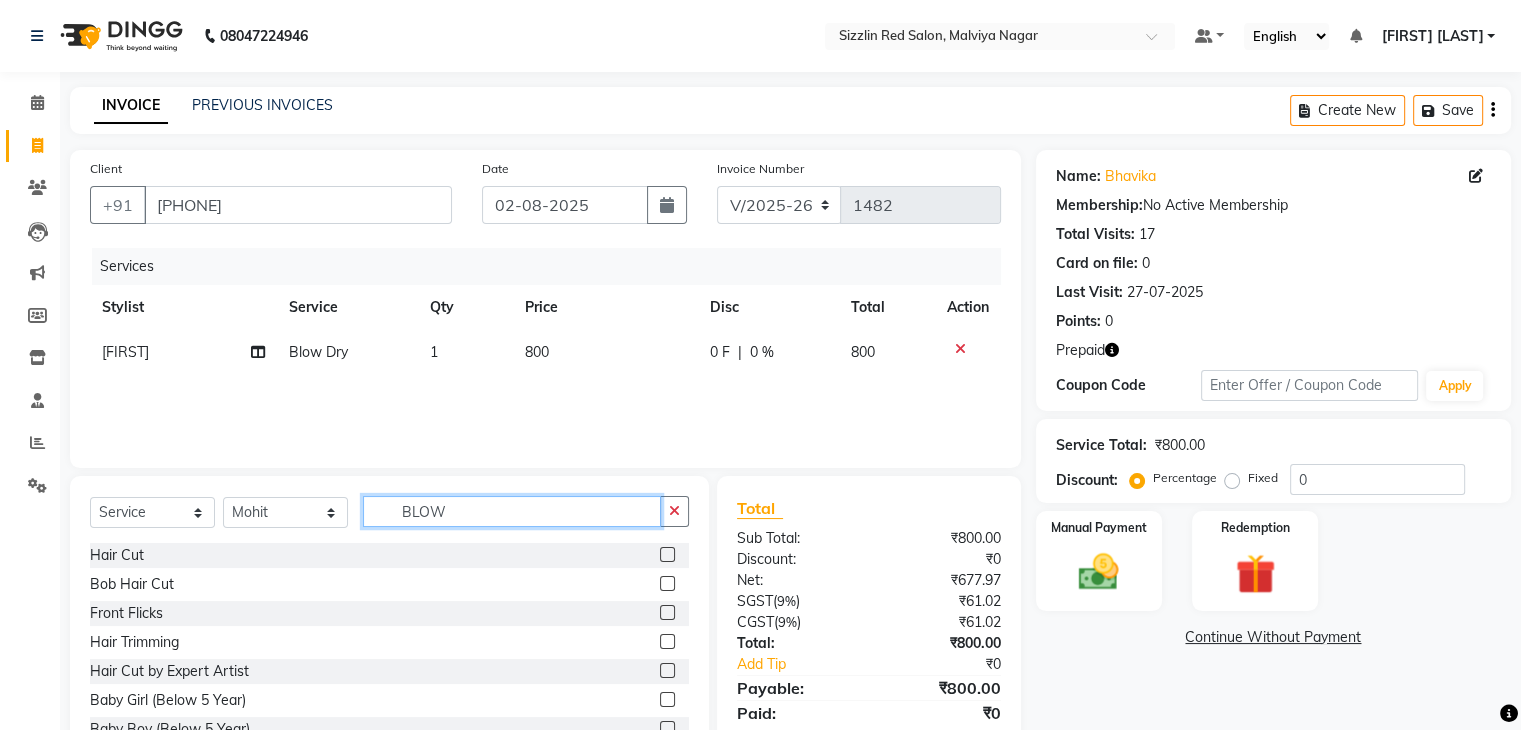 click on "BLOW" 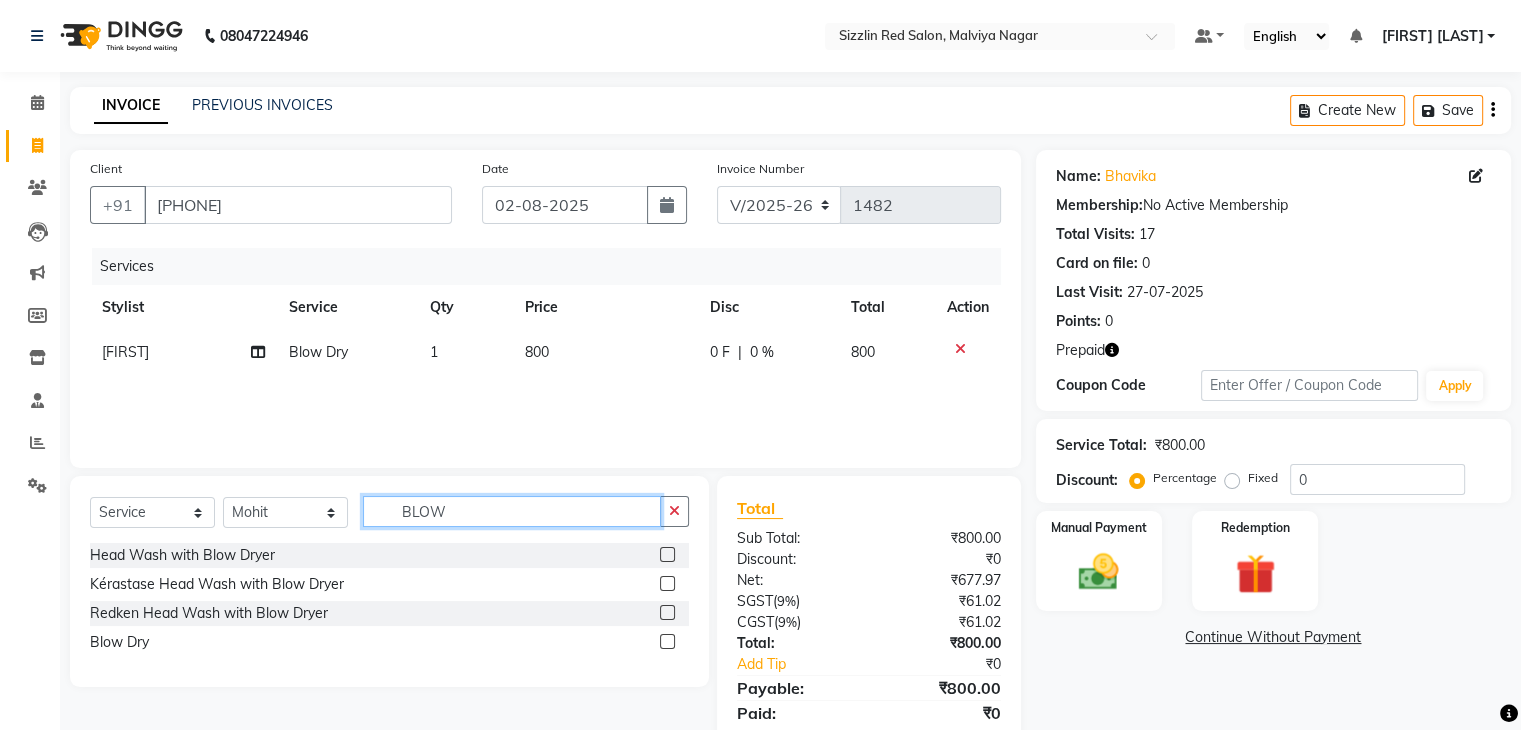 type on "BLOW" 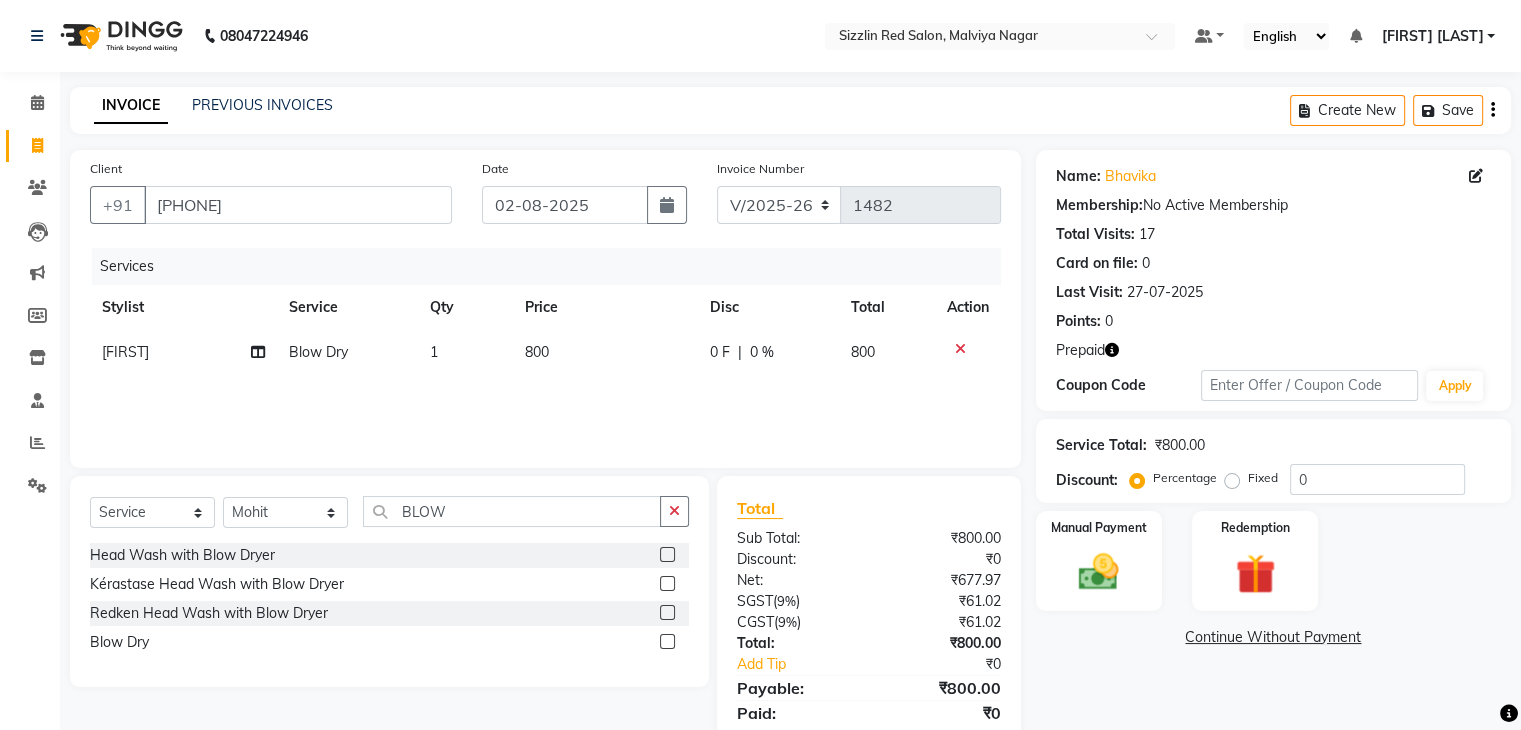 click 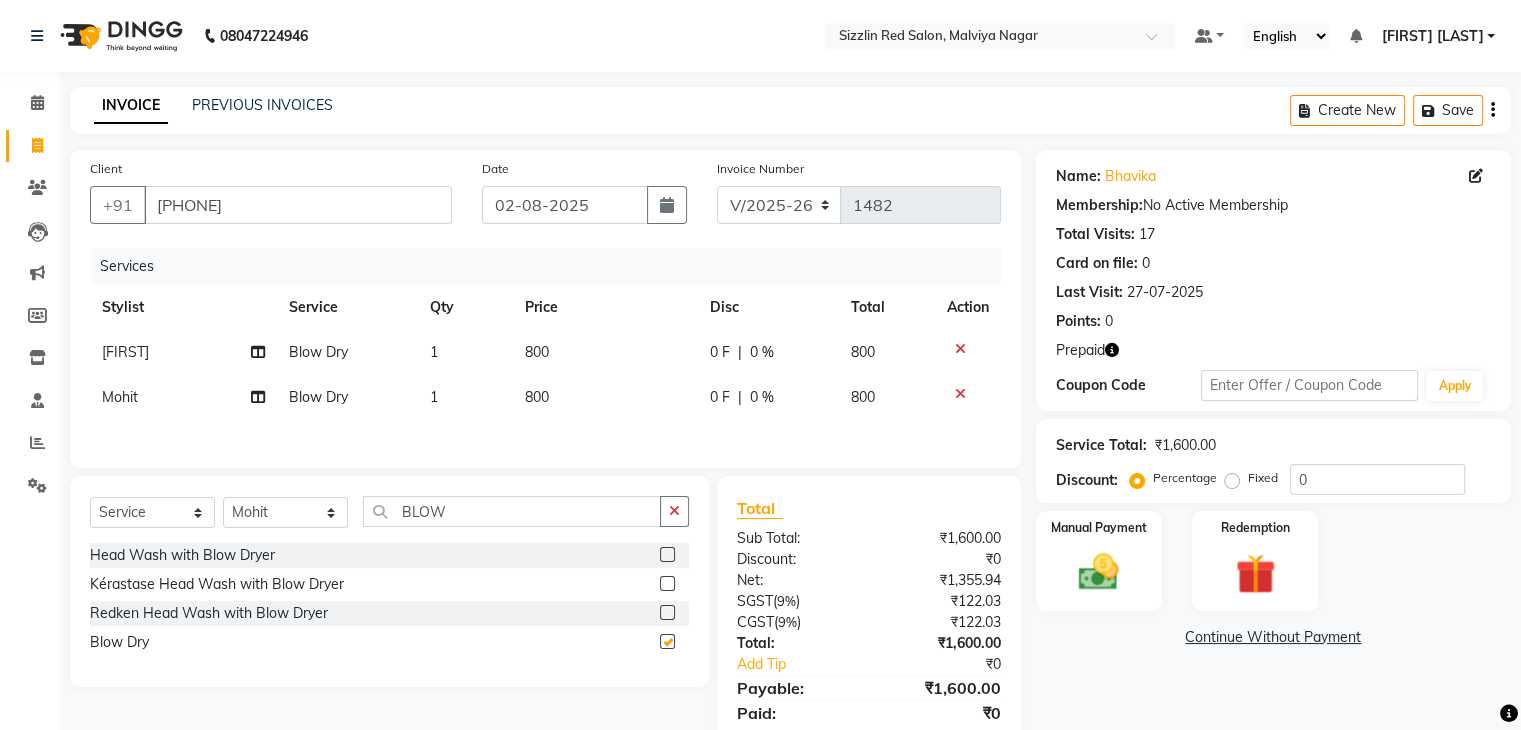 checkbox on "false" 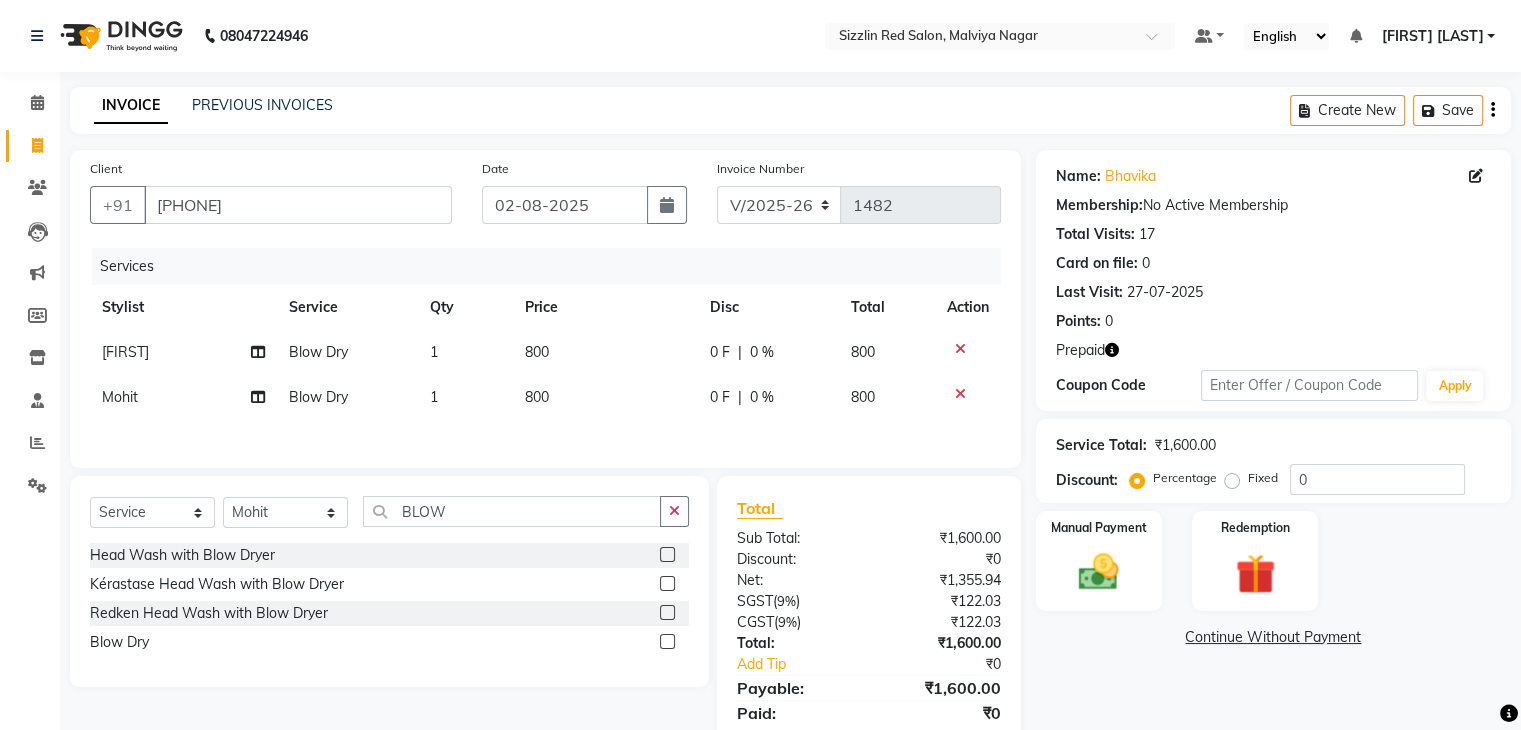 click on "800" 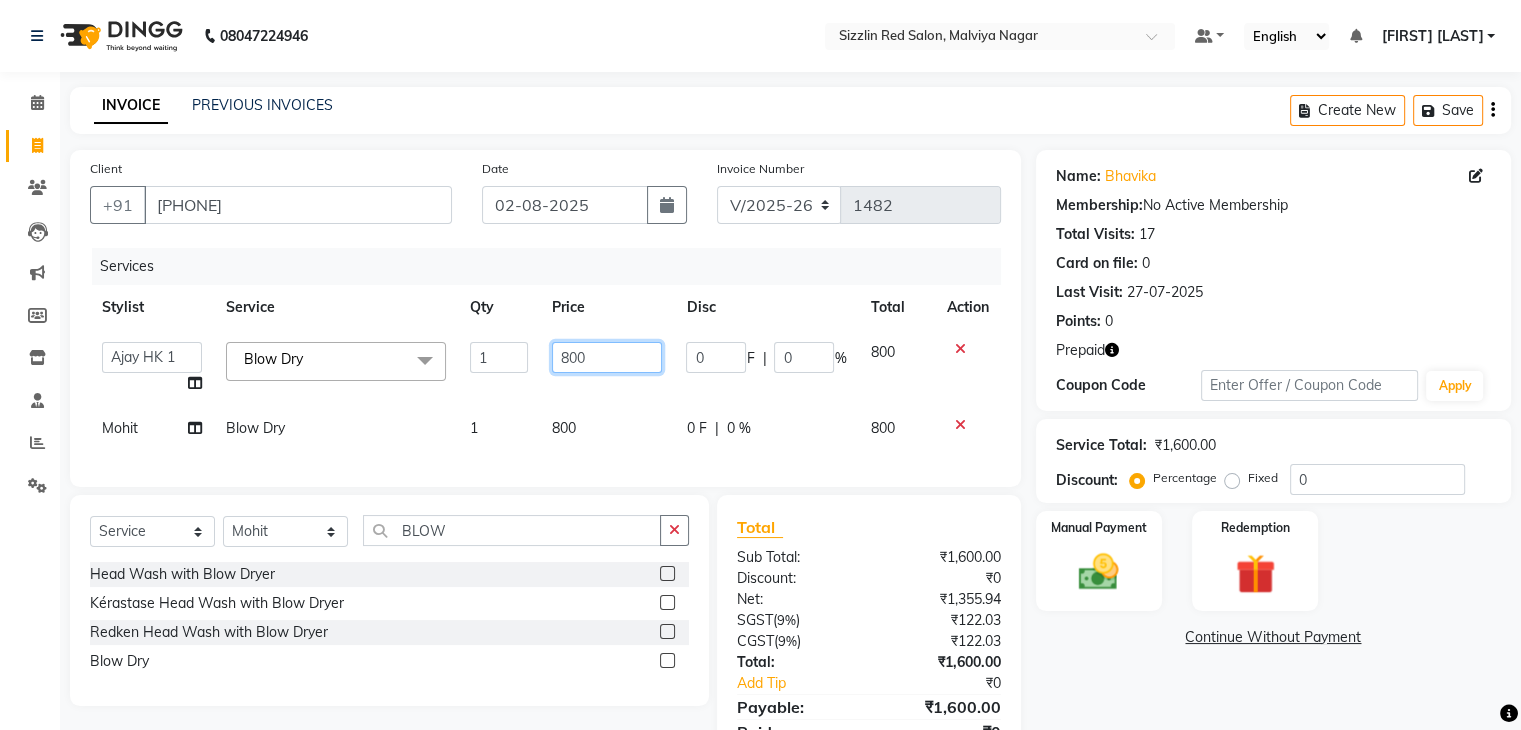 click on "800" 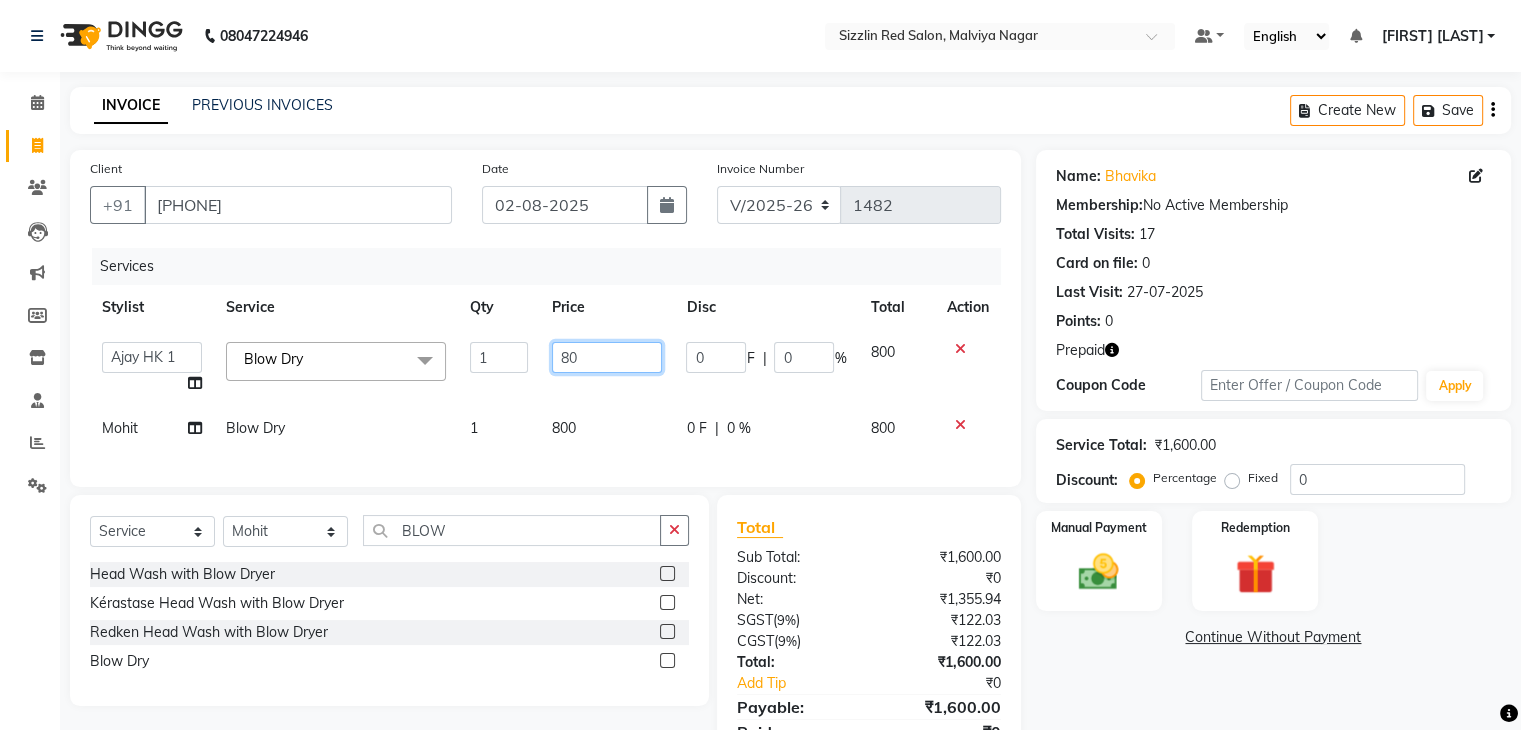 type on "8" 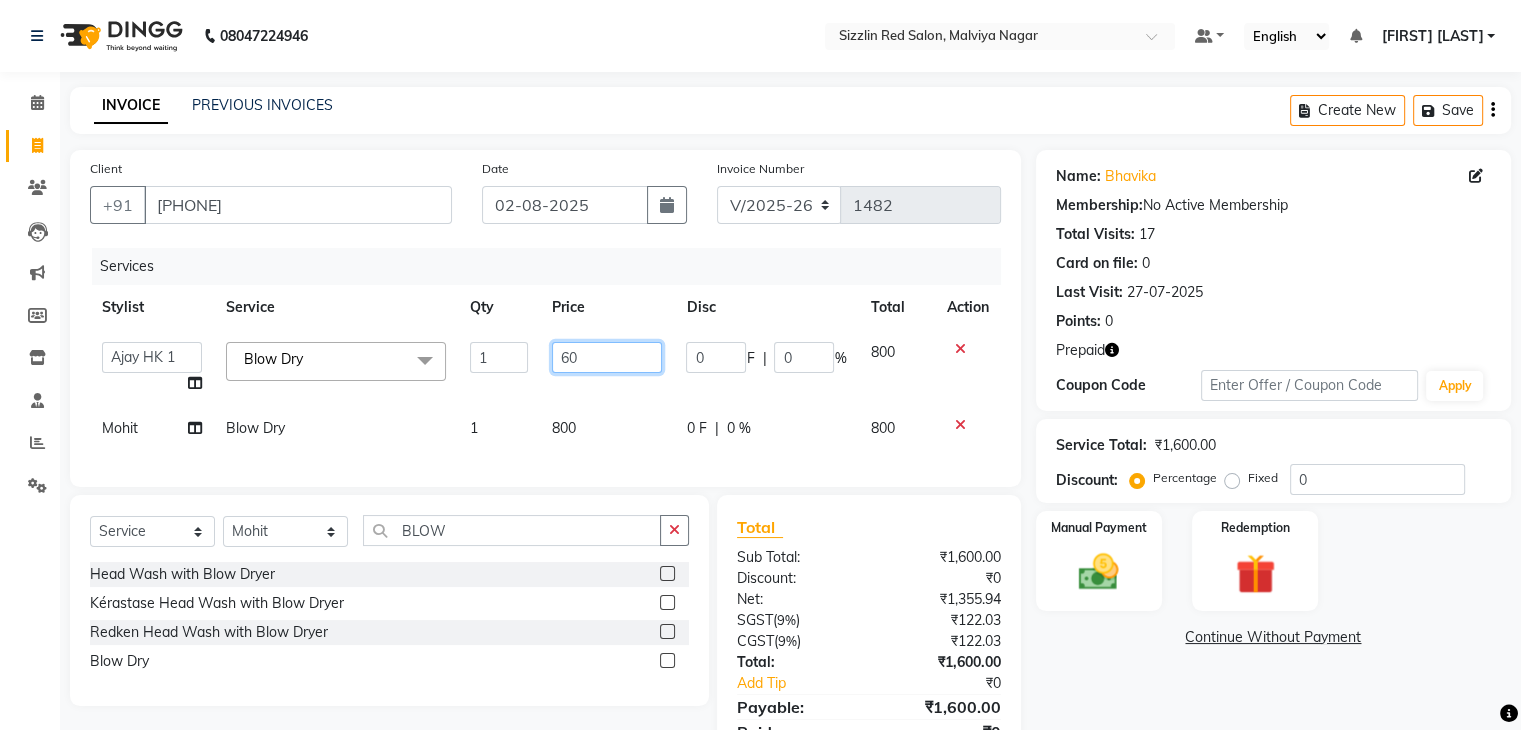 type on "600" 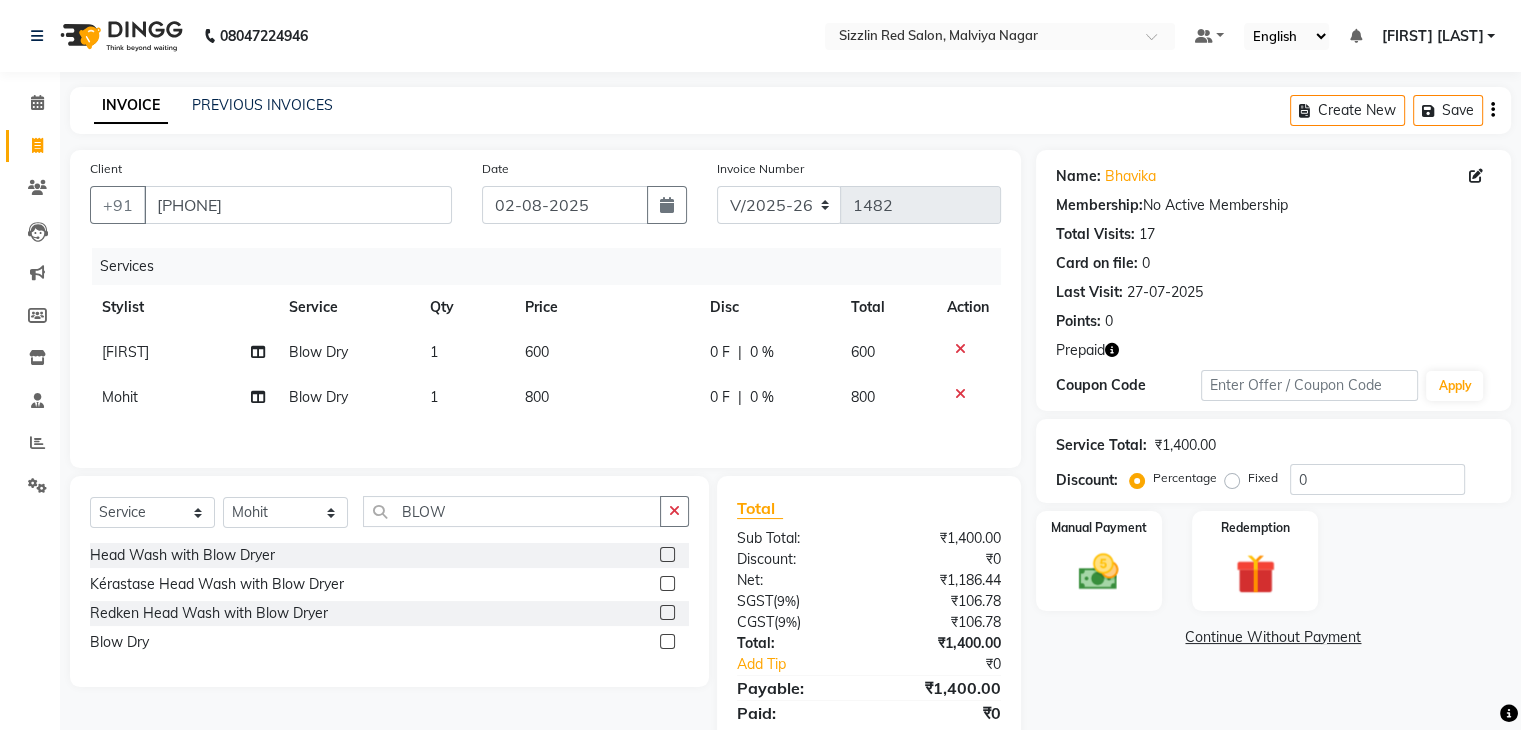 click on "Services Stylist Service Qty Price Disc Total Action Shekhu Blow Dry 1 600 0 F | 0 % 600 Mohit Blow Dry 1 800 0 F | 0 % 800" 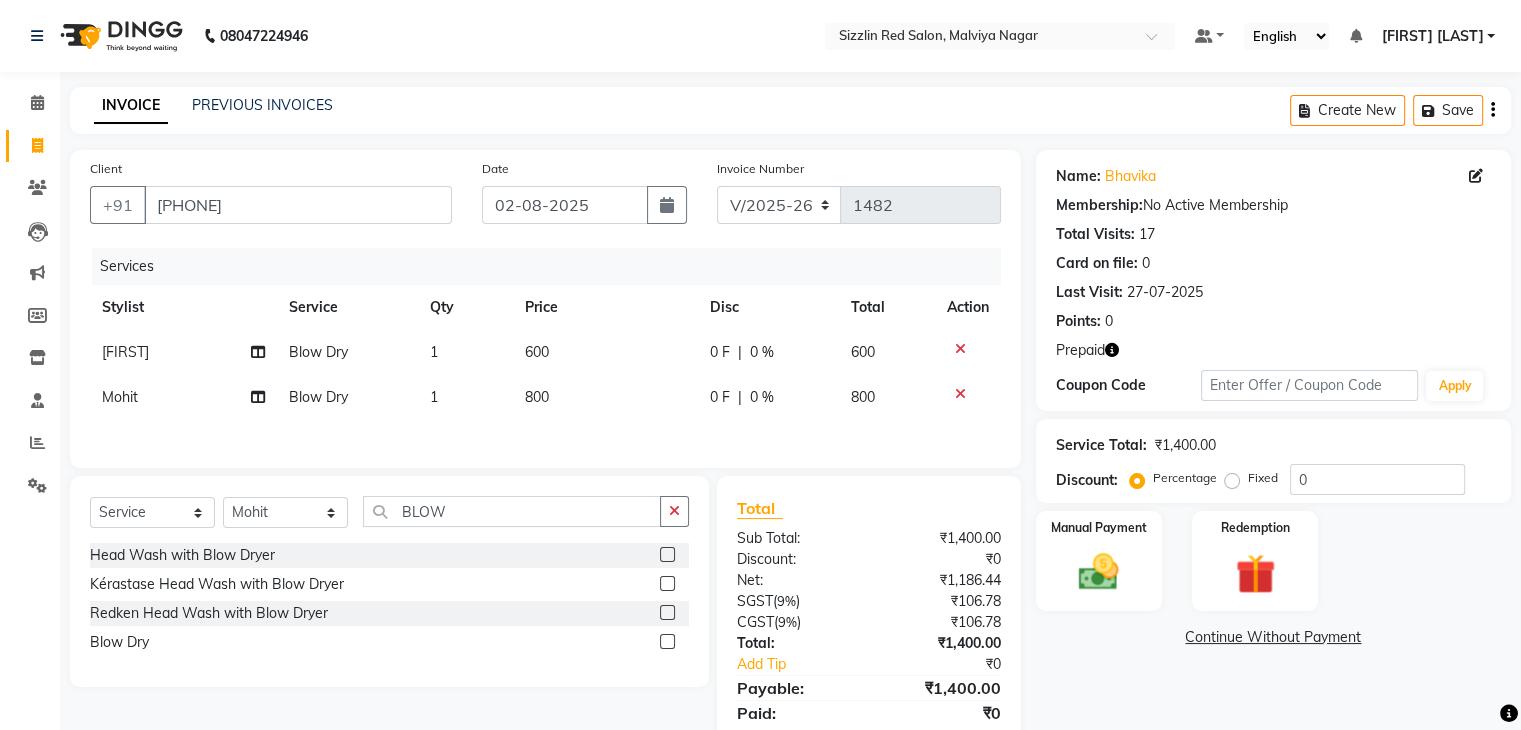 click on "800" 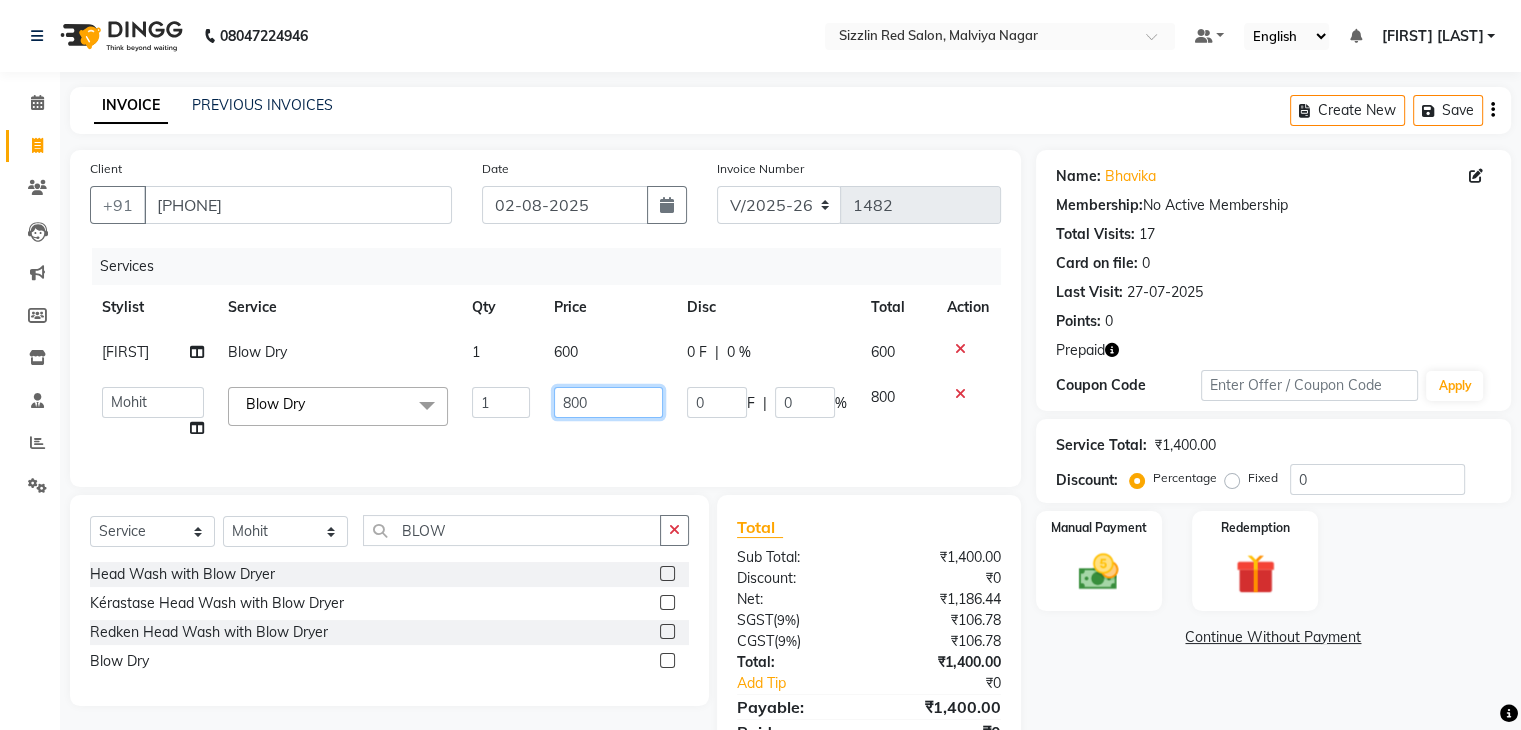 click on "800" 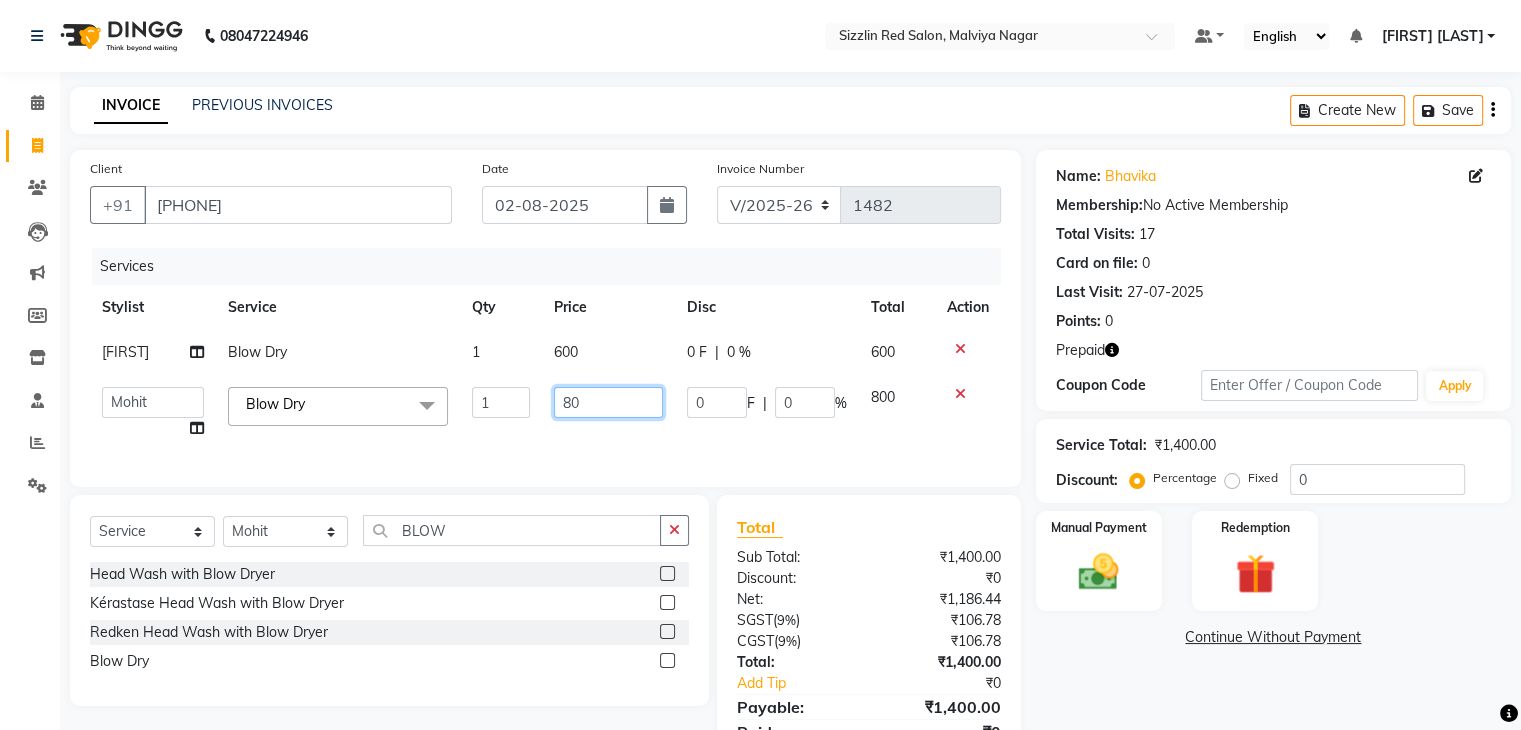 type on "8" 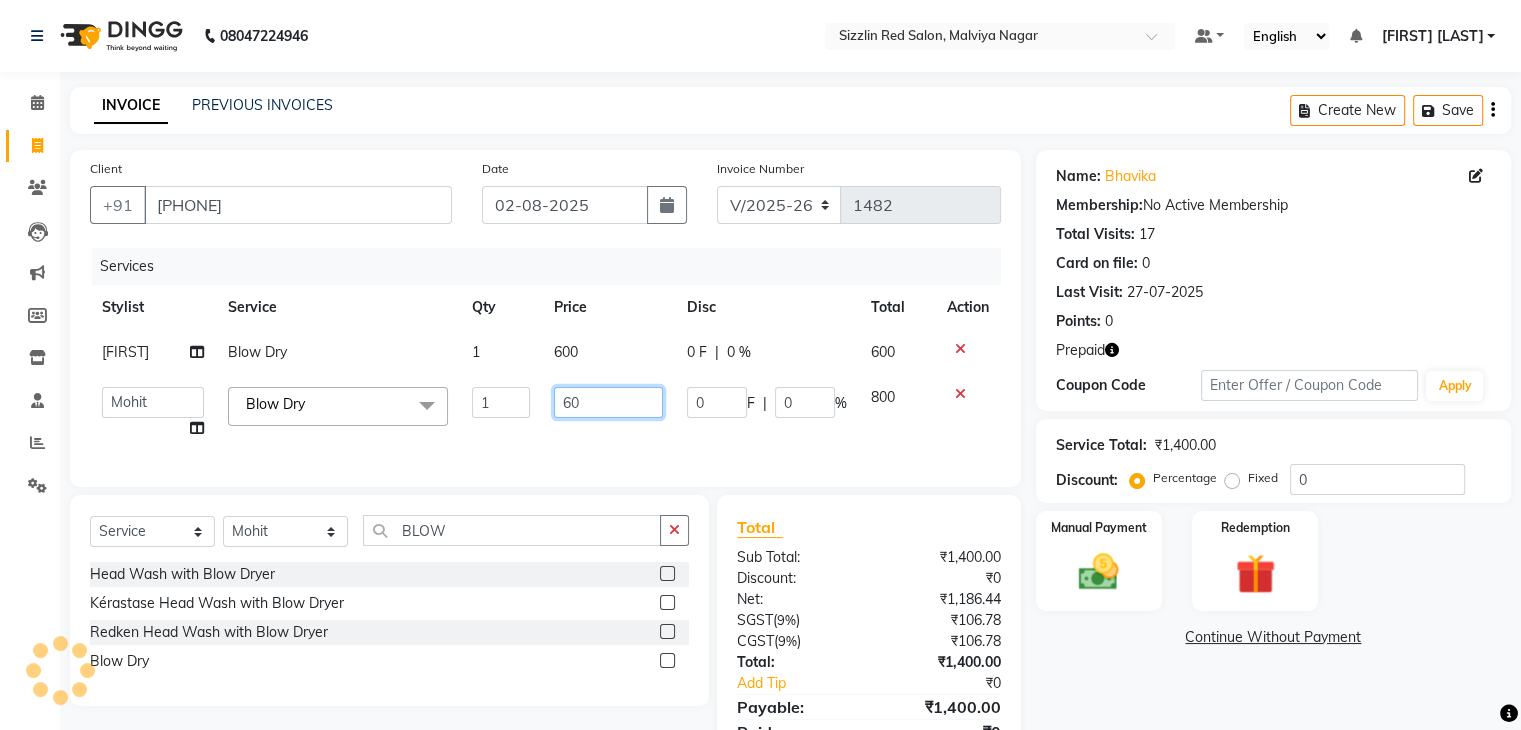 type on "600" 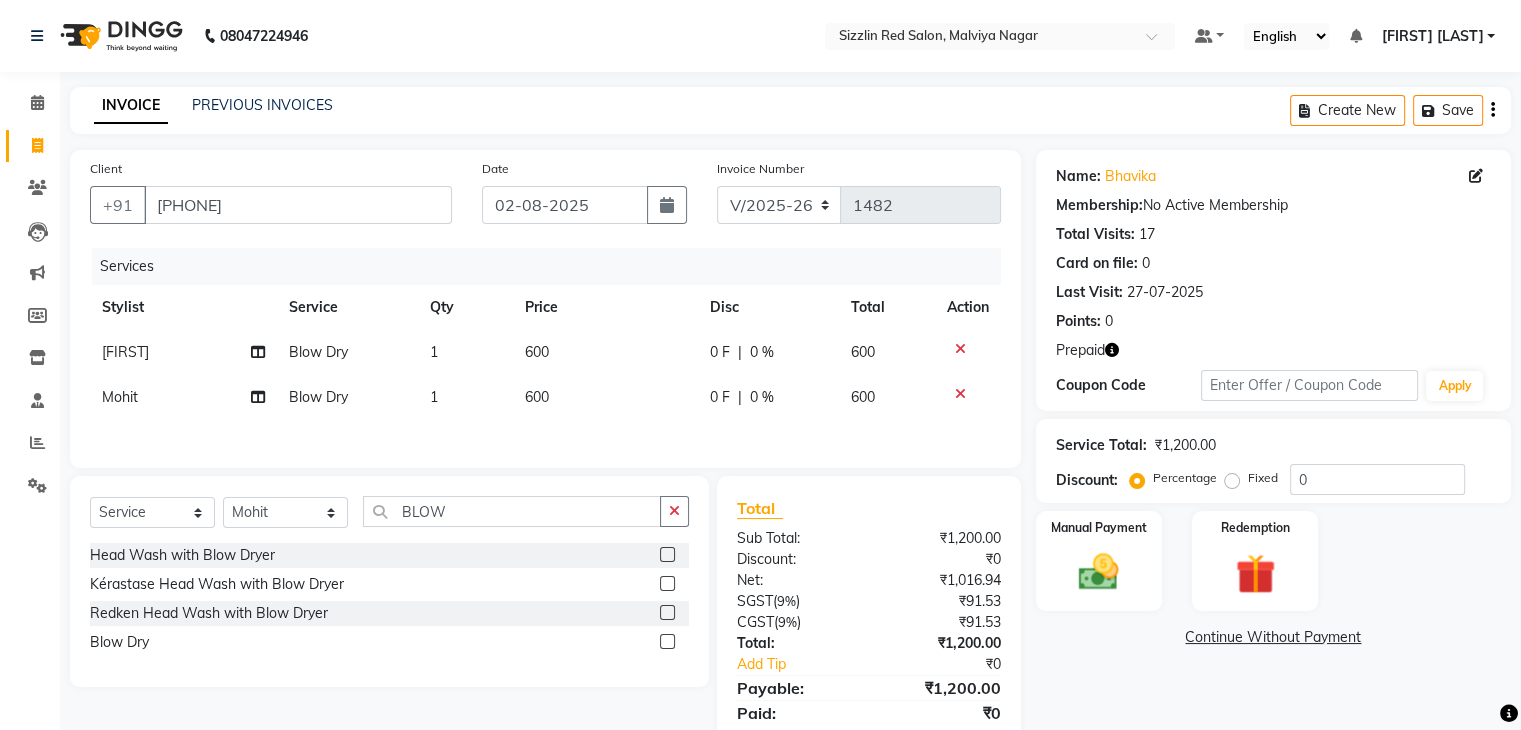 click on "Services Stylist Service Qty Price Disc Total Action Shekhu Blow Dry 1 600 0 F | 0 % 600 Mohit Blow Dry 1 600 0 F | 0 % 600" 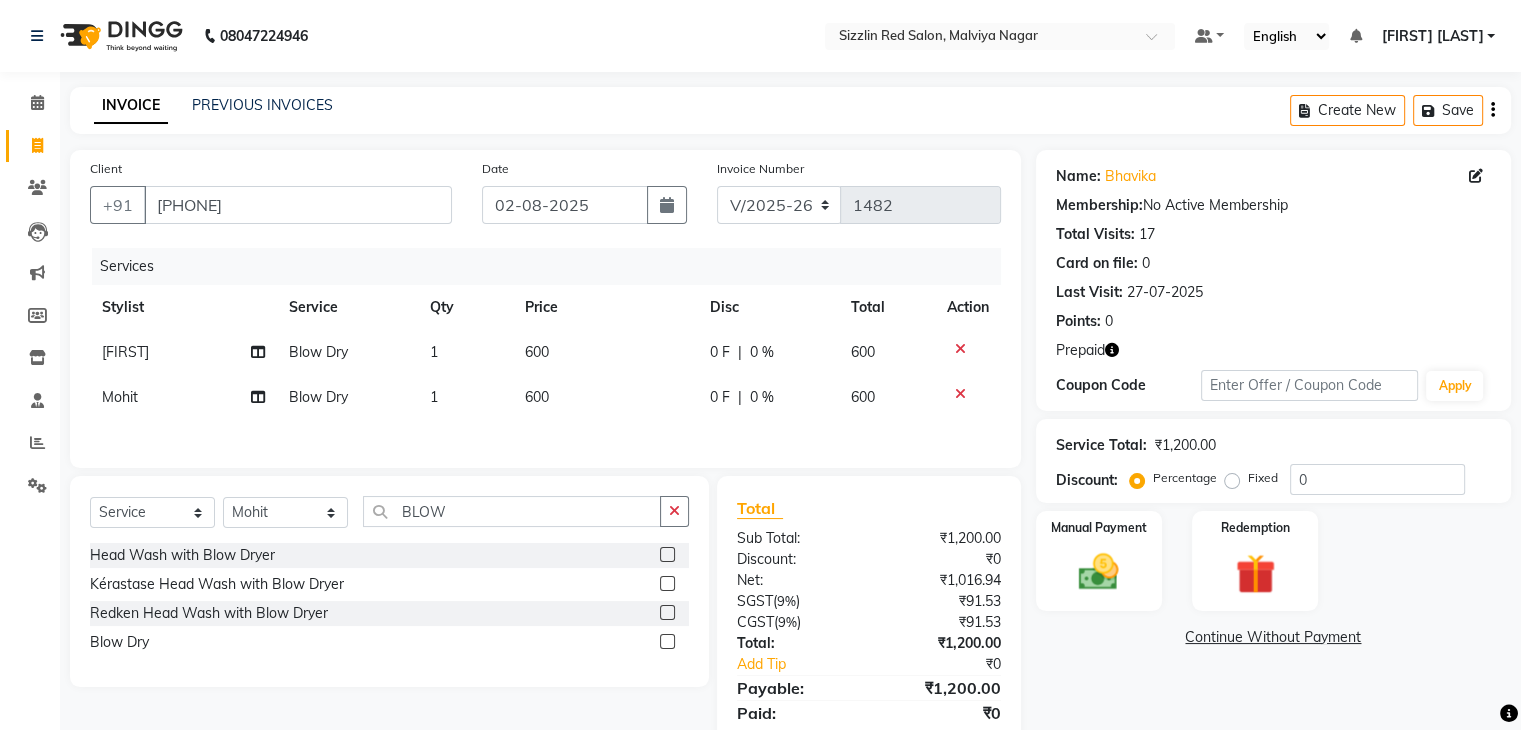 scroll, scrollTop: 74, scrollLeft: 0, axis: vertical 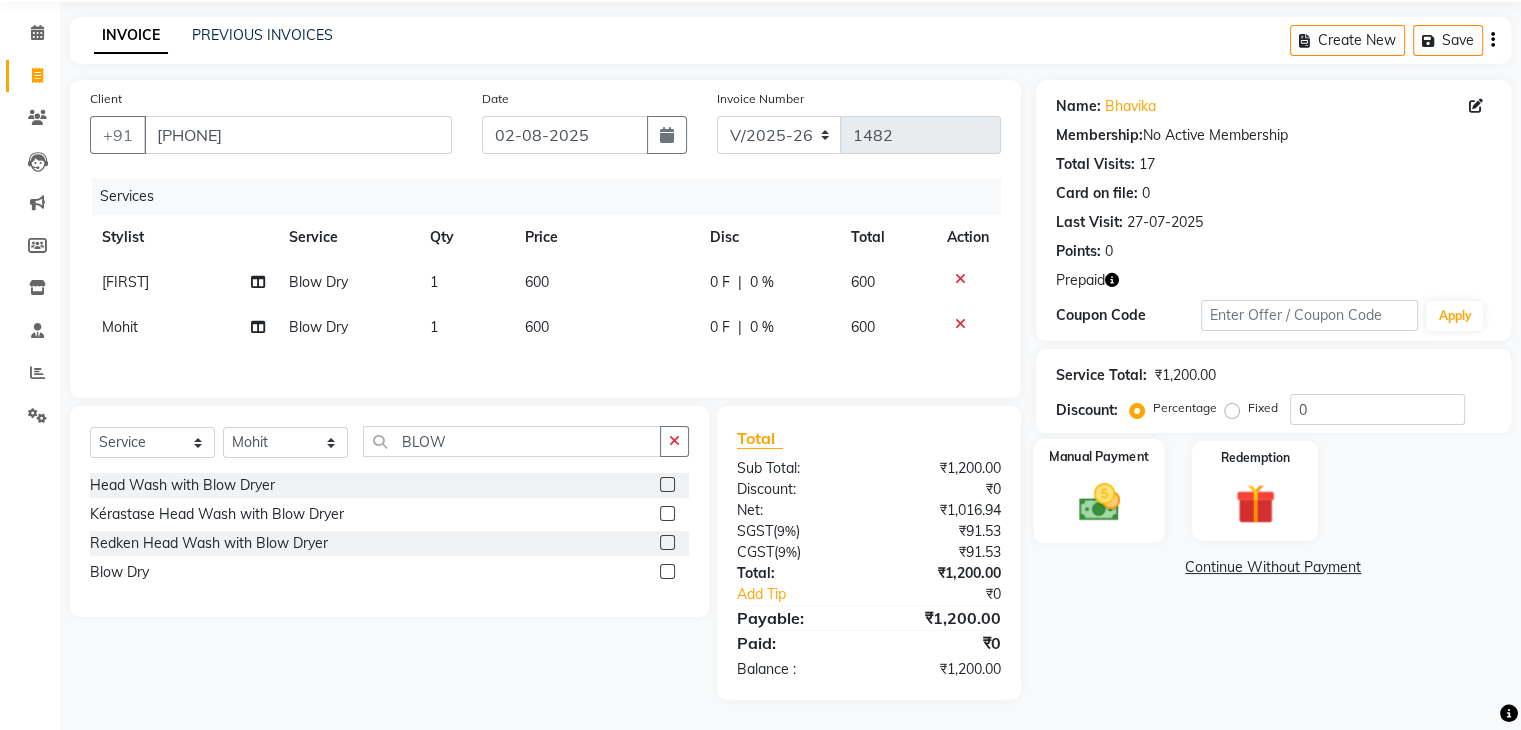 click 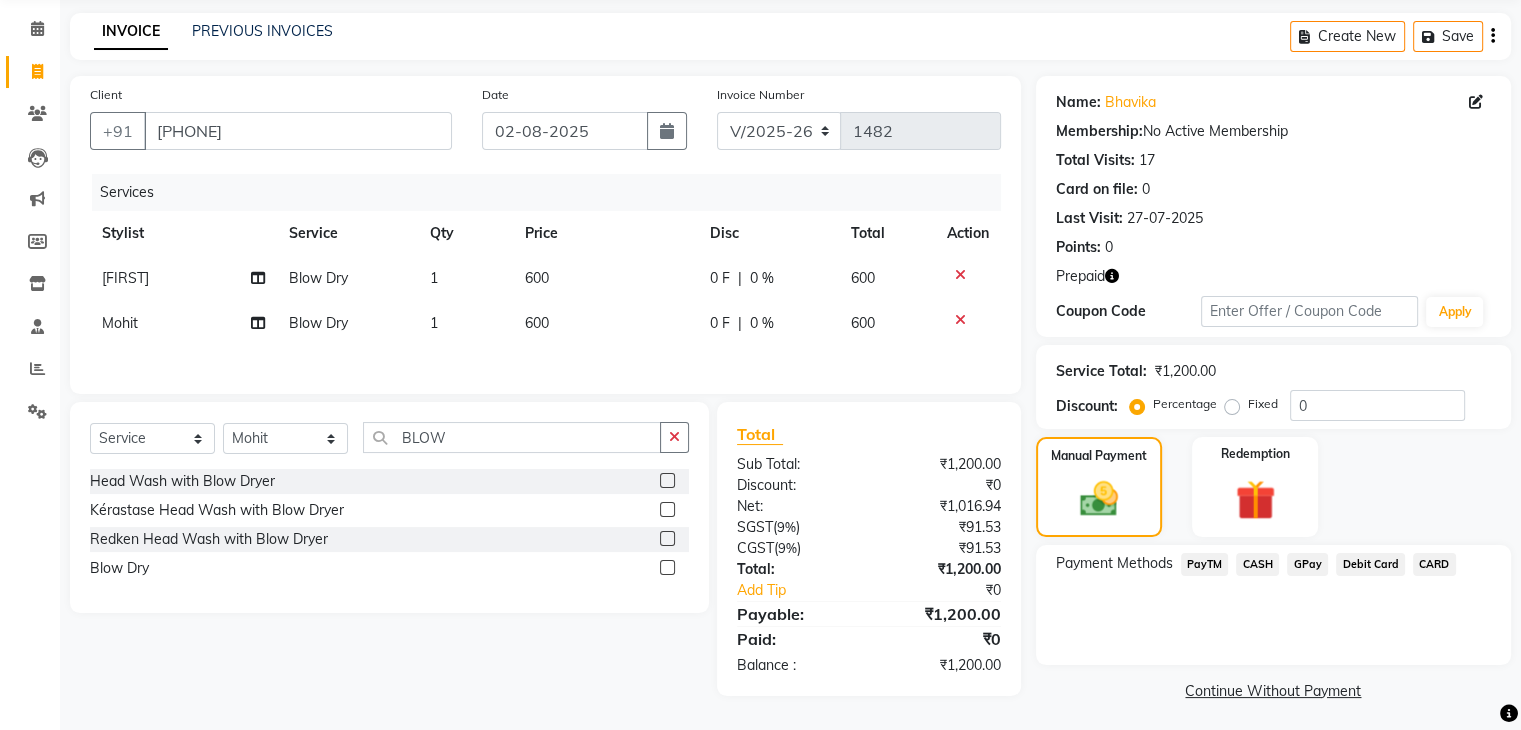 click on "CASH" 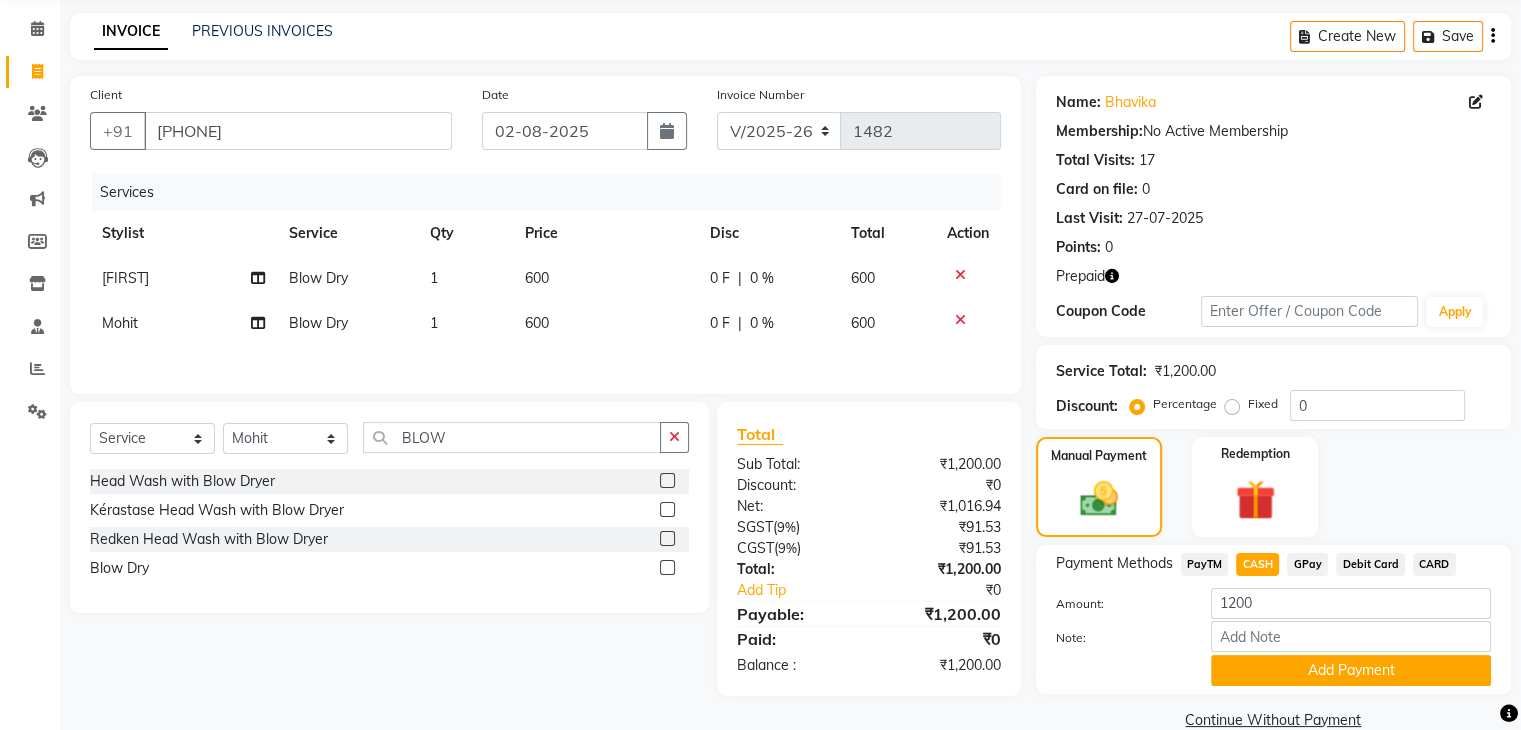 scroll, scrollTop: 110, scrollLeft: 0, axis: vertical 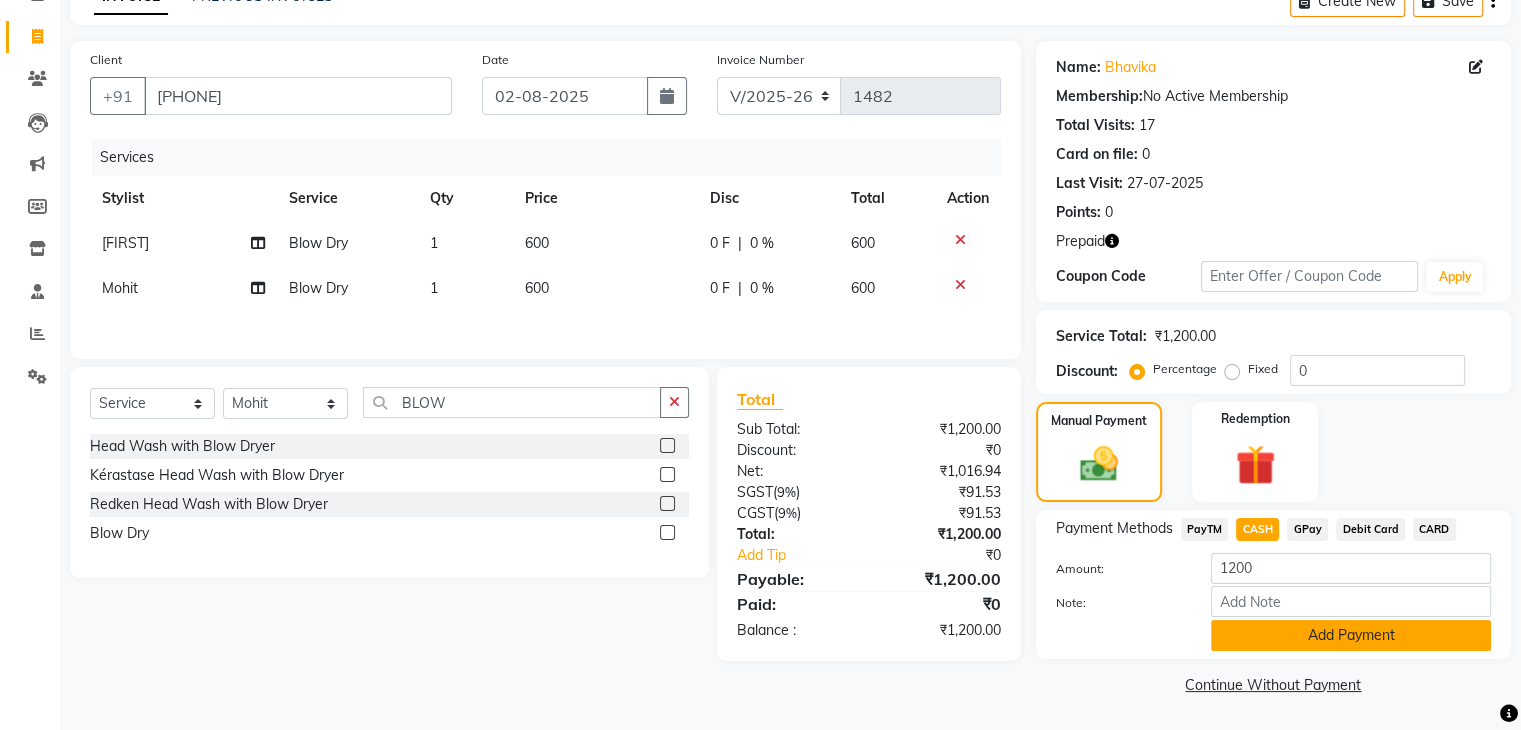 click on "Add Payment" 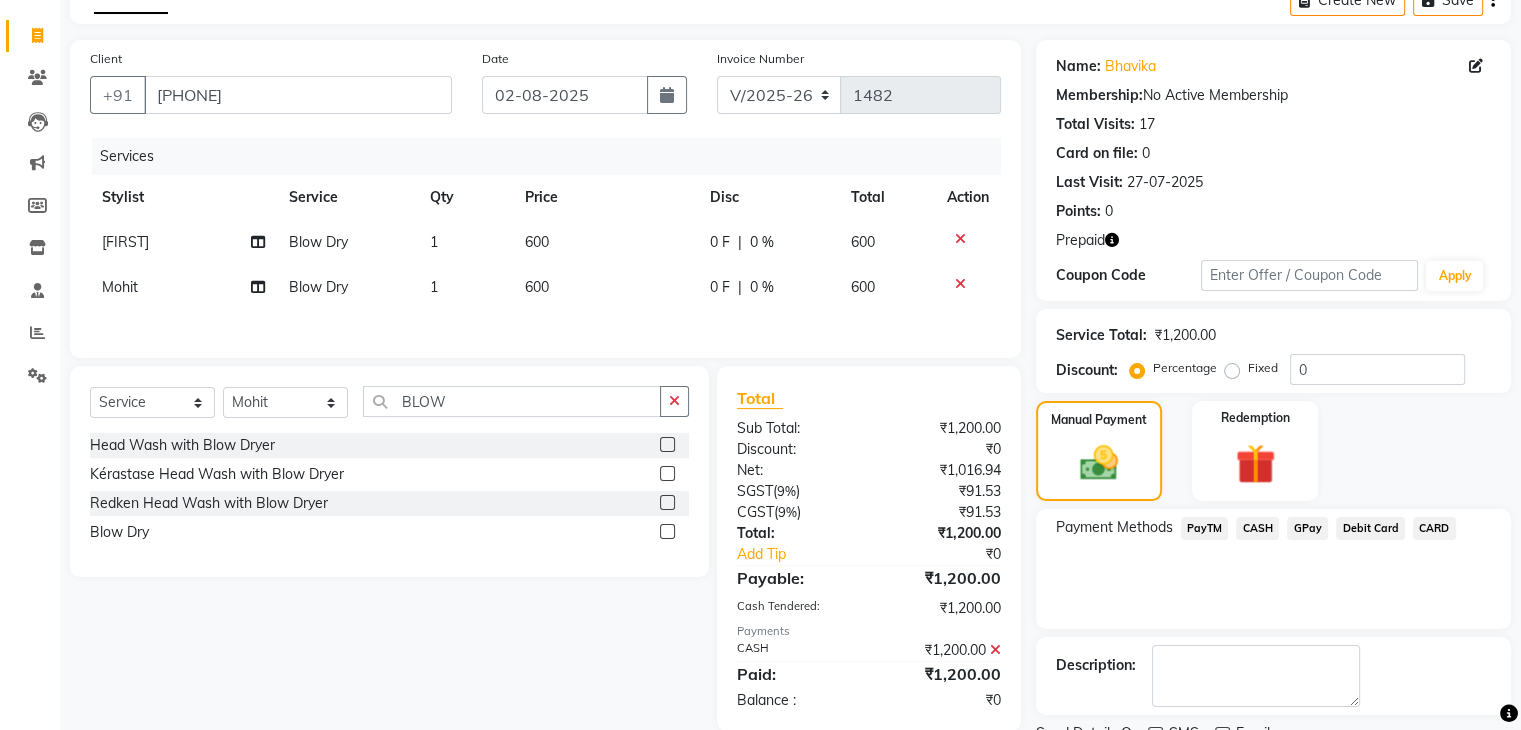 scroll, scrollTop: 192, scrollLeft: 0, axis: vertical 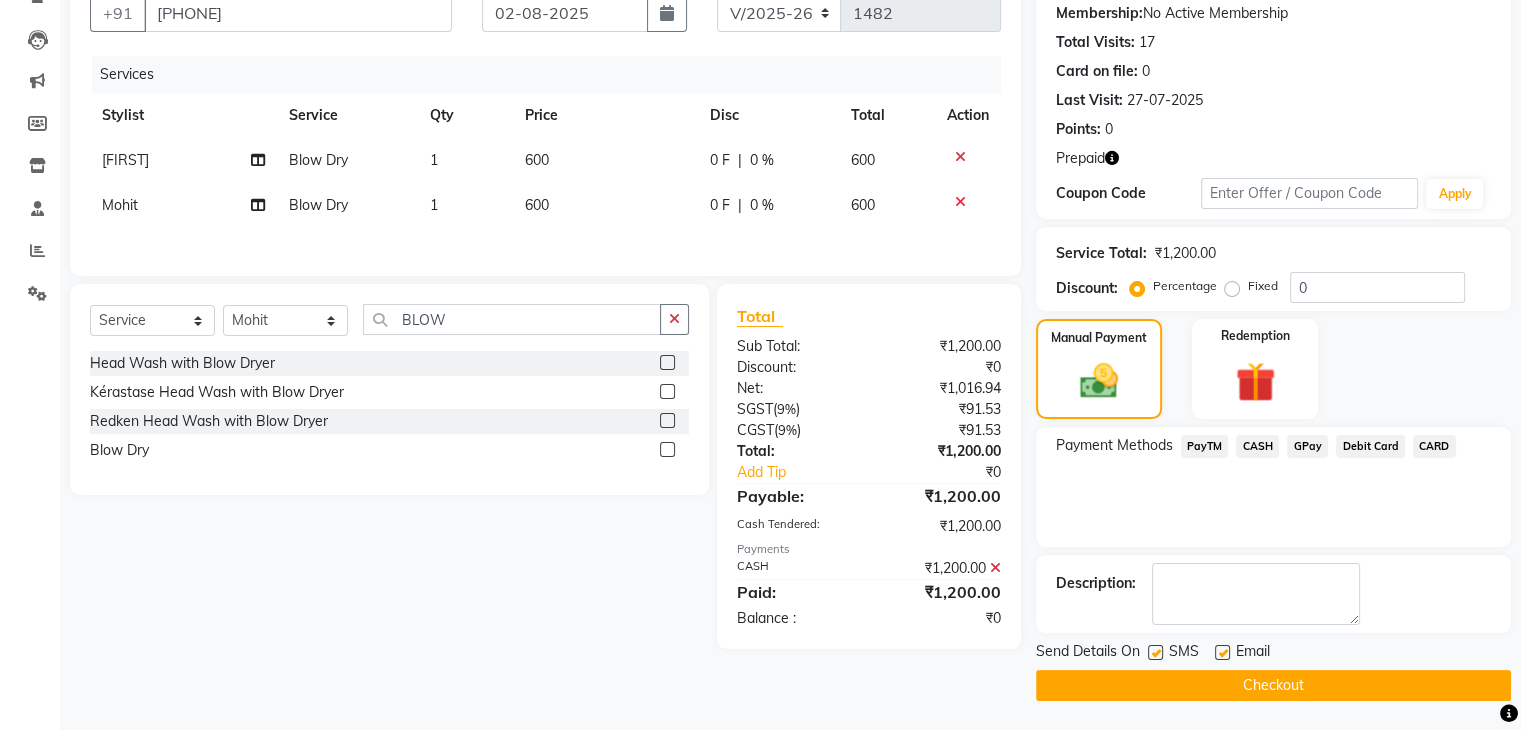 click on "Checkout" 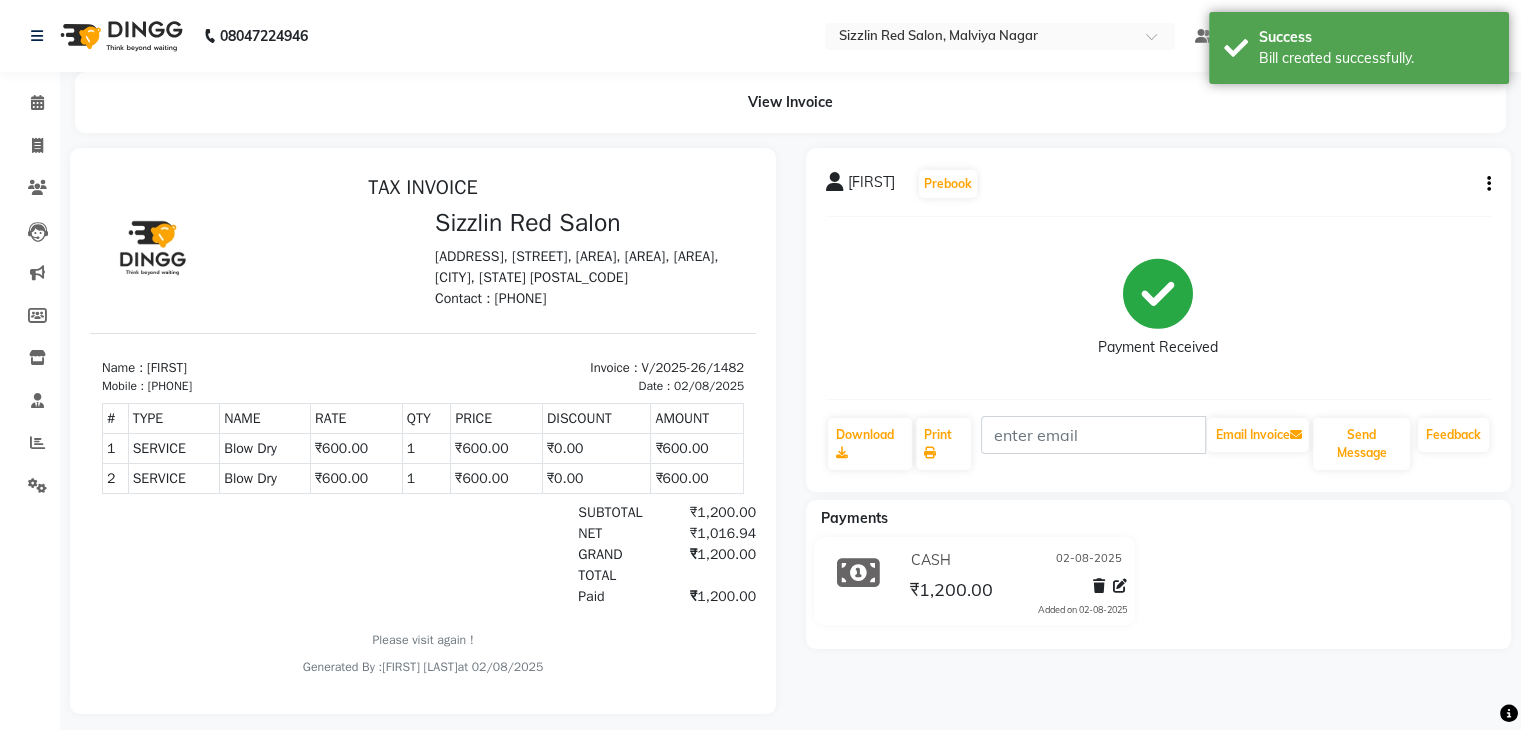 scroll, scrollTop: 0, scrollLeft: 0, axis: both 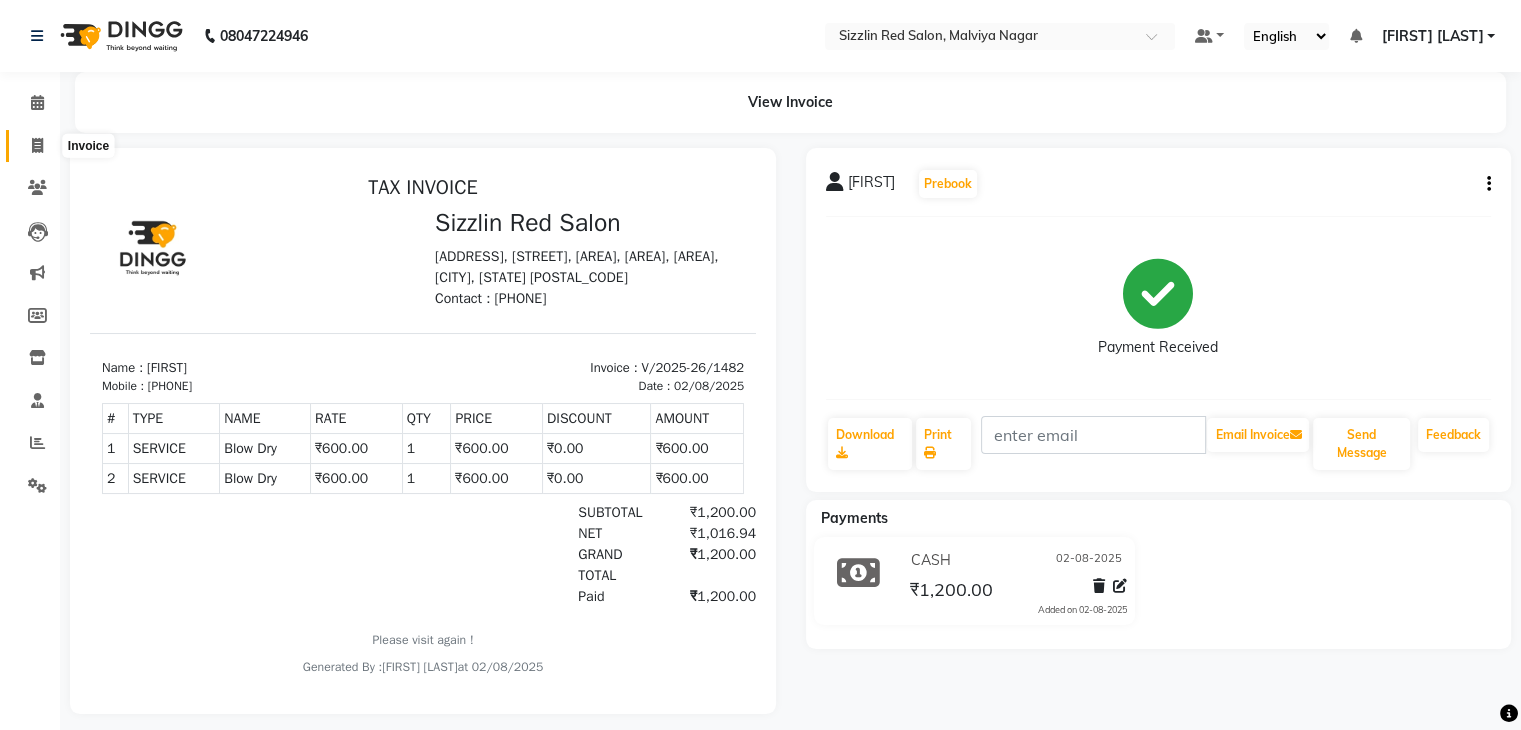 click 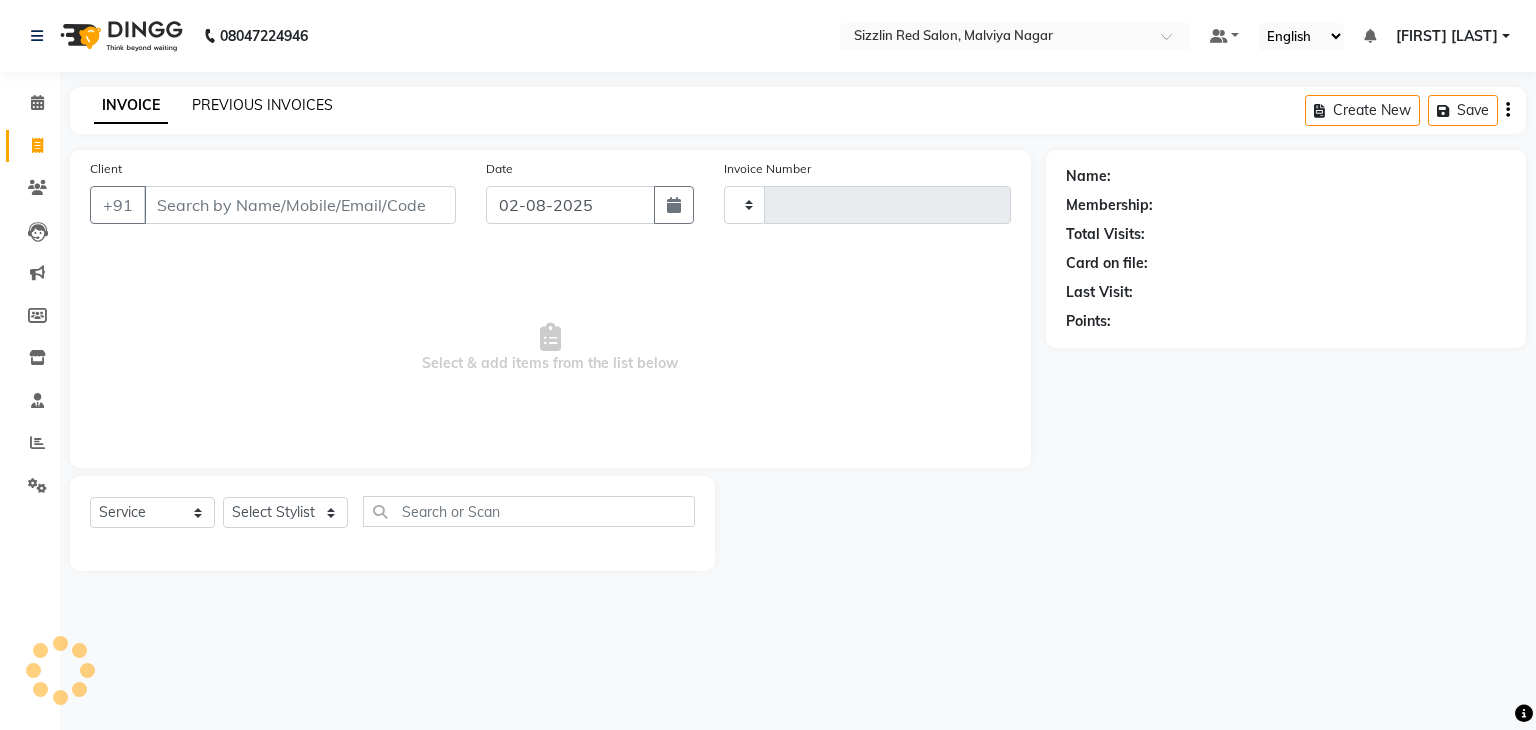 click on "PREVIOUS INVOICES" 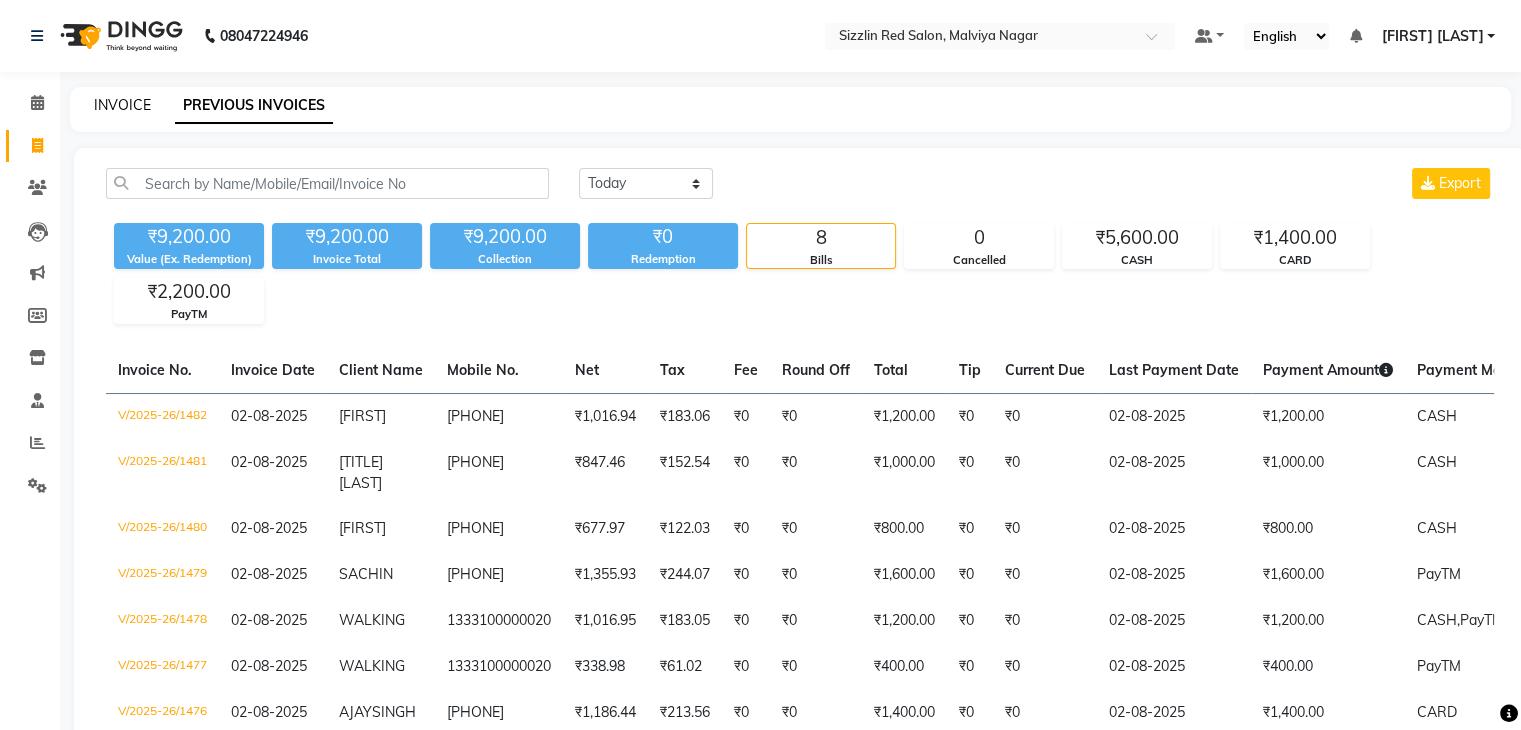 click on "INVOICE" 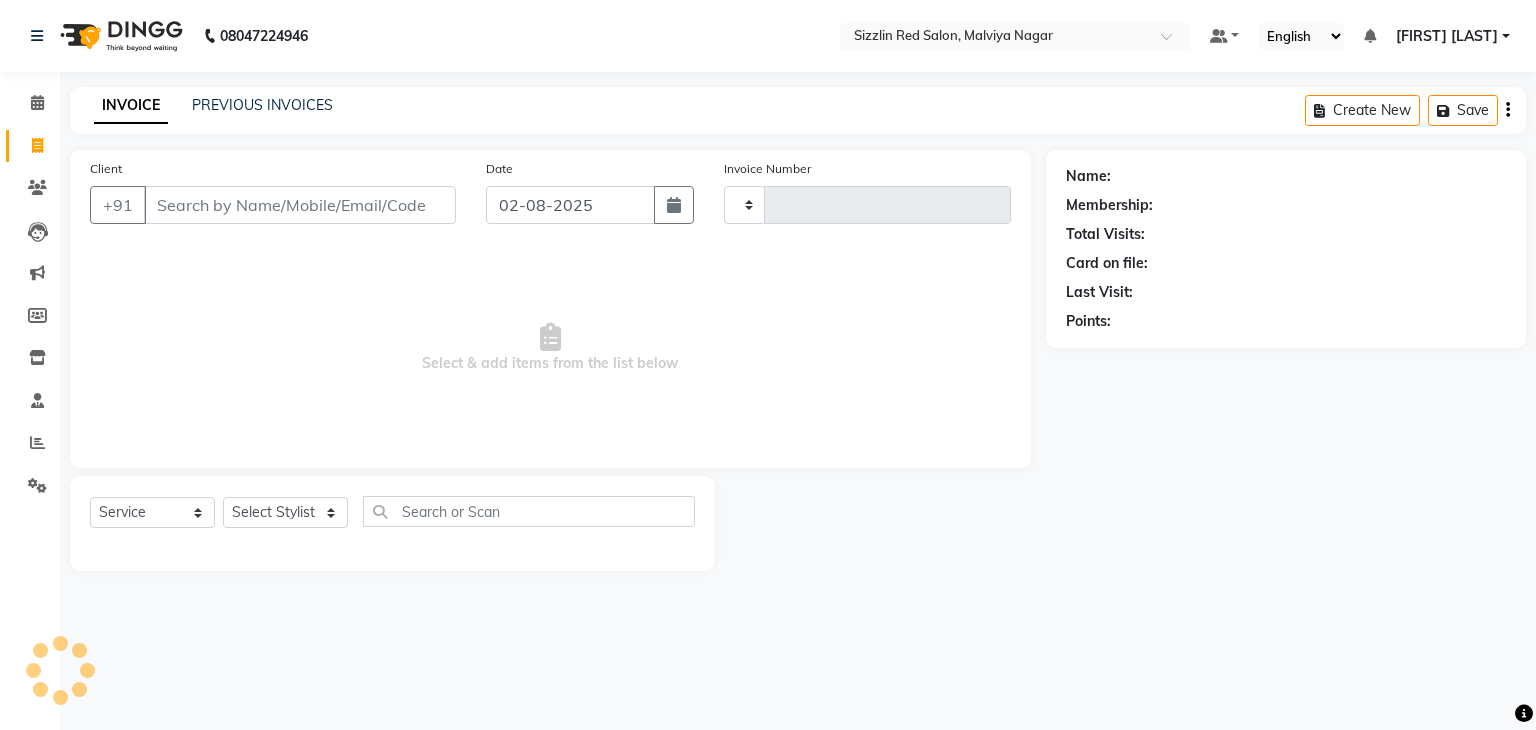type on "1483" 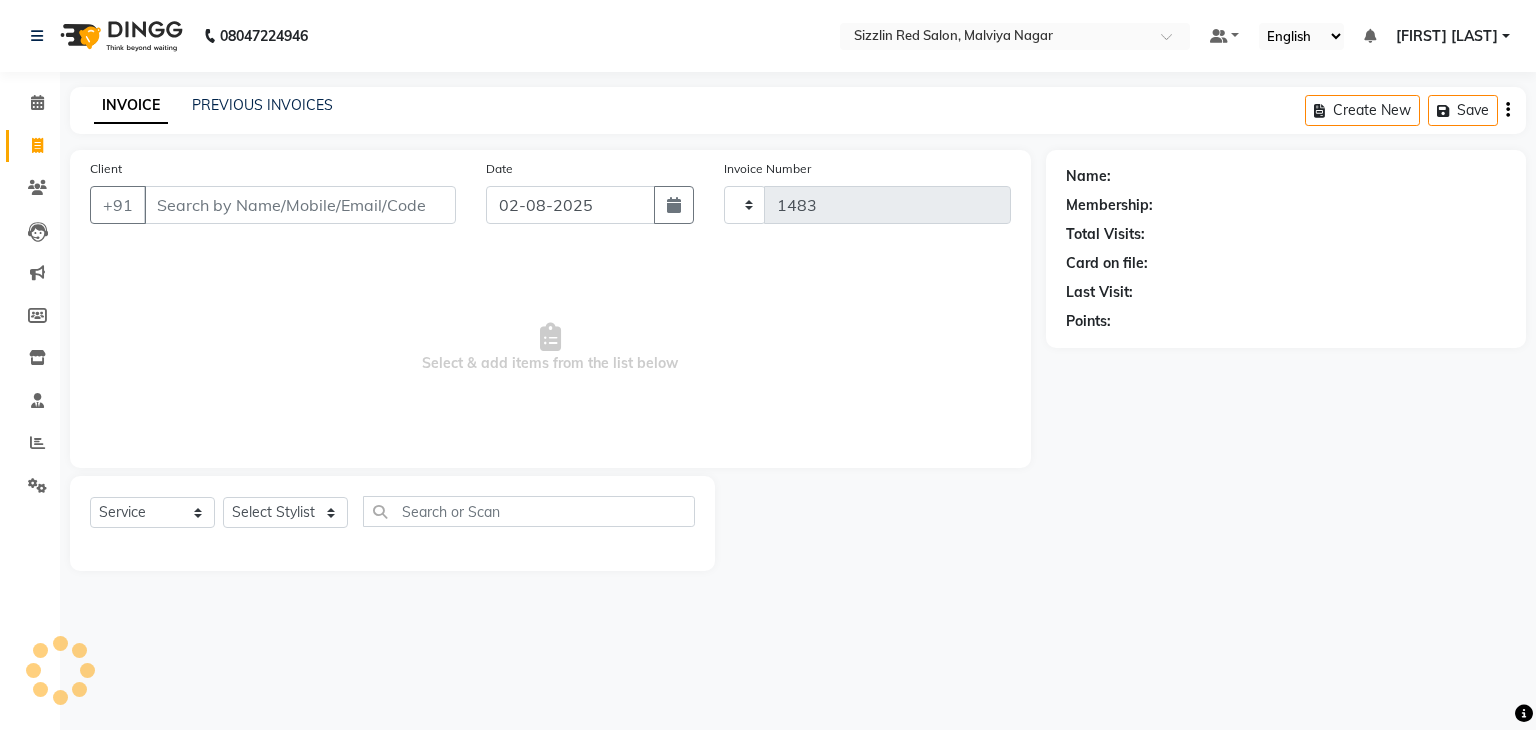 select on "7534" 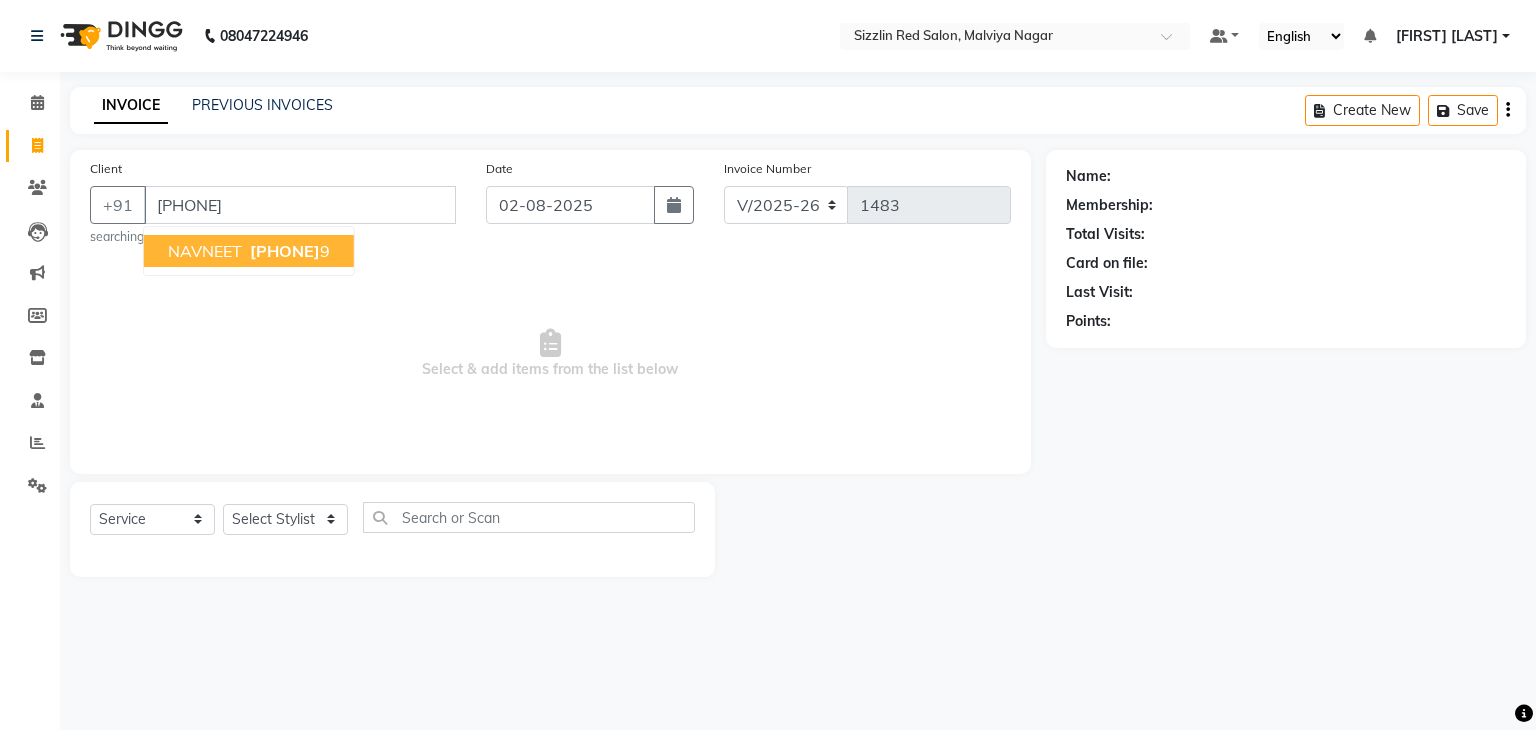 type on "[PHONE]" 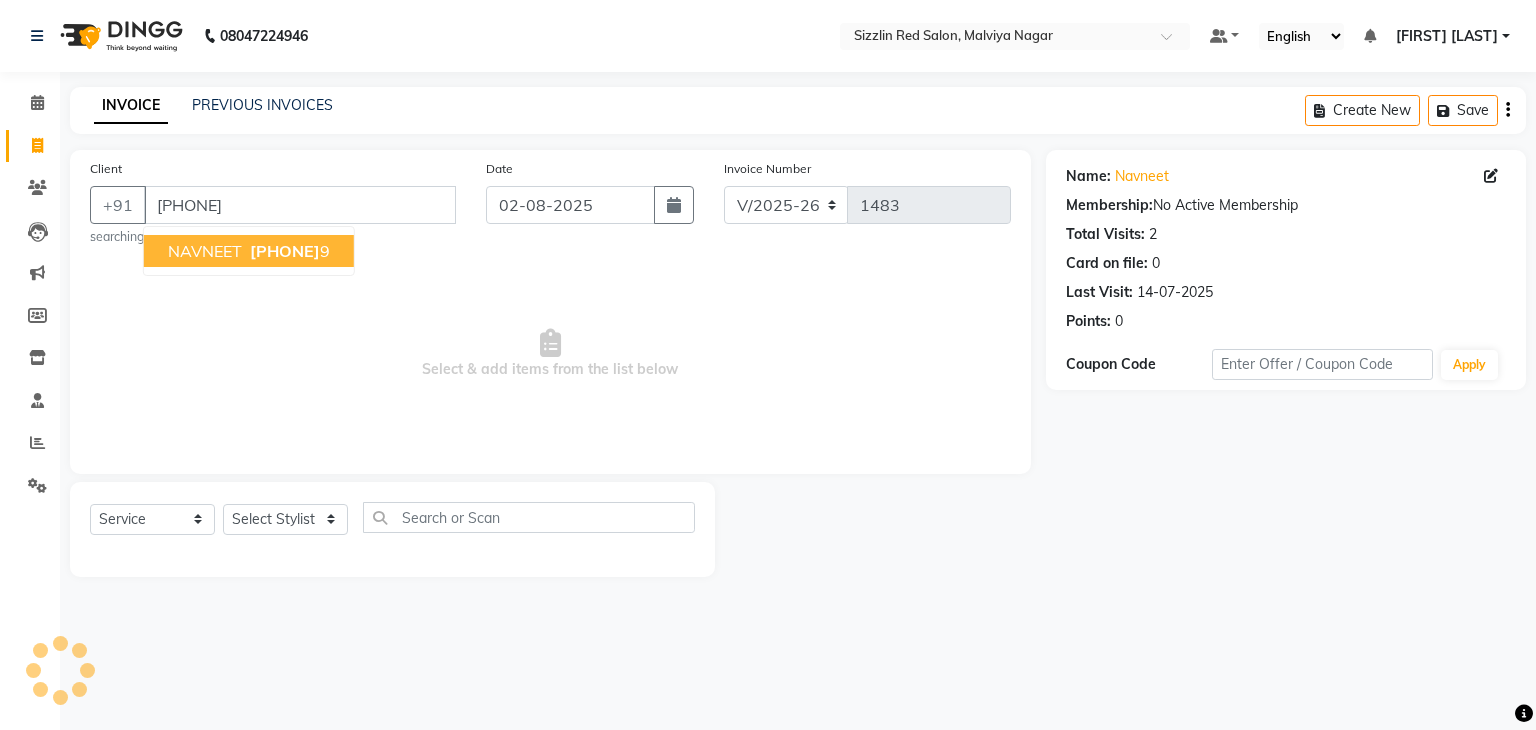 click on "[PHONE]" at bounding box center (285, 251) 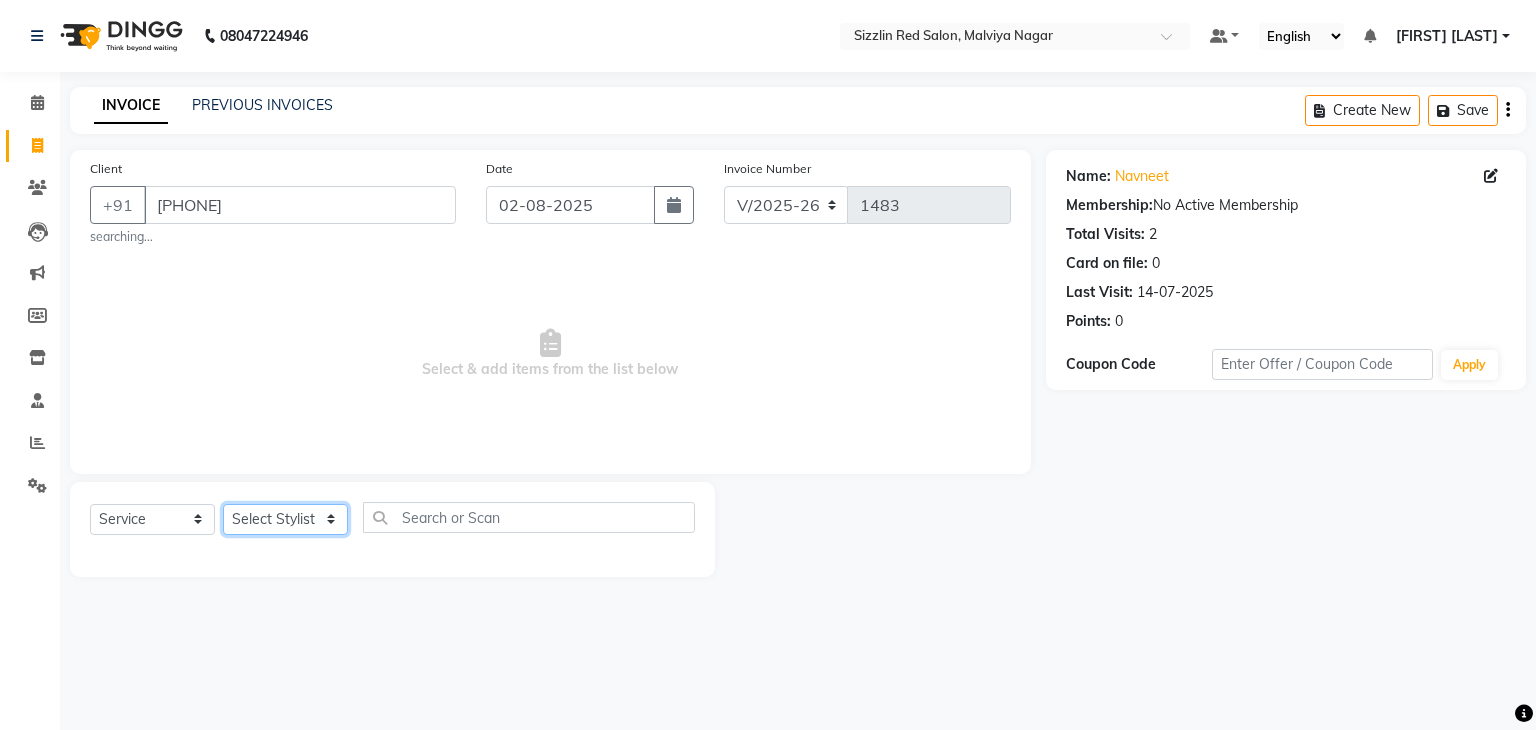click on "Select Stylist Ajay HK 1 Ajay veer hk ALO Anjeeta Ankit BHASHA COUNTER Demetrious Lovepreet Mohit Mohit Vyas OM  Rohit SALMAN Sharda Shekhu Simran Sukh Swarang Toka Zen CUT" 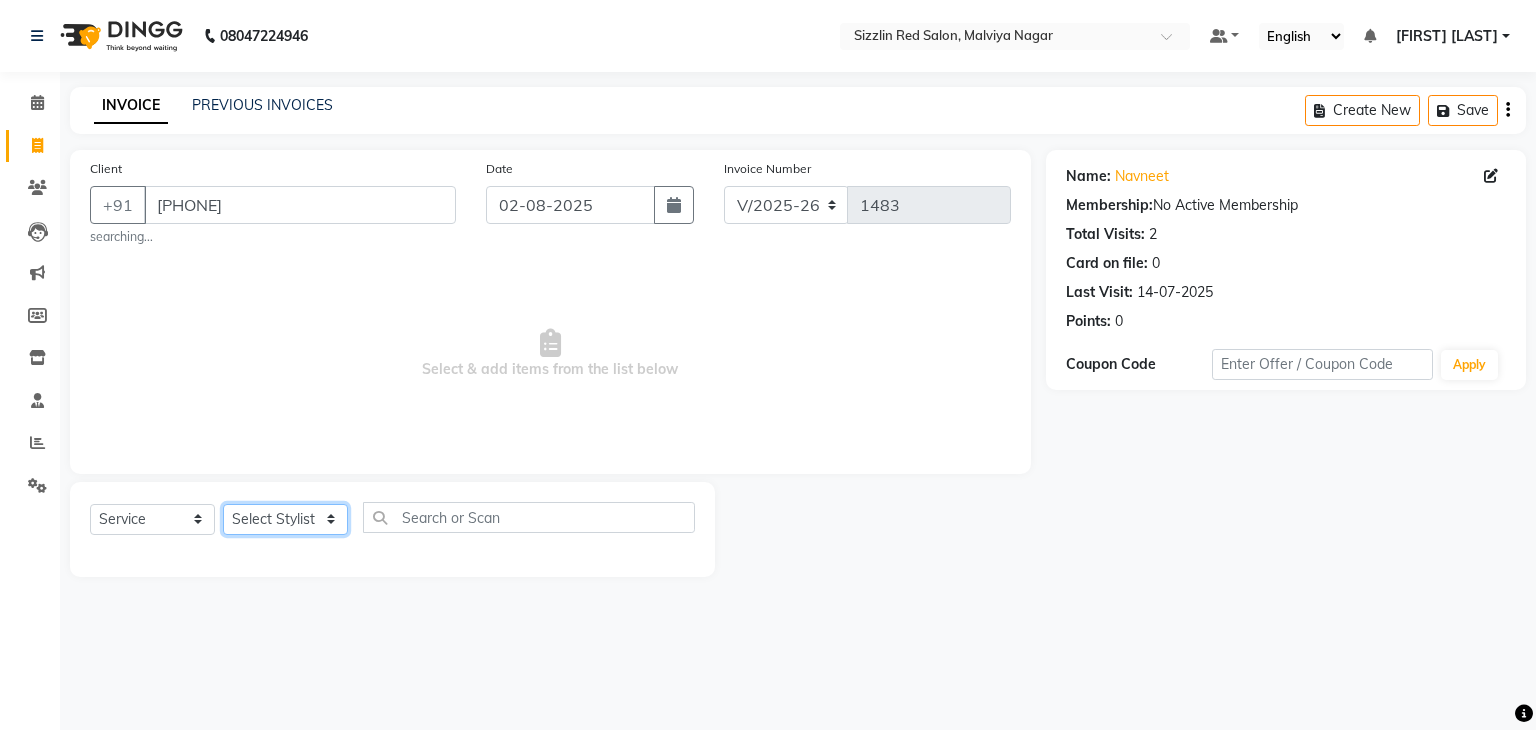 select on "[PHONE]" 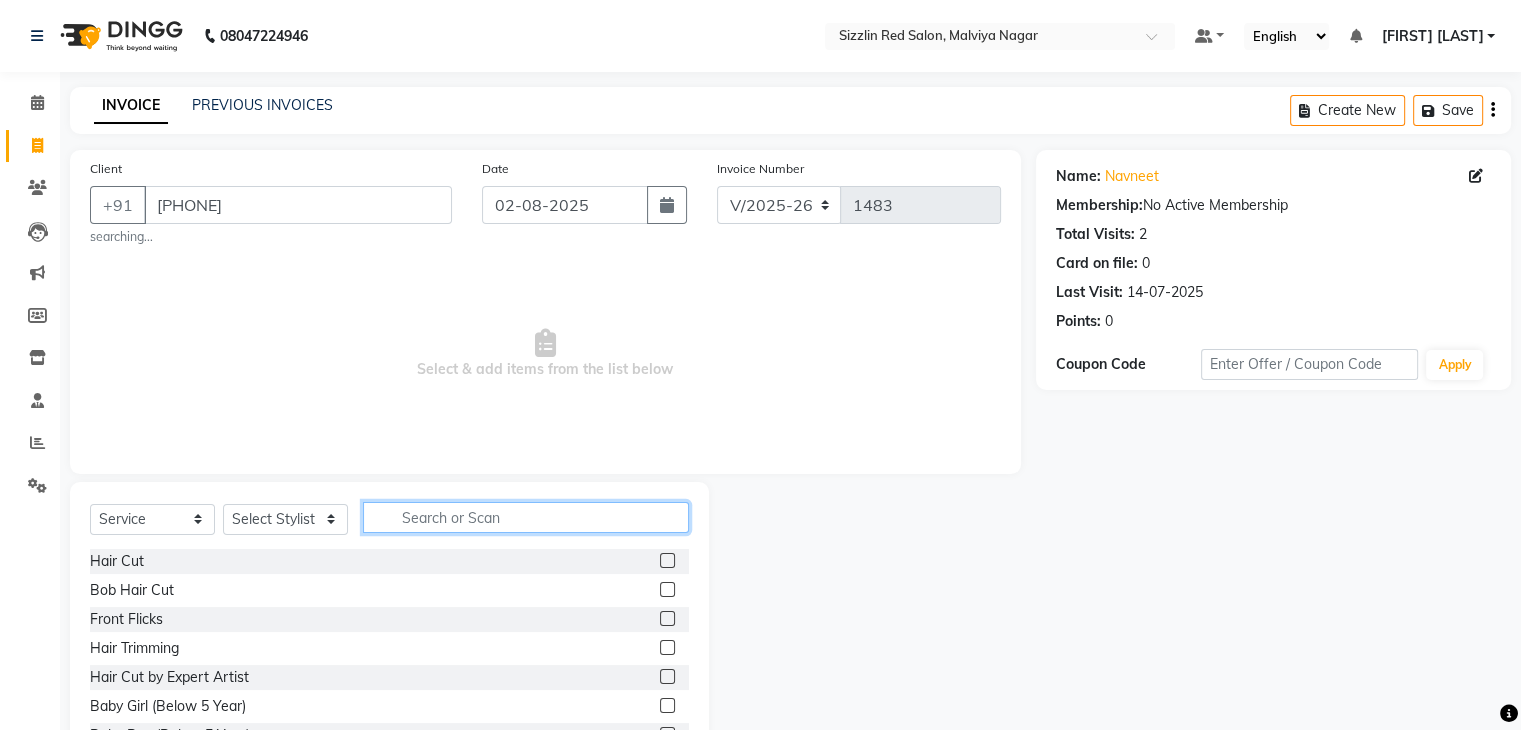 click 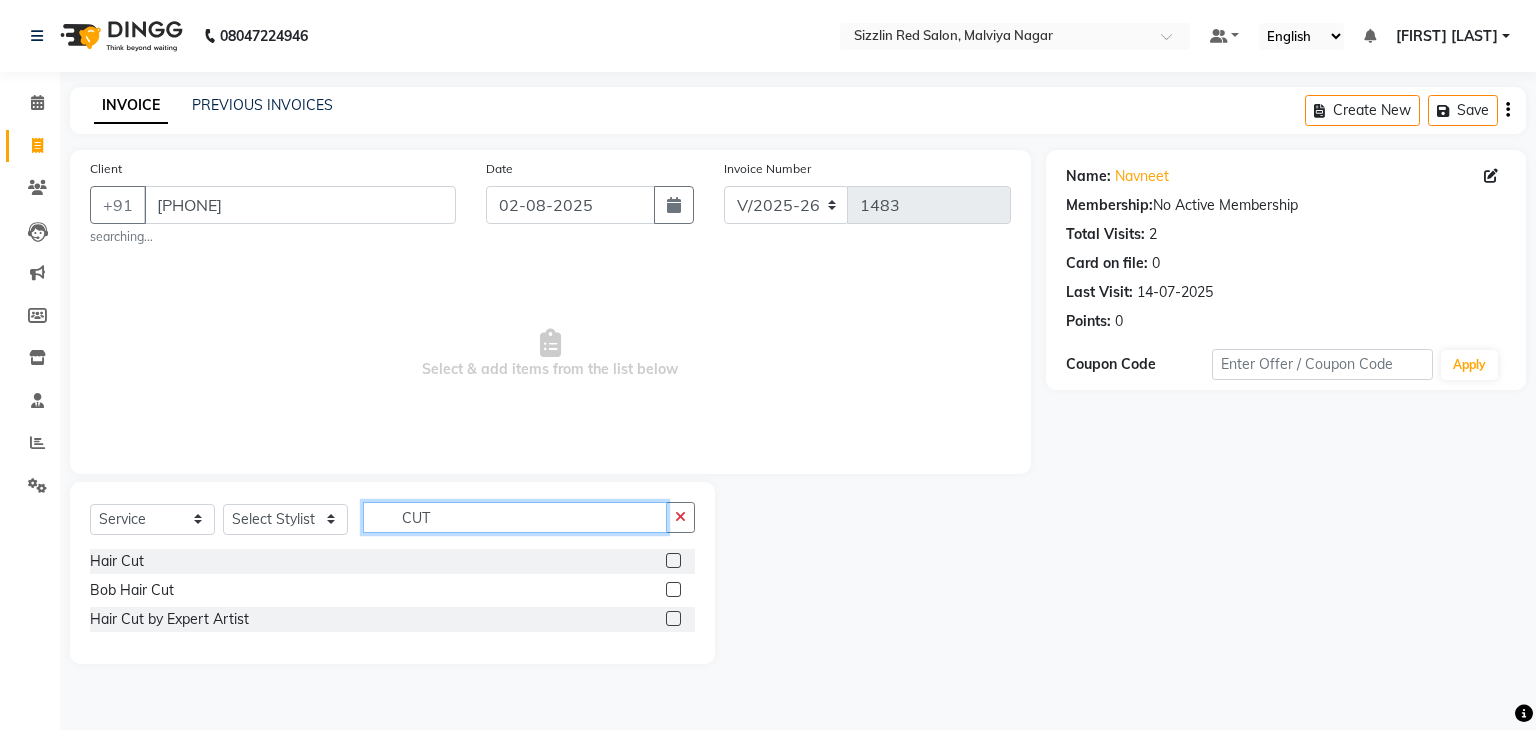 type on "CUT" 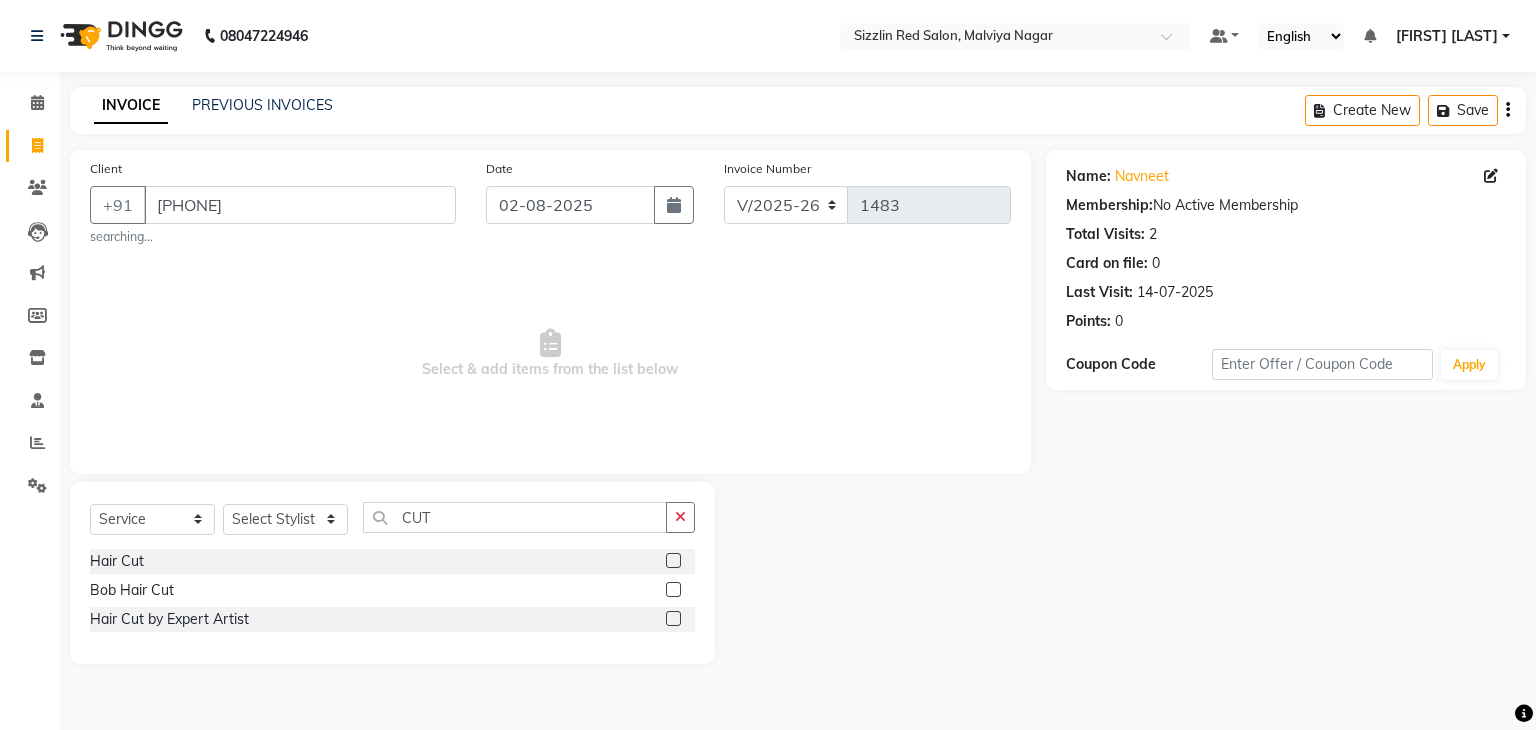 click 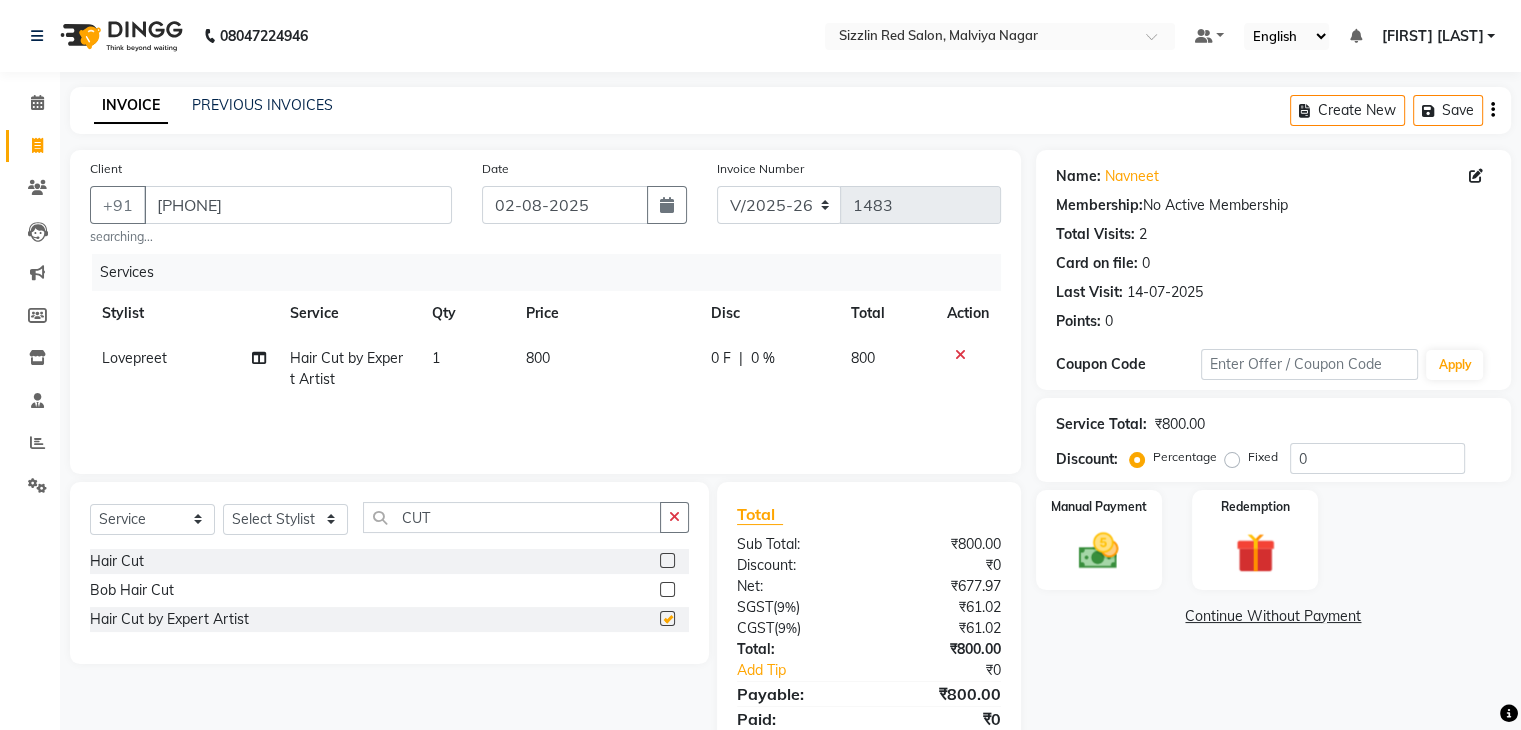 checkbox on "false" 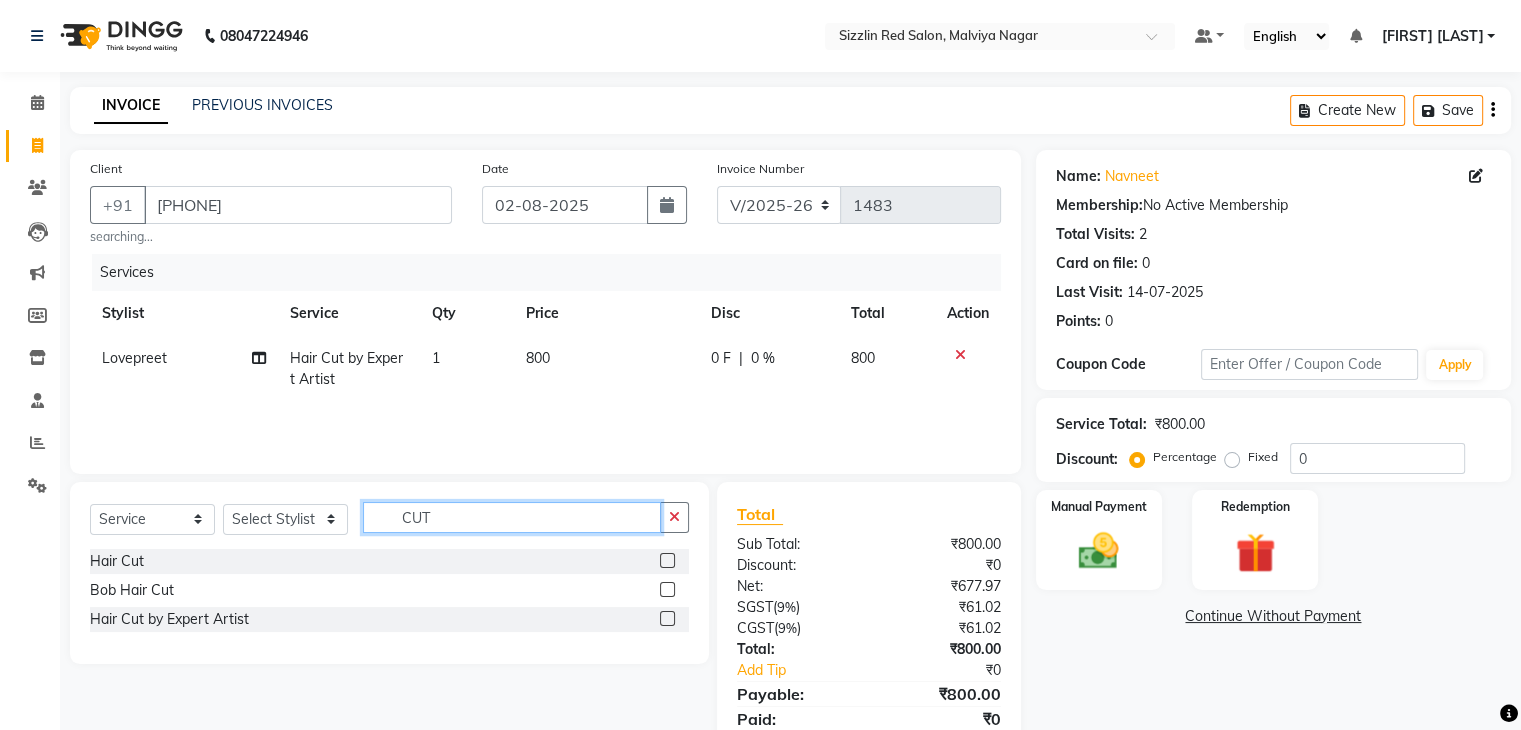 drag, startPoint x: 449, startPoint y: 518, endPoint x: 344, endPoint y: 529, distance: 105.574615 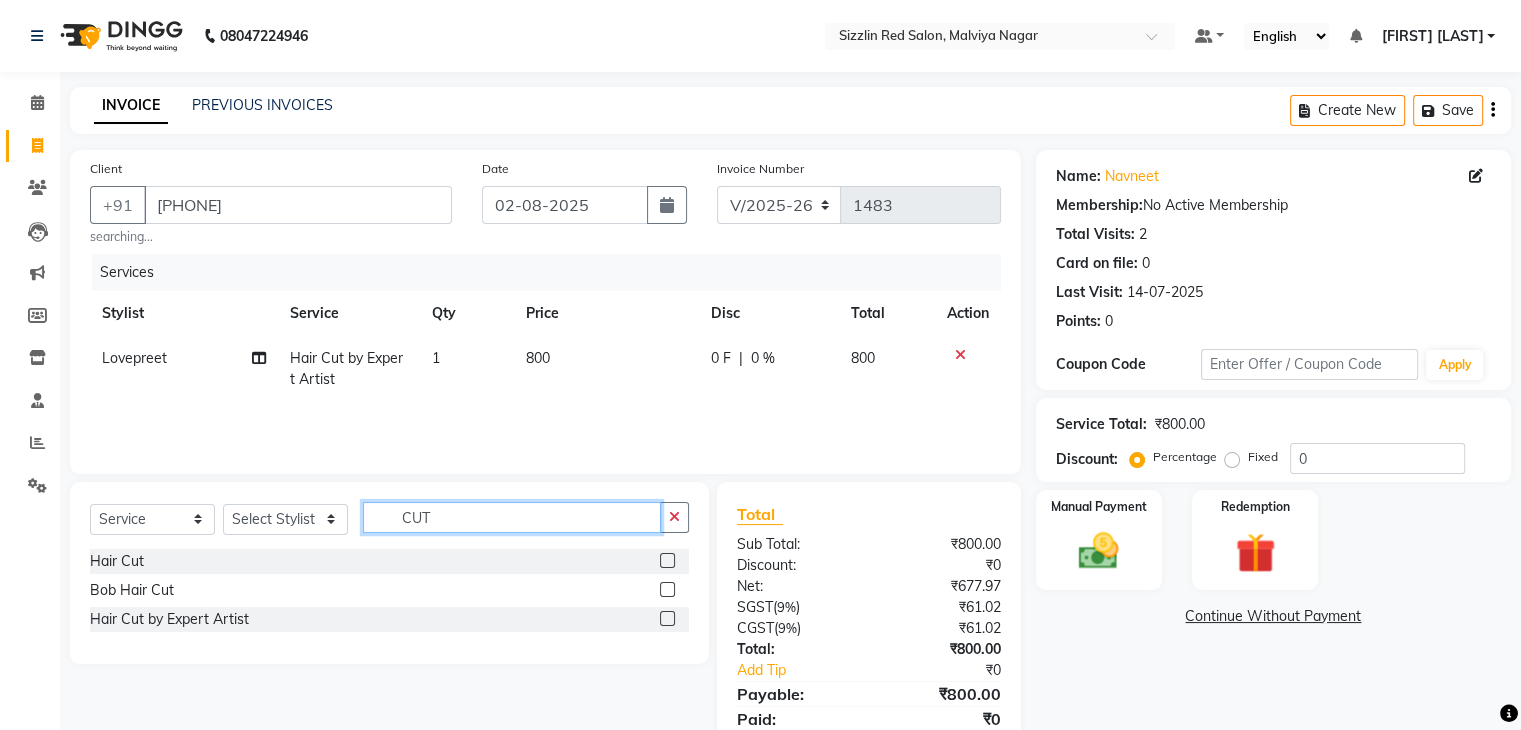 click on "Select  Service  Product  Membership  Package Voucher Prepaid Gift Card  Select Stylist Ajay HK 1 Ajay veer hk ALO Anjeeta Ankit BHASHA COUNTER Demetrious Lovepreet Mohit Mohit Vyas OM  Rohit SALMAN Sharda Shekhu Simran Sukh Swarang Toka Zen CUT" 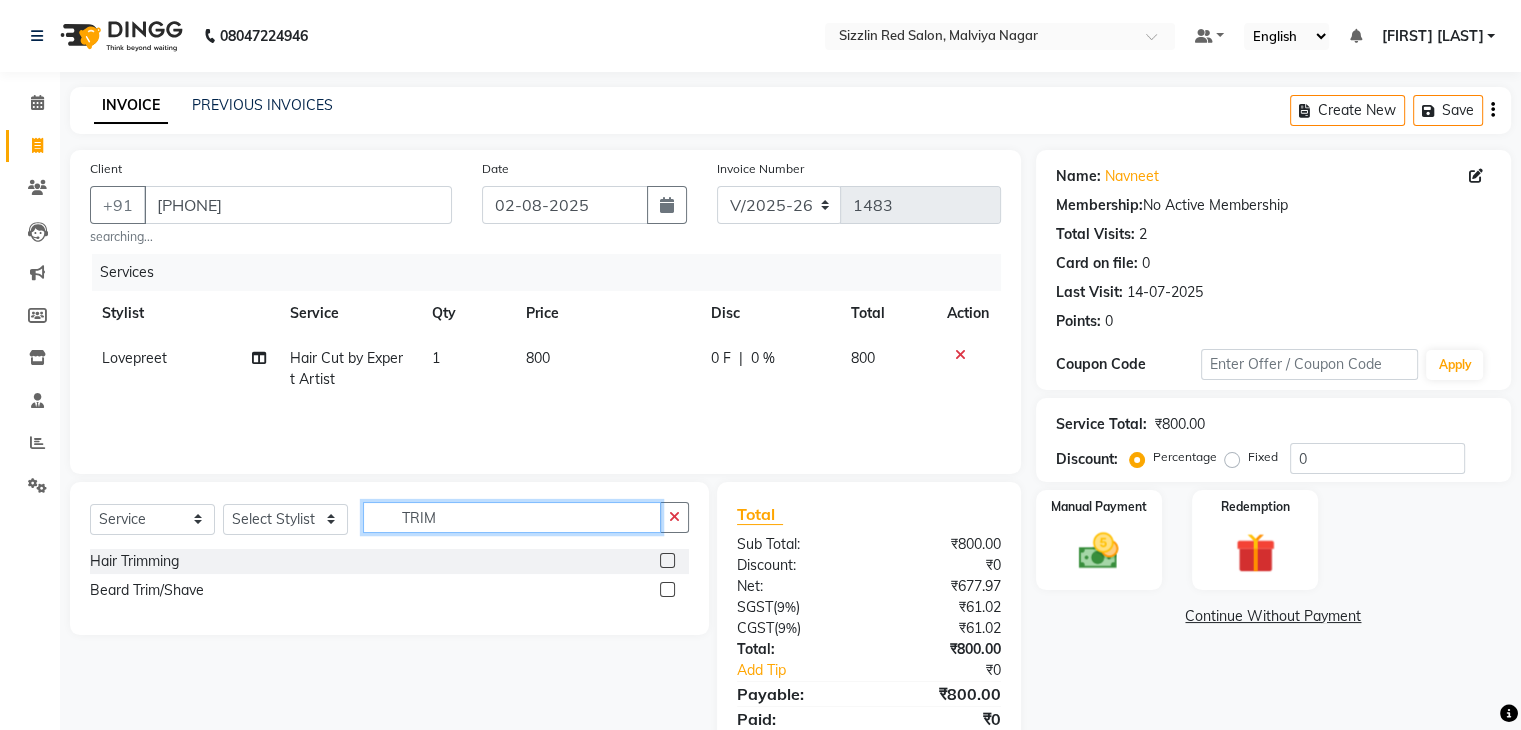 type on "TRIM" 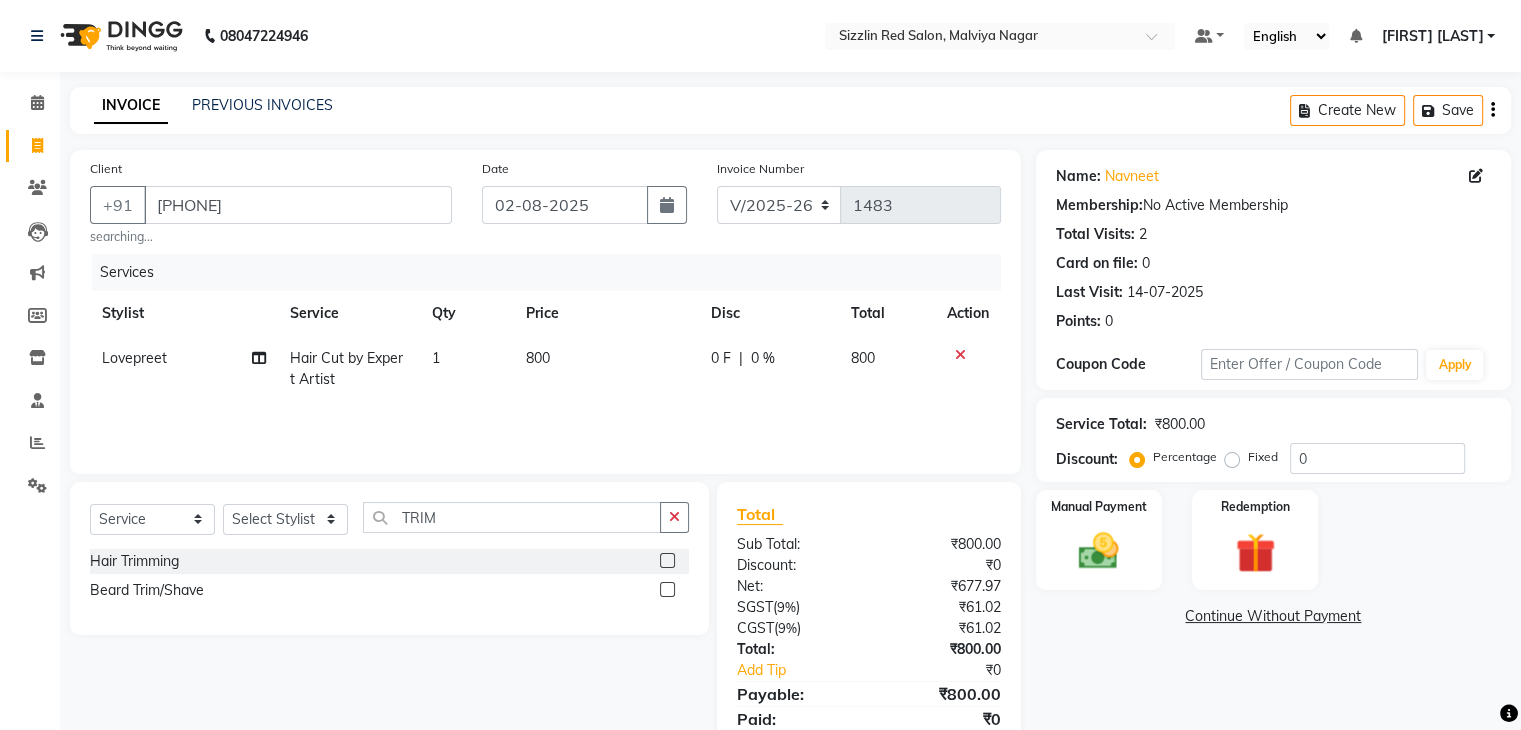 click 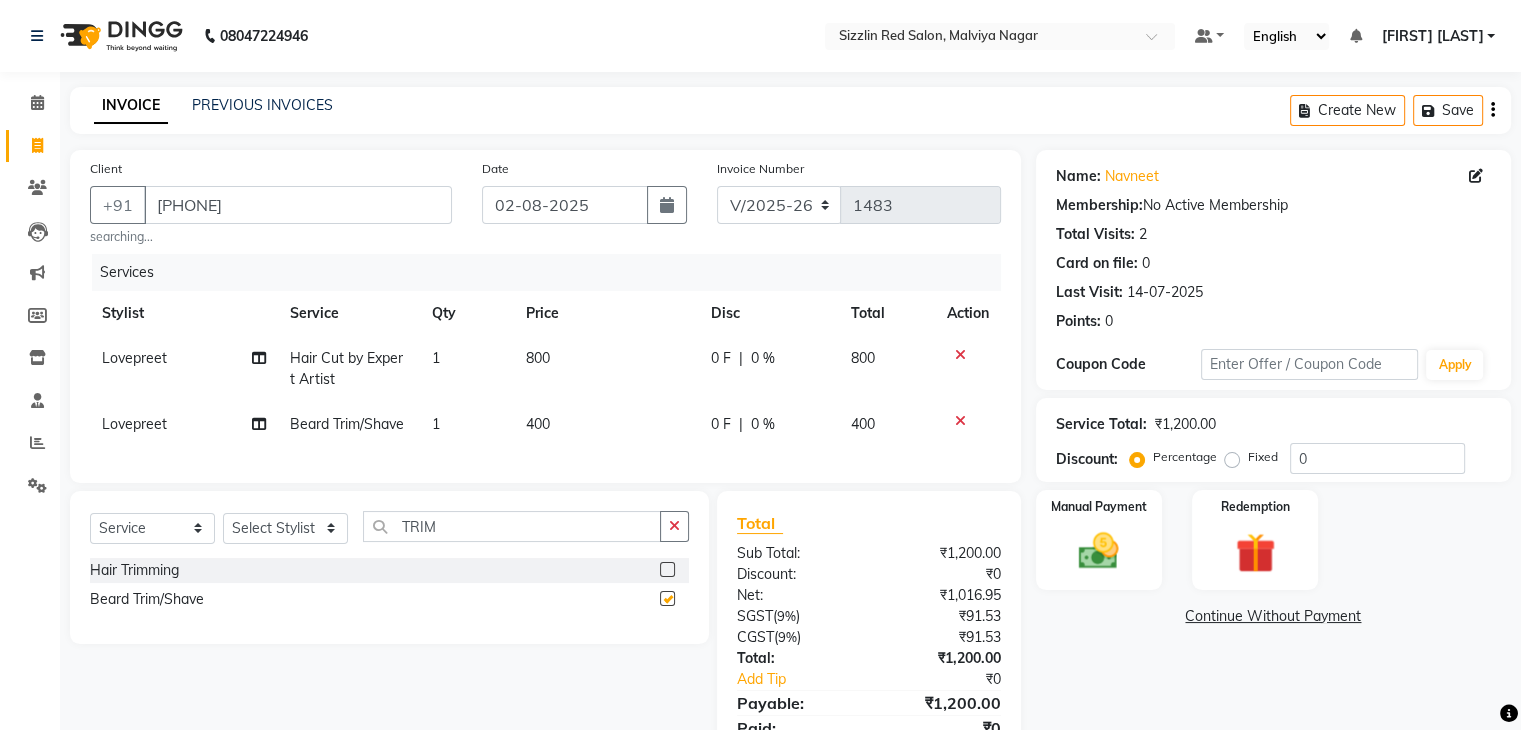 checkbox on "false" 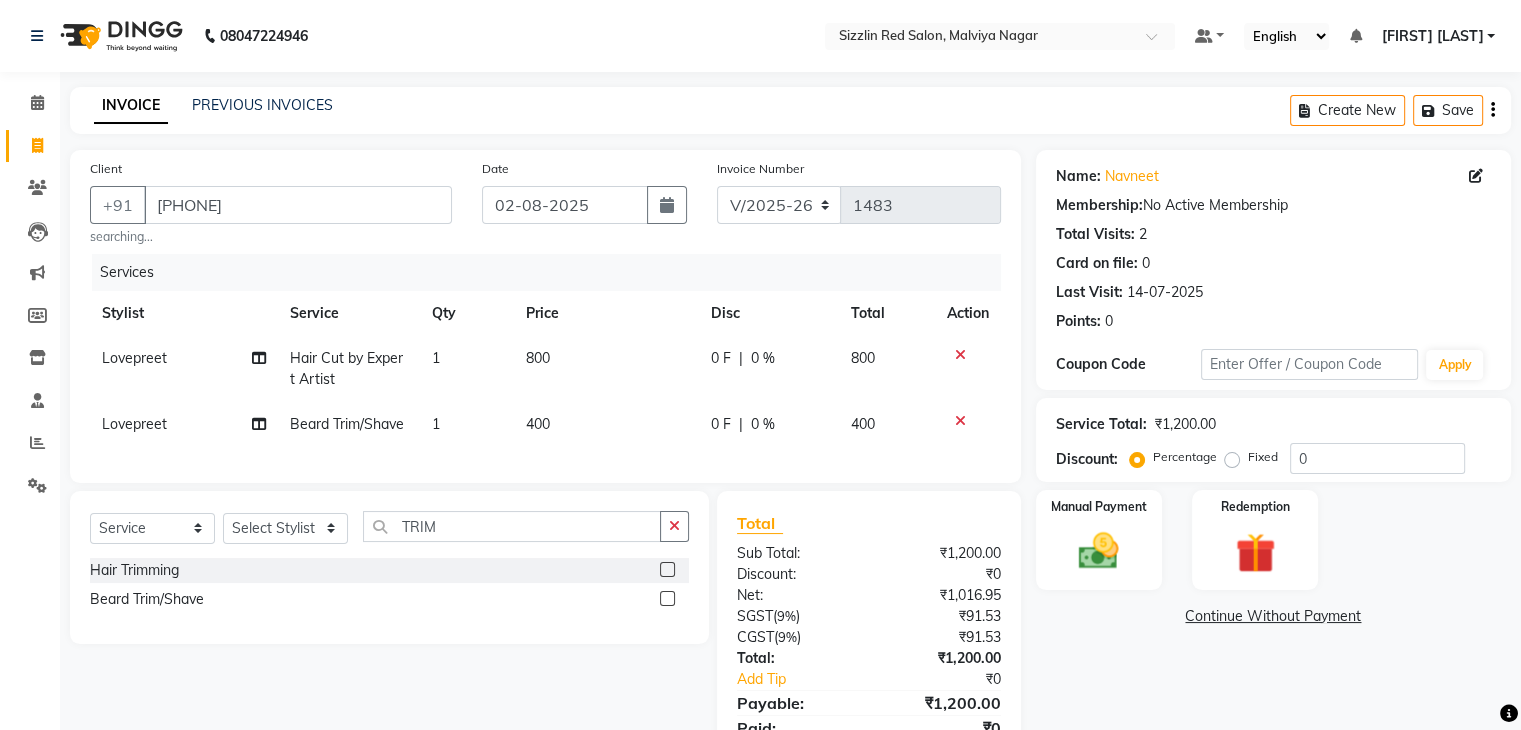scroll, scrollTop: 101, scrollLeft: 0, axis: vertical 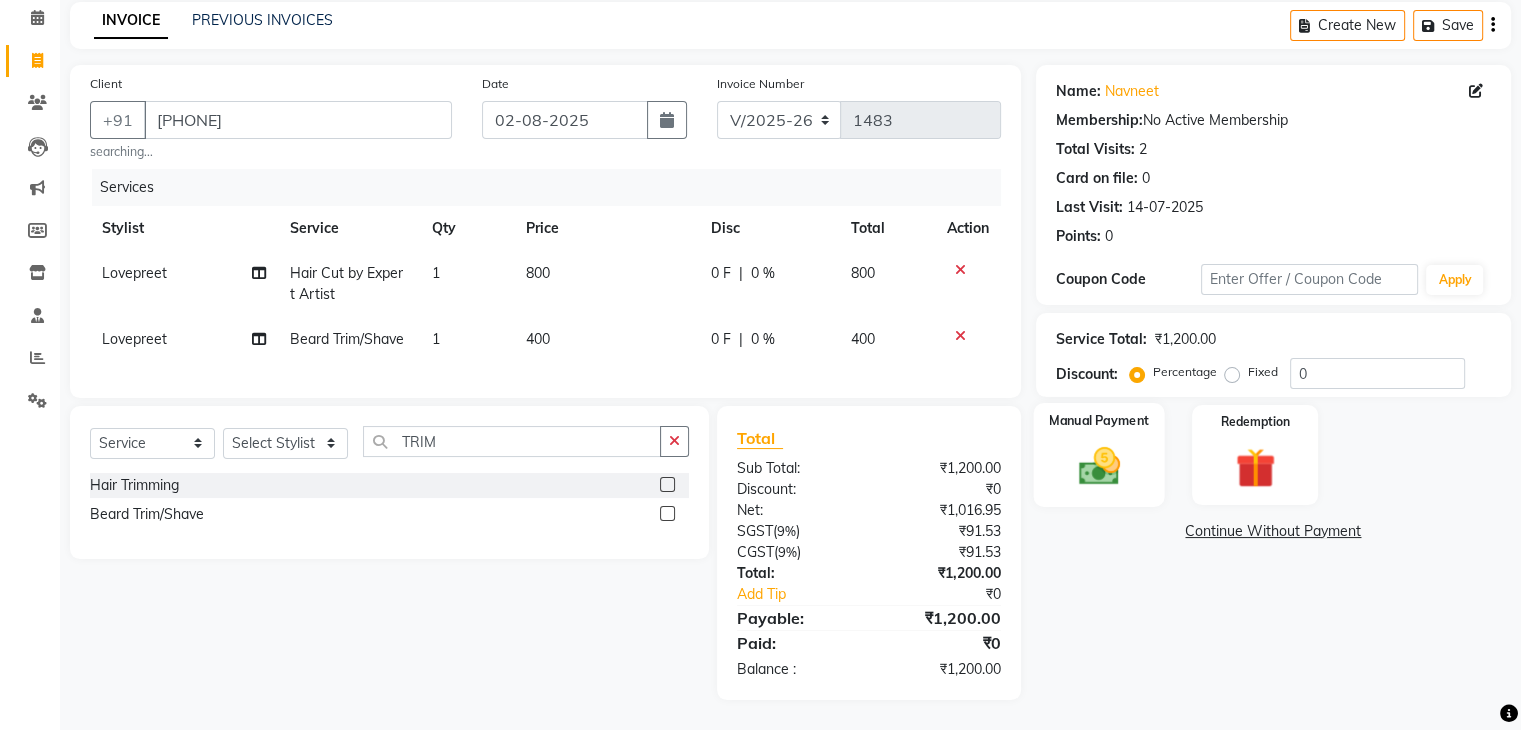 click 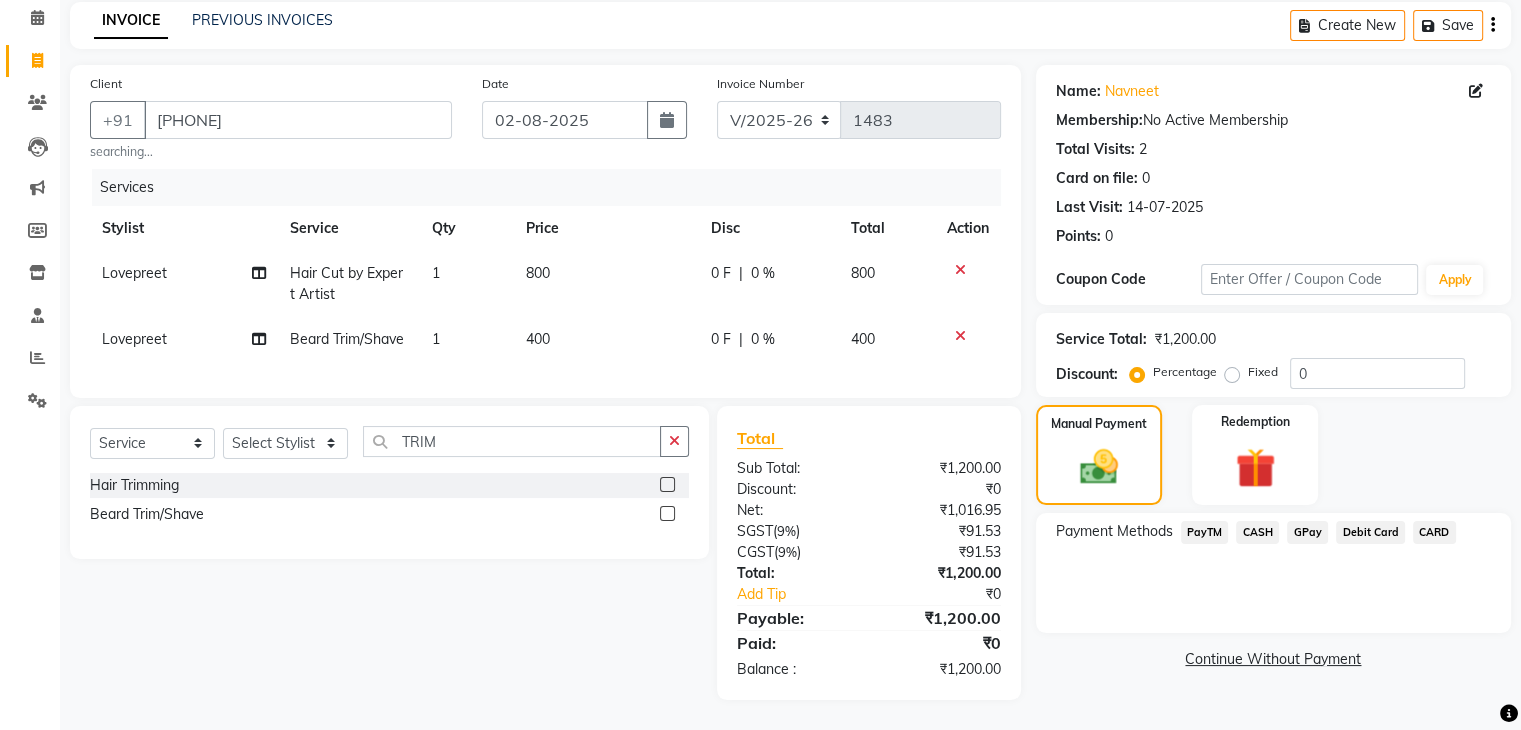 click on "CASH" 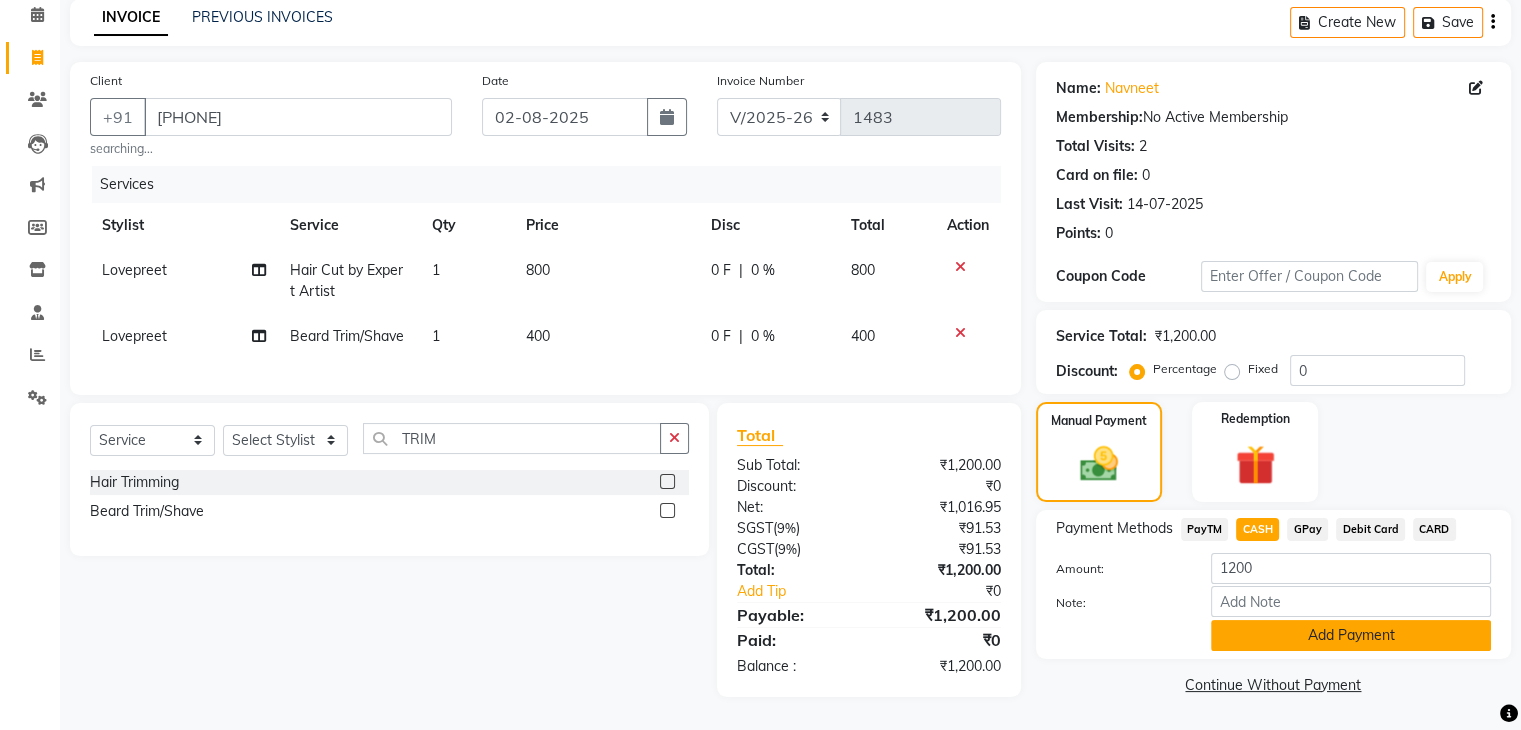 click on "Add Payment" 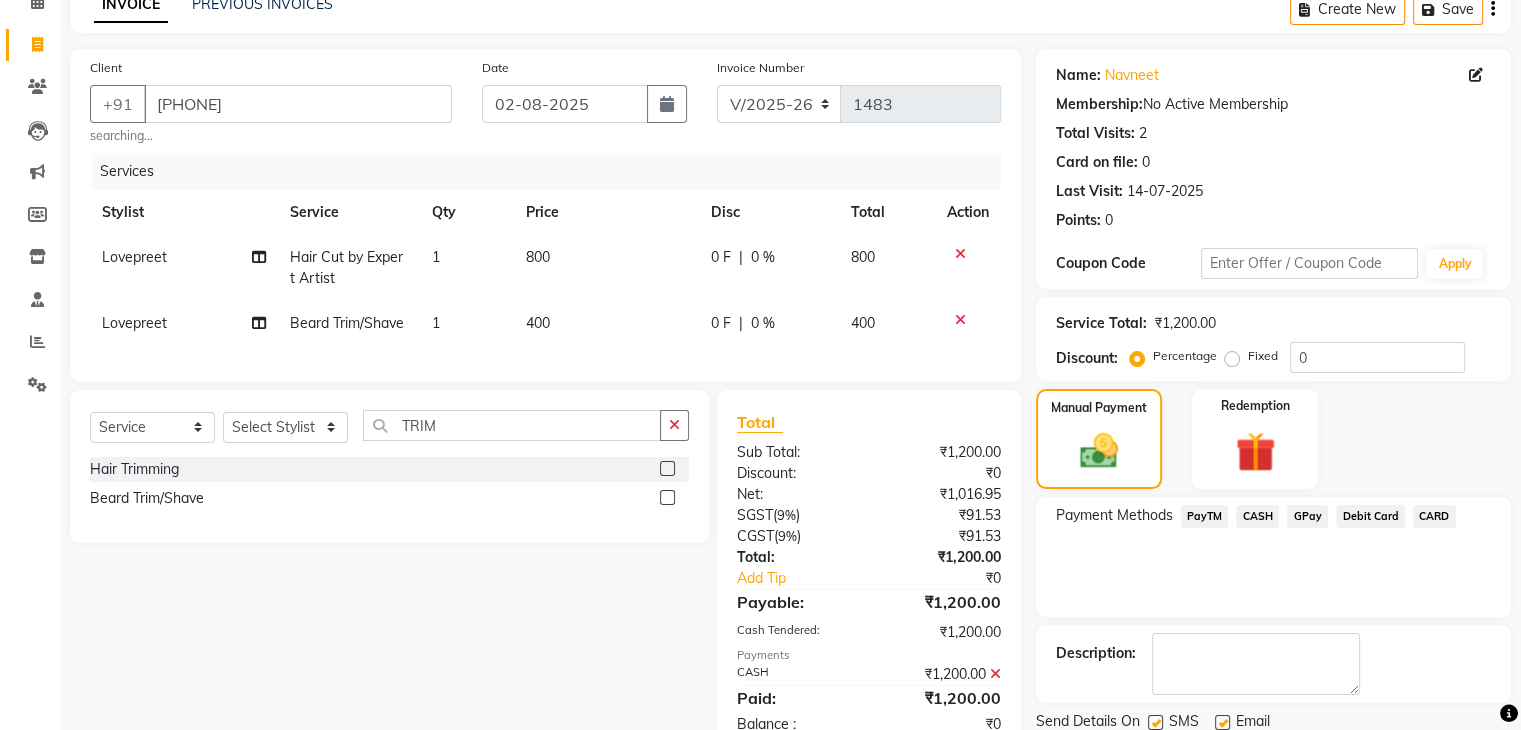 scroll, scrollTop: 172, scrollLeft: 0, axis: vertical 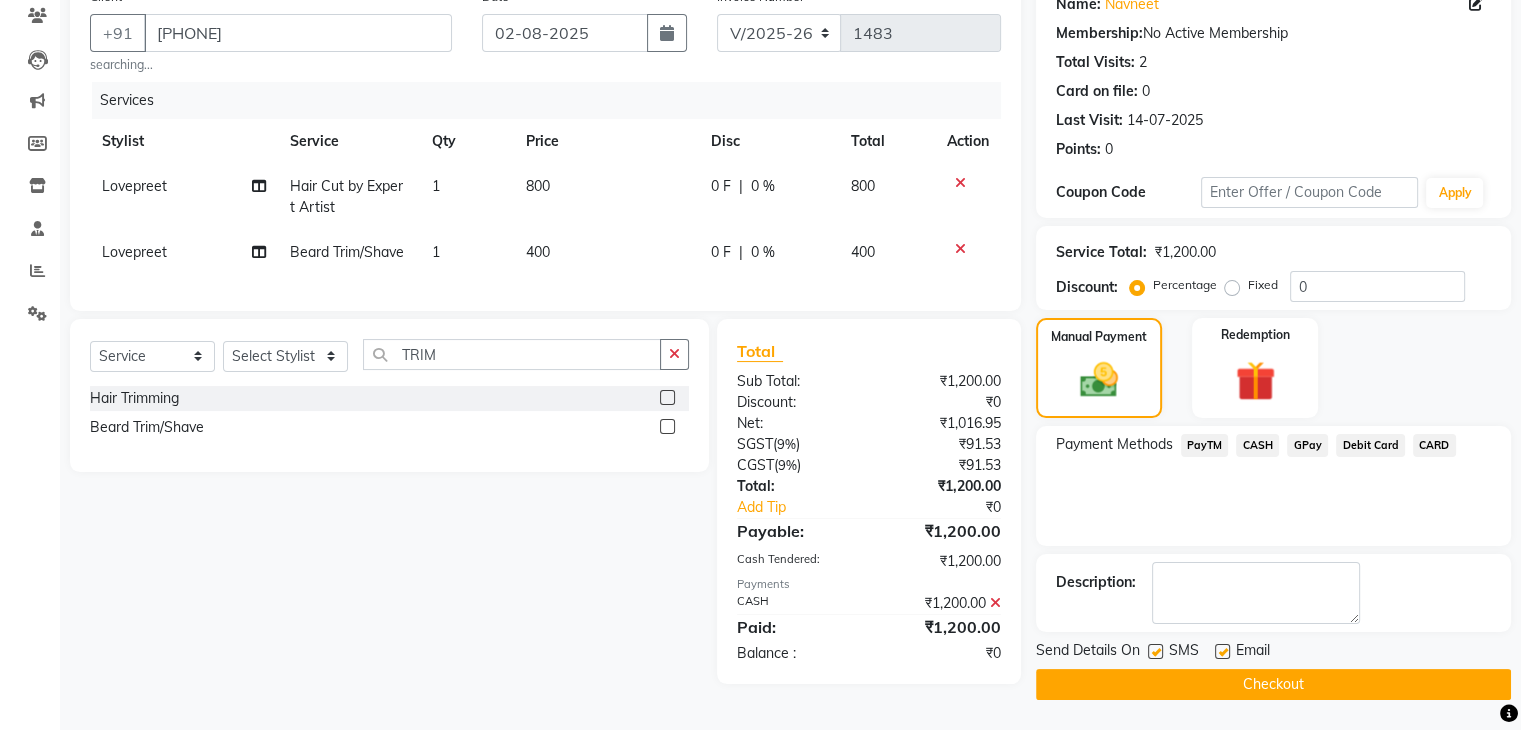 click on "Checkout" 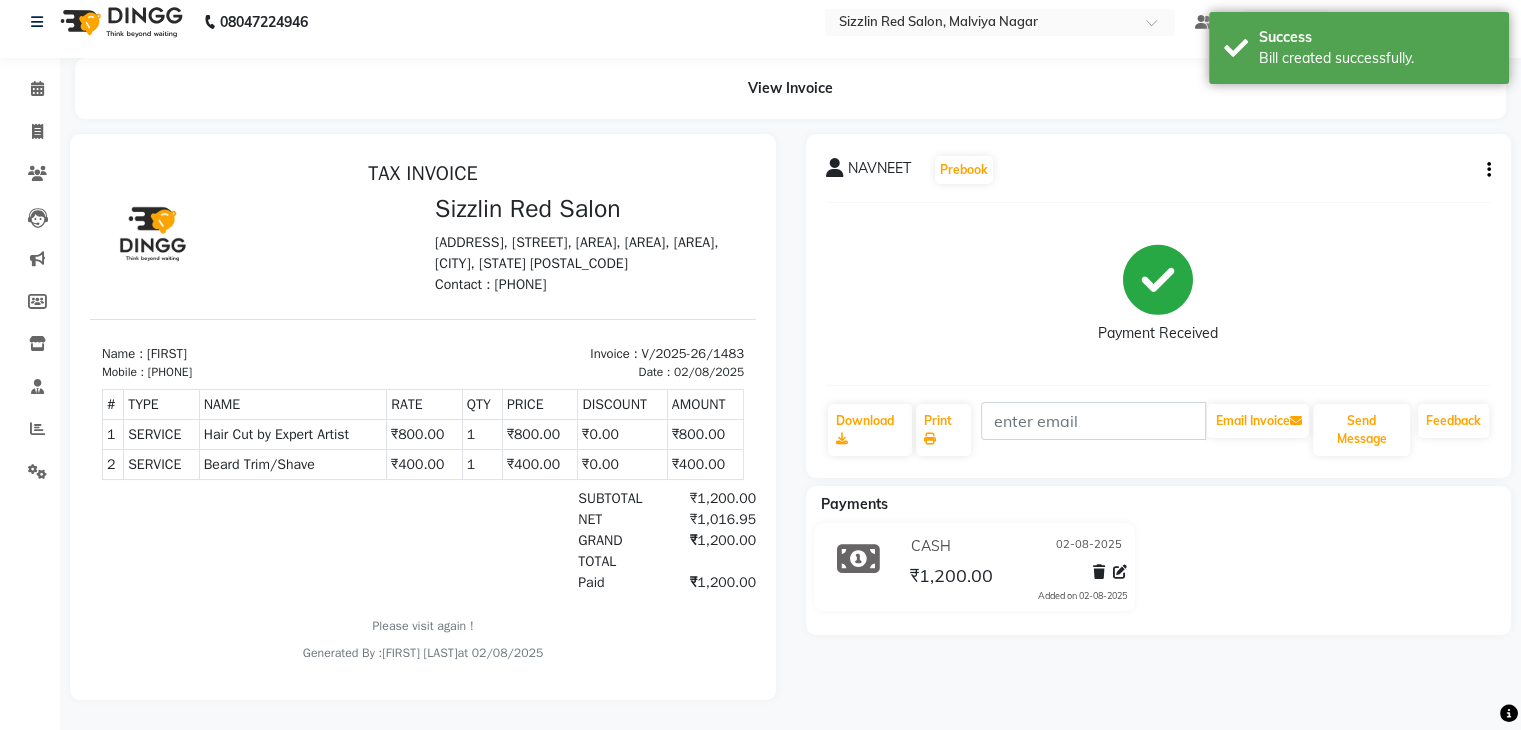 scroll, scrollTop: 0, scrollLeft: 0, axis: both 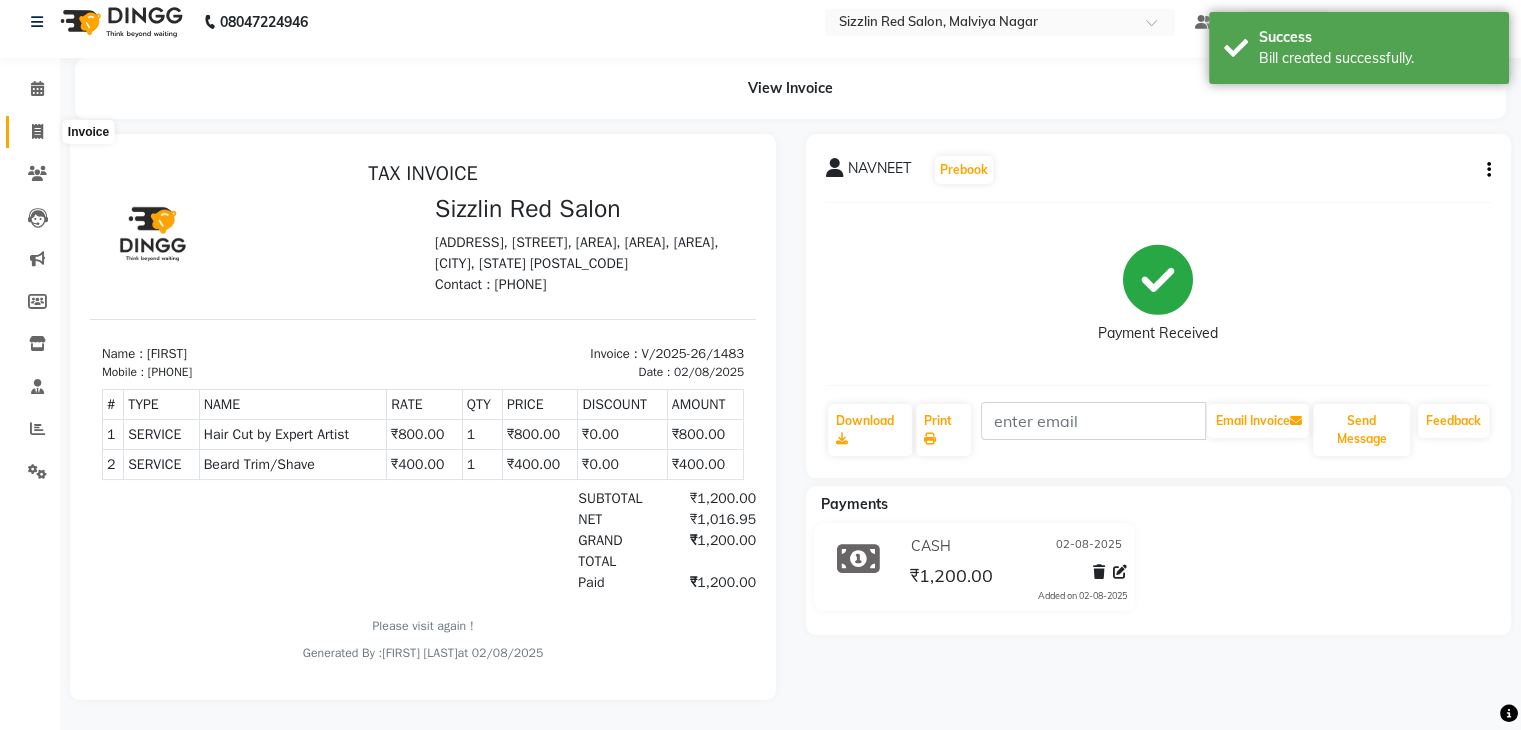 click 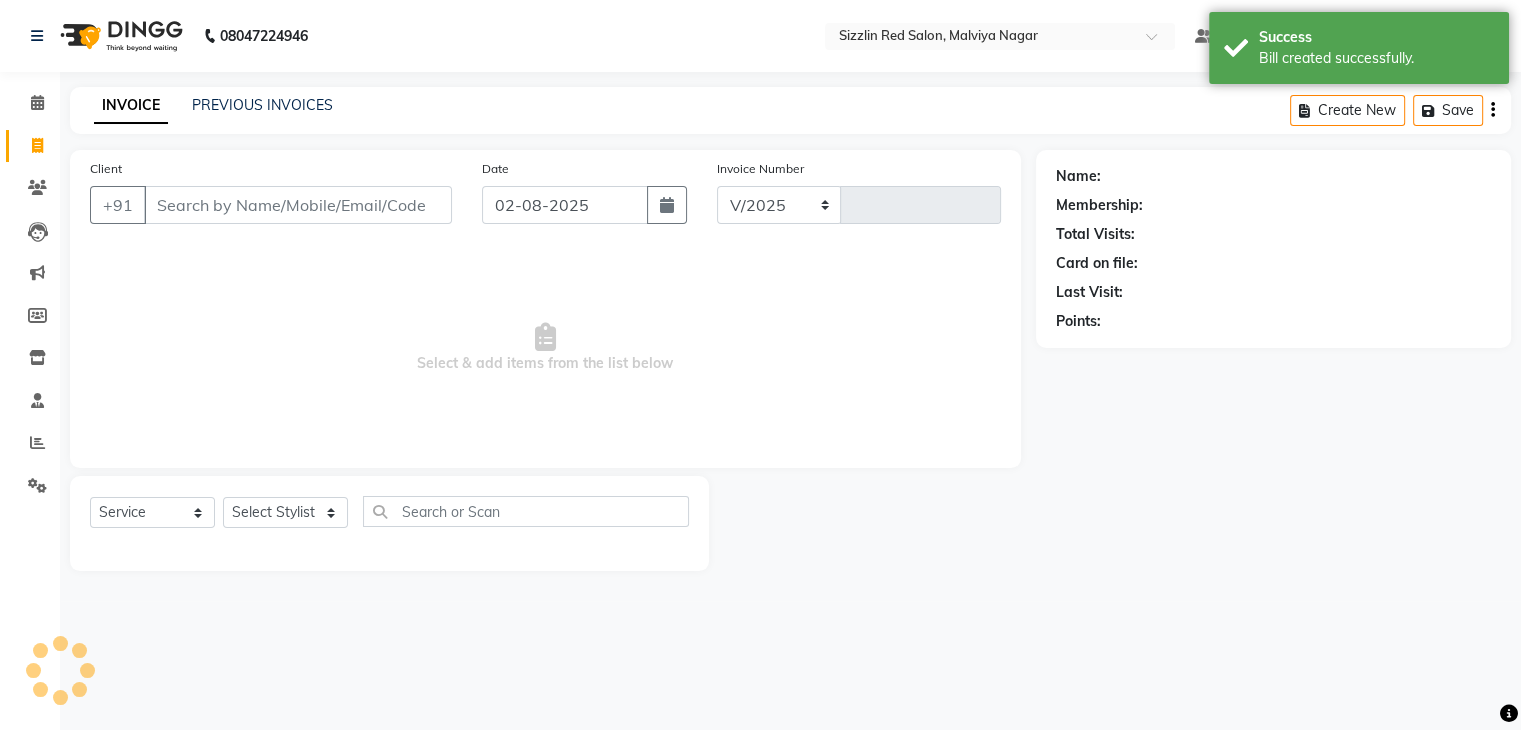 select on "7534" 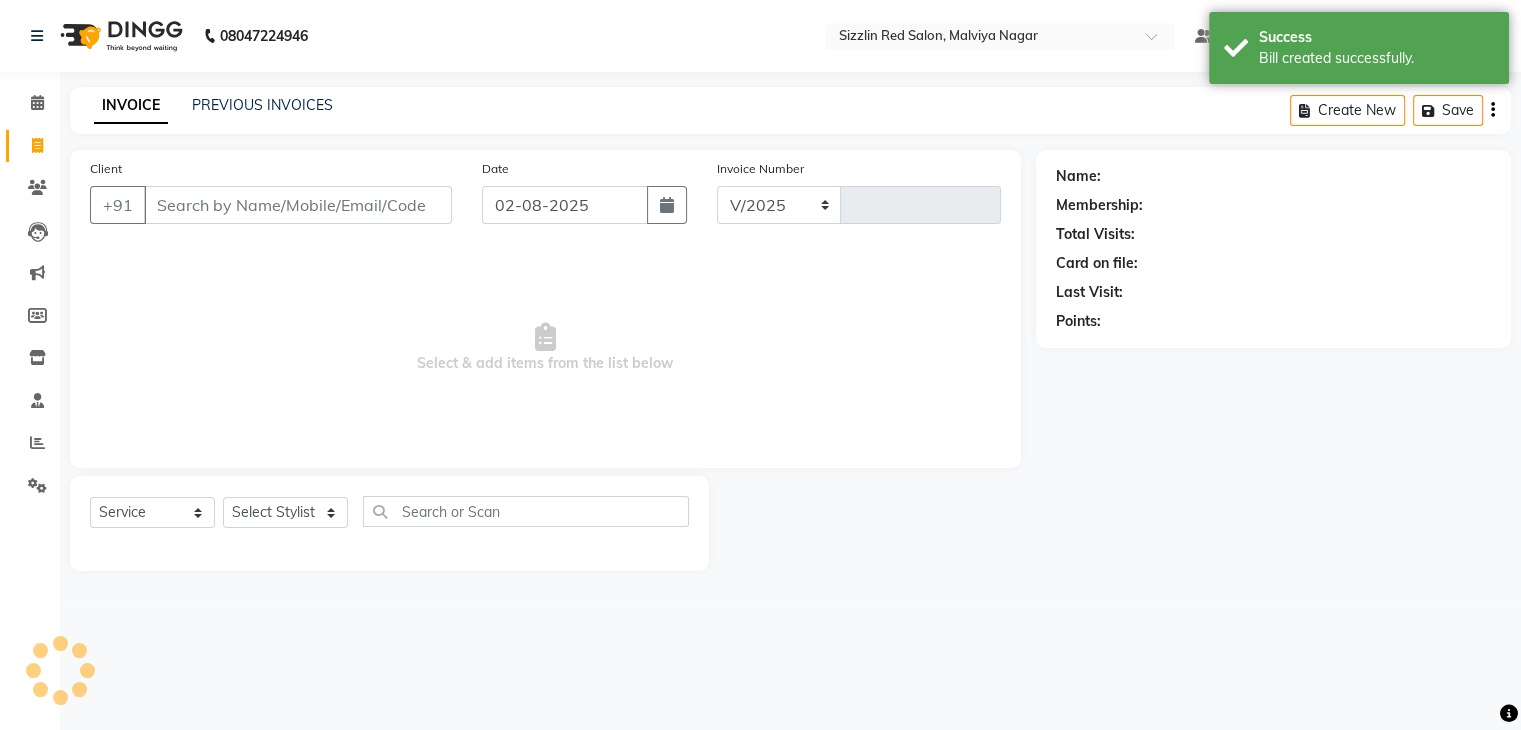 type on "1484" 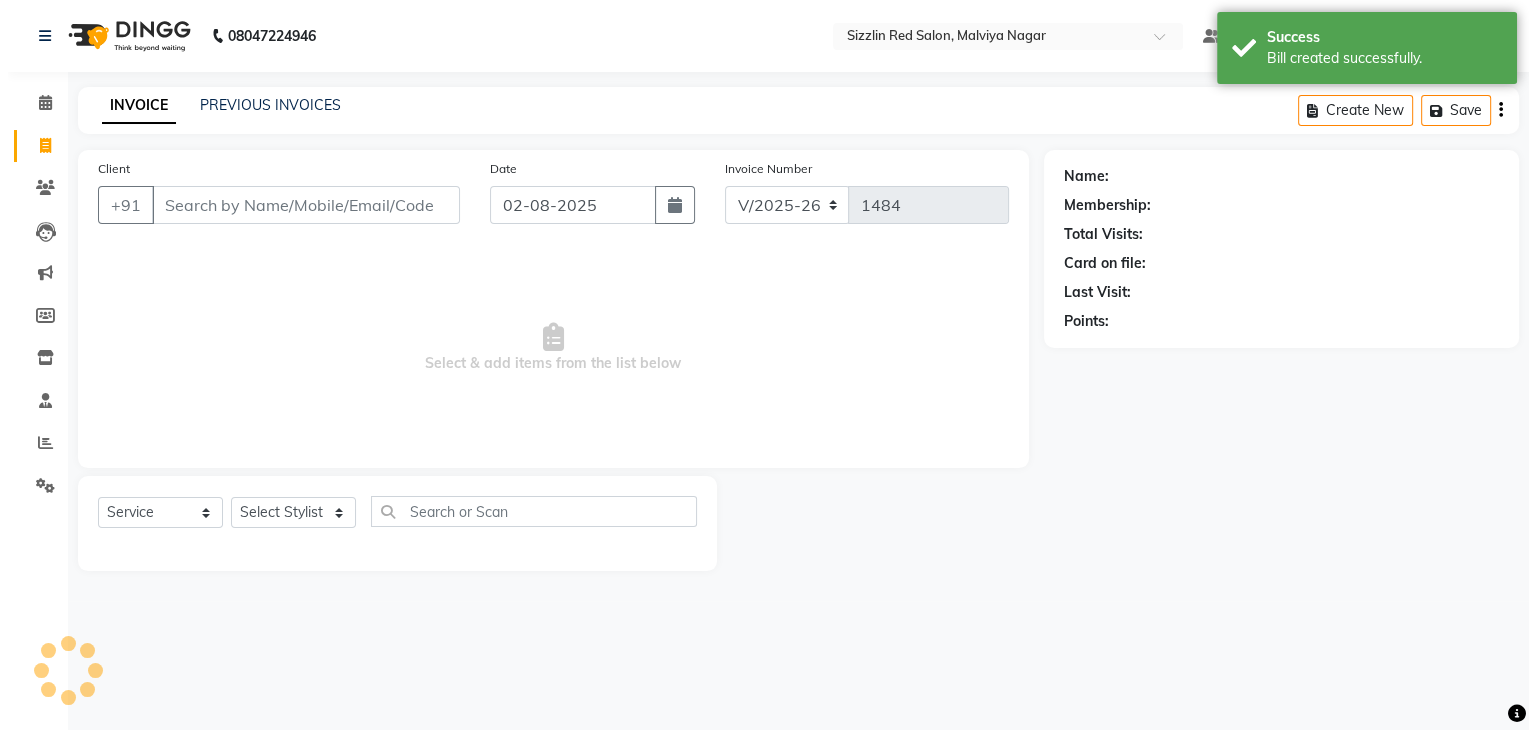 scroll, scrollTop: 0, scrollLeft: 0, axis: both 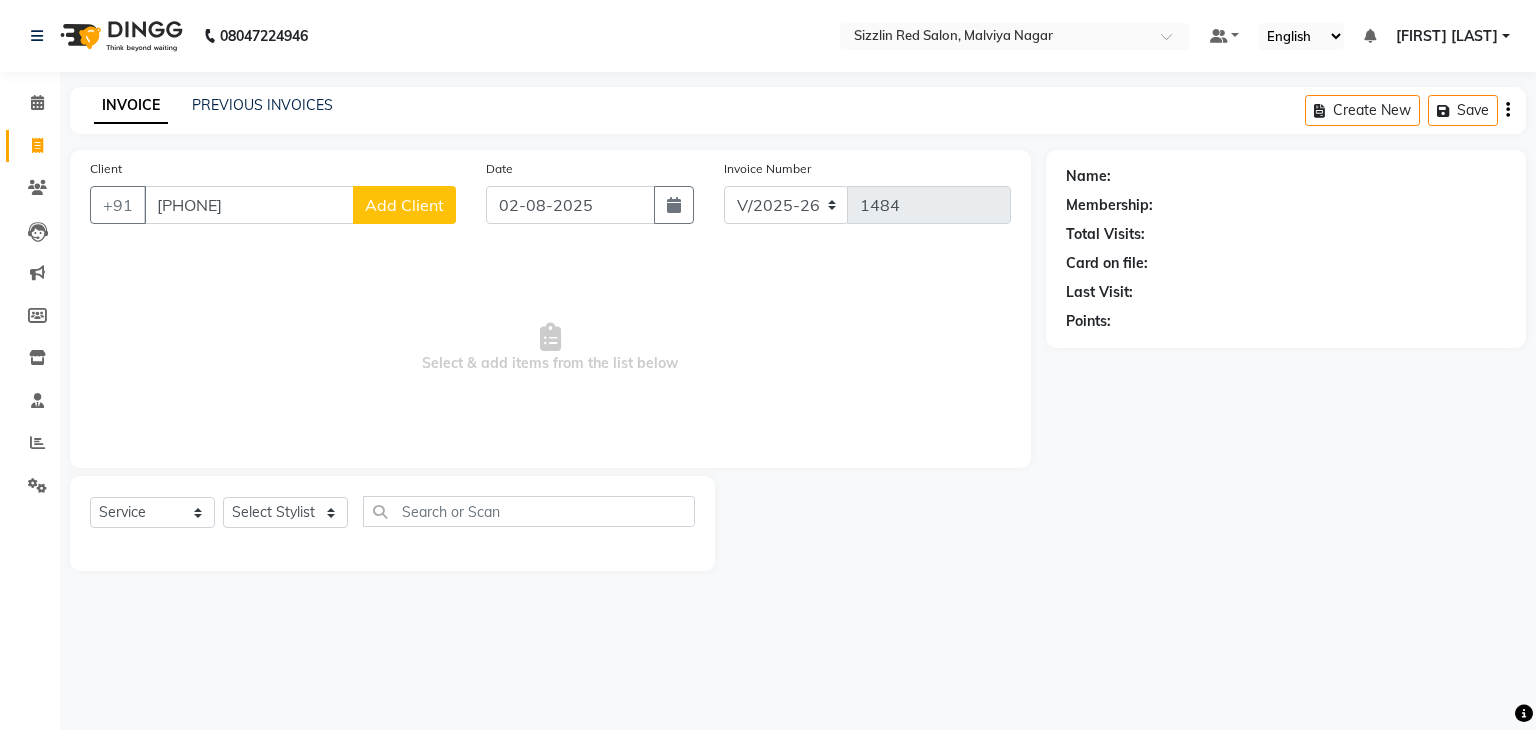 type on "[PHONE]" 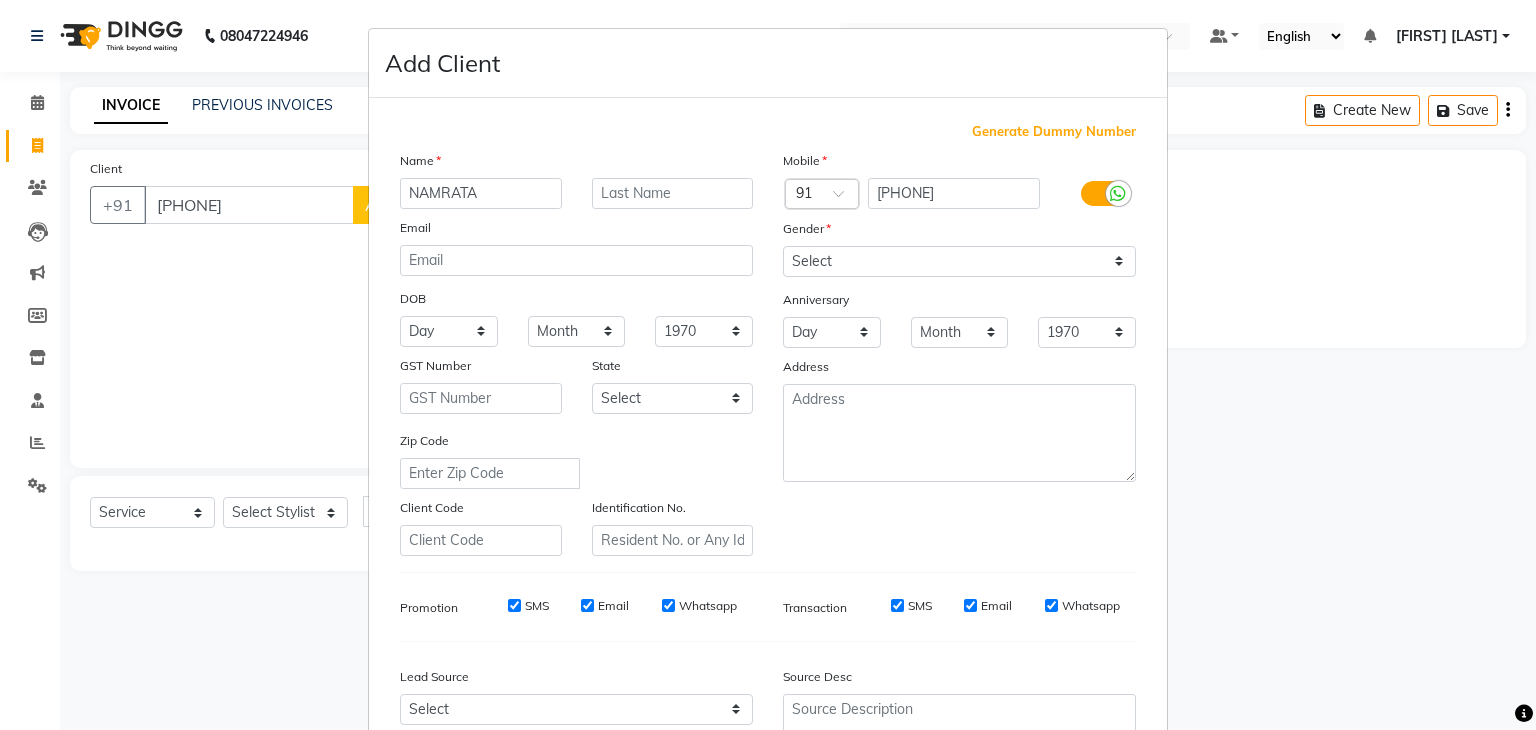 type on "NAMRATA" 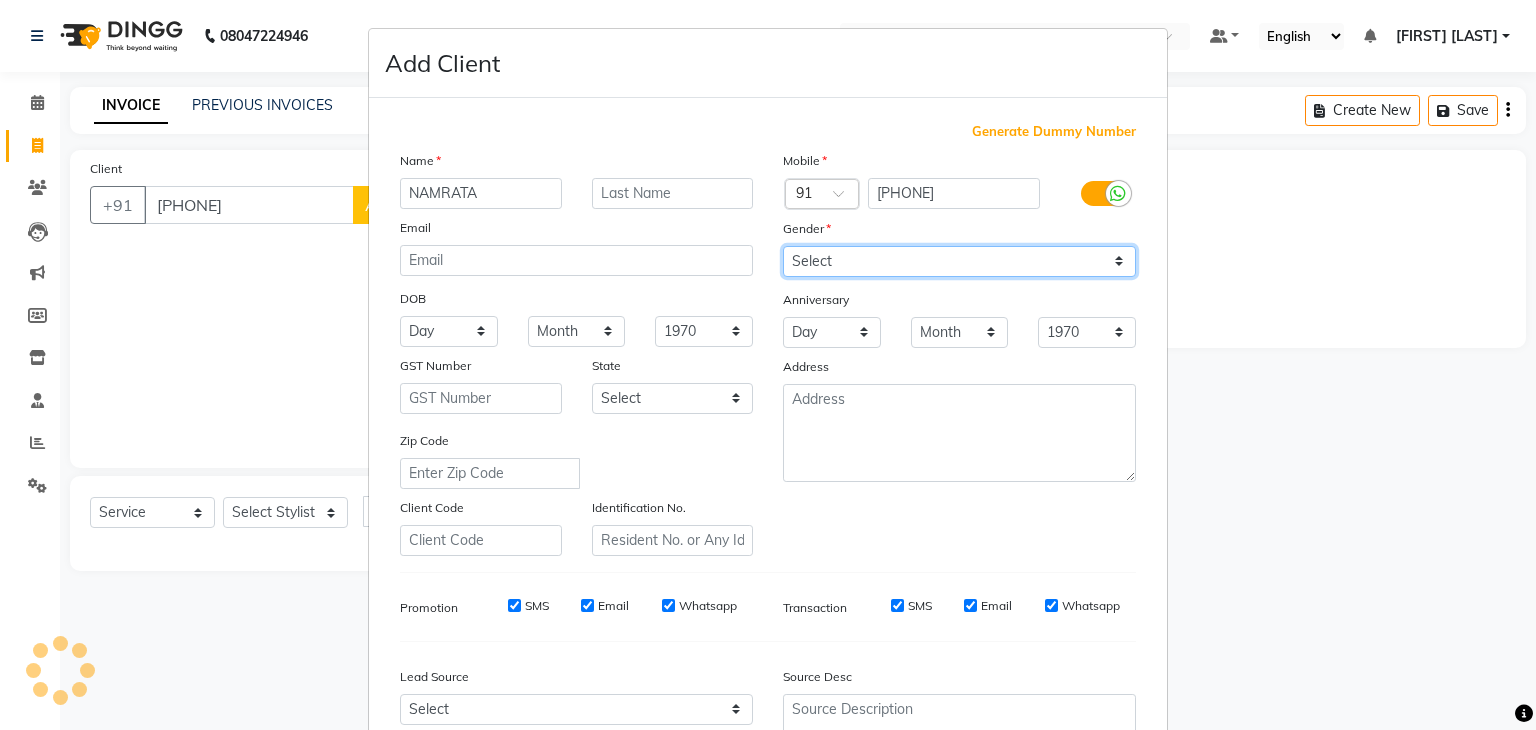 click on "Select Male Female Other Prefer Not To Say" at bounding box center (959, 261) 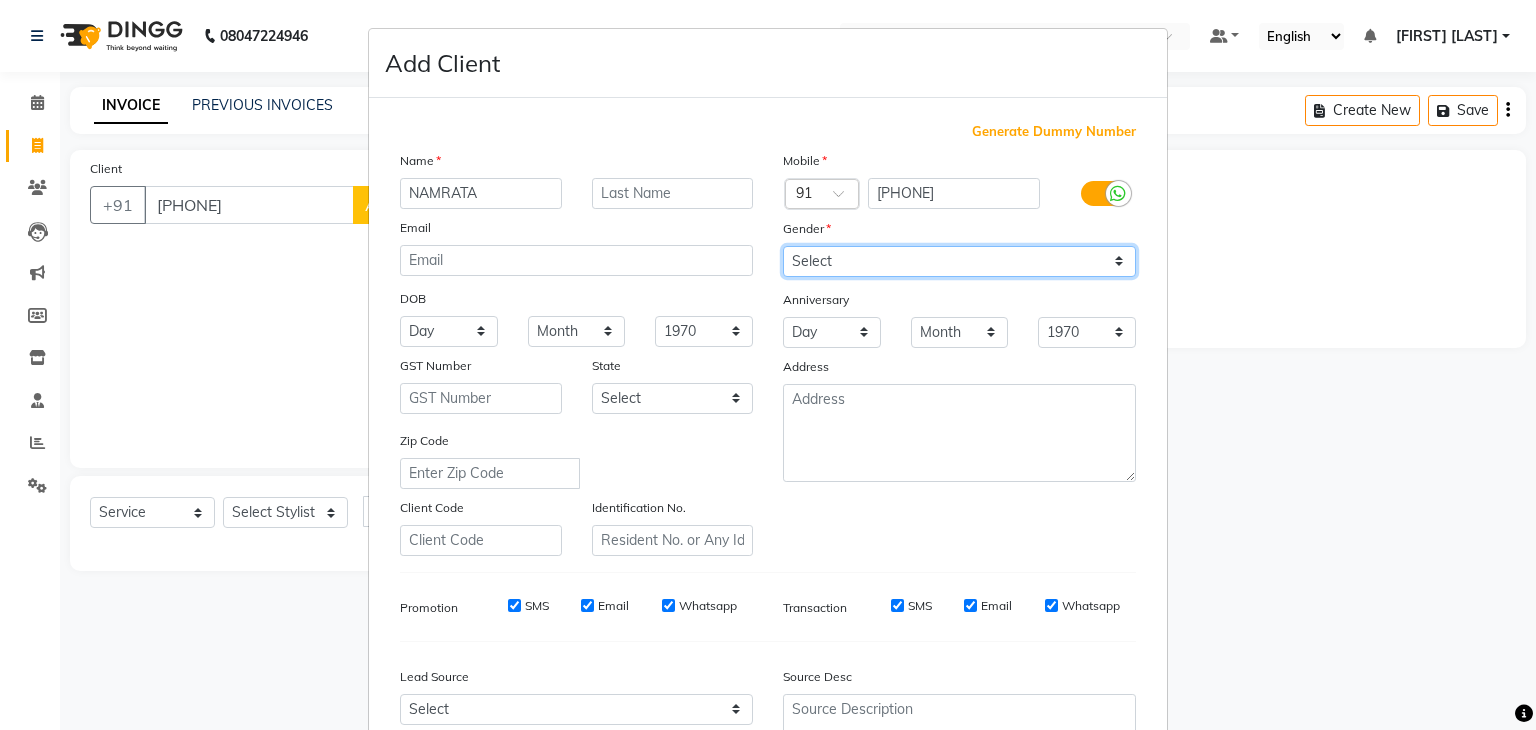 select on "female" 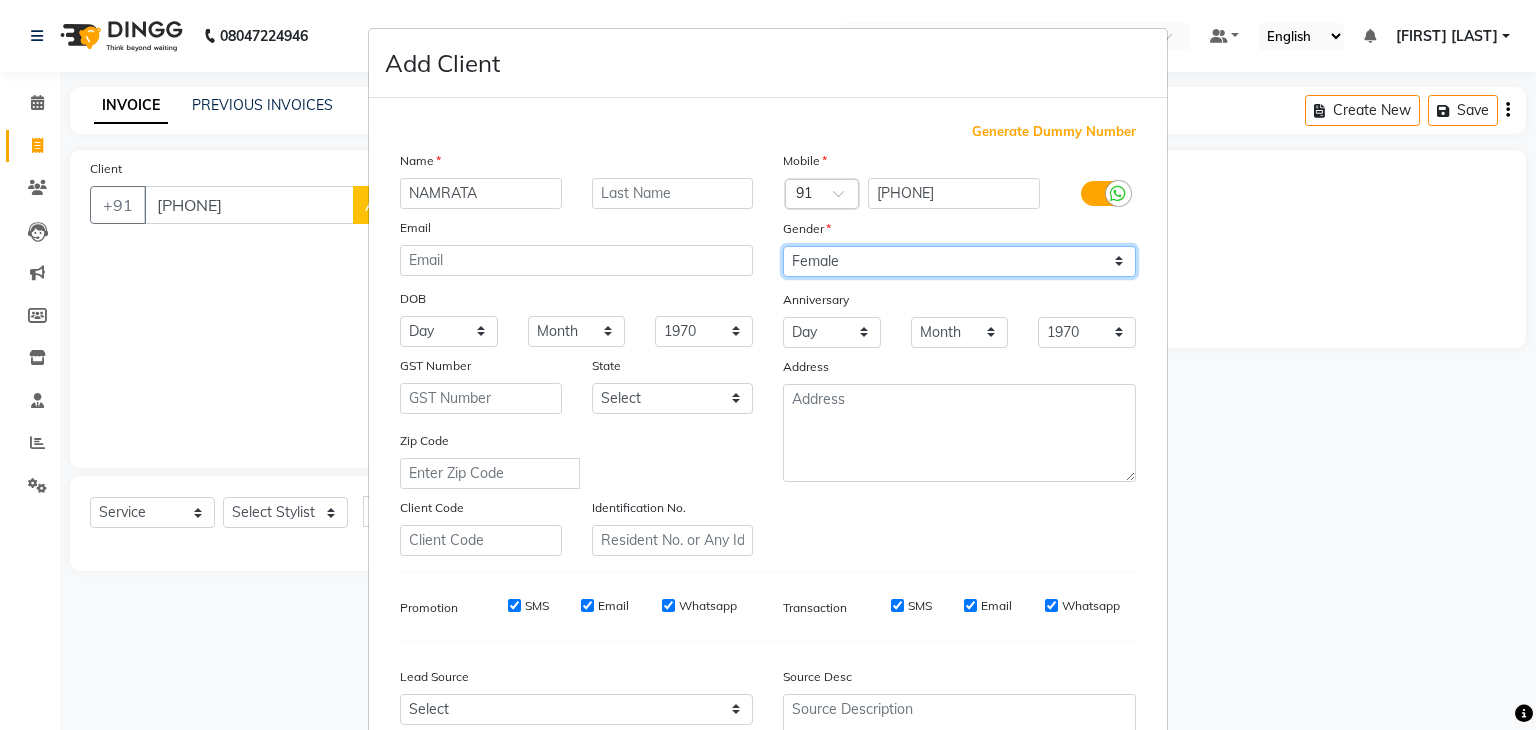 click on "Select Male Female Other Prefer Not To Say" at bounding box center (959, 261) 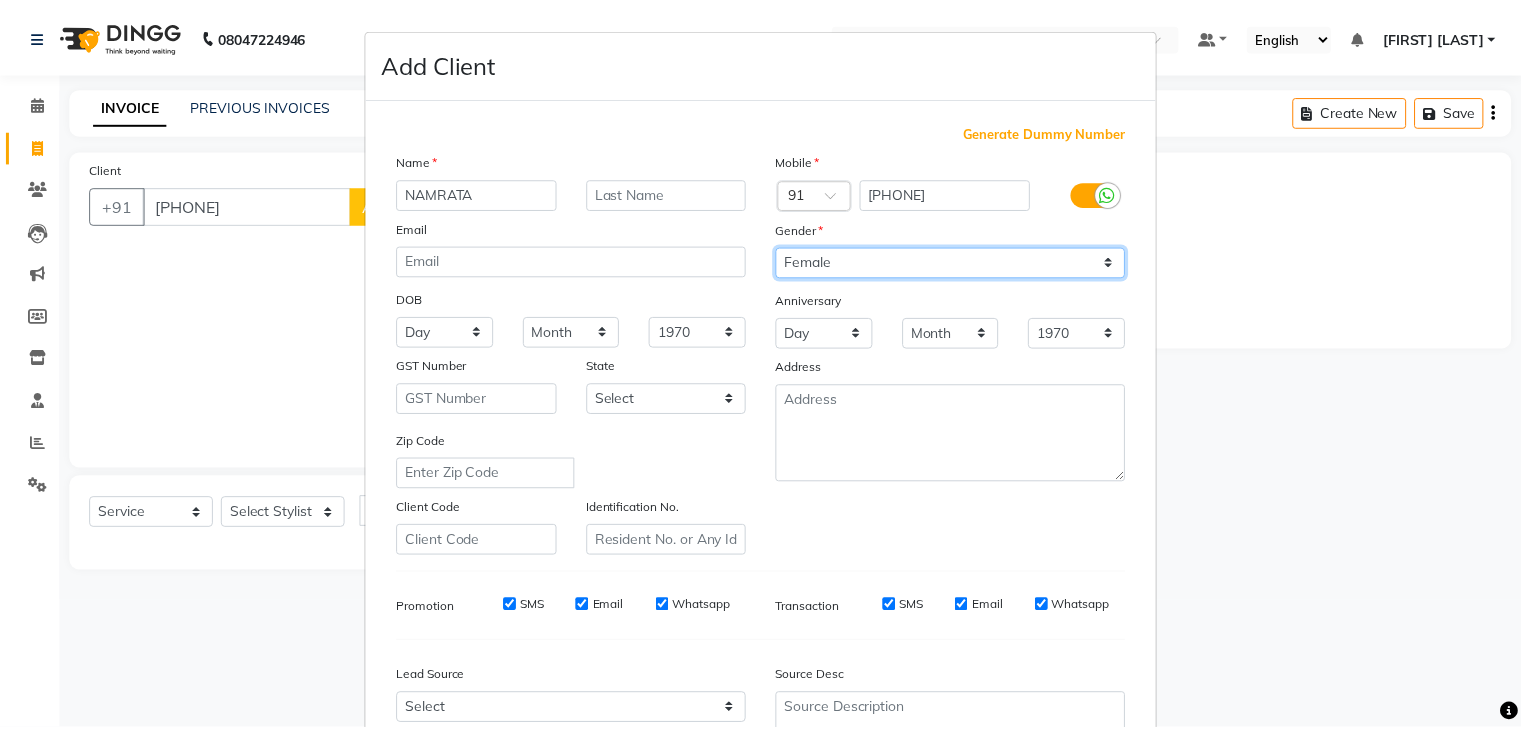 scroll, scrollTop: 203, scrollLeft: 0, axis: vertical 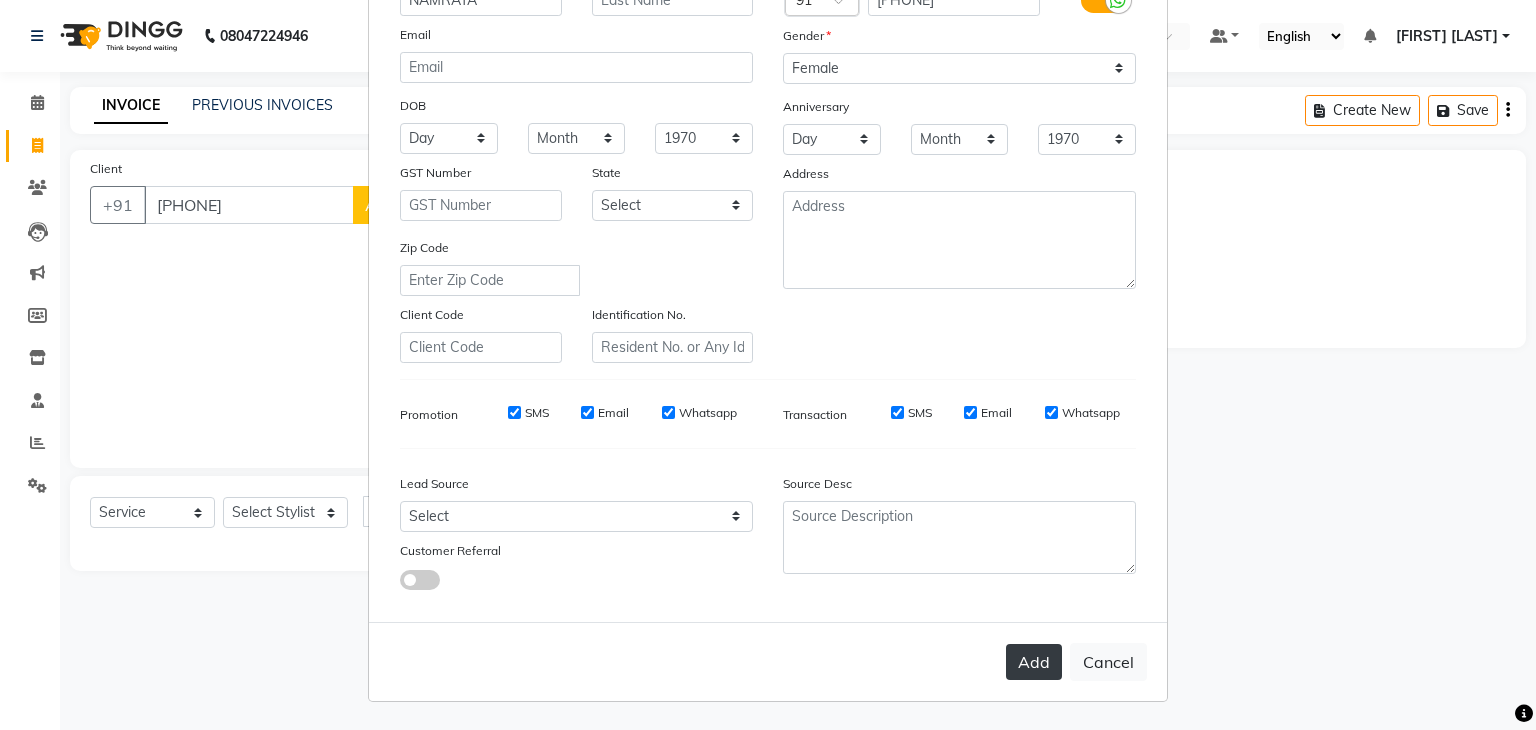click on "Add" at bounding box center [1034, 662] 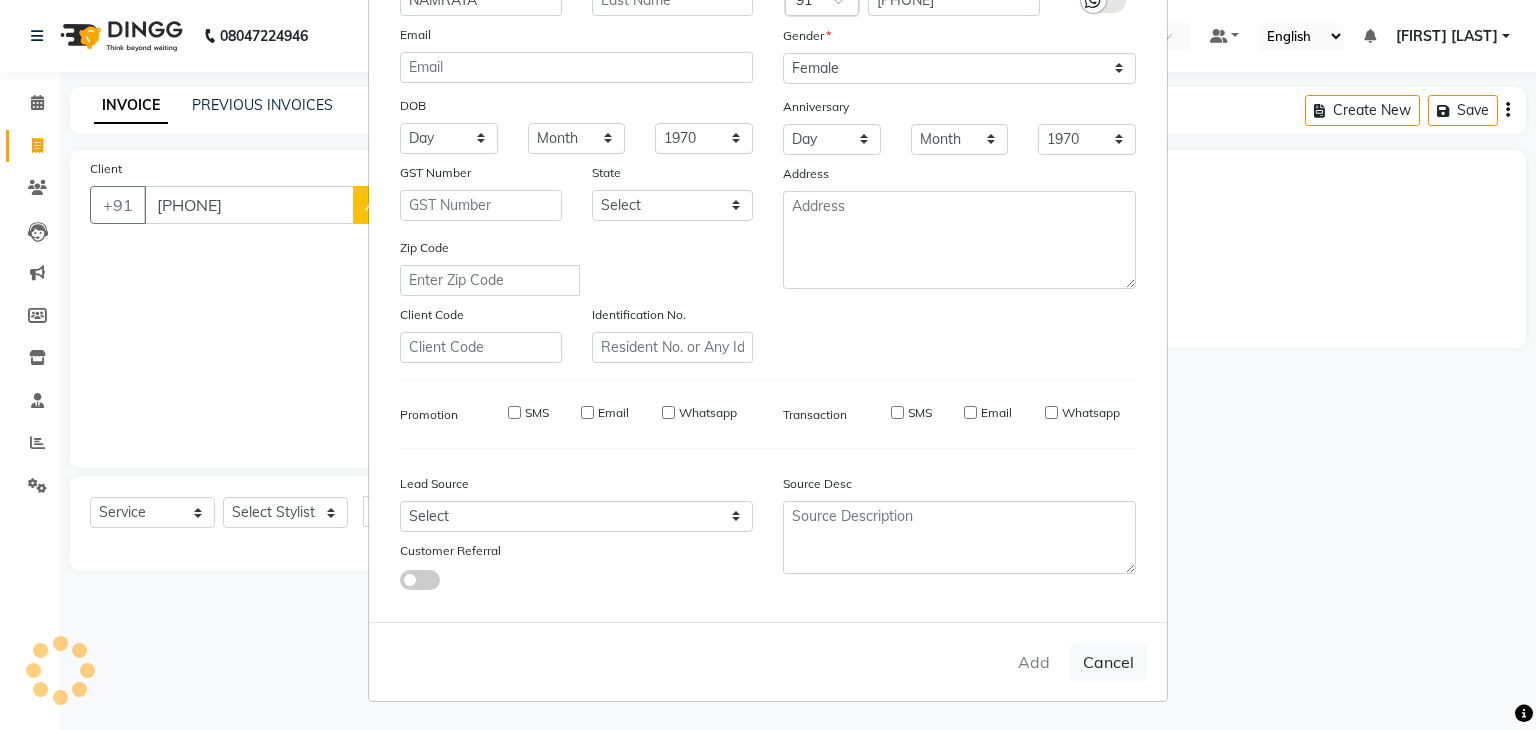 type 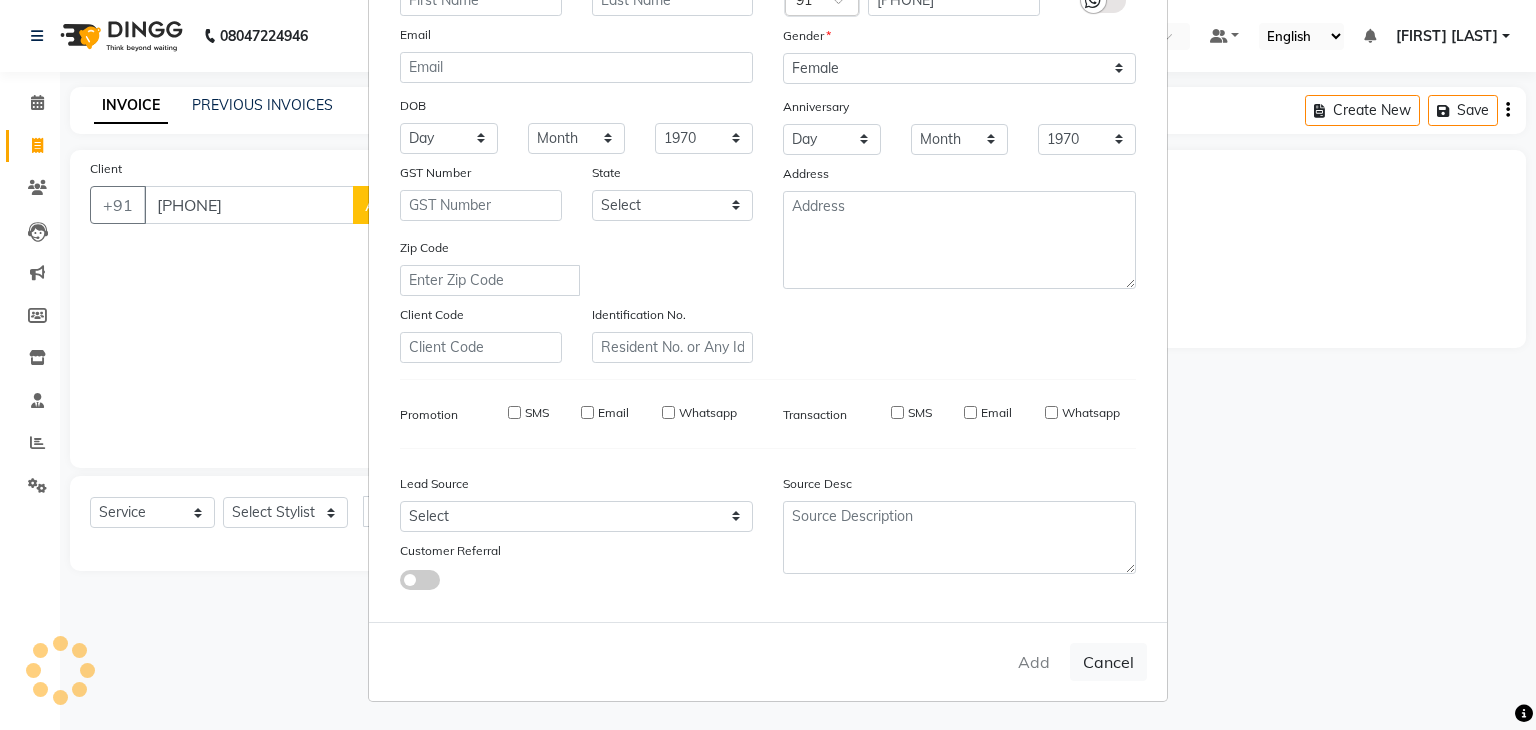 select 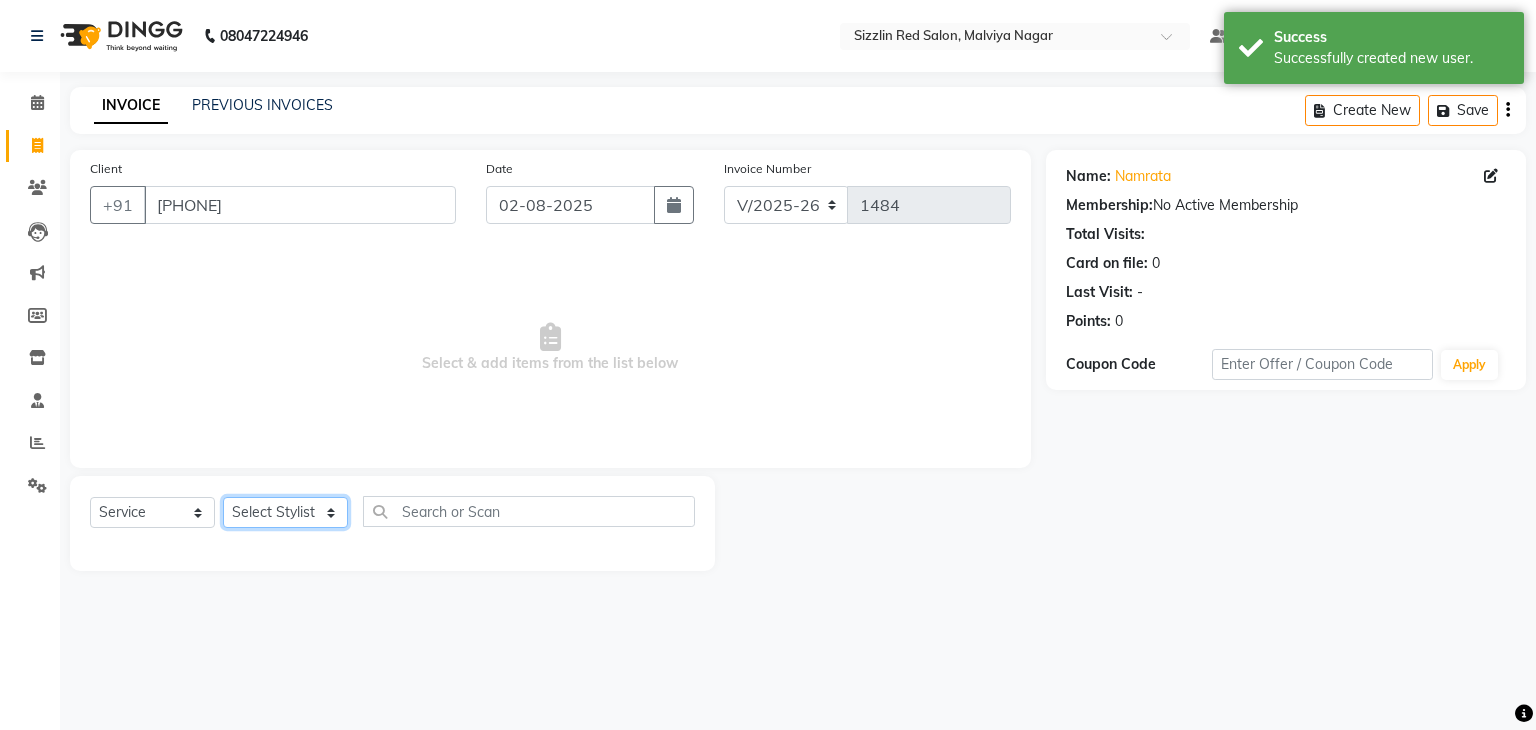 click on "Select Stylist Ajay HK 1 Ajay veer hk ALO Anjeeta Ankit BHASHA COUNTER Demetrious Lovepreet Mohit Mohit Vyas OM  Rohit SALMAN Sharda Shekhu Simran Sukh Swarang Toka Zen CUT" 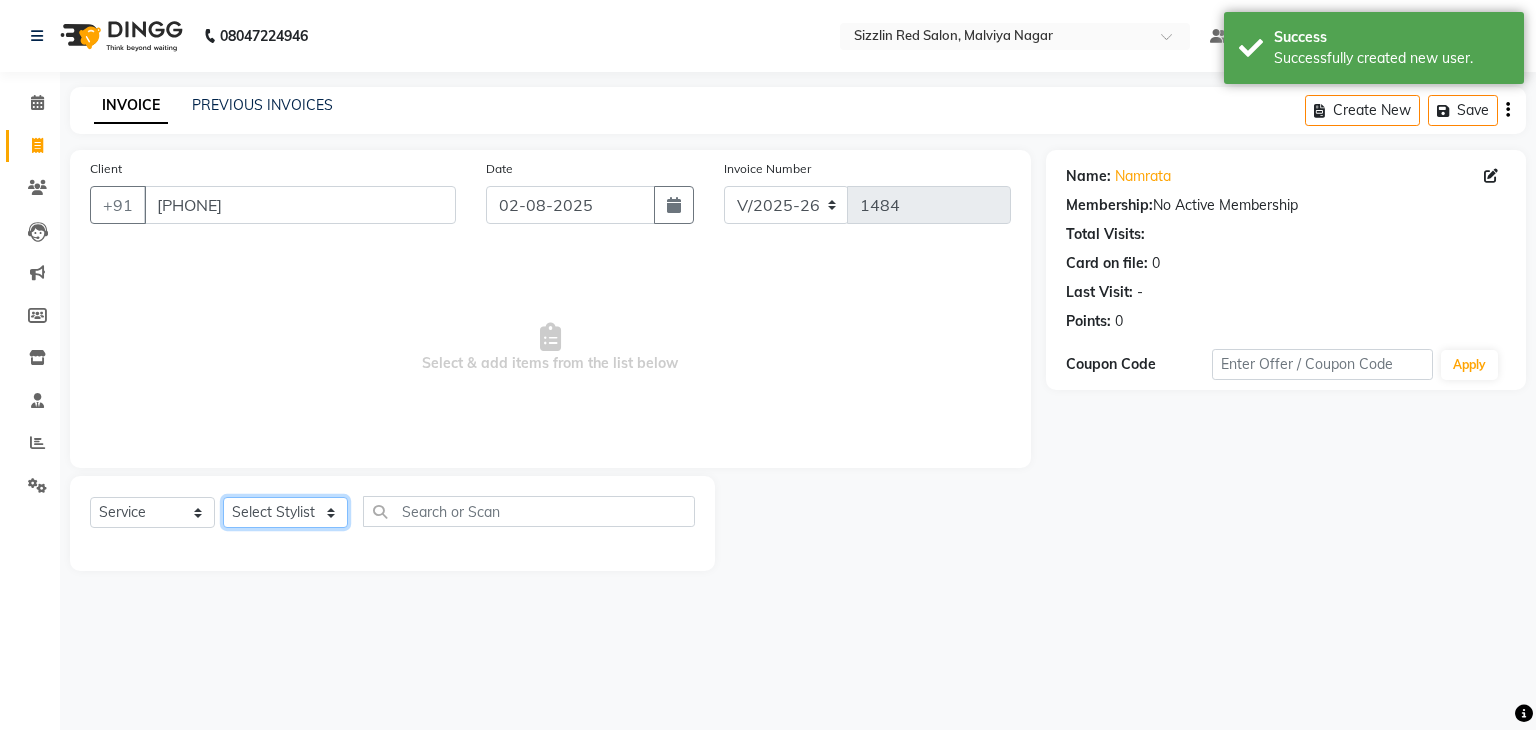 select on "[PHONE]" 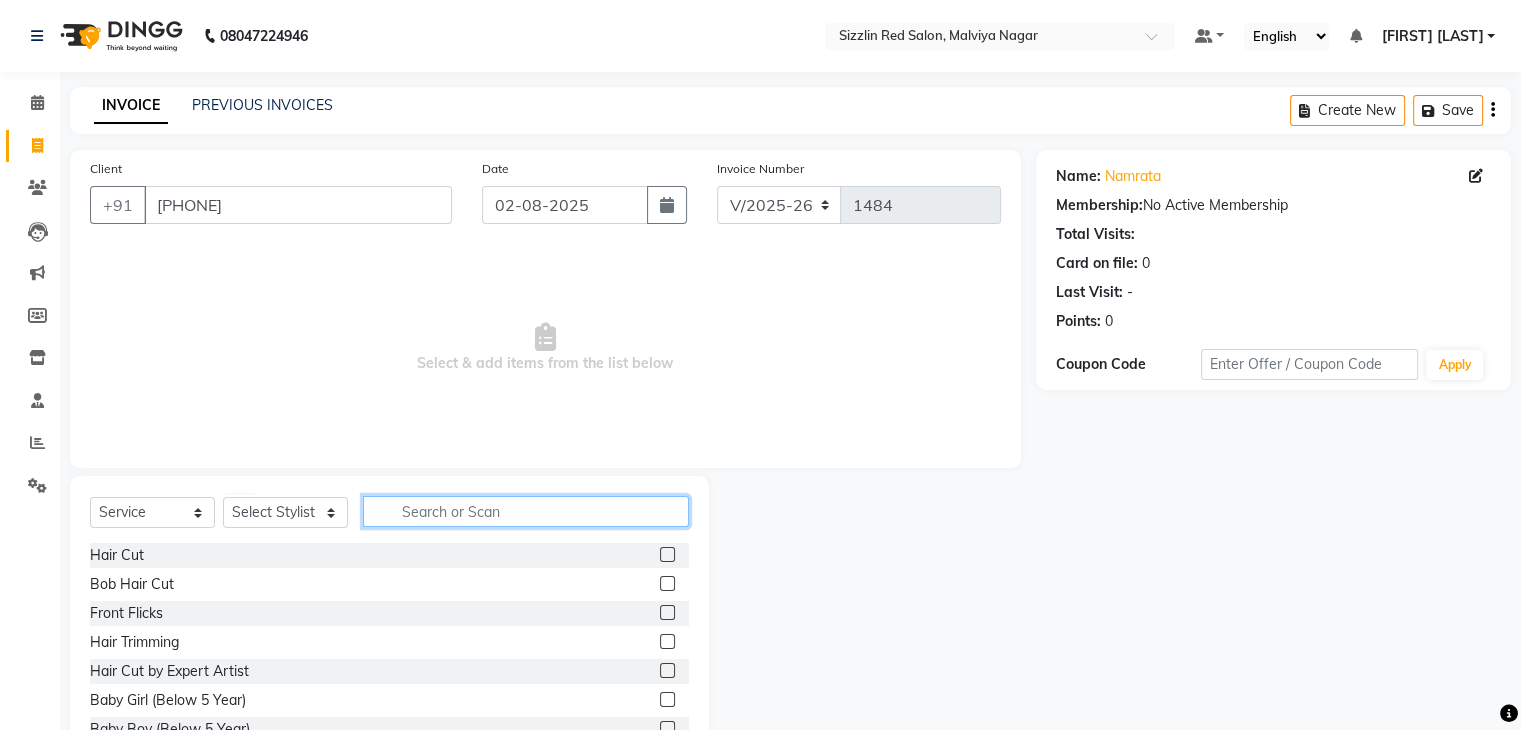 click 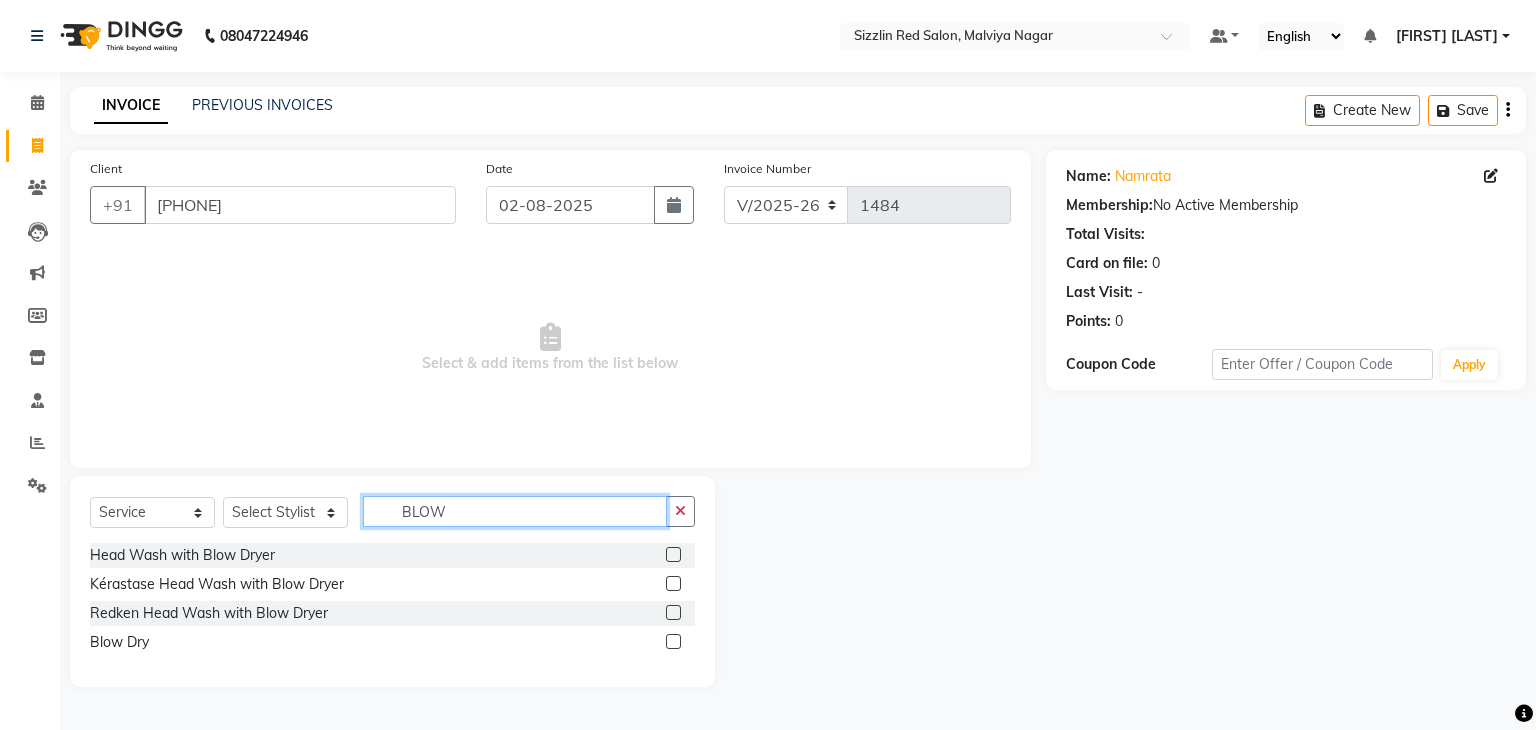 type on "BLOW" 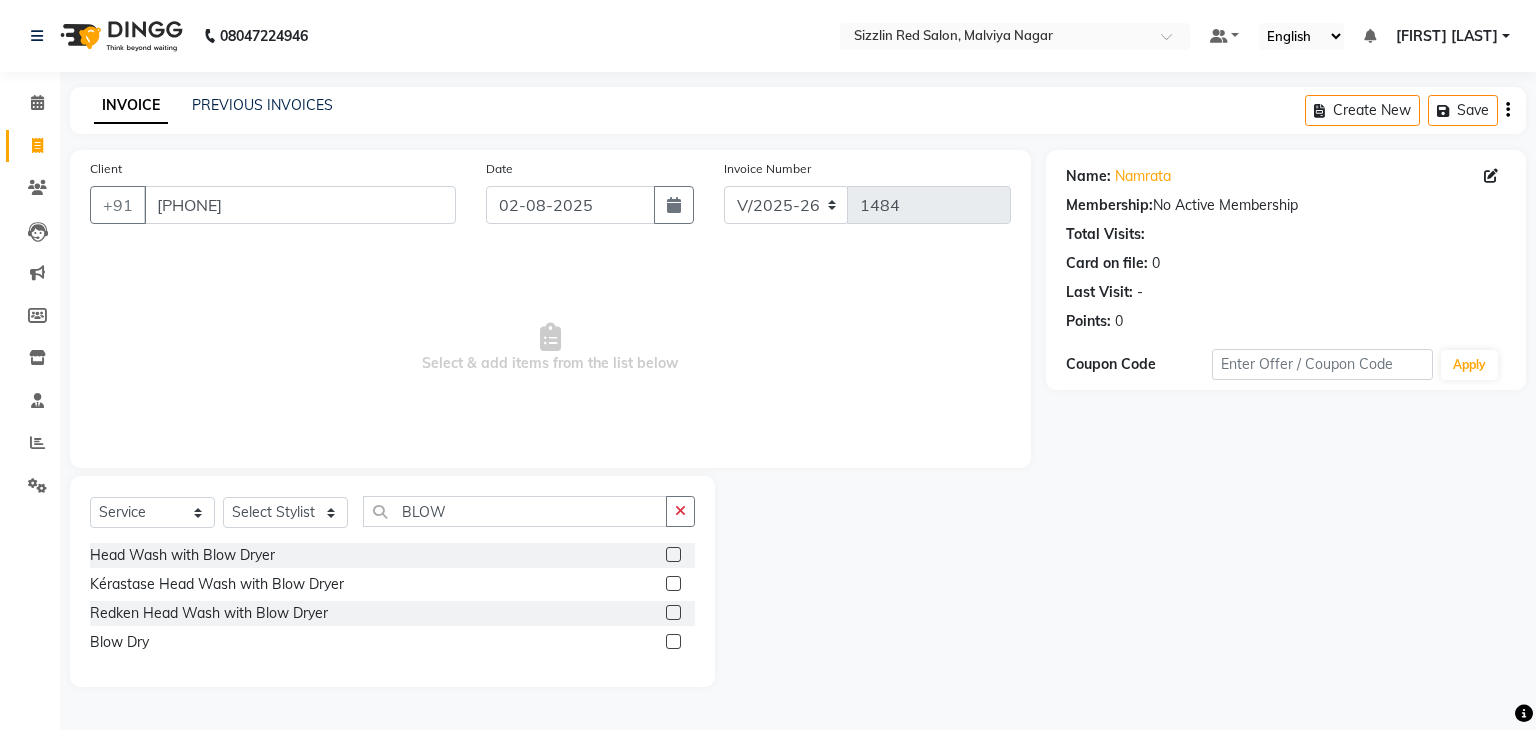 click 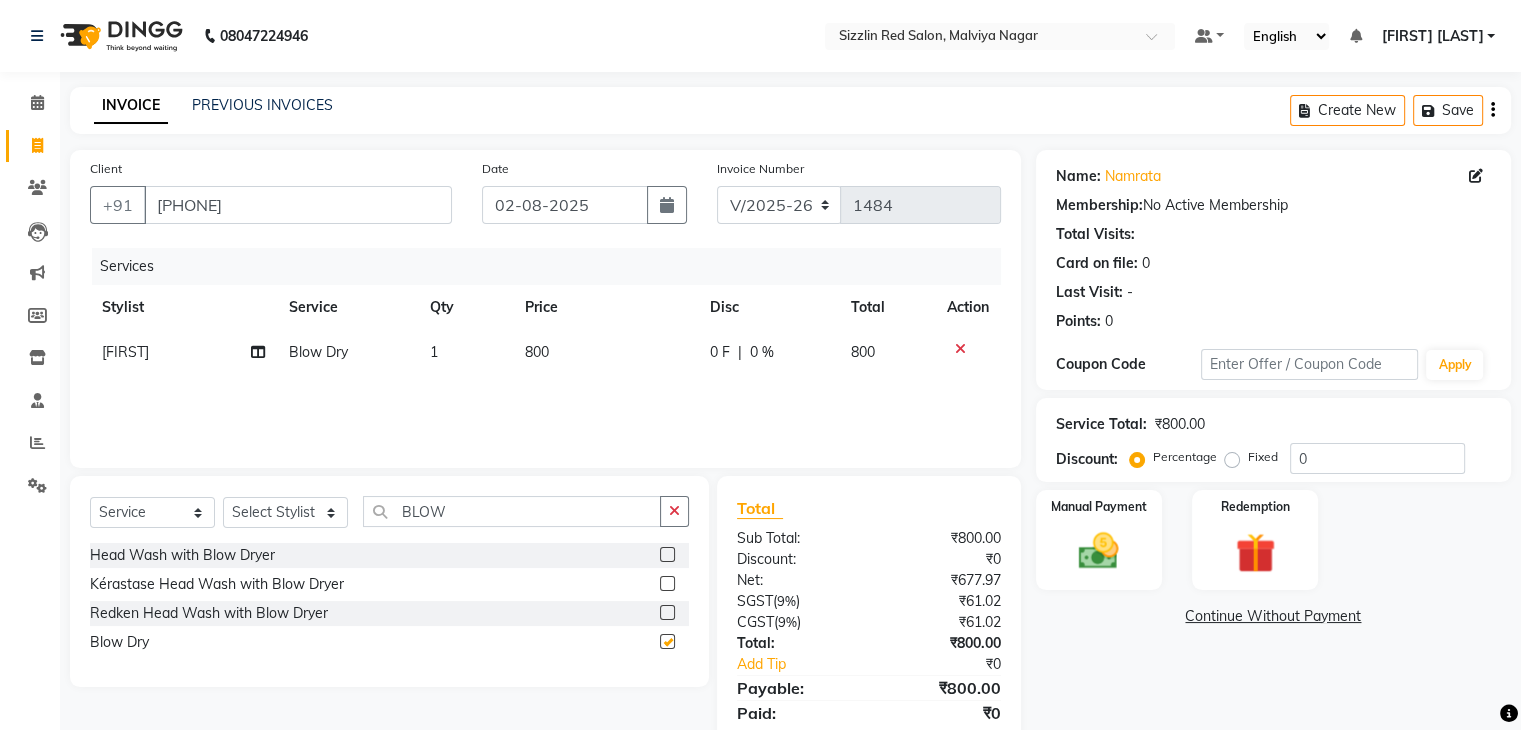checkbox on "false" 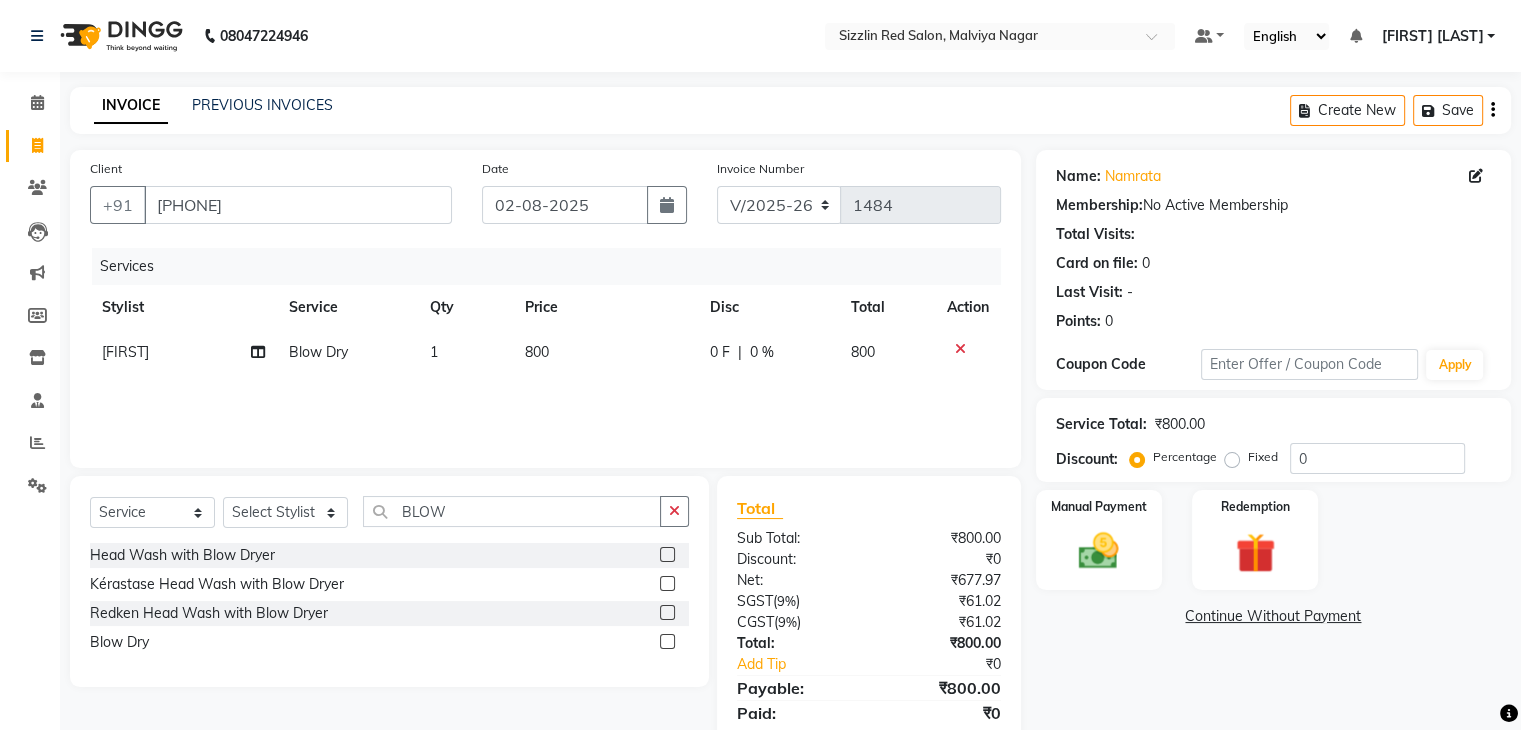 scroll, scrollTop: 60, scrollLeft: 0, axis: vertical 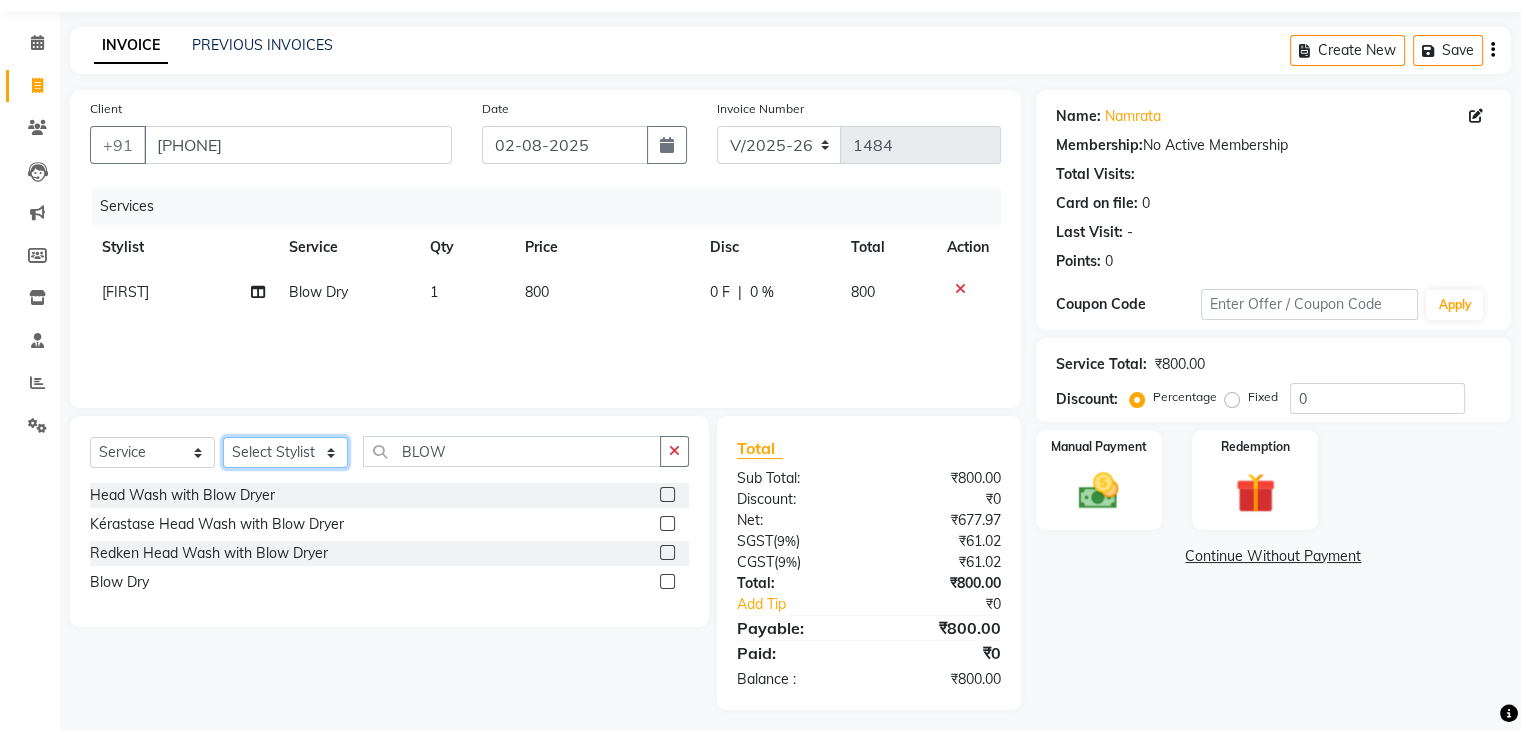 click on "Select Stylist Ajay HK 1 Ajay veer hk ALO Anjeeta Ankit BHASHA COUNTER Demetrious Lovepreet Mohit Mohit Vyas OM  Rohit SALMAN Sharda Shekhu Simran Sukh Swarang Toka Zen CUT" 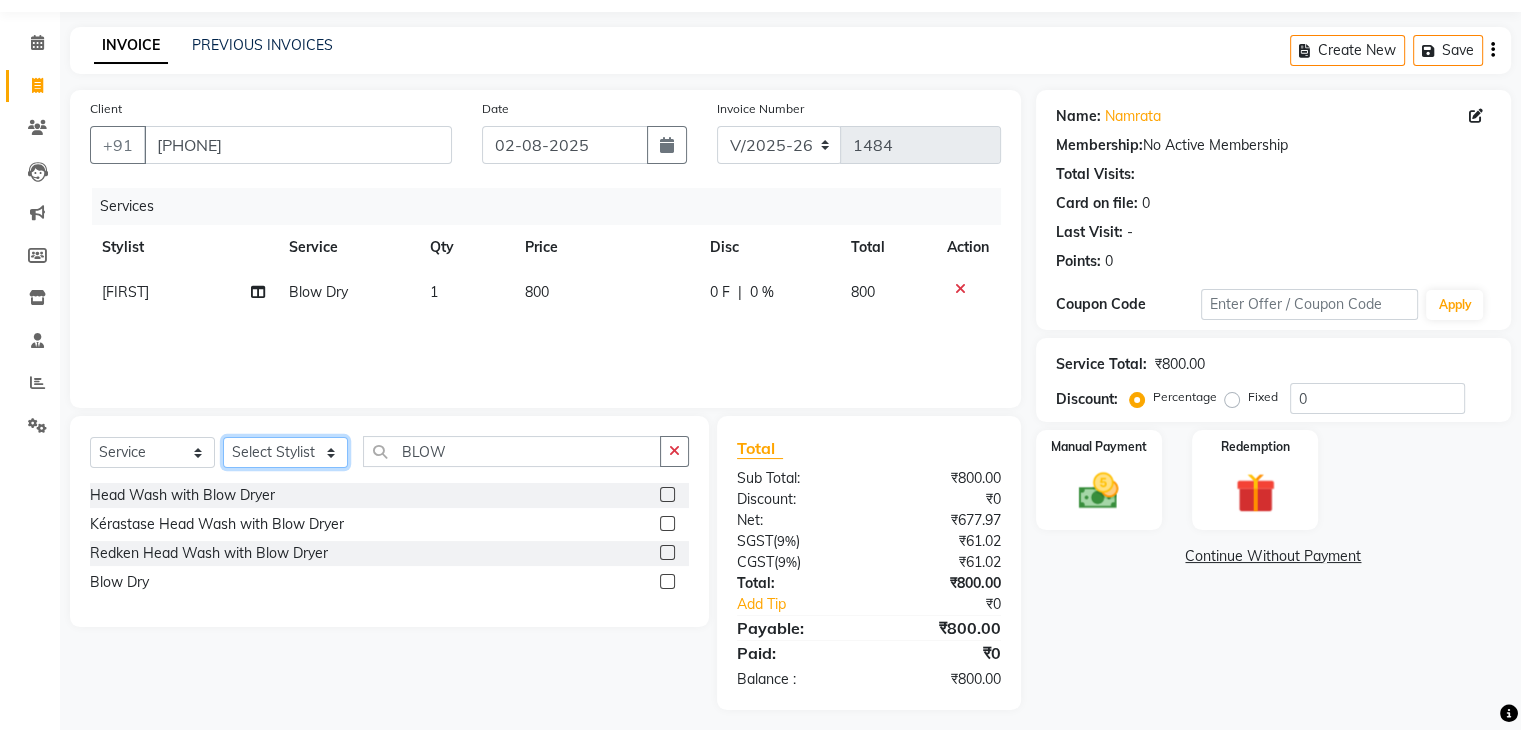 select on "70238" 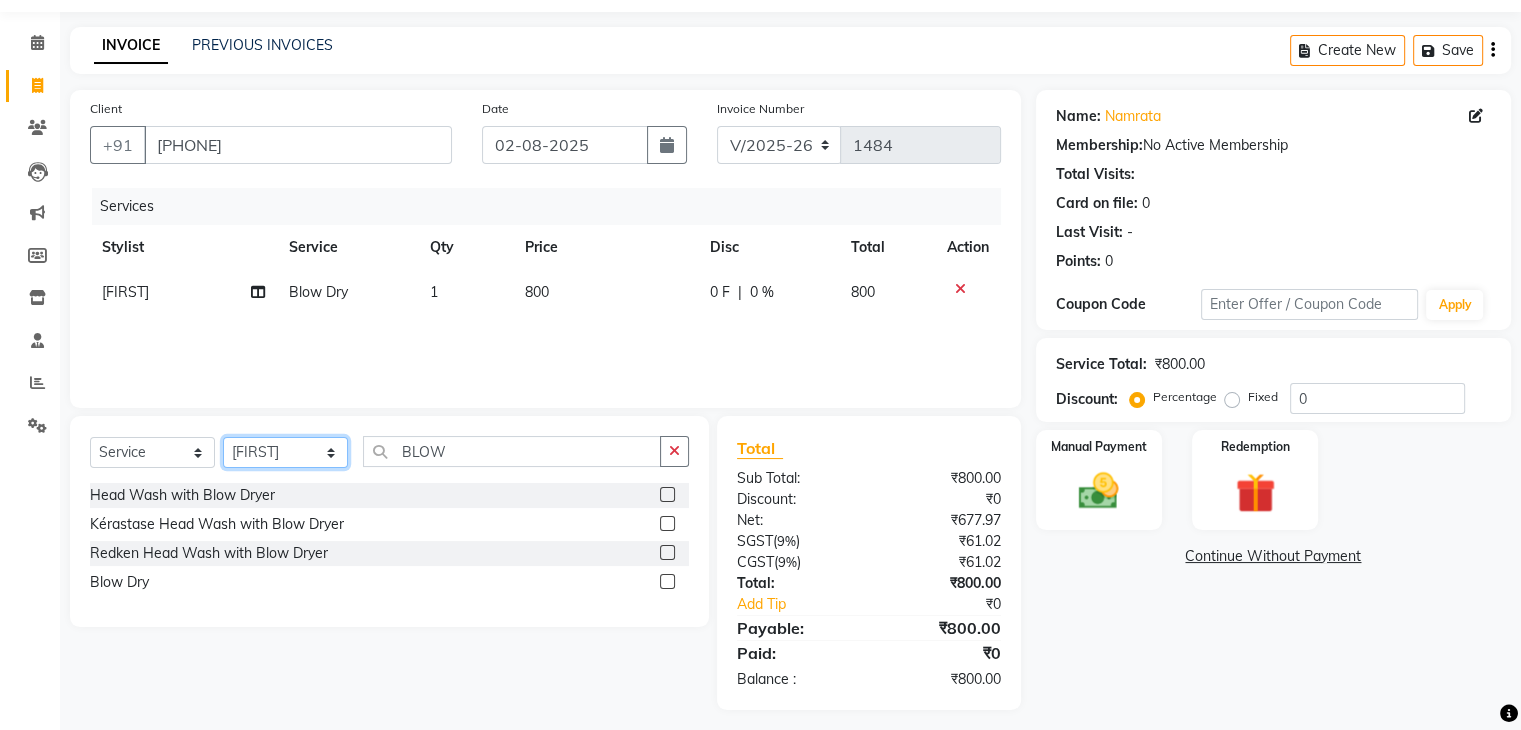 click on "Select Stylist Ajay HK 1 Ajay veer hk ALO Anjeeta Ankit BHASHA COUNTER Demetrious Lovepreet Mohit Mohit Vyas OM  Rohit SALMAN Sharda Shekhu Simran Sukh Swarang Toka Zen CUT" 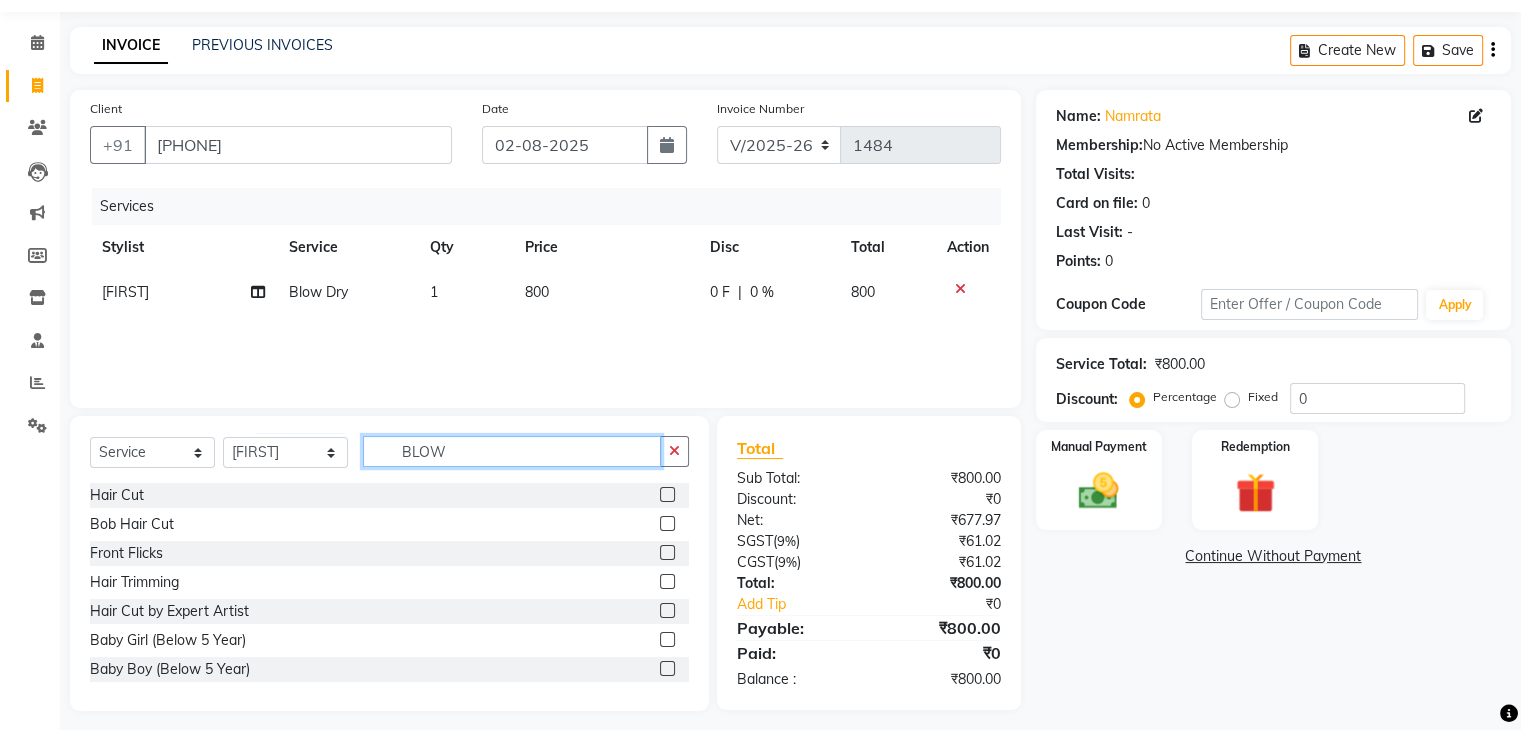 drag, startPoint x: 463, startPoint y: 450, endPoint x: 368, endPoint y: 461, distance: 95.63472 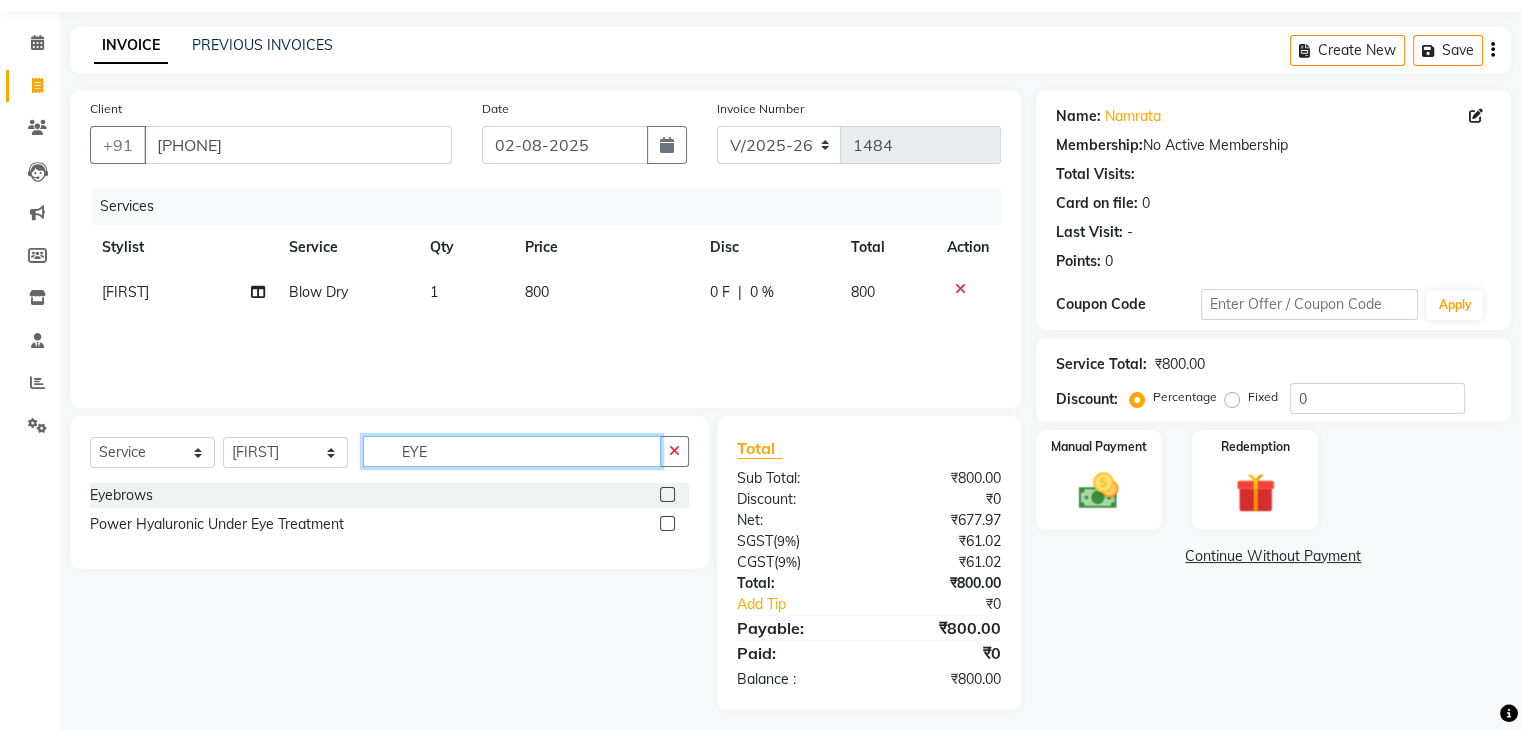 type on "EYE" 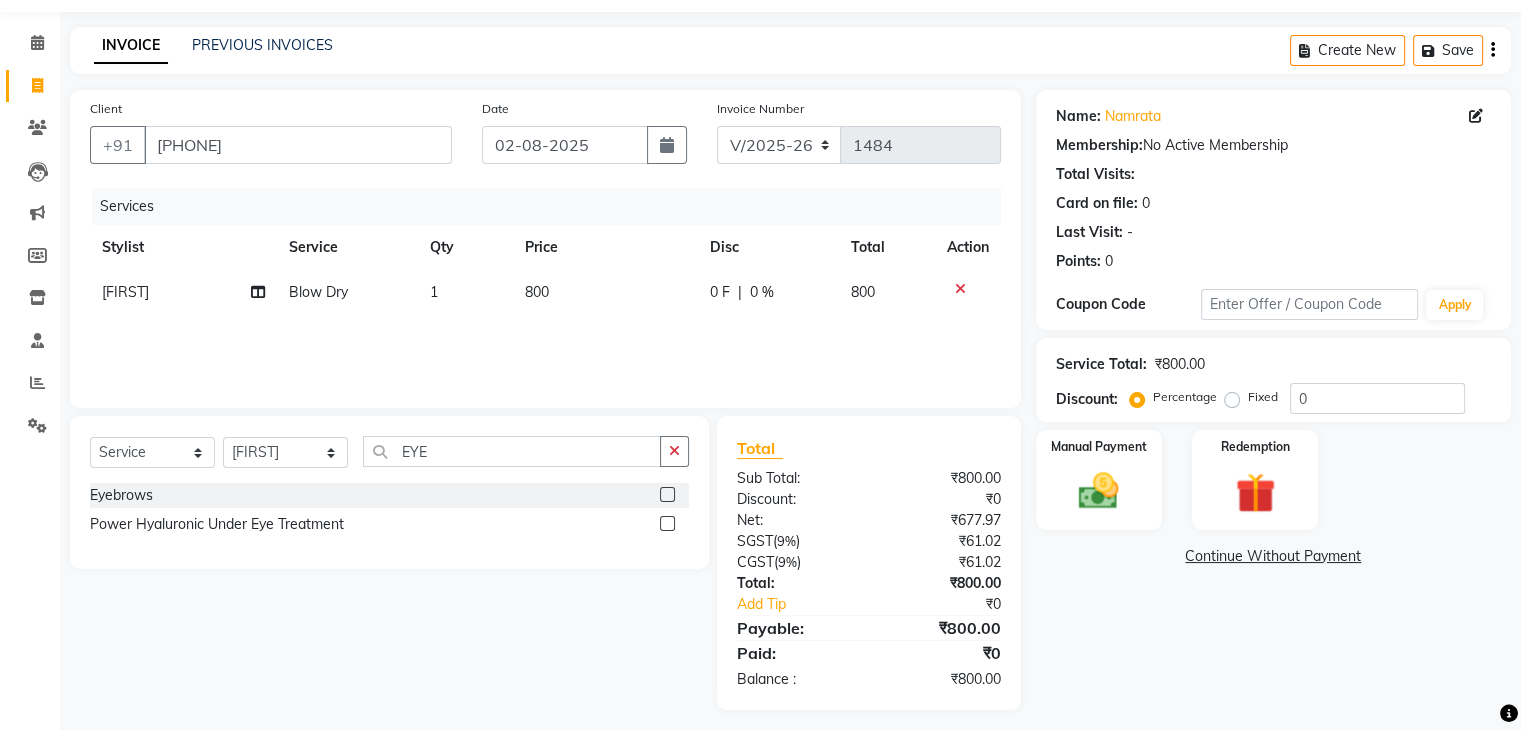 click 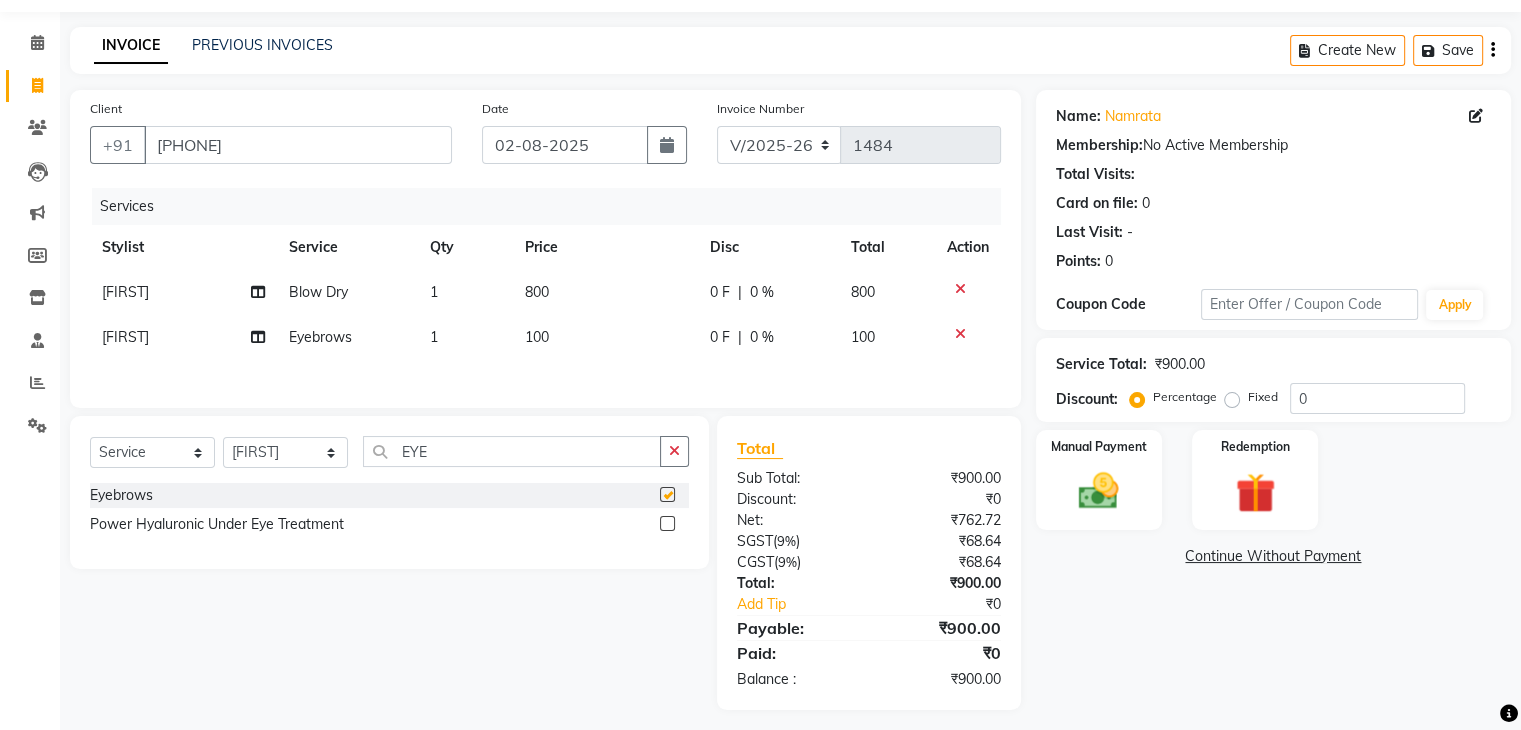 checkbox on "false" 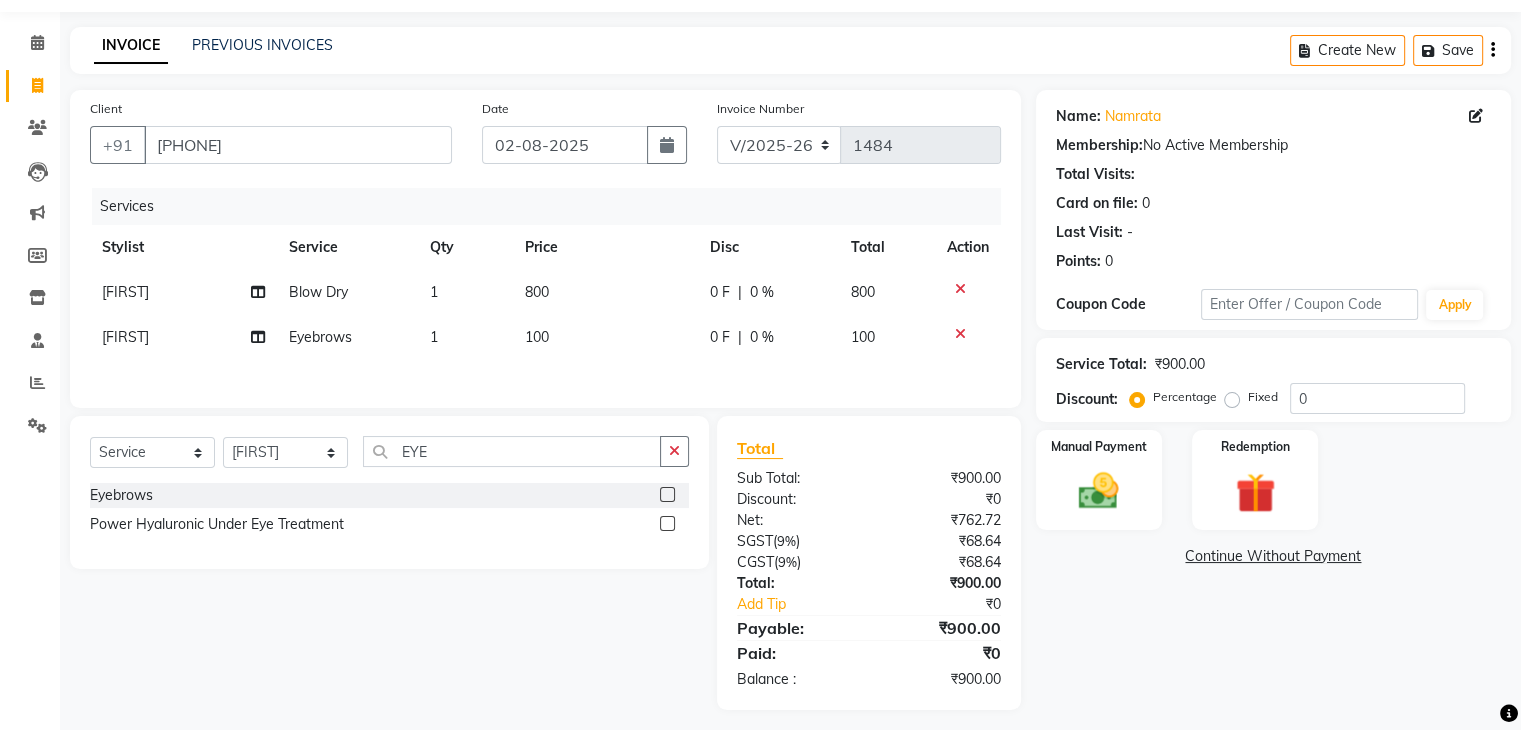 scroll, scrollTop: 74, scrollLeft: 0, axis: vertical 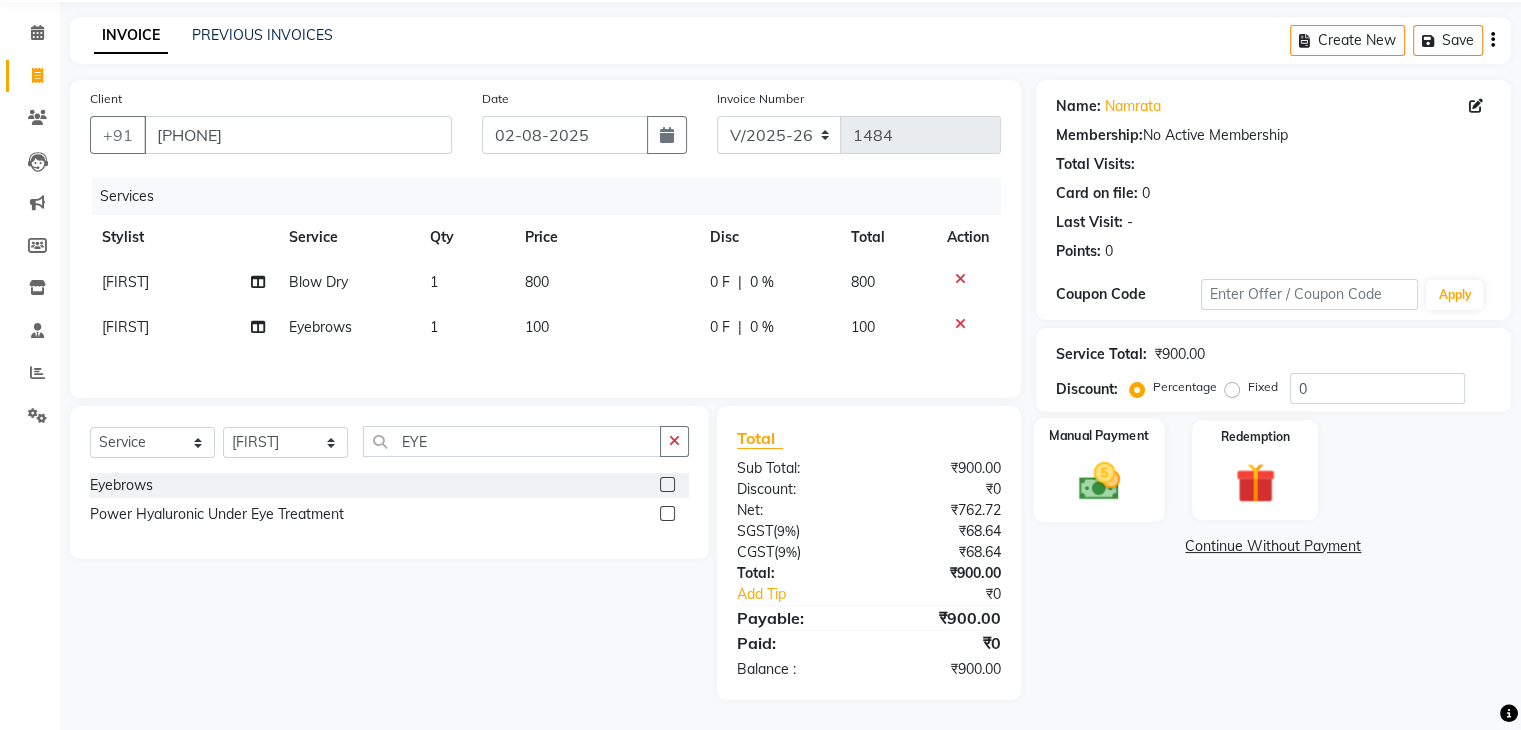 click 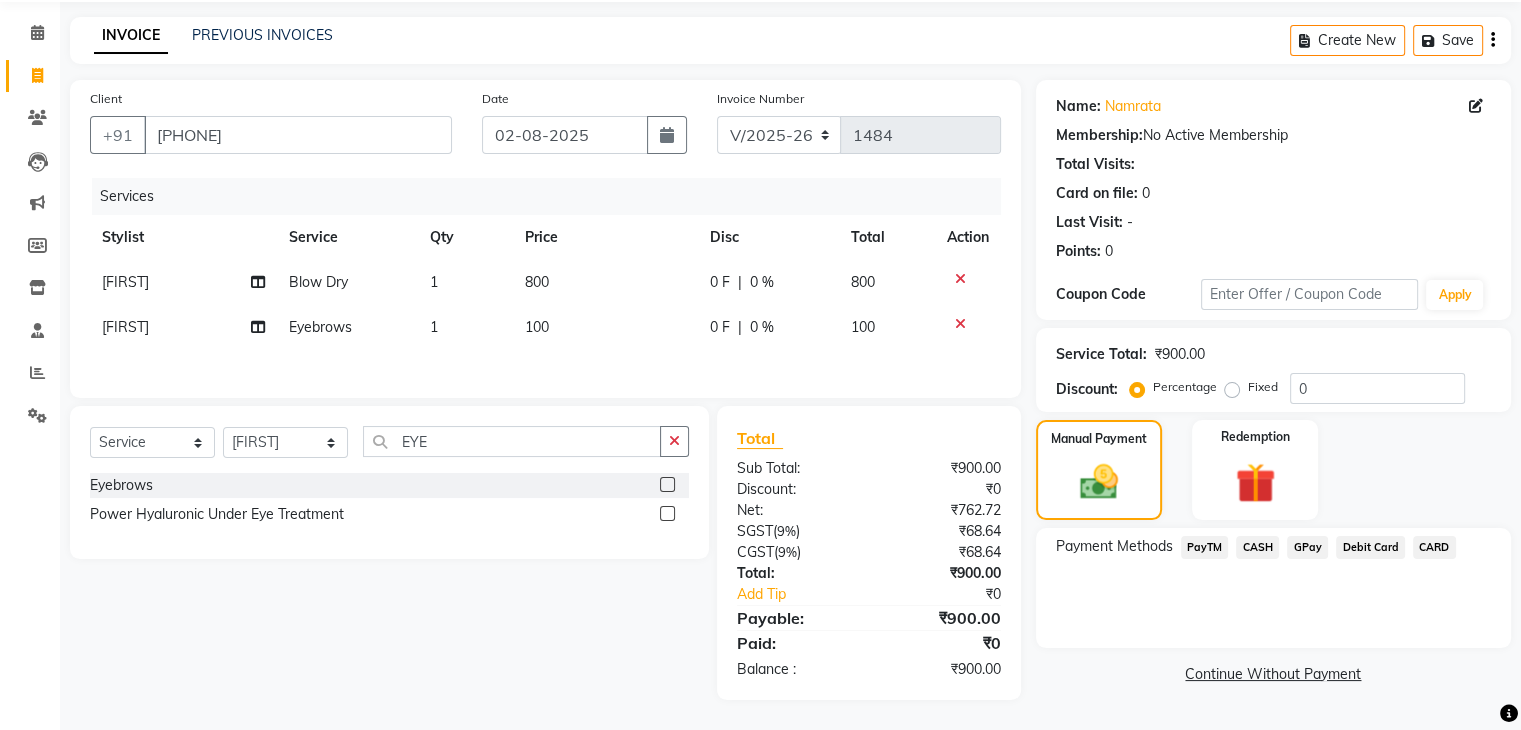 click on "CASH" 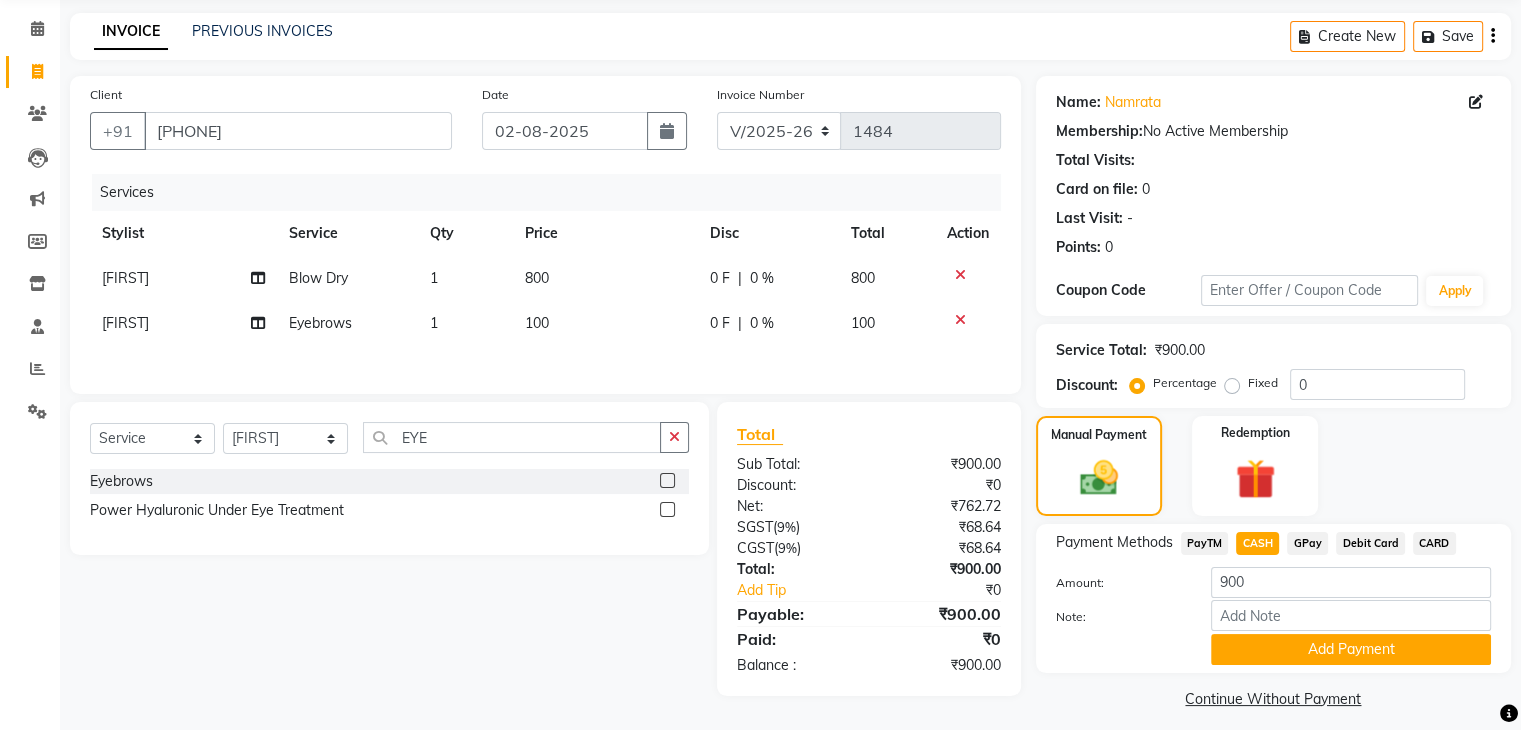 scroll, scrollTop: 89, scrollLeft: 0, axis: vertical 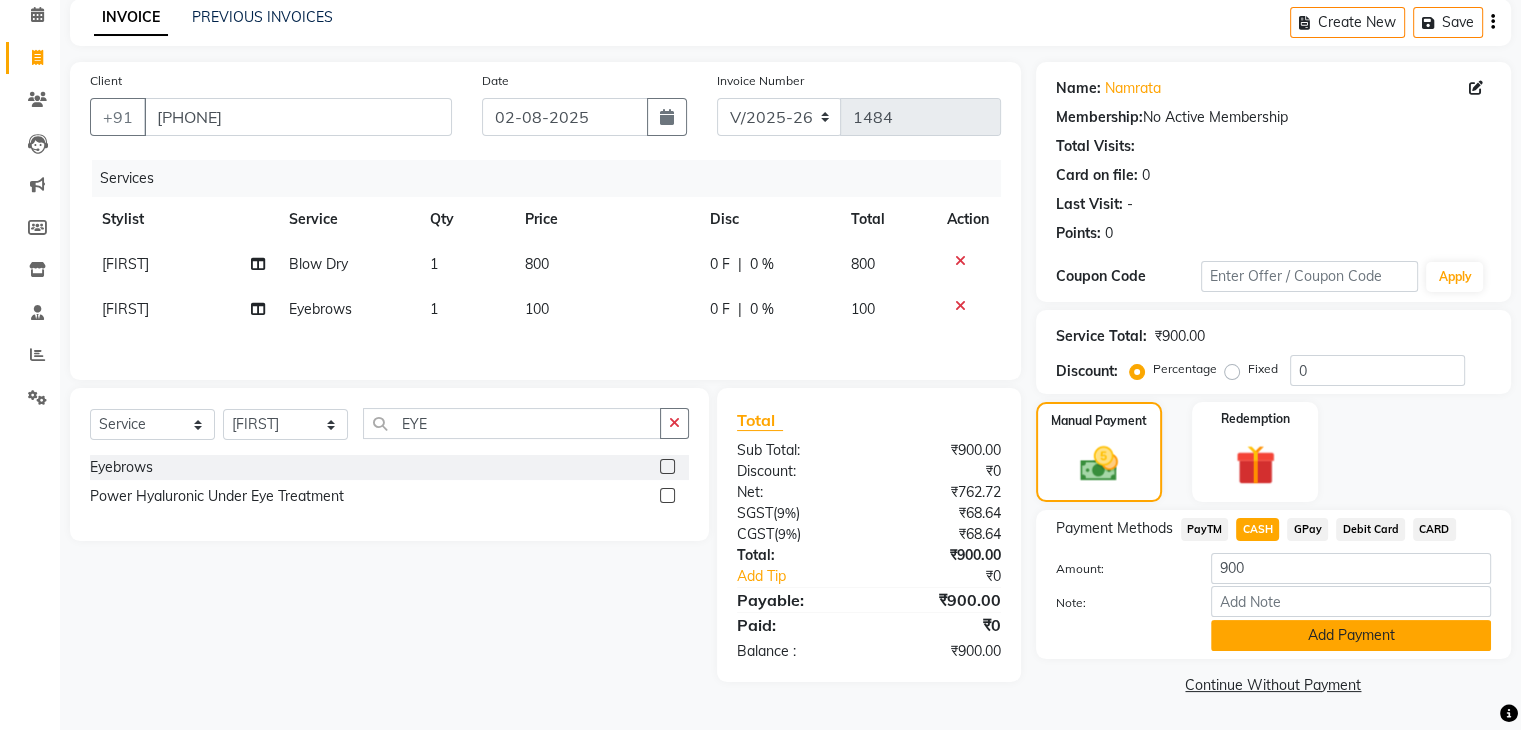 click on "Add Payment" 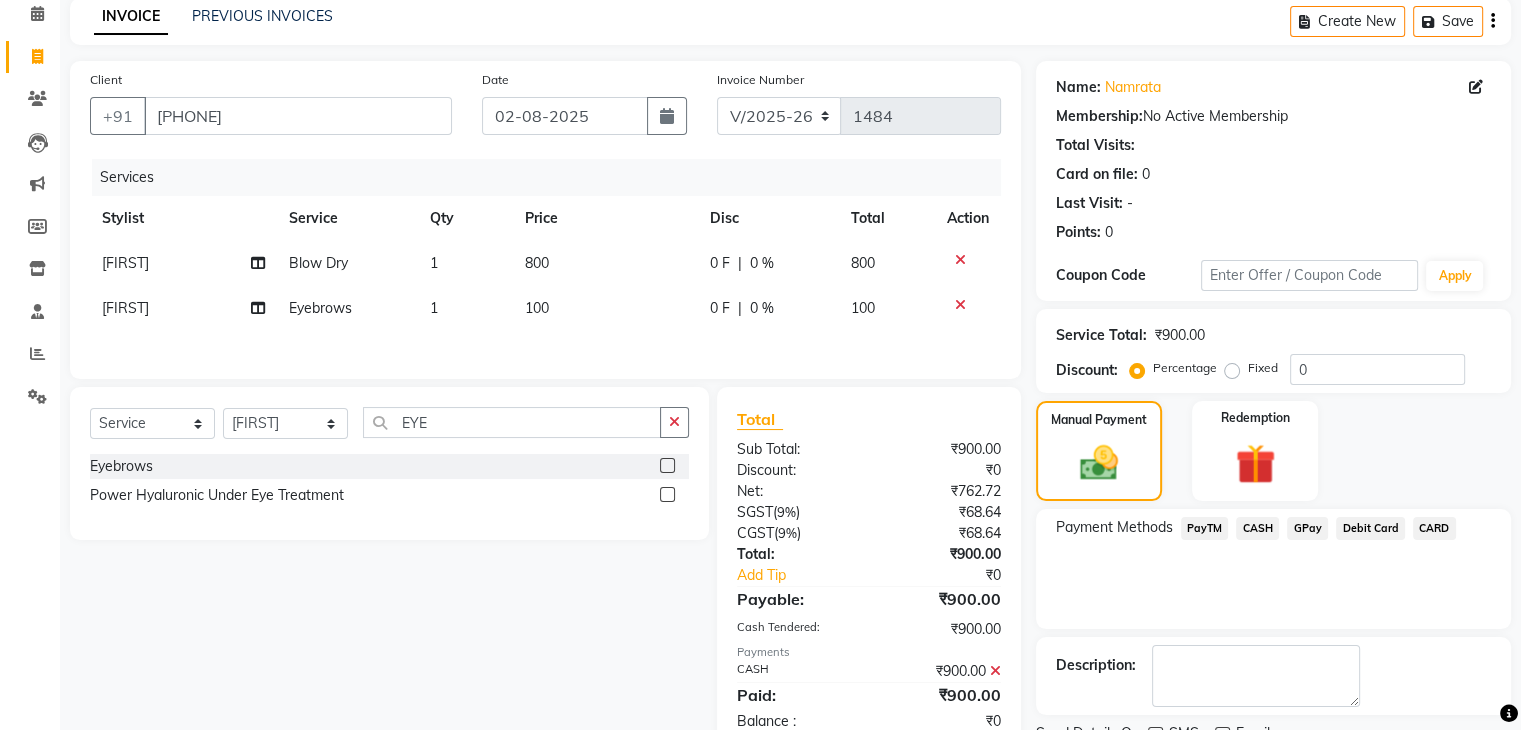scroll, scrollTop: 171, scrollLeft: 0, axis: vertical 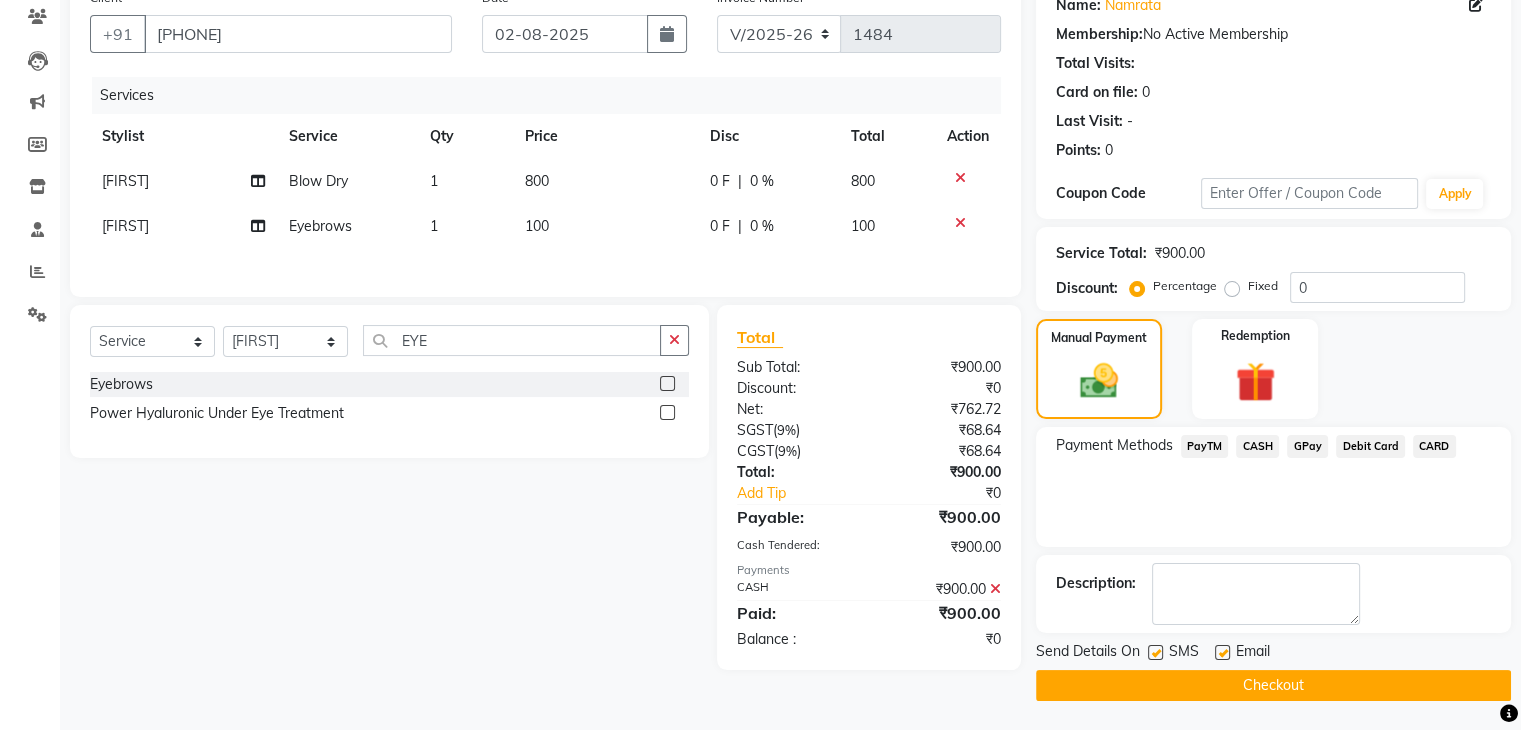 click on "Checkout" 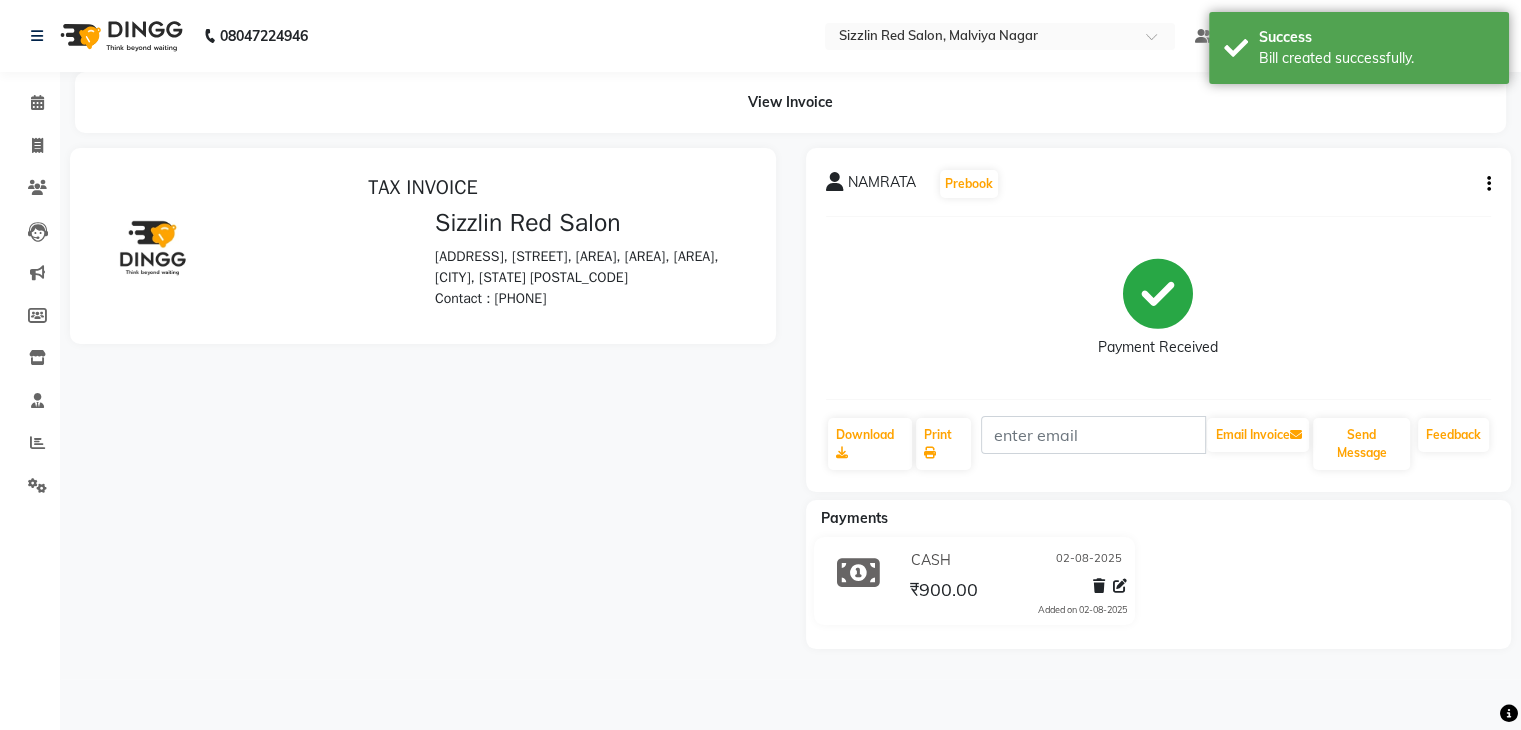 scroll, scrollTop: 0, scrollLeft: 0, axis: both 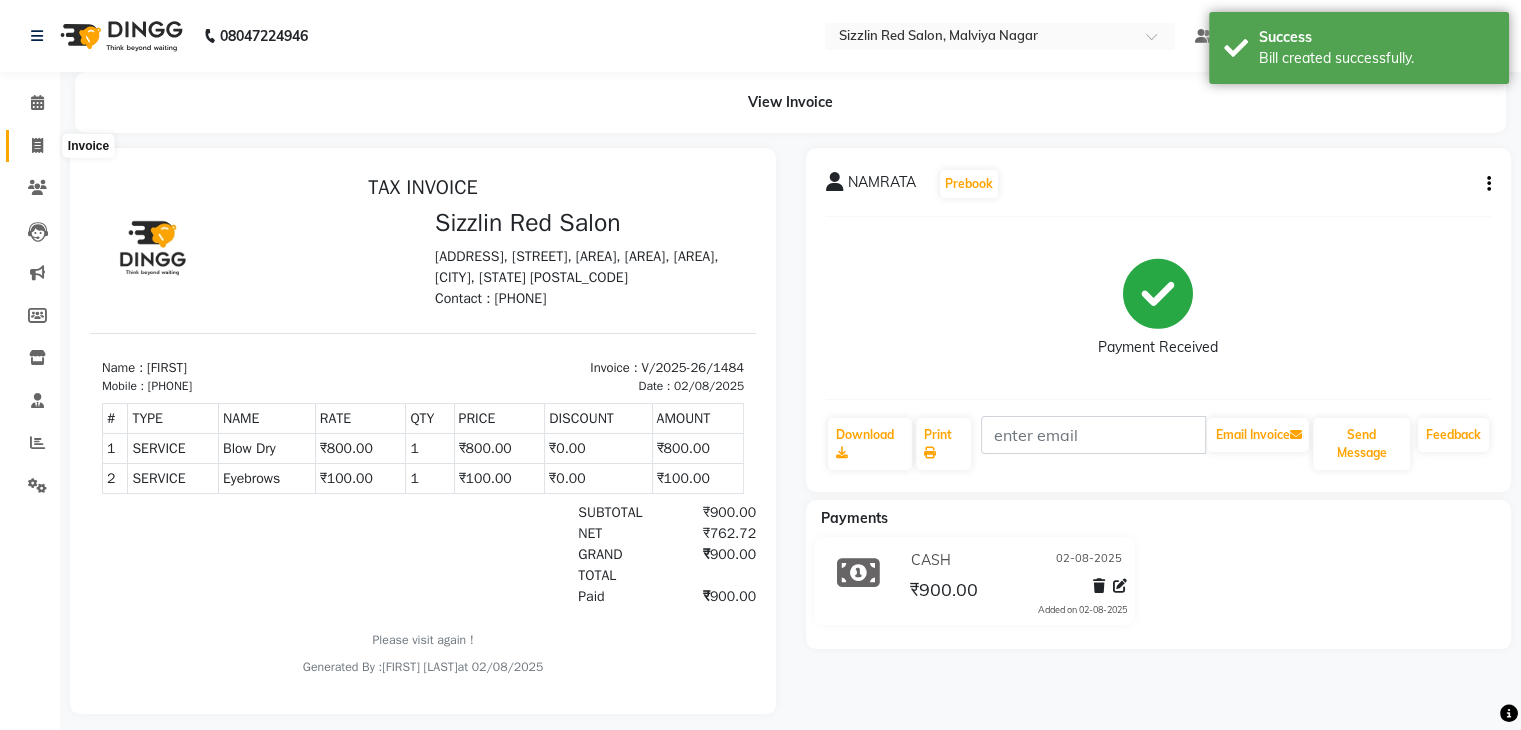 click 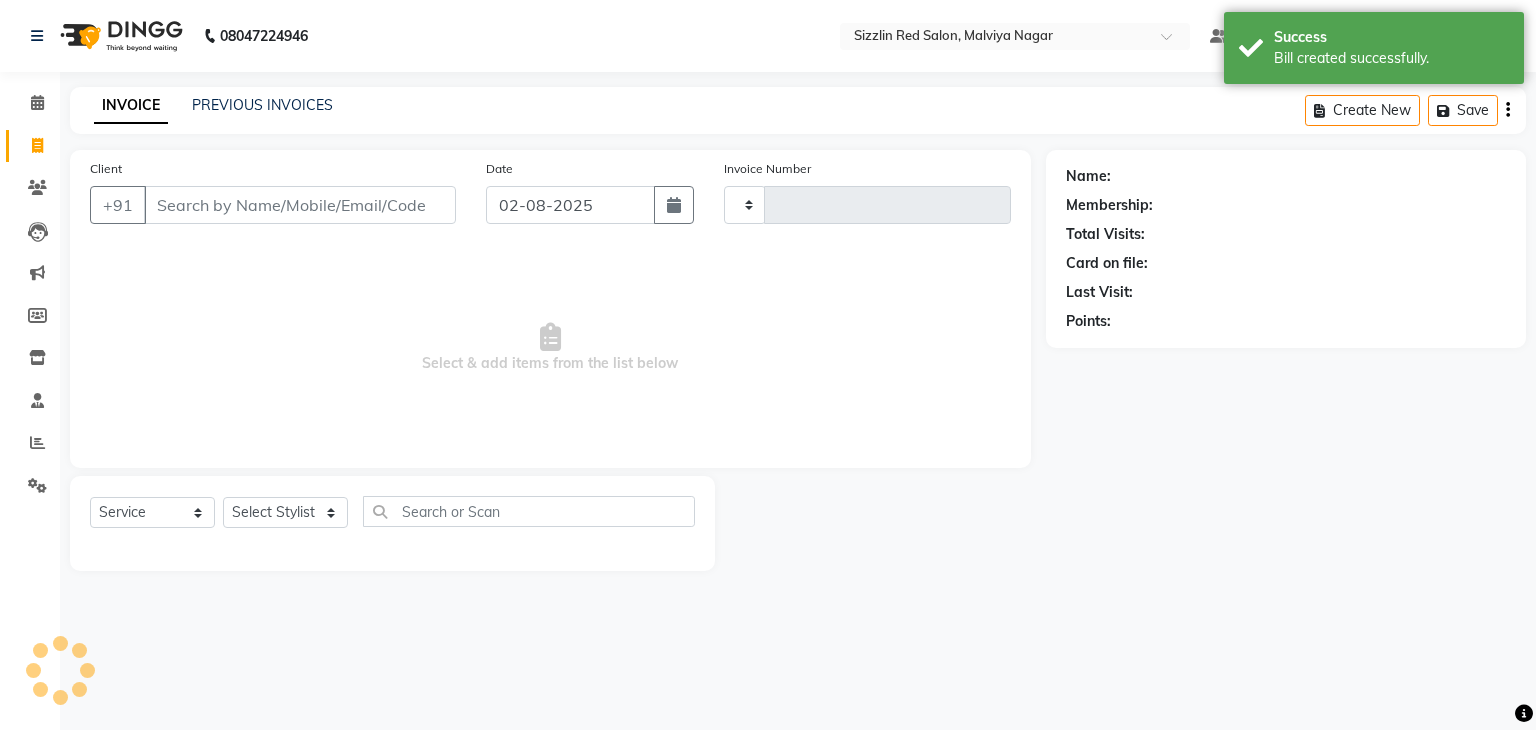 type on "1485" 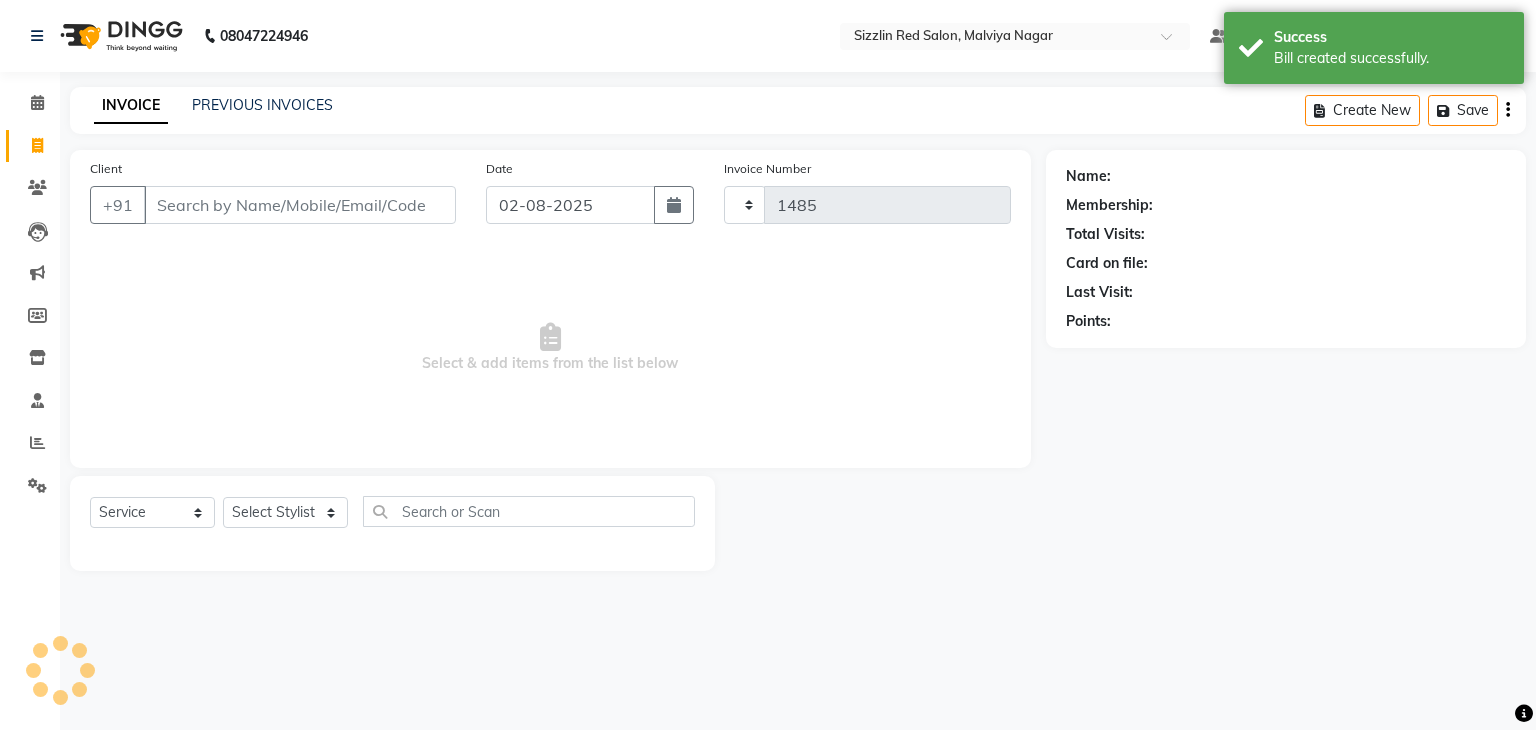 select on "7534" 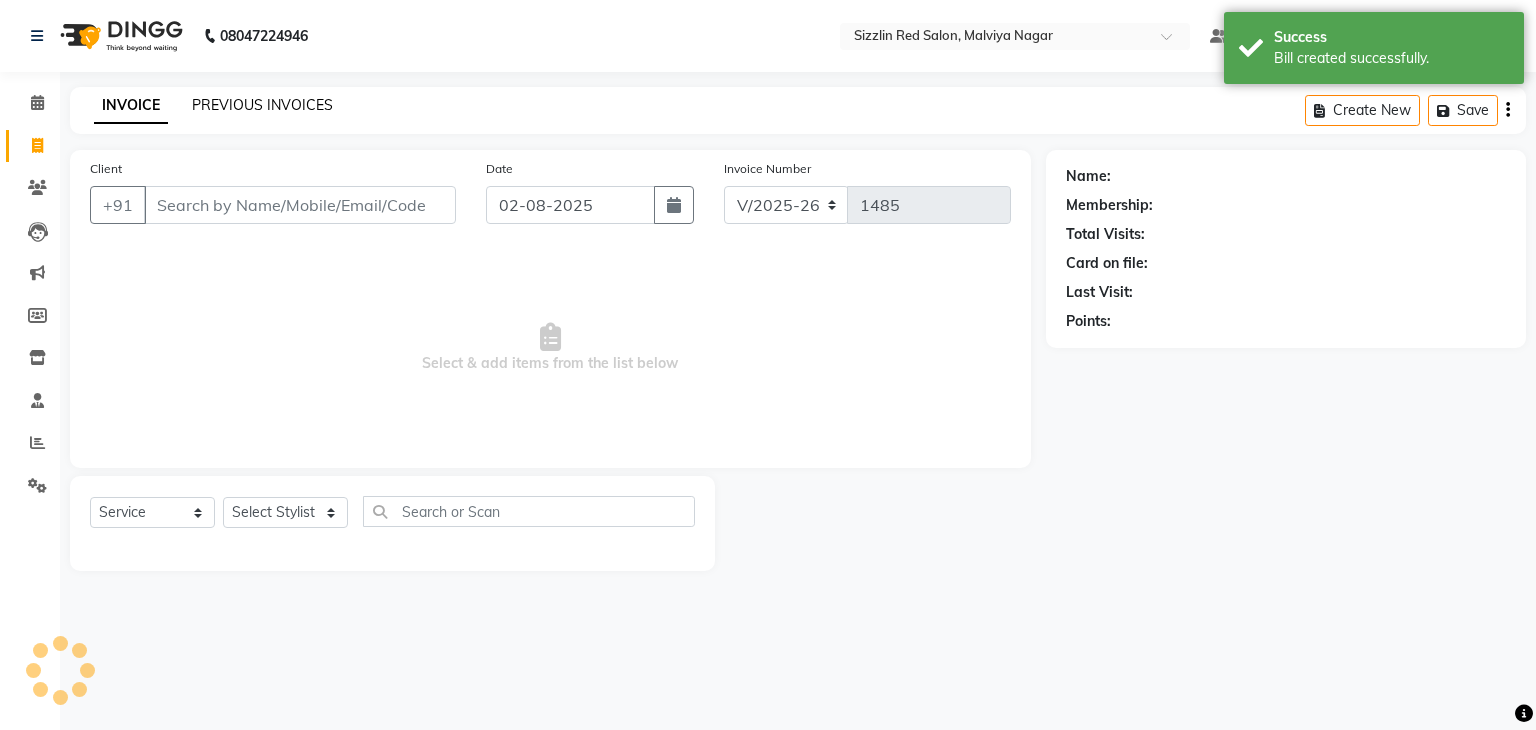 click on "PREVIOUS INVOICES" 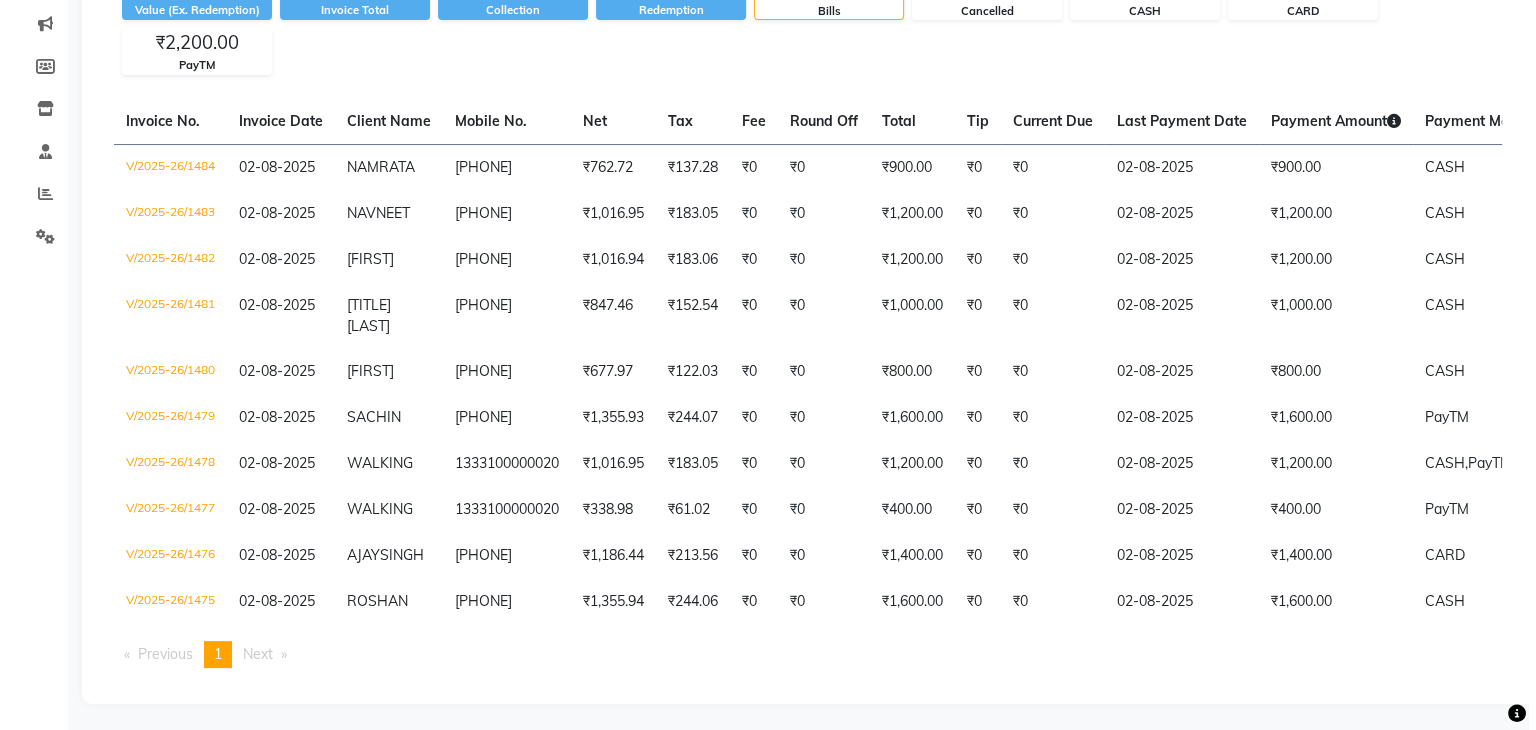 scroll, scrollTop: 0, scrollLeft: 0, axis: both 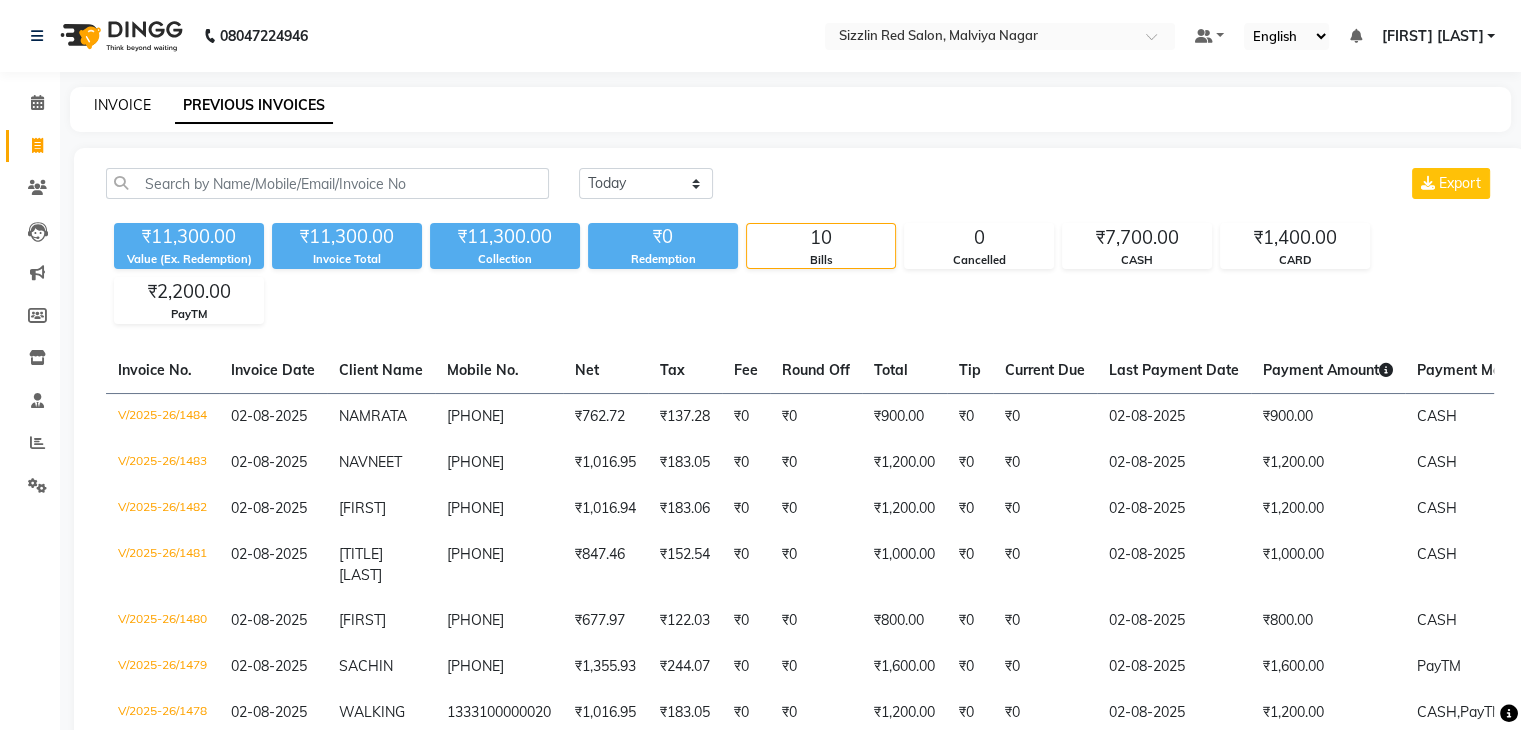 click on "INVOICE" 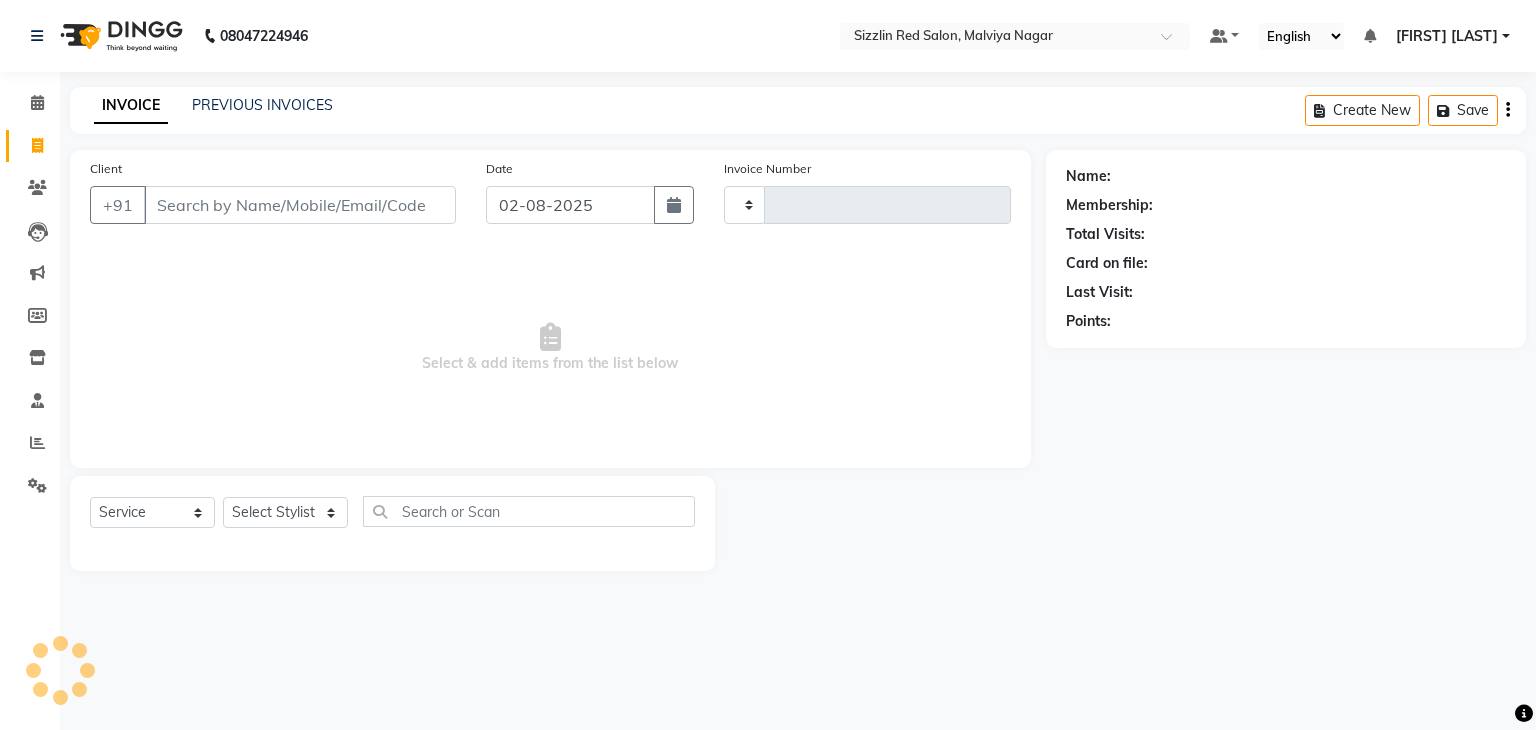 type on "1485" 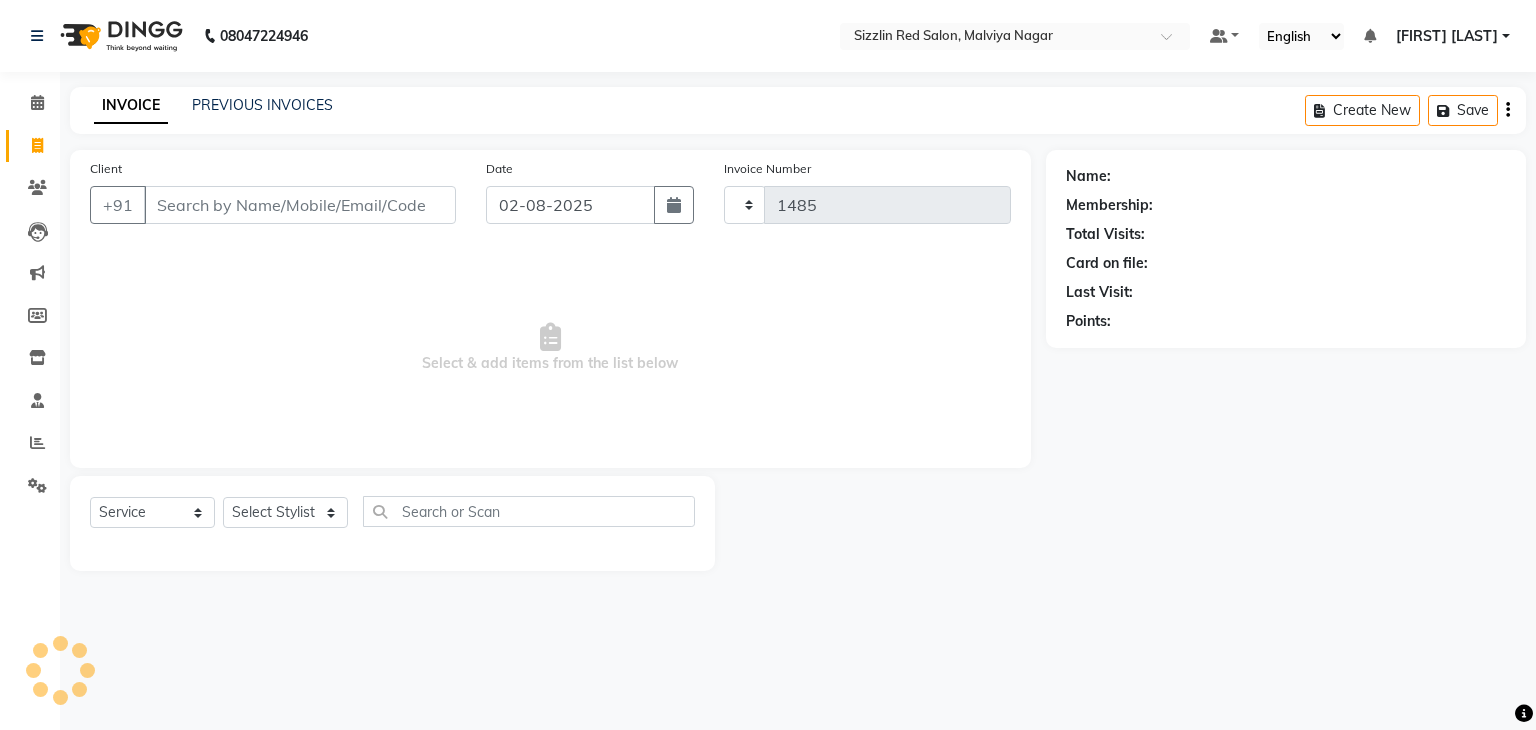select on "7534" 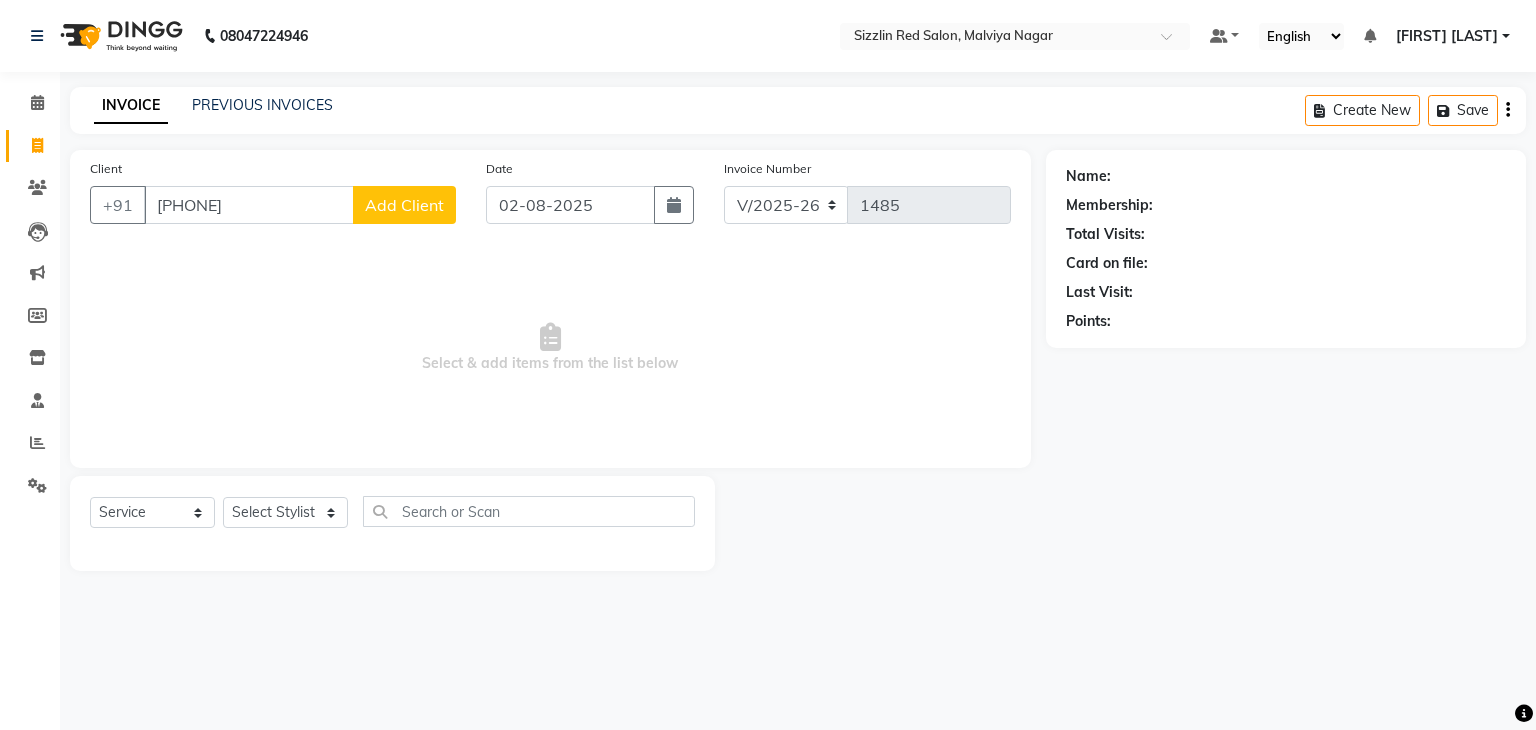 type on "[PHONE]" 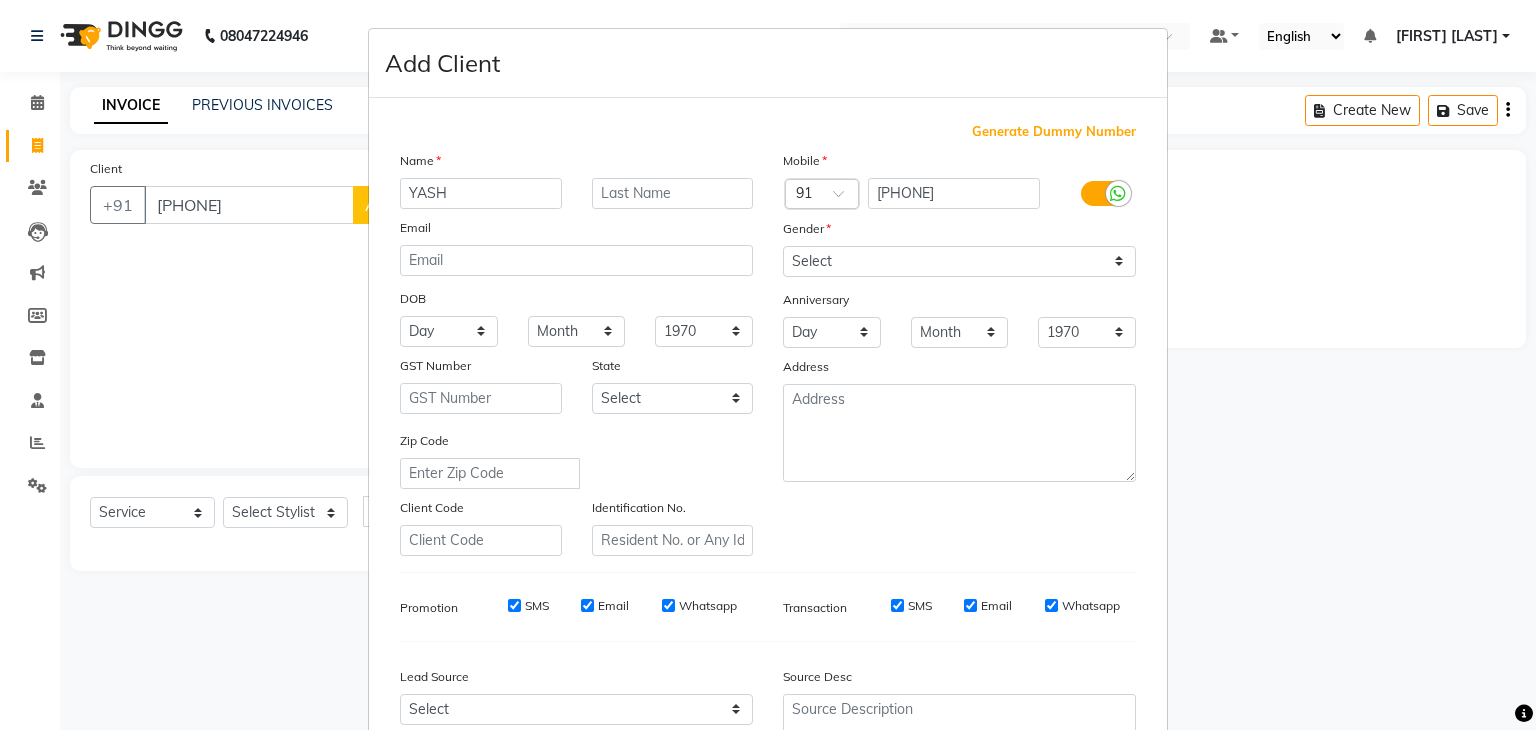 type on "YASH" 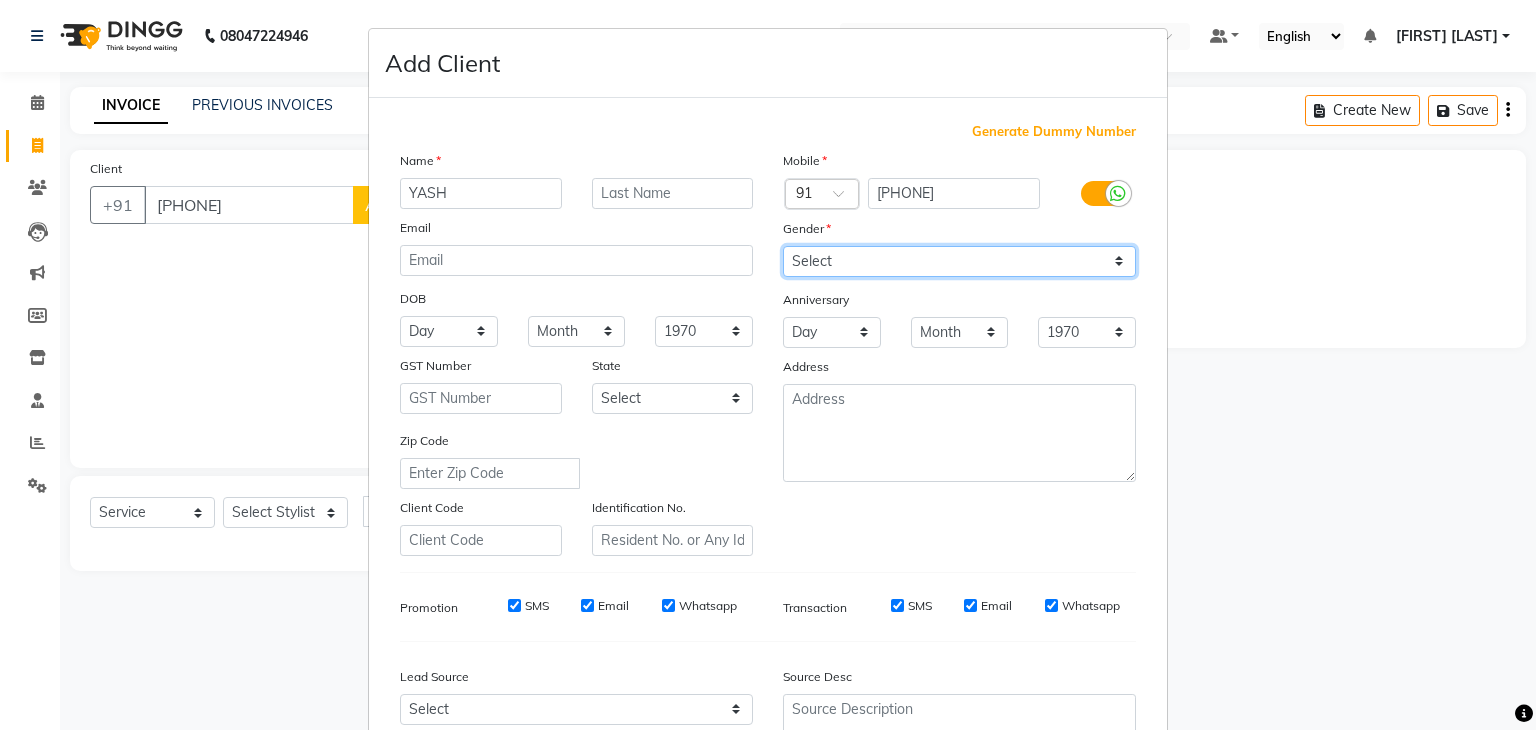 click on "Select Male Female Other Prefer Not To Say" at bounding box center (959, 261) 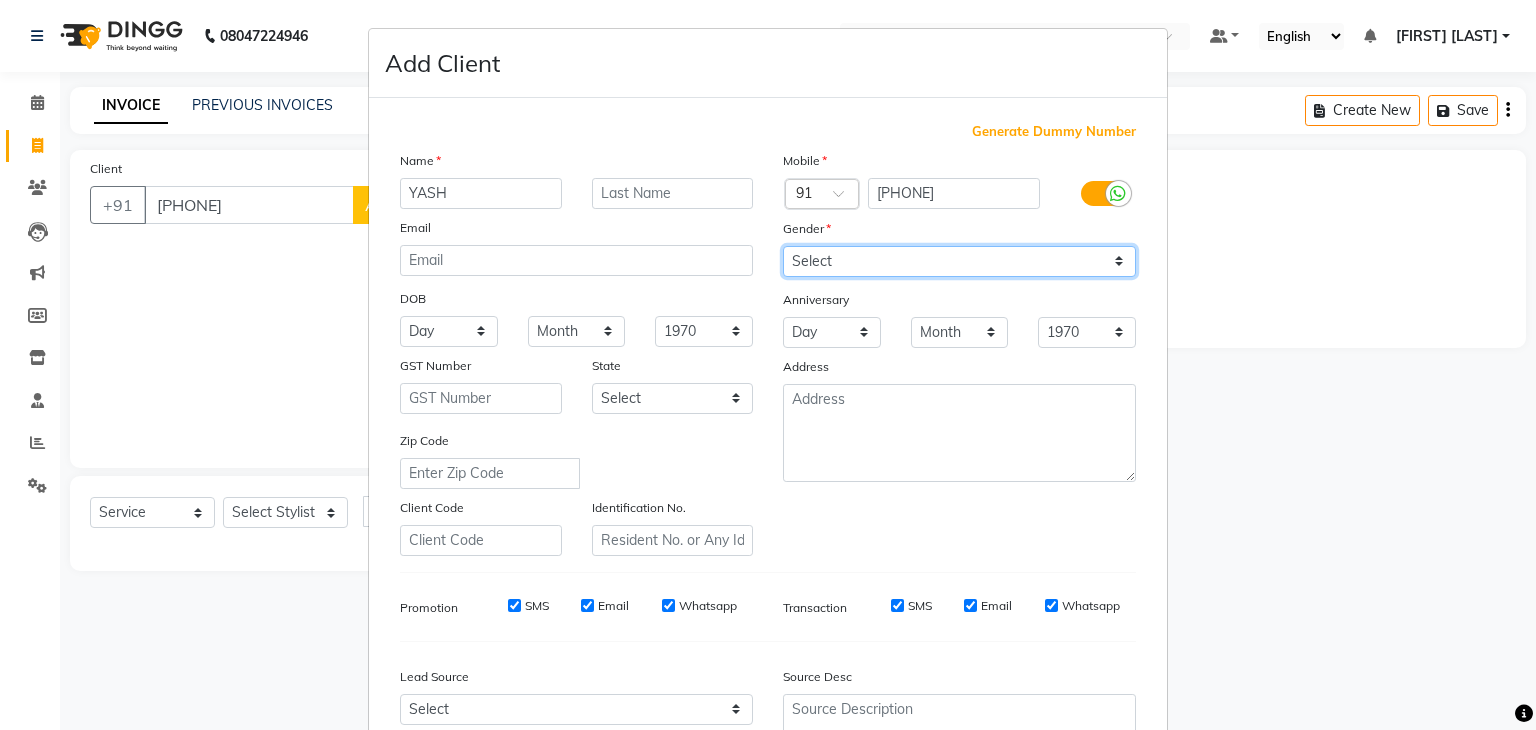 select on "male" 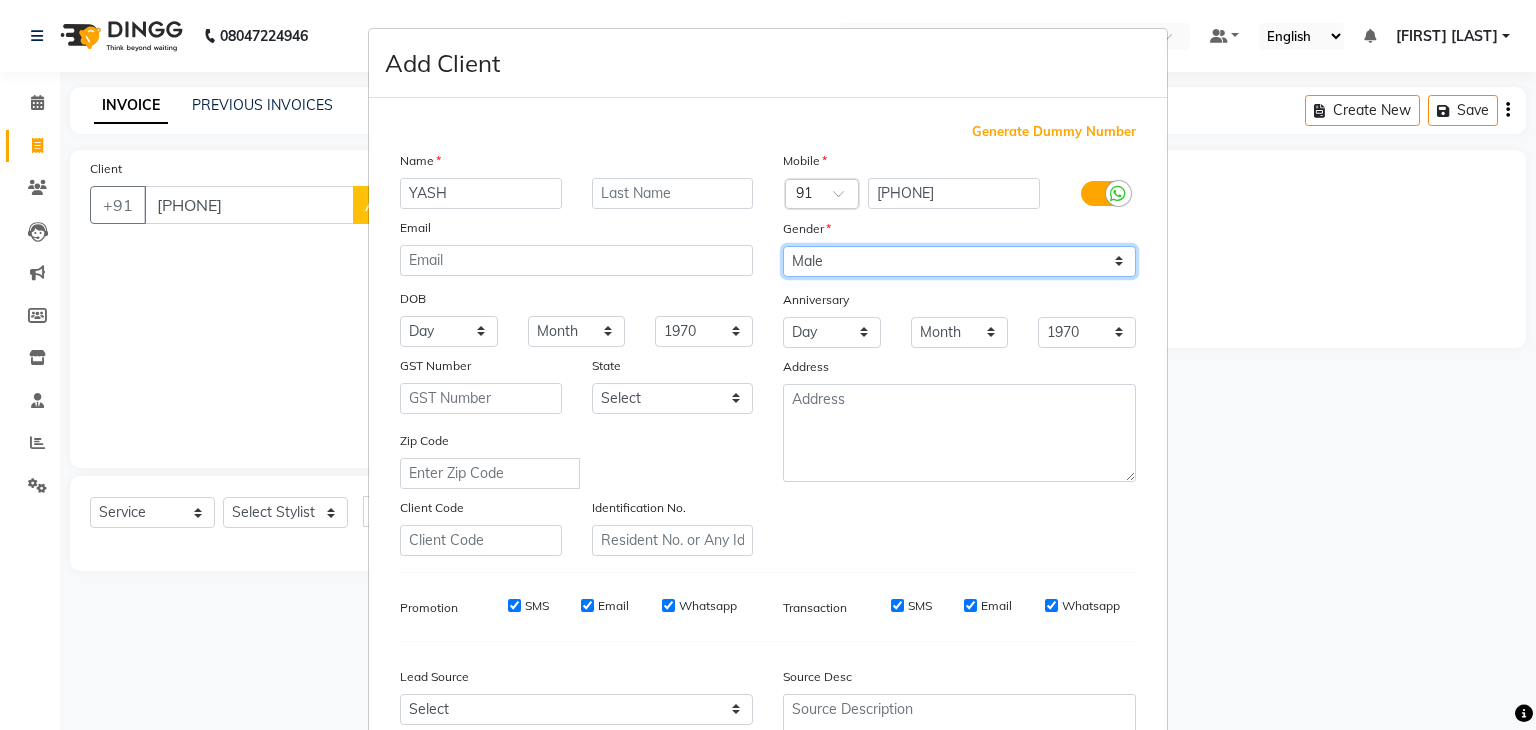 click on "Select Male Female Other Prefer Not To Say" at bounding box center [959, 261] 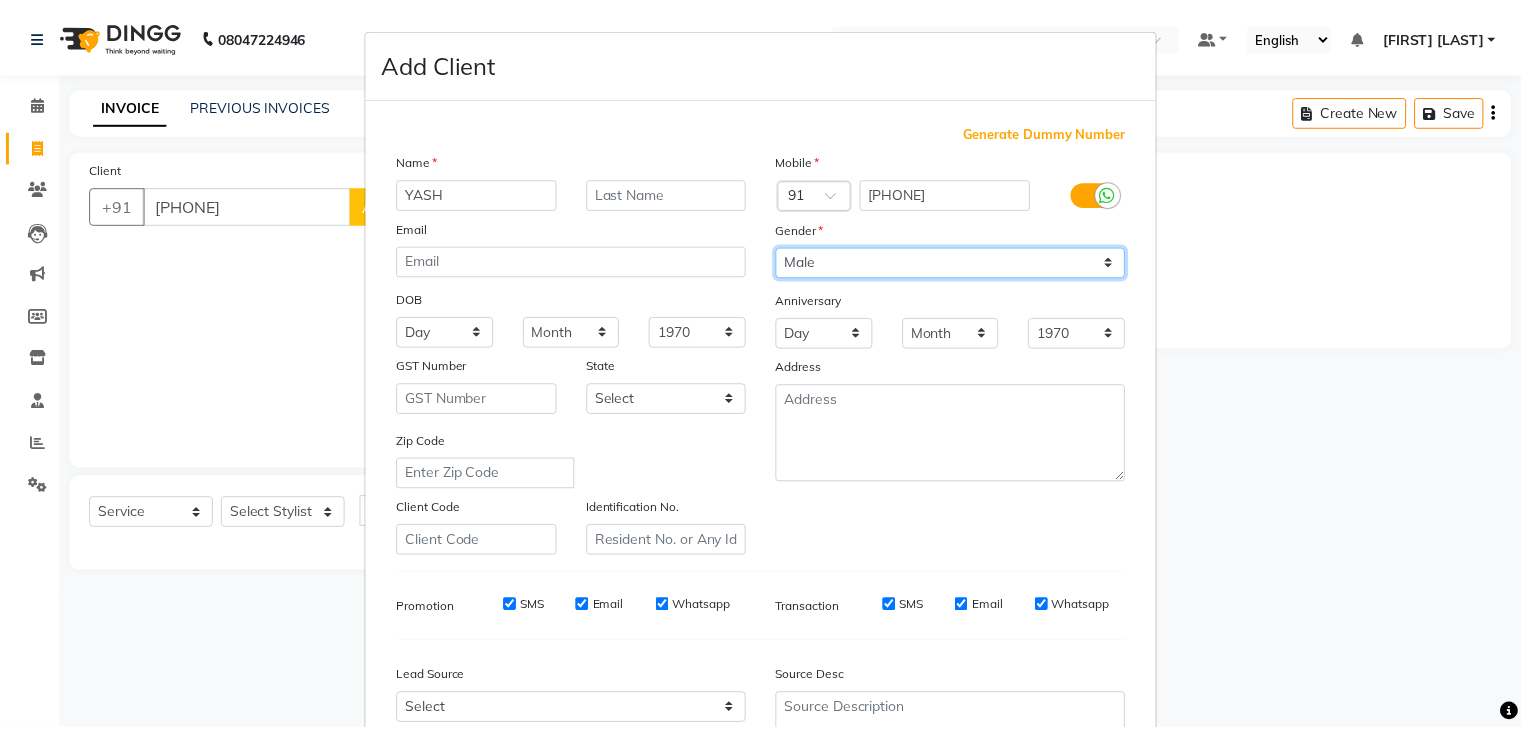 scroll, scrollTop: 203, scrollLeft: 0, axis: vertical 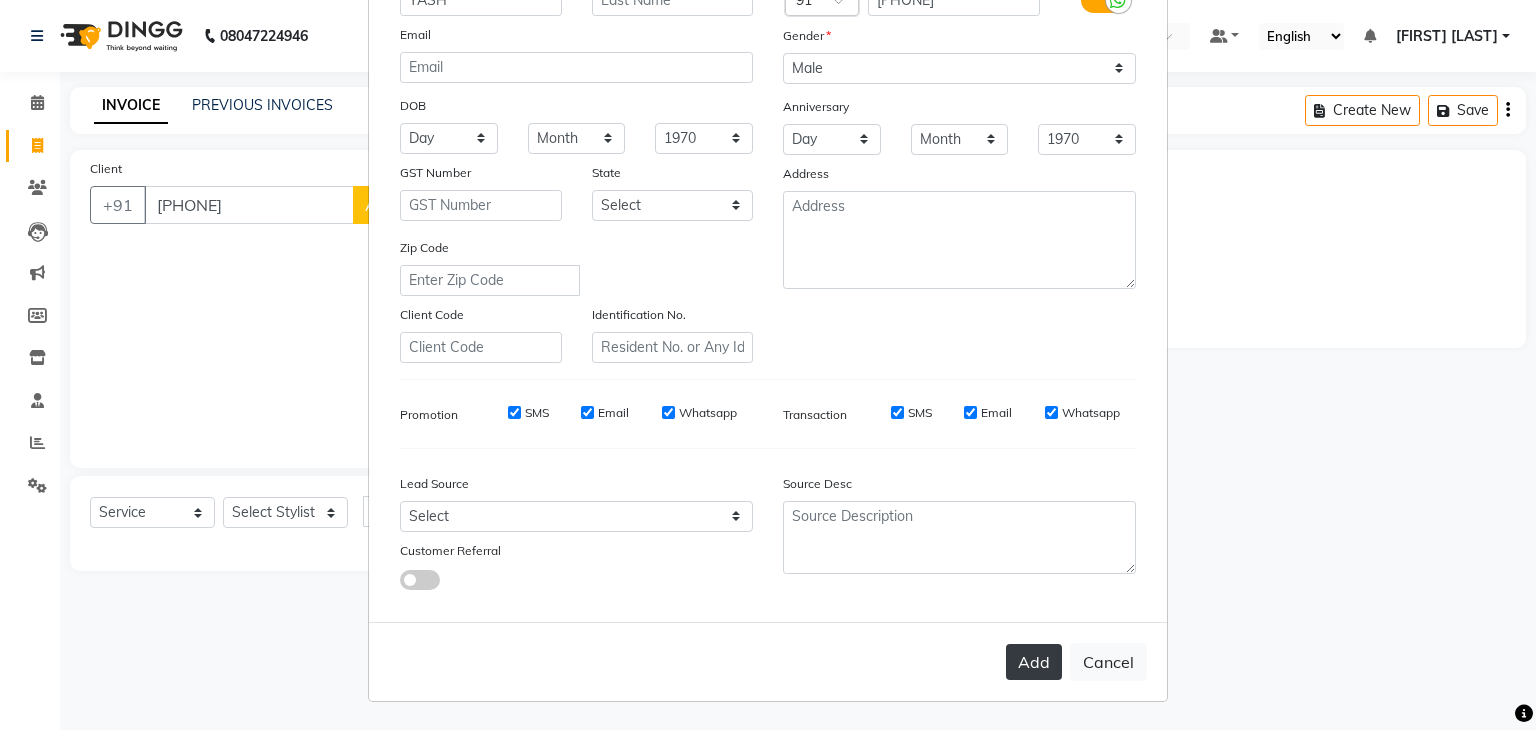 click on "Add" at bounding box center [1034, 662] 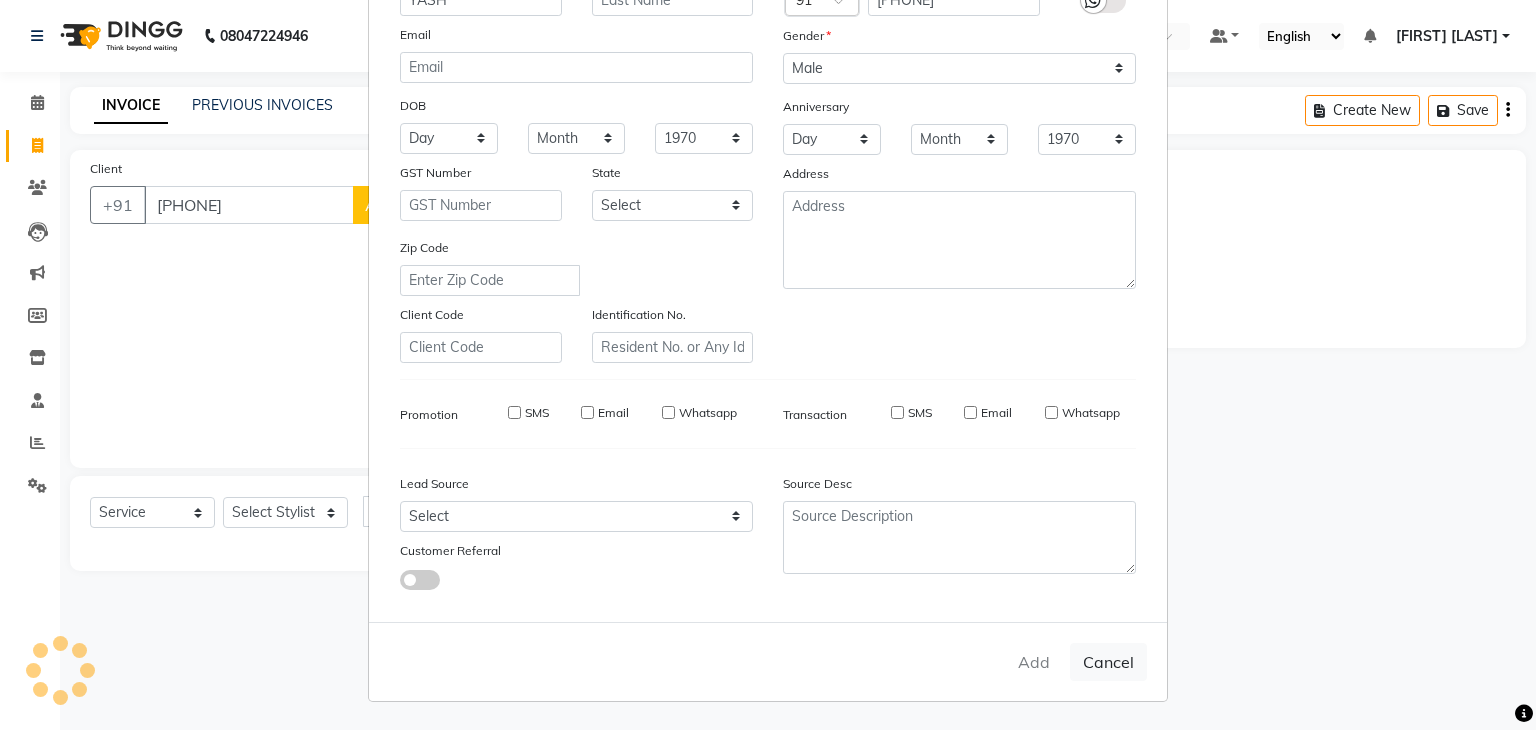type 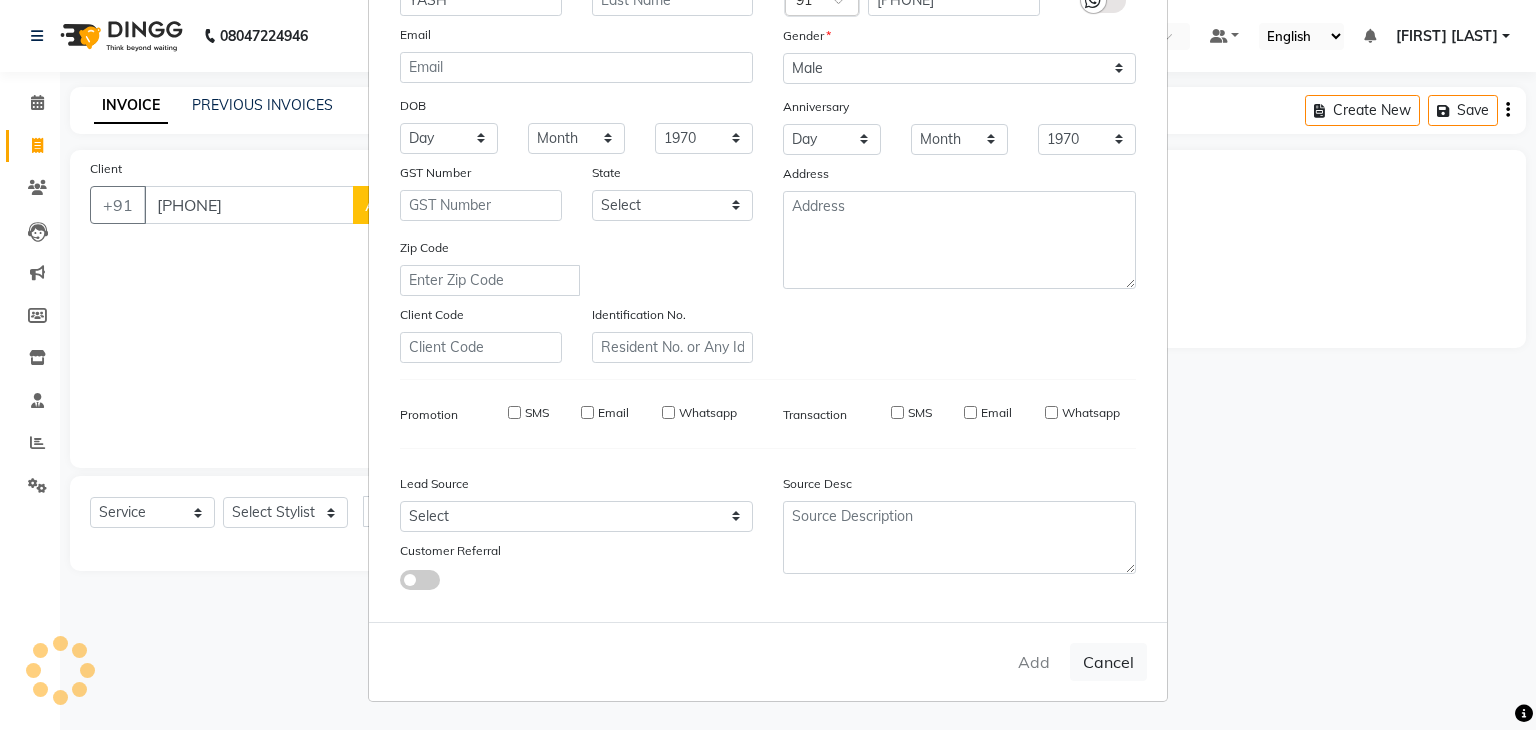 select 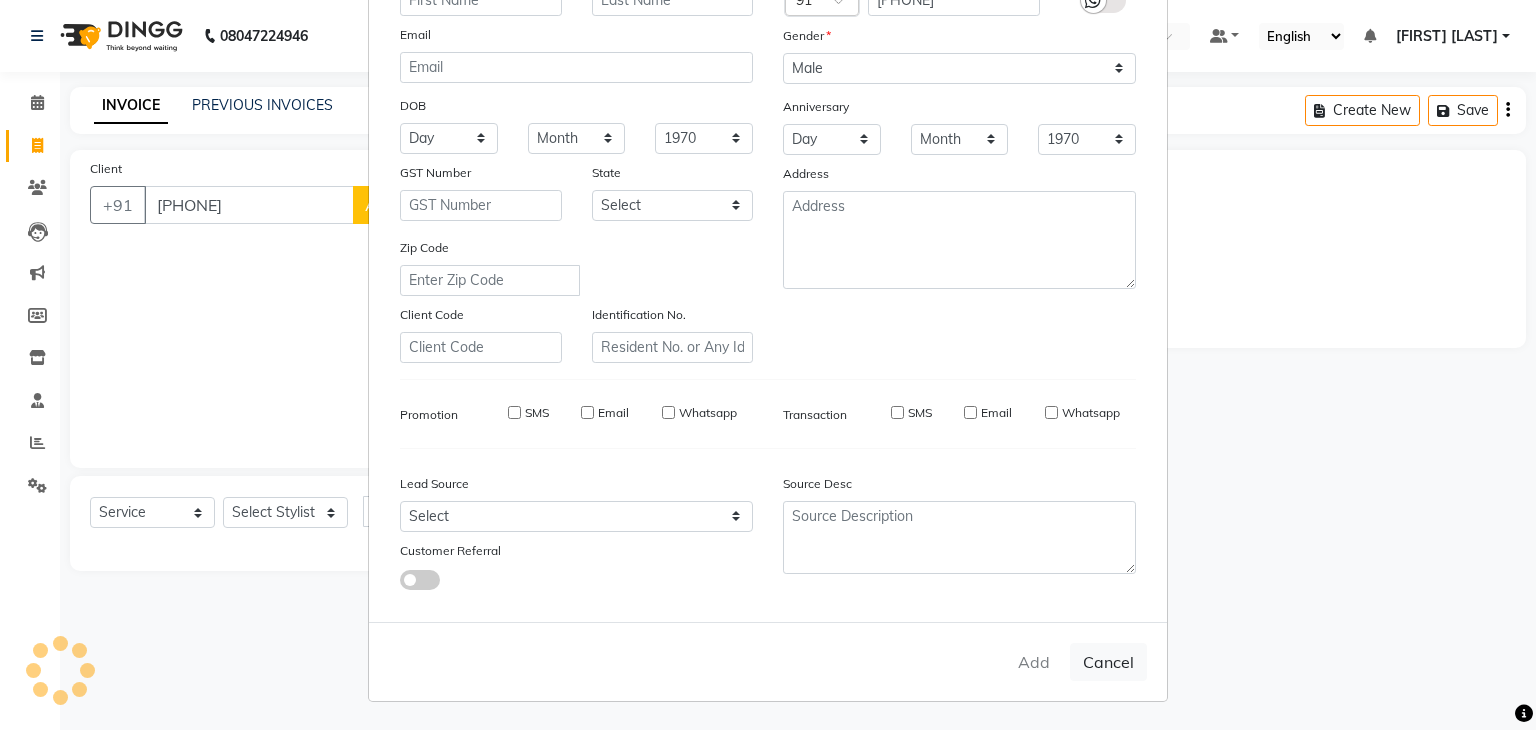 select 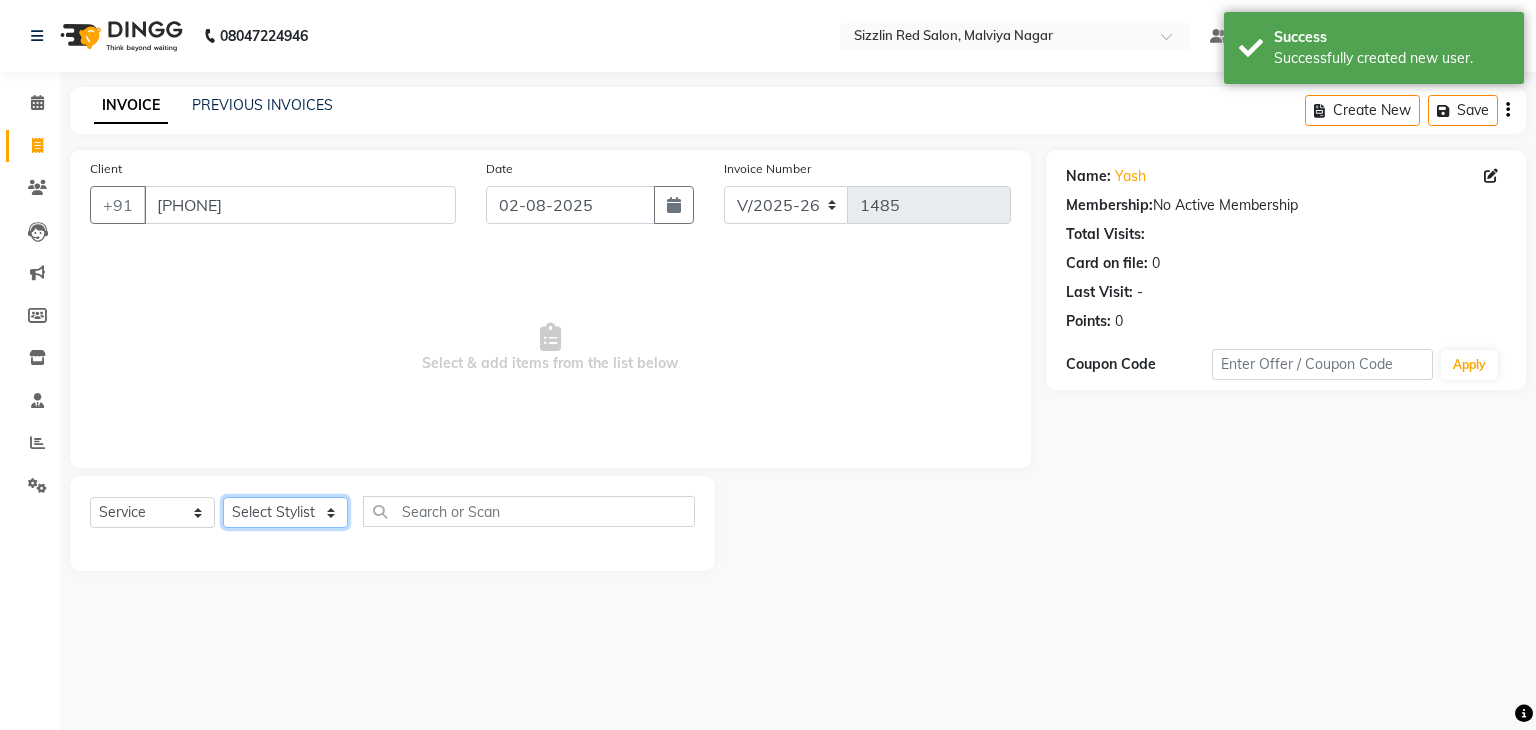 click on "Select Stylist Ajay HK 1 Ajay veer hk ALO Anjeeta Ankit BHASHA COUNTER Demetrious Lovepreet Mohit Mohit Vyas OM  Rohit SALMAN Sharda Shekhu Simran Sukh Swarang Toka Zen CUT" 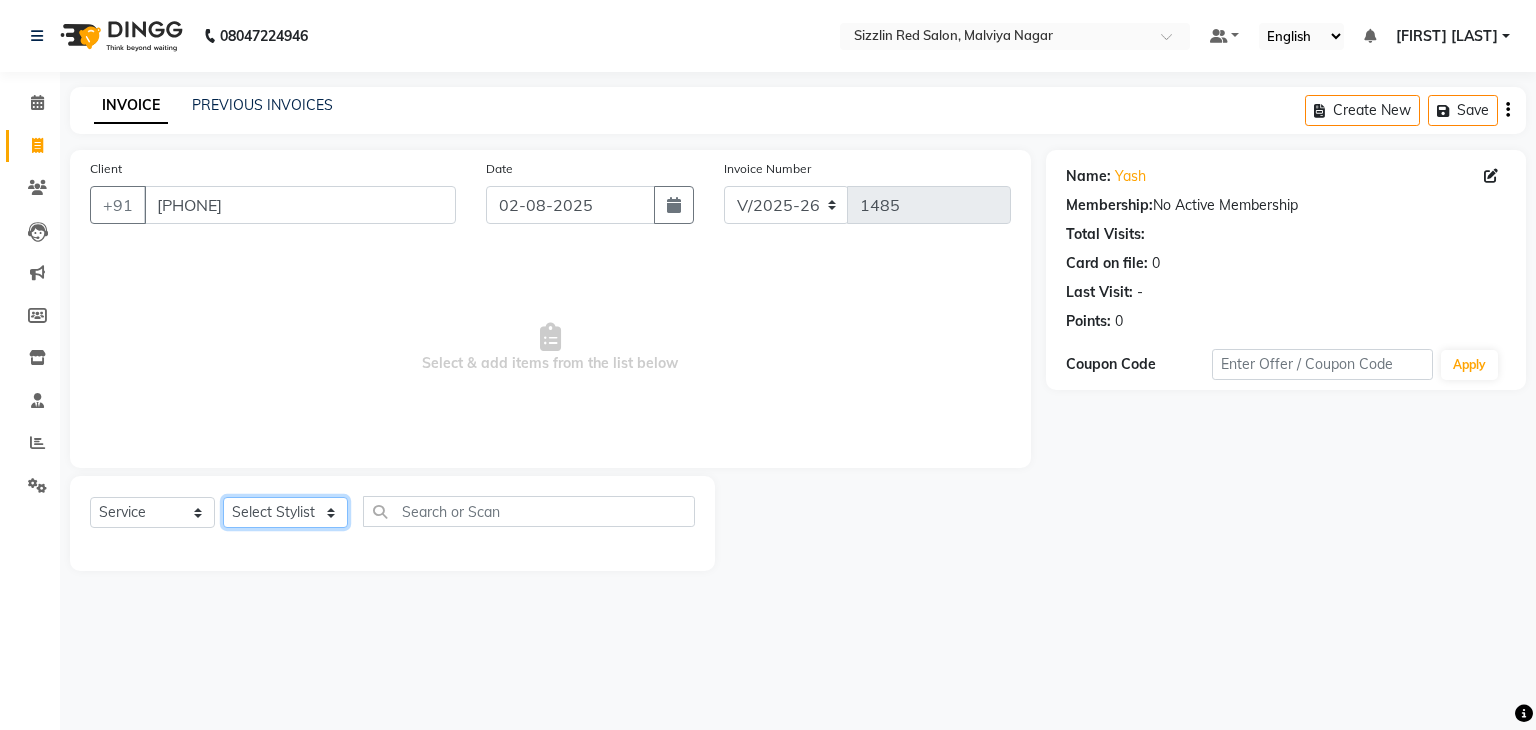 select on "[PHONE]" 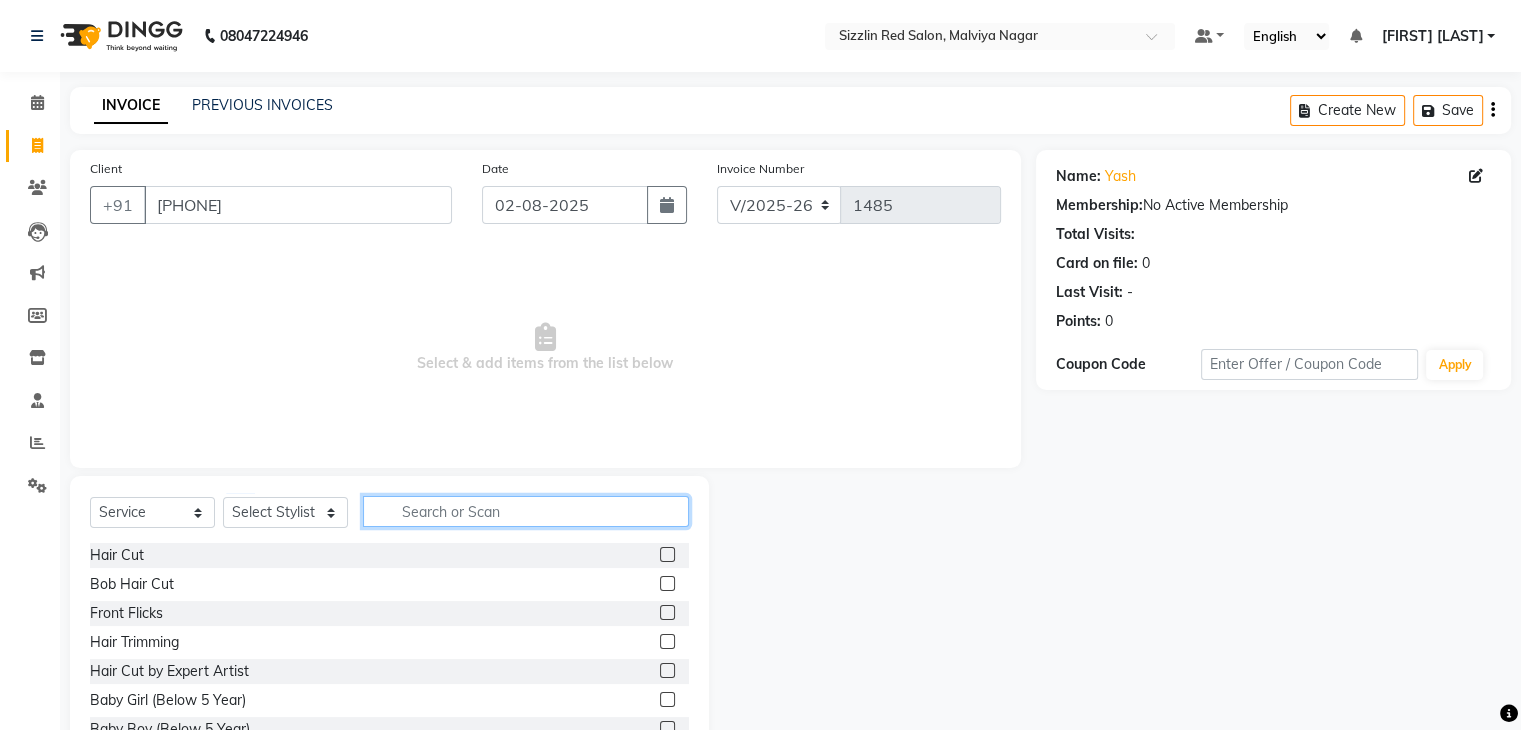 click 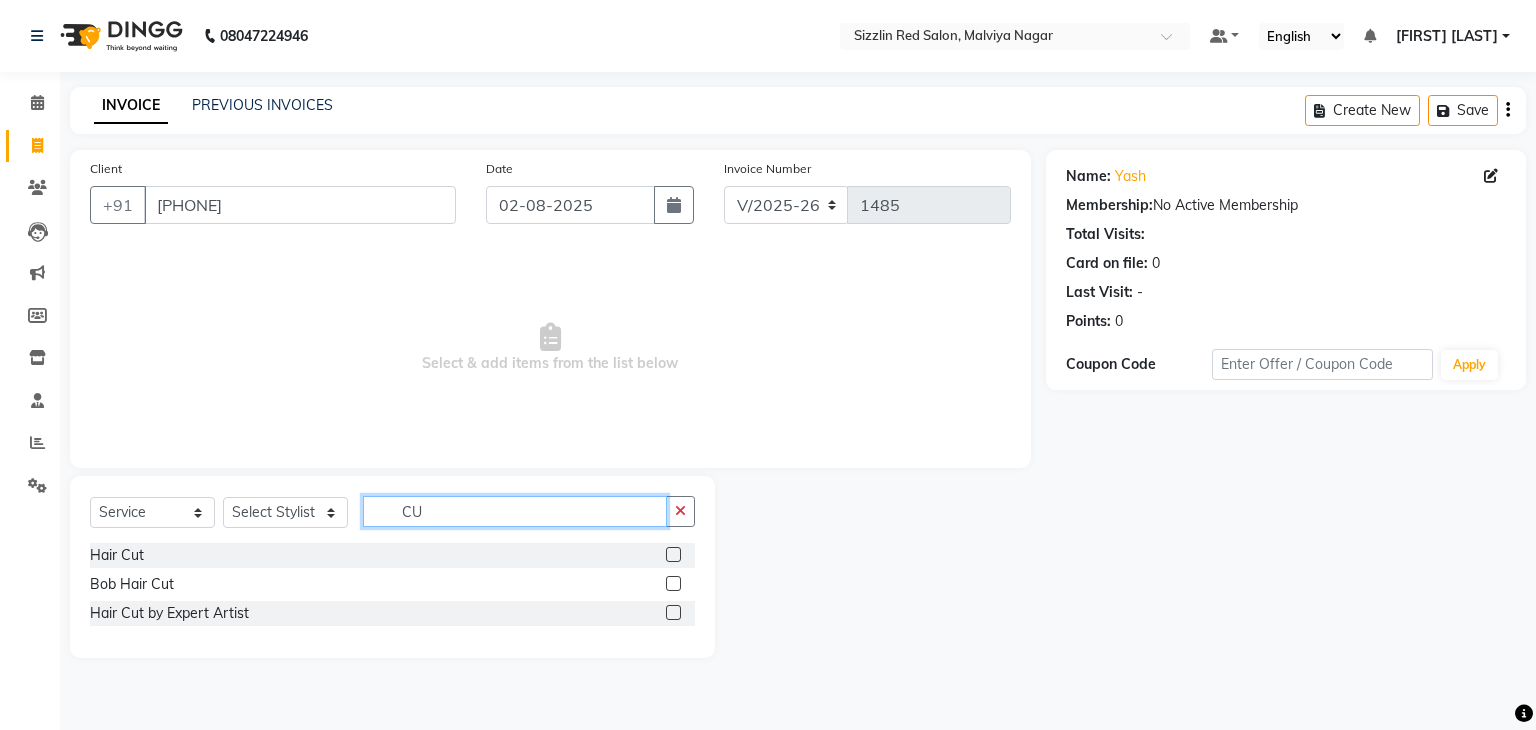 type on "C" 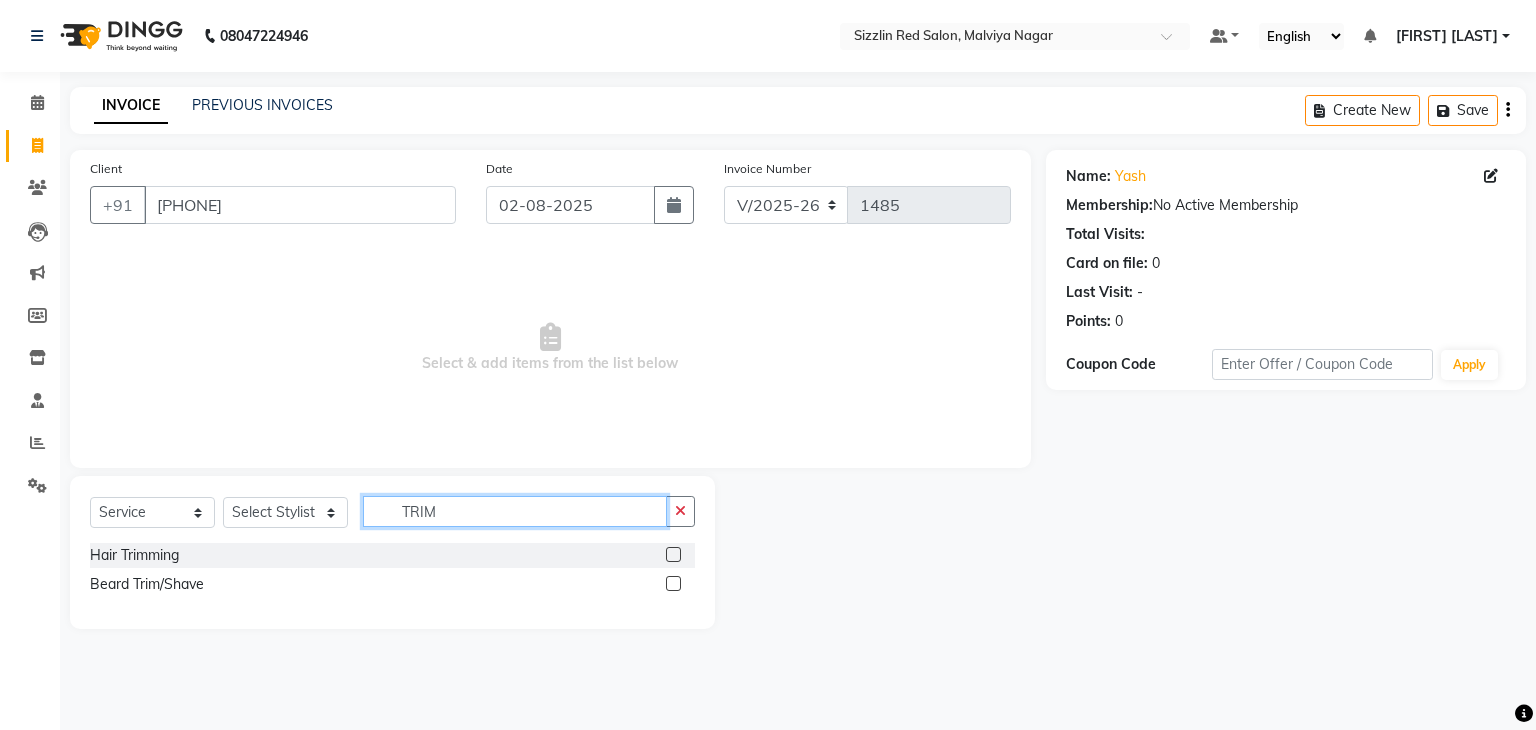 type on "TRIM" 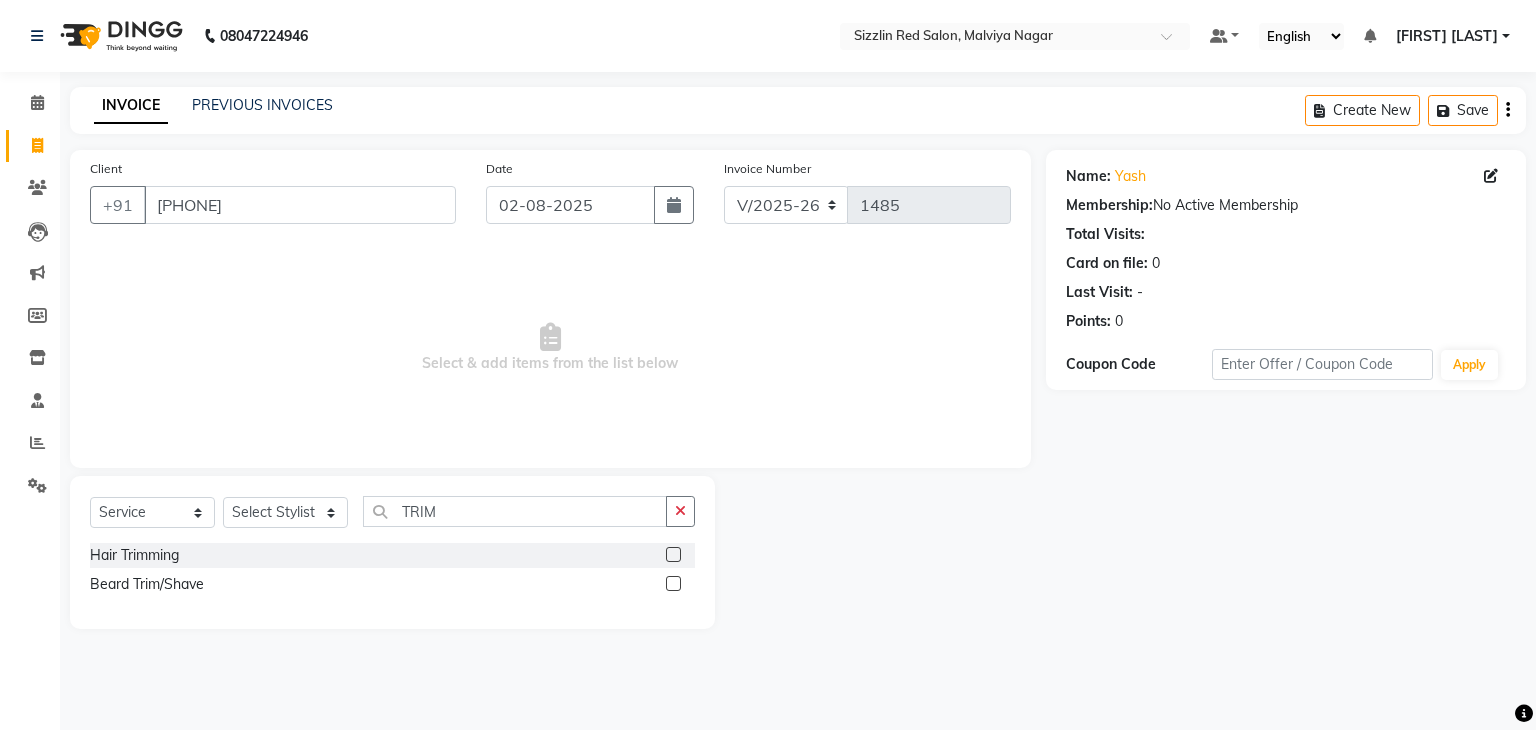 click 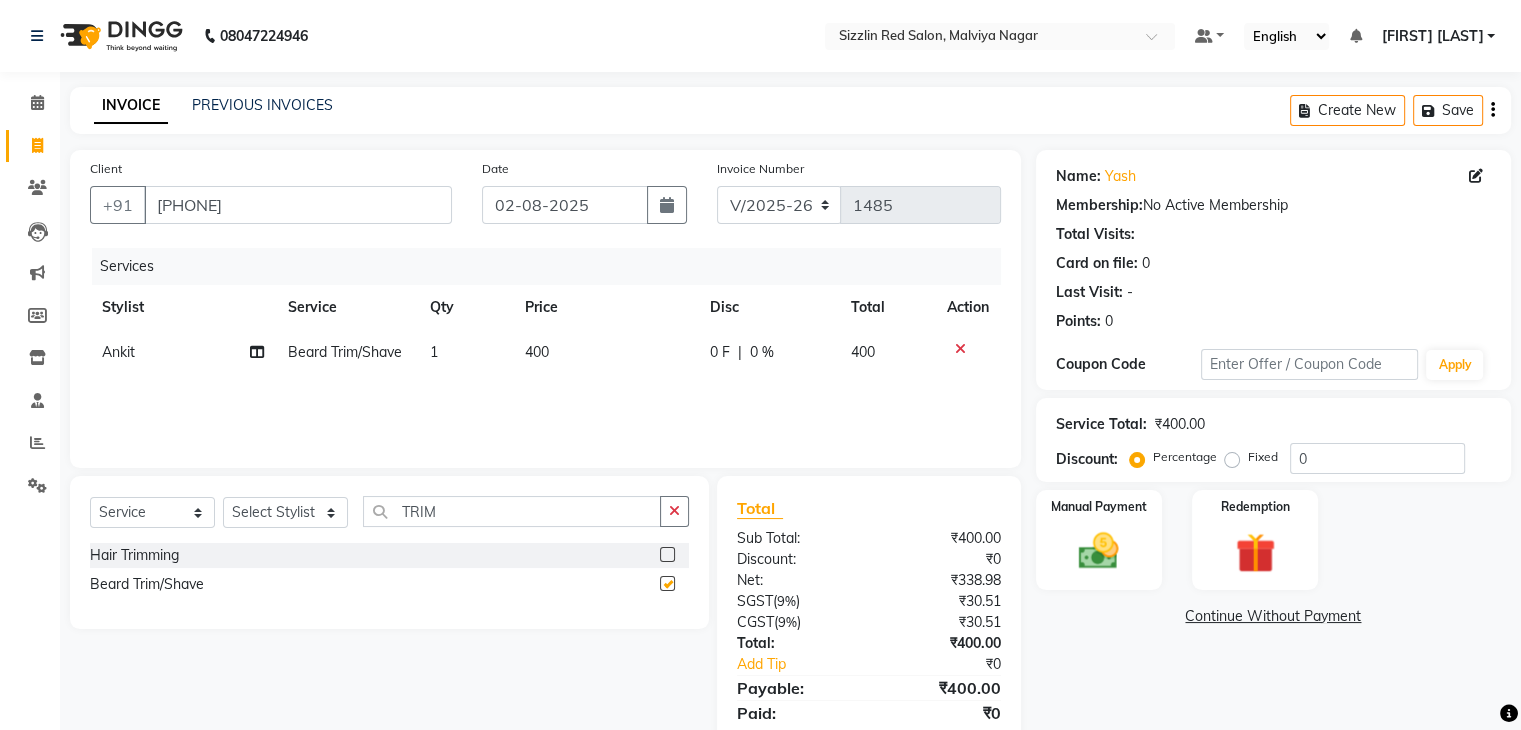 checkbox on "false" 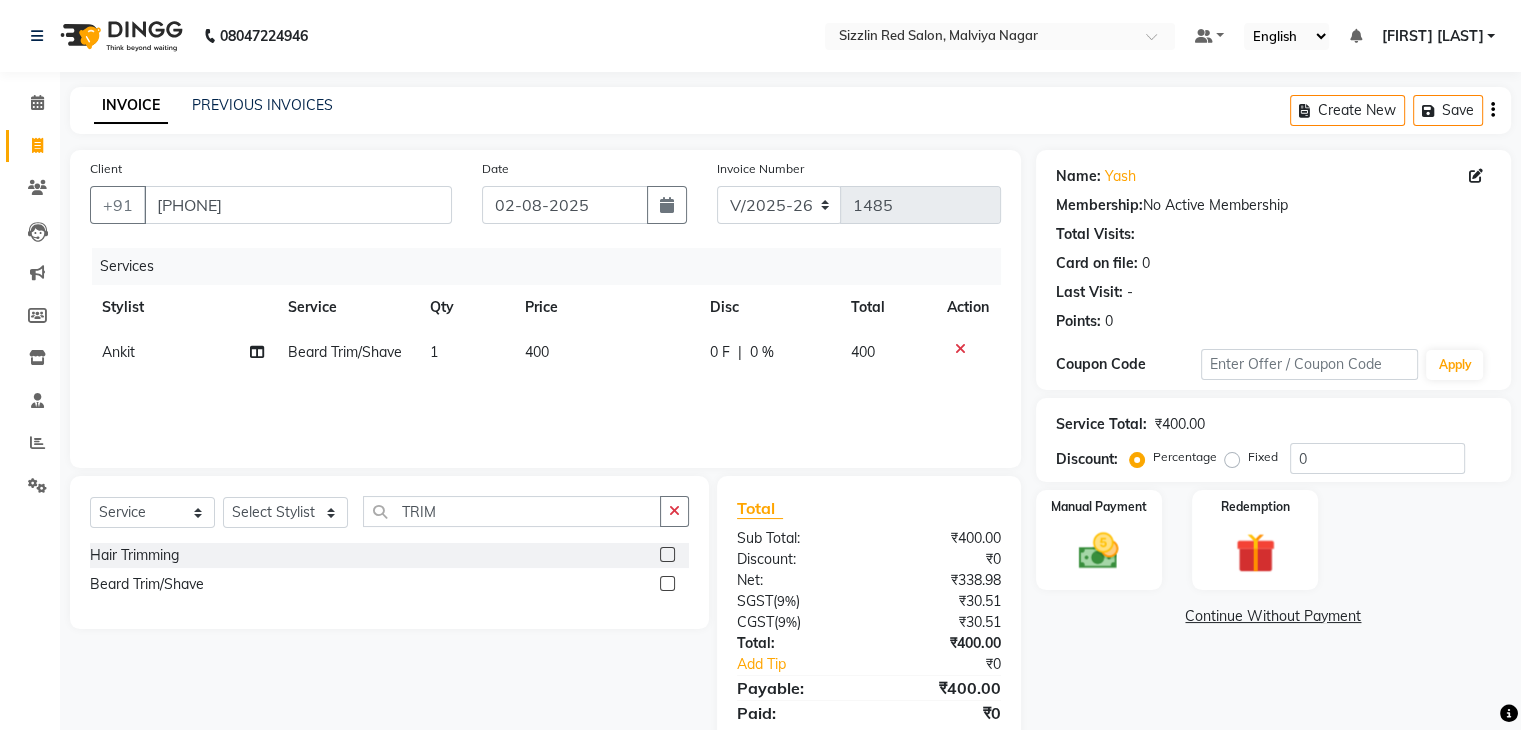 scroll, scrollTop: 71, scrollLeft: 0, axis: vertical 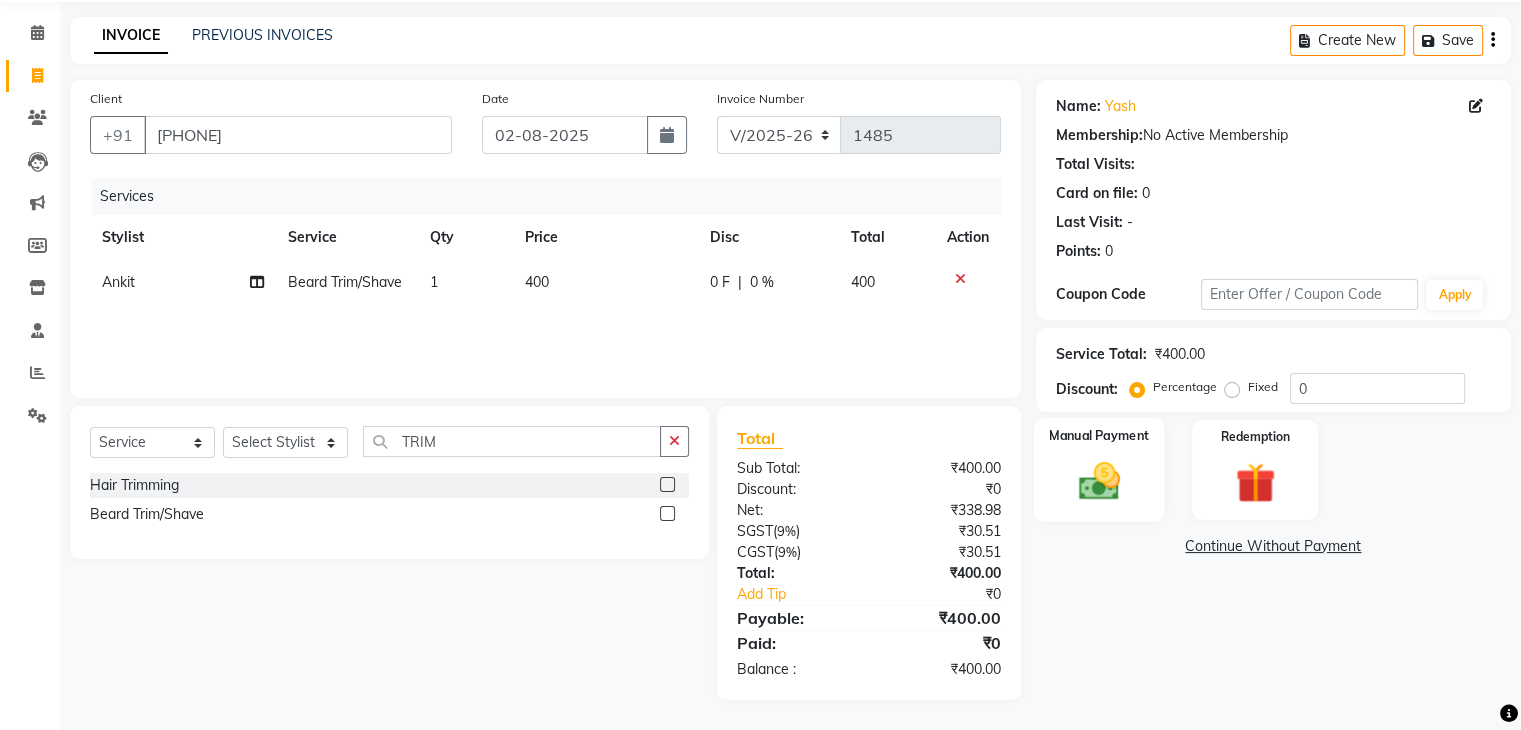 click 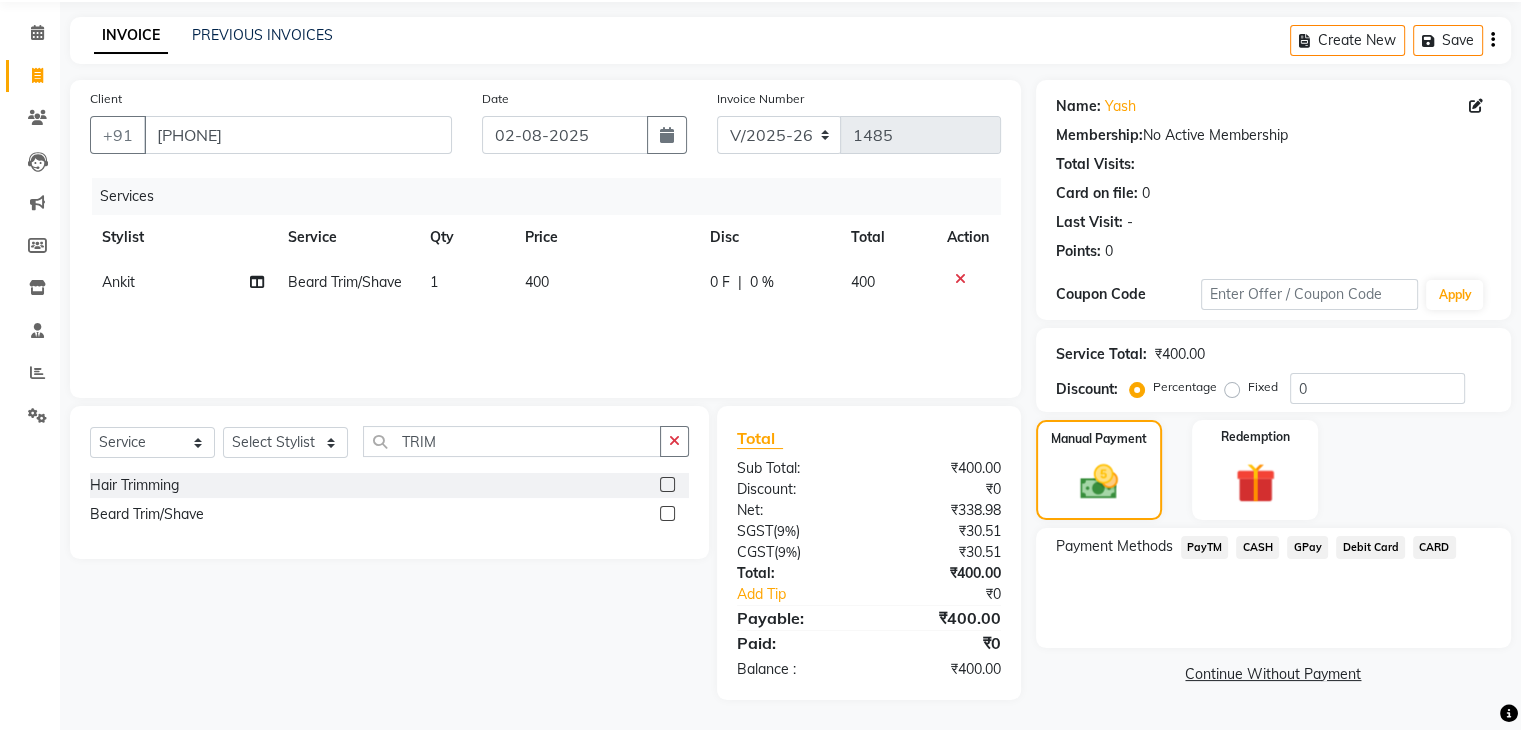 click on "CASH" 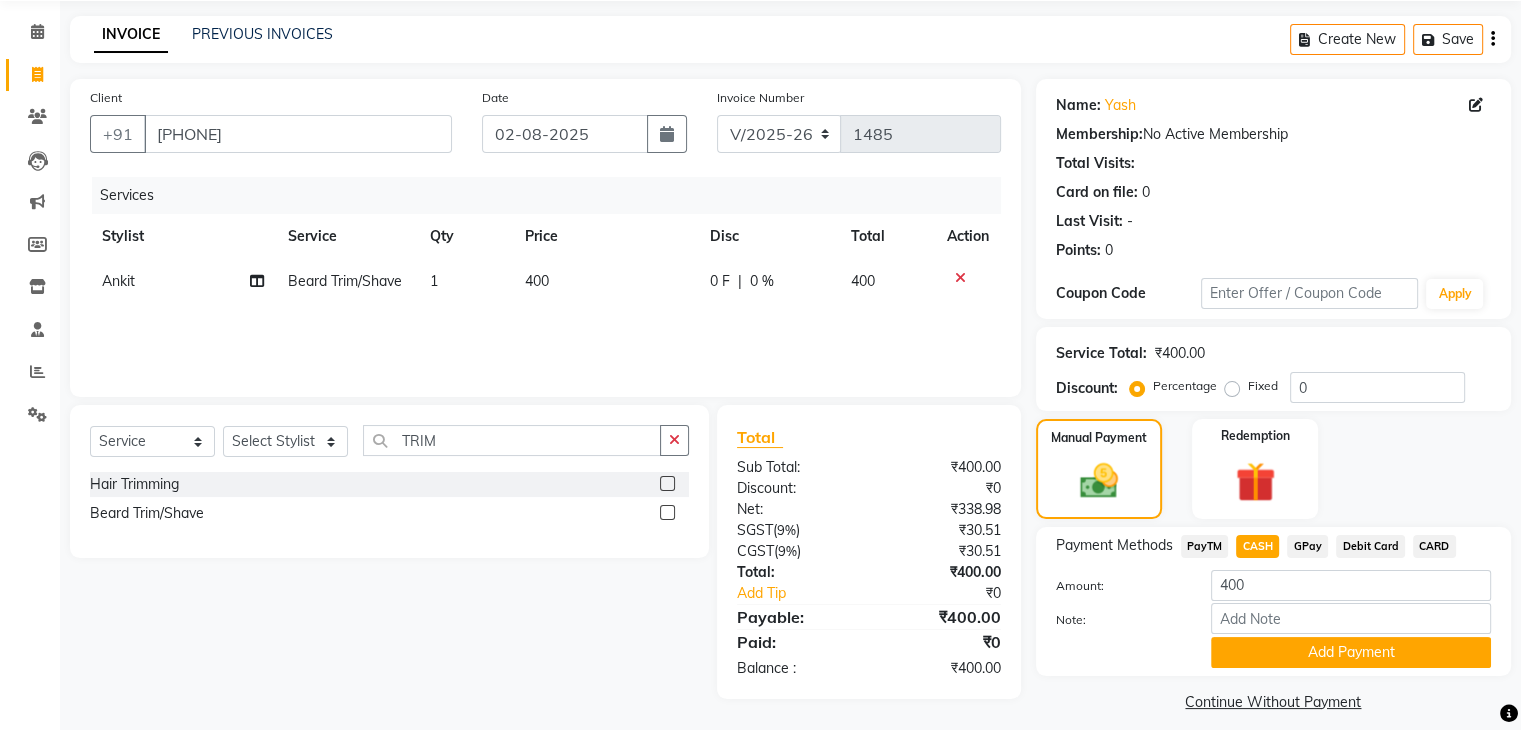 scroll, scrollTop: 89, scrollLeft: 0, axis: vertical 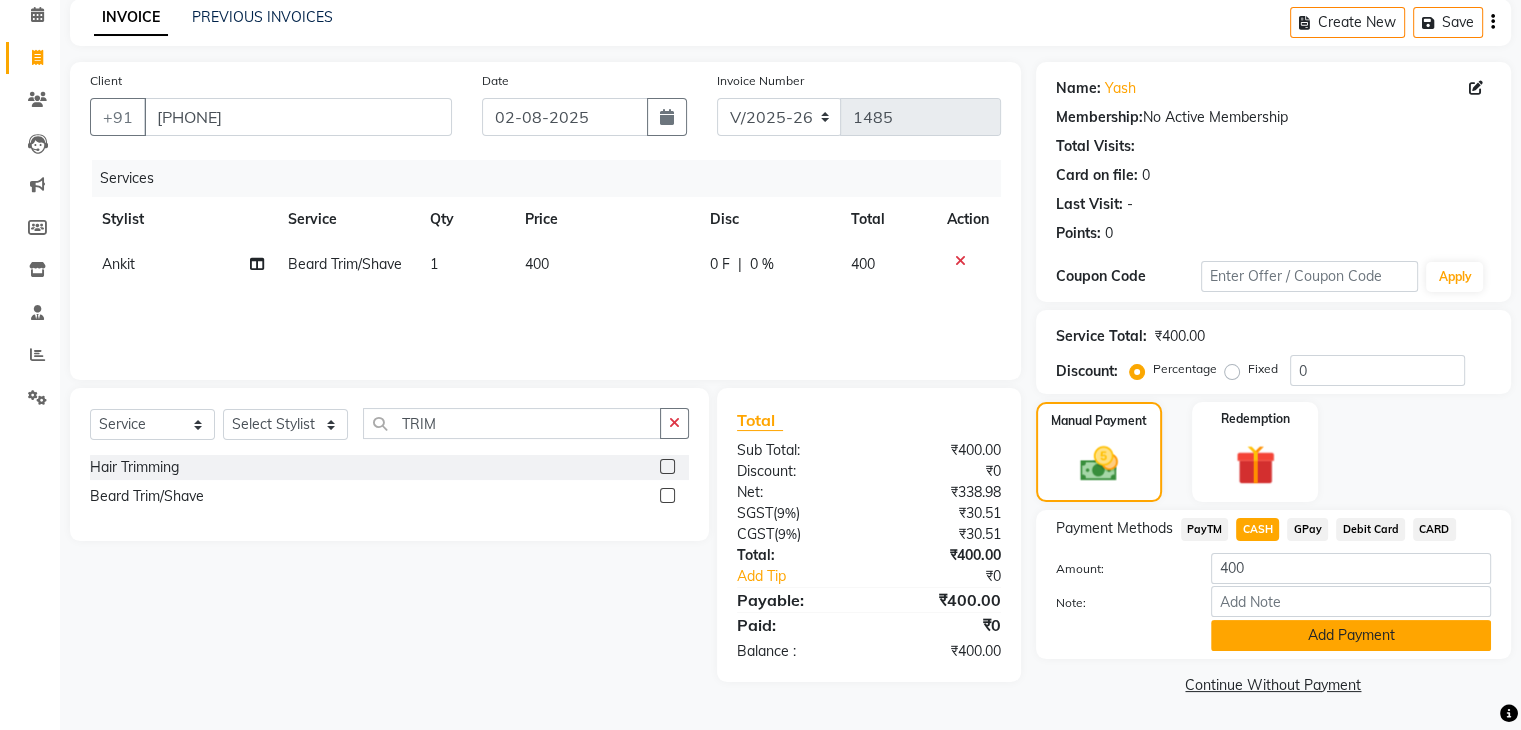 click on "Add Payment" 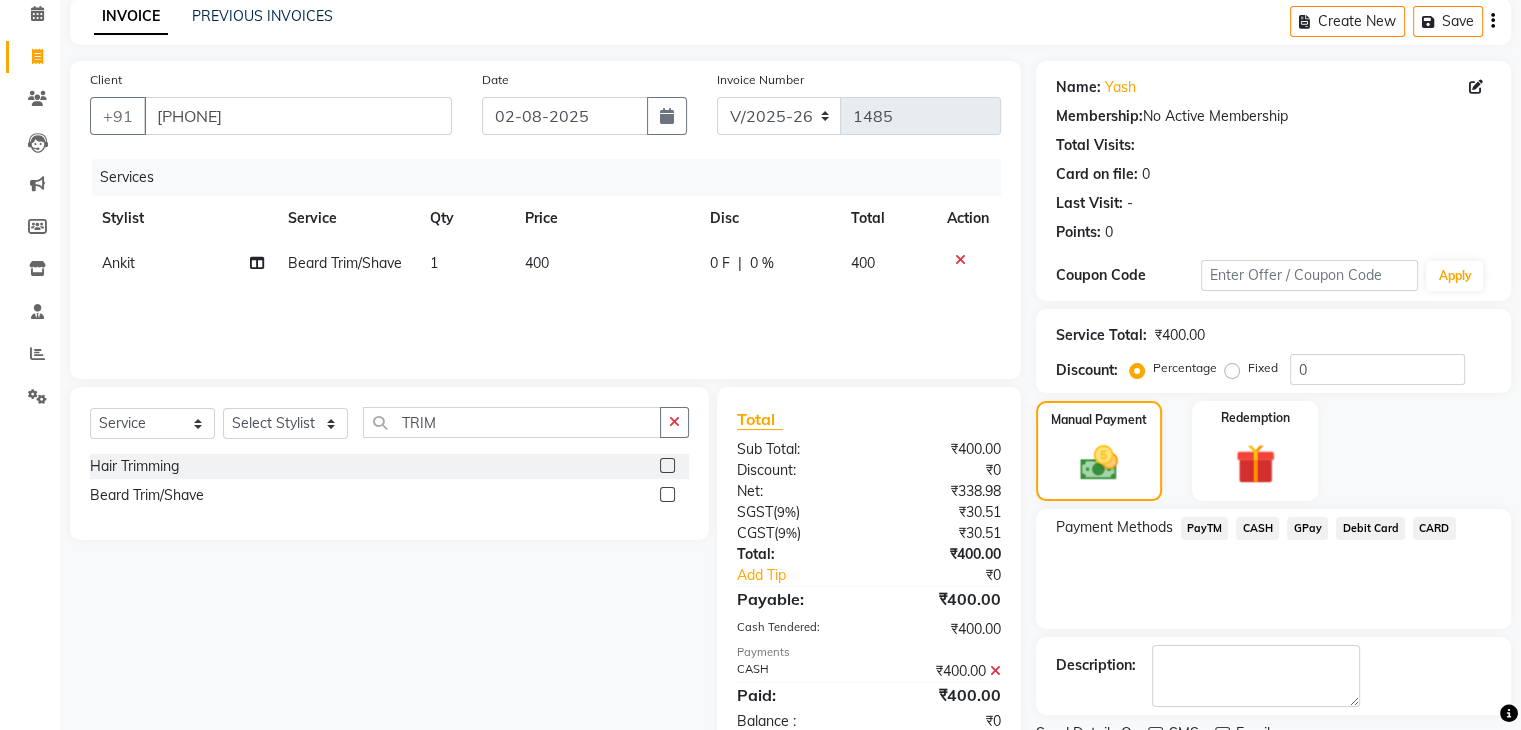 scroll, scrollTop: 171, scrollLeft: 0, axis: vertical 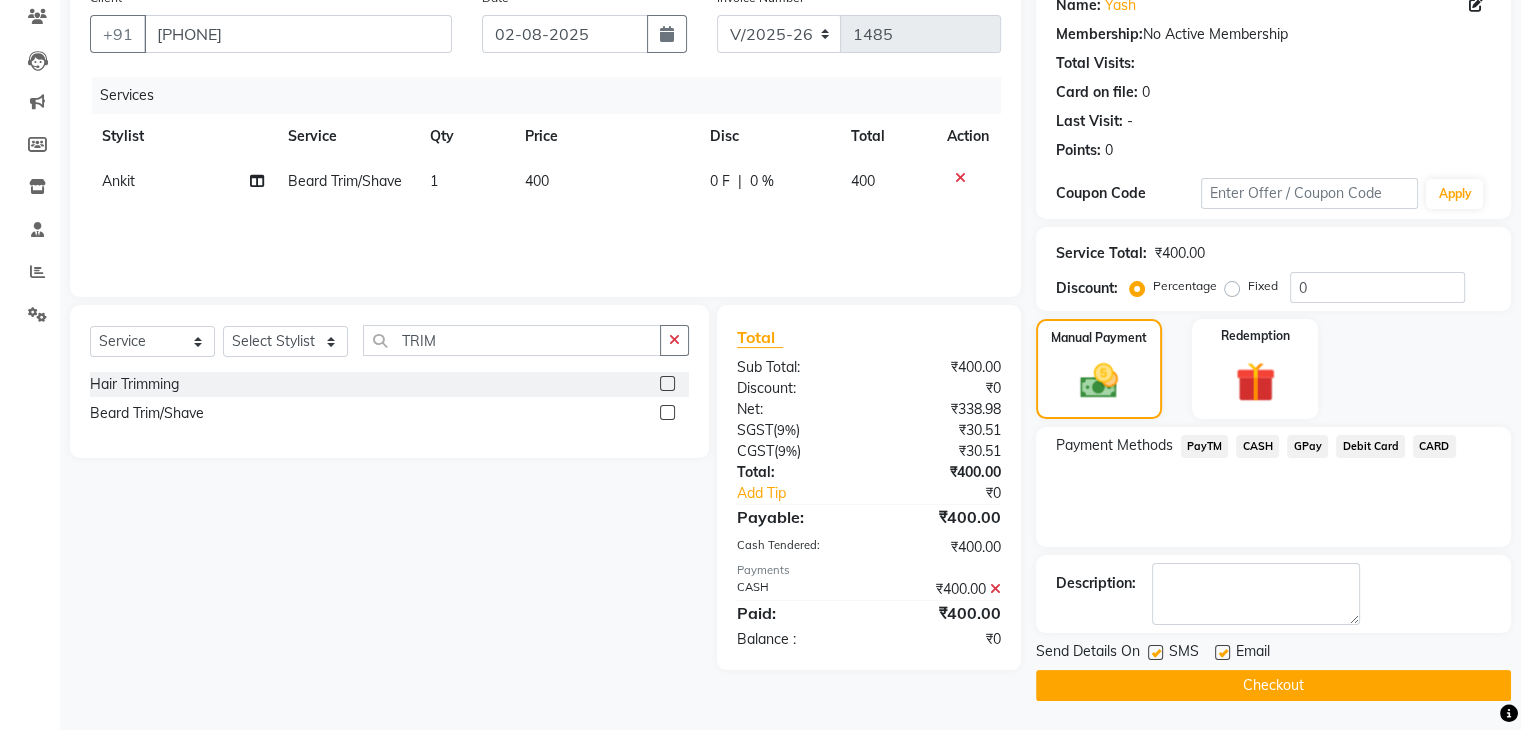 click on "Checkout" 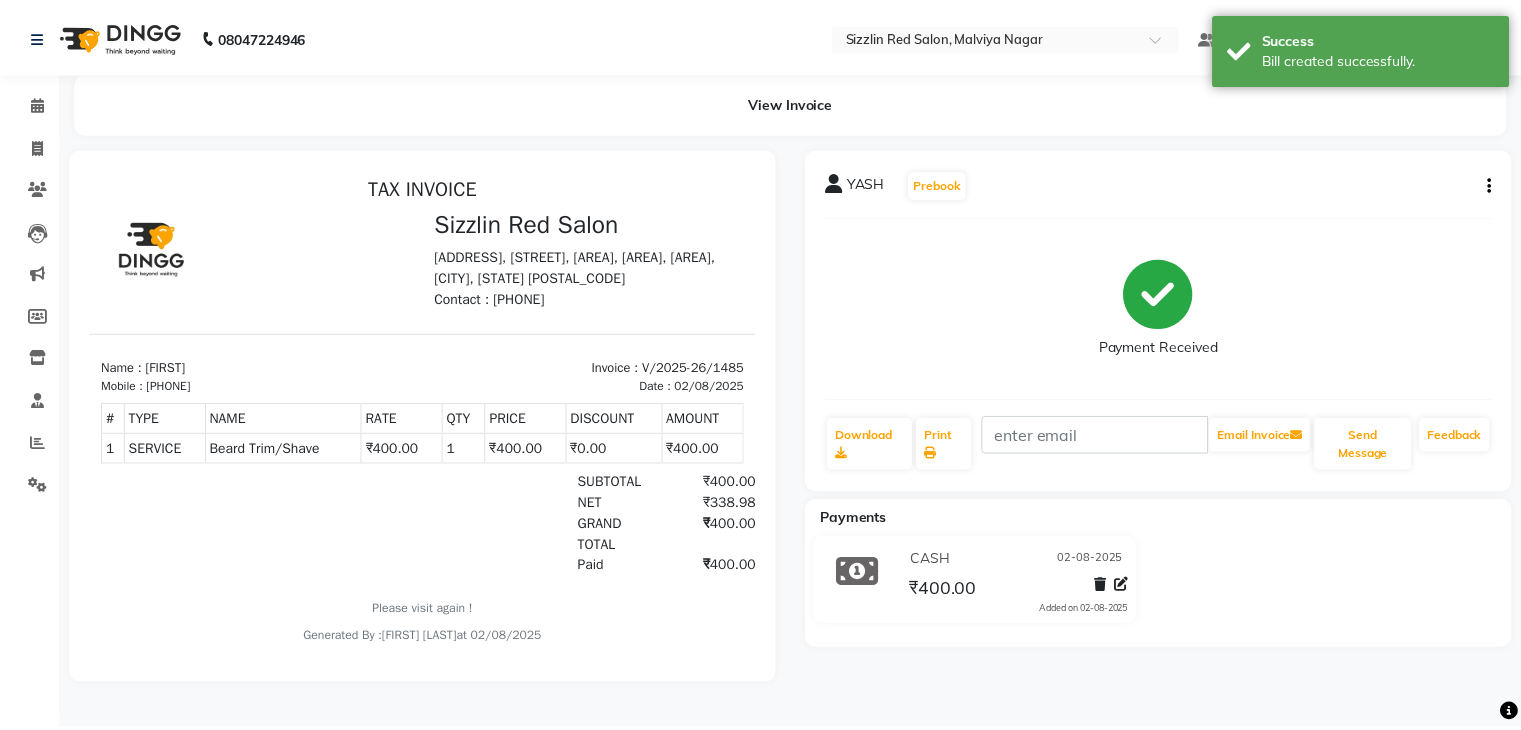 scroll, scrollTop: 0, scrollLeft: 0, axis: both 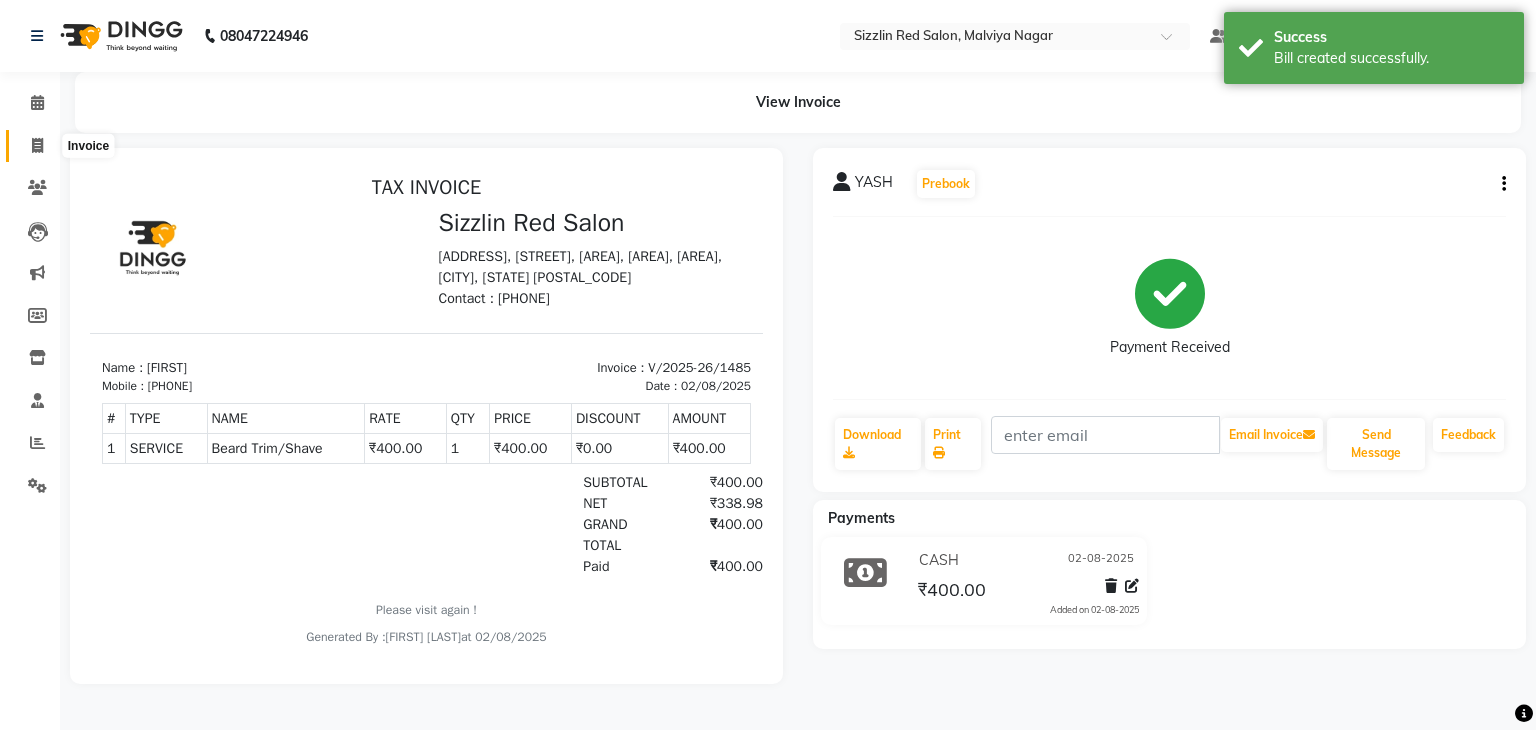 click 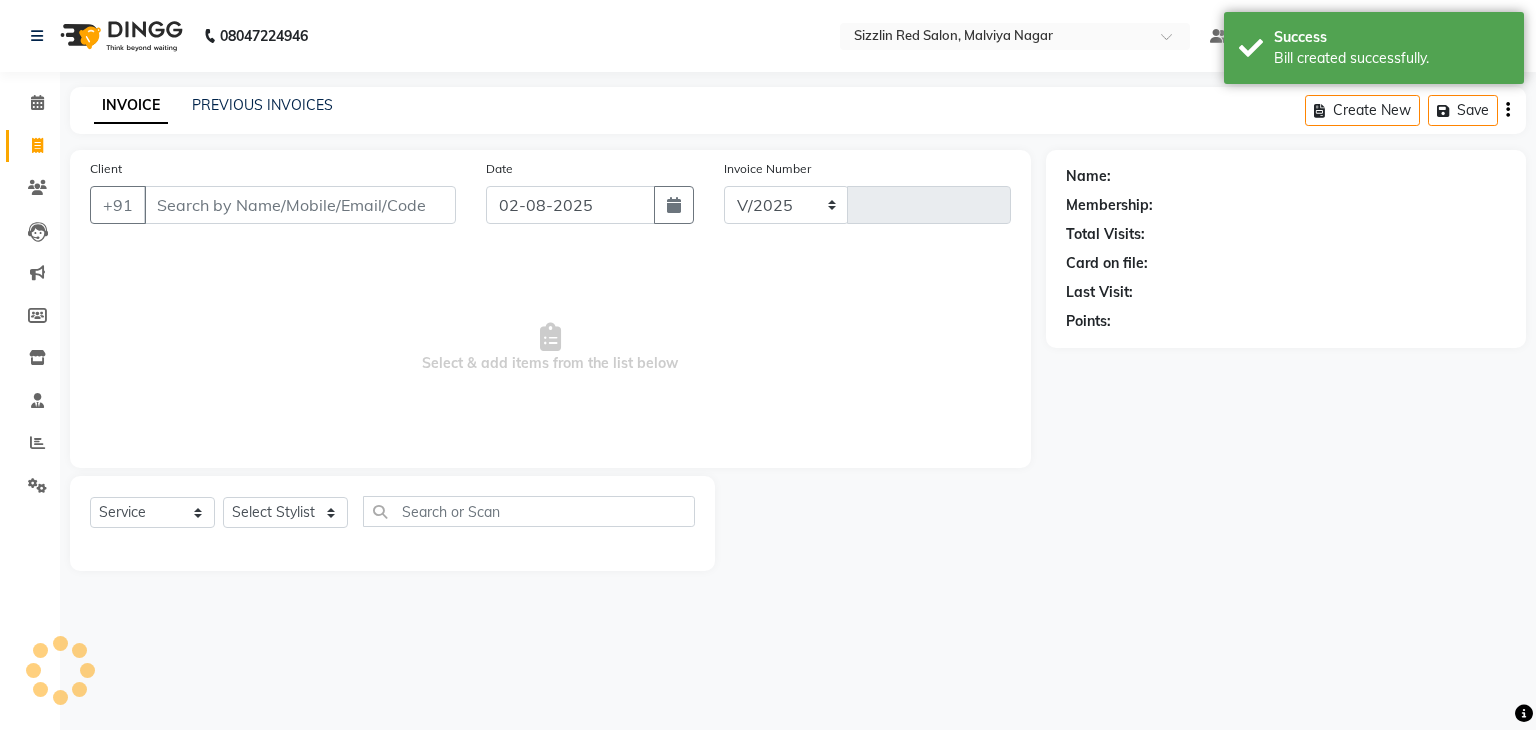 select on "7534" 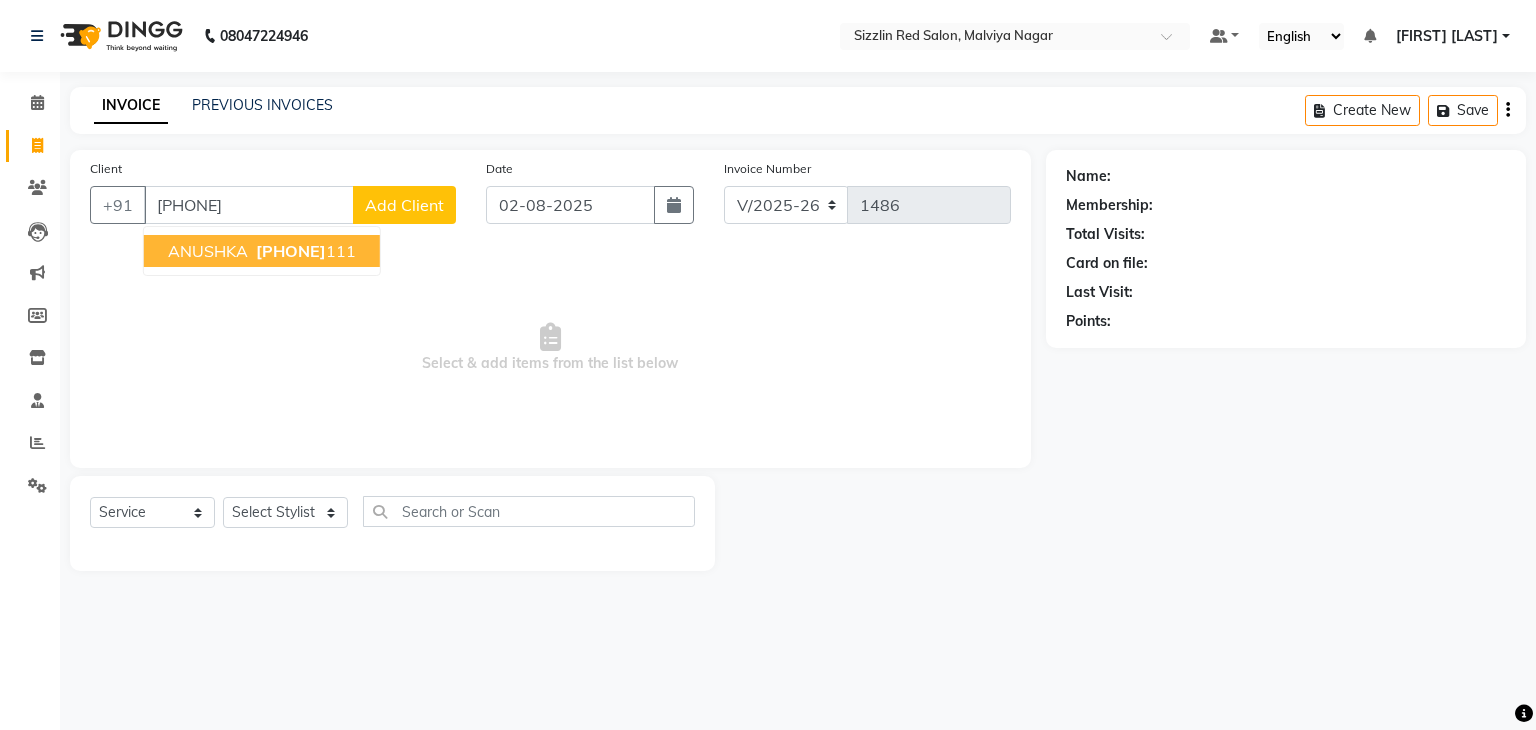 click on "[PHONE]" at bounding box center [291, 251] 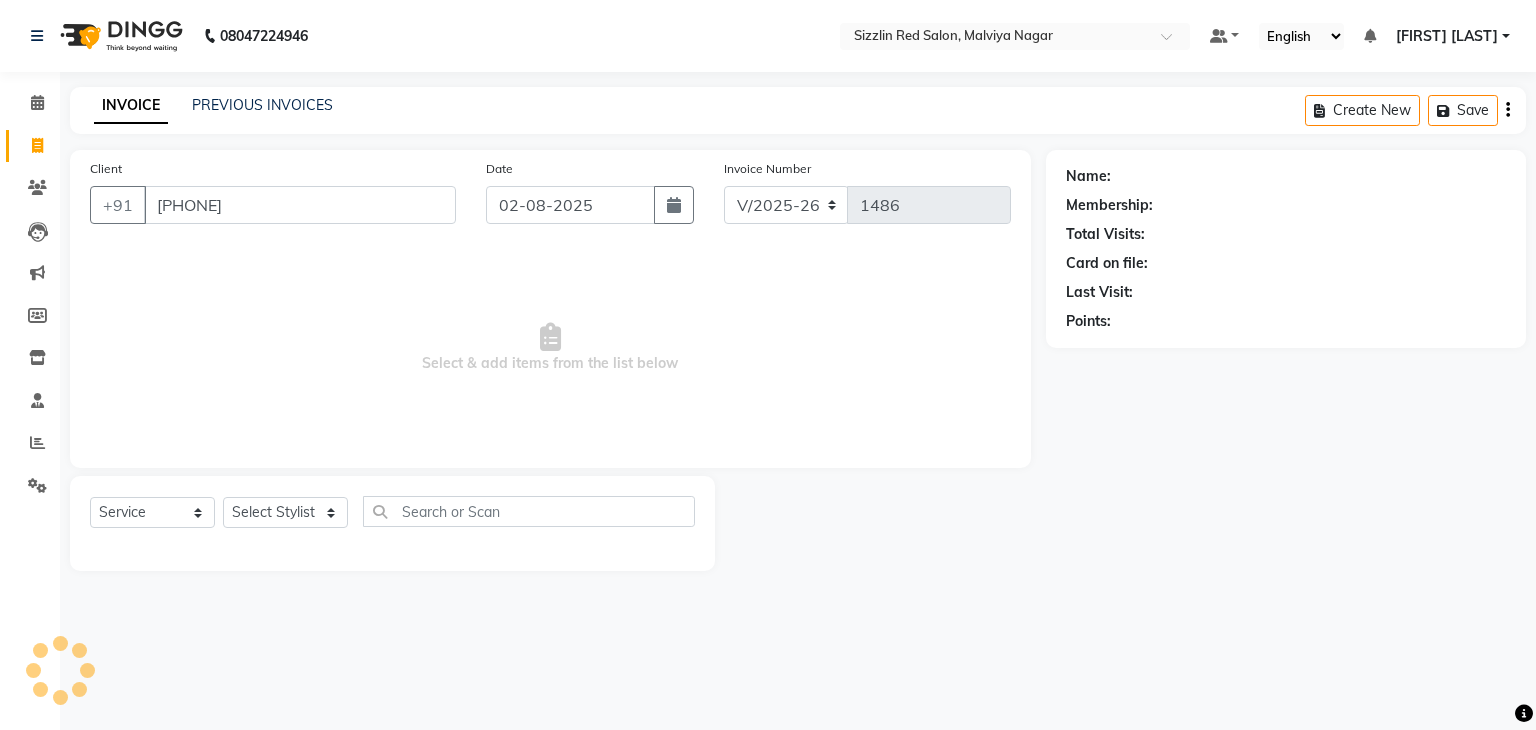 type on "[PHONE]" 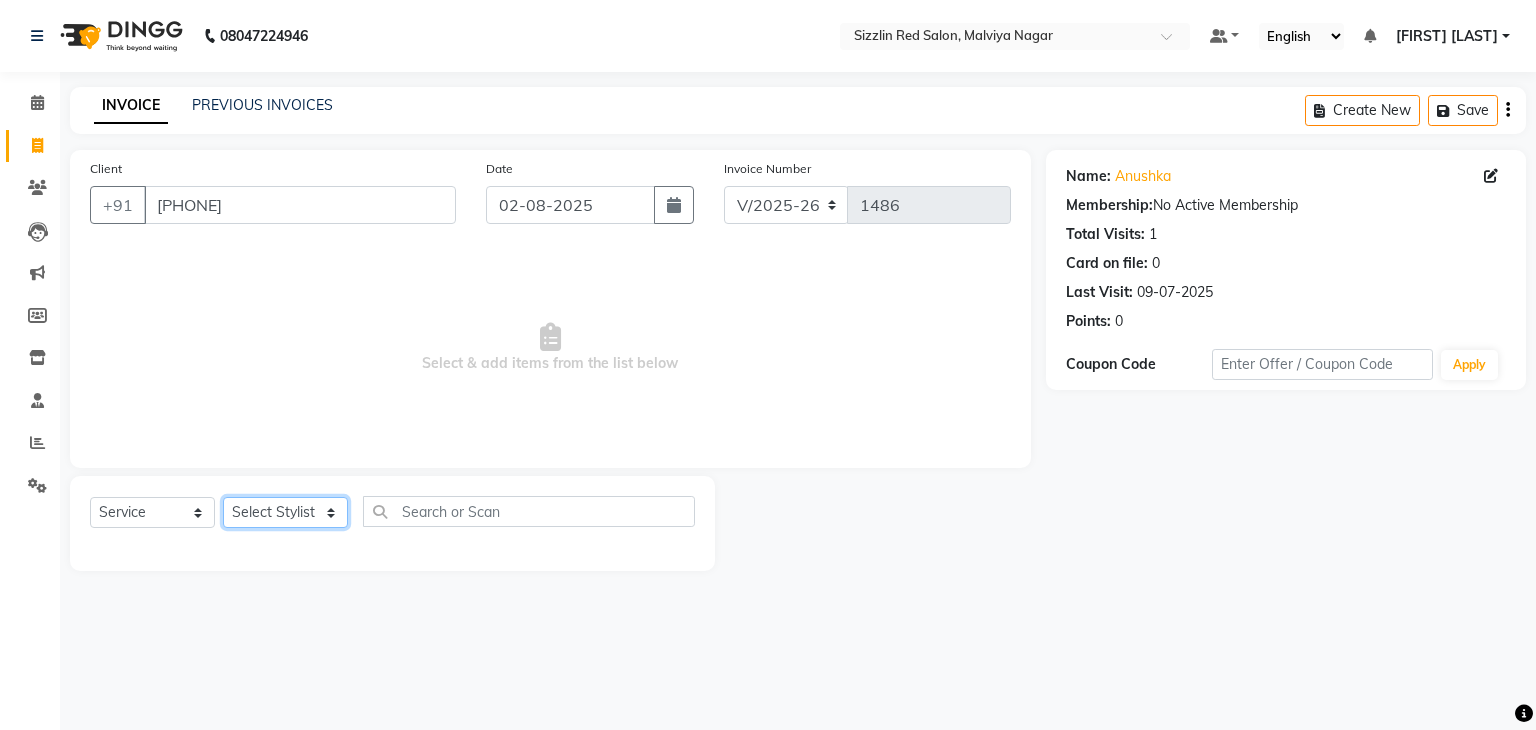 click on "Select Stylist Ajay HK 1 Ajay veer hk ALO Anjeeta Ankit BHASHA COUNTER Demetrious Lovepreet Mohit Mohit Vyas OM  Rohit SALMAN Sharda Shekhu Simran Sukh Swarang Toka Zen CUT" 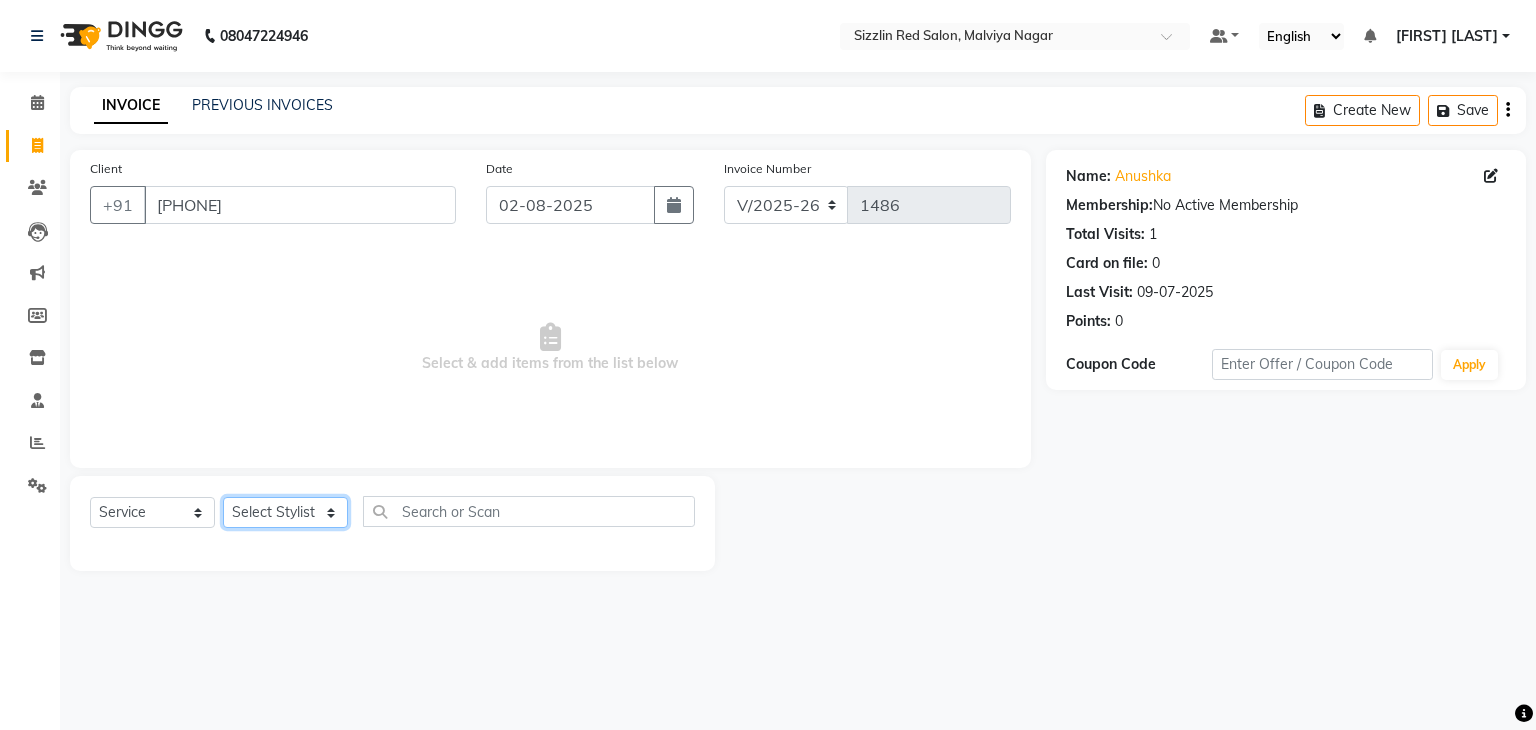 select on "70239" 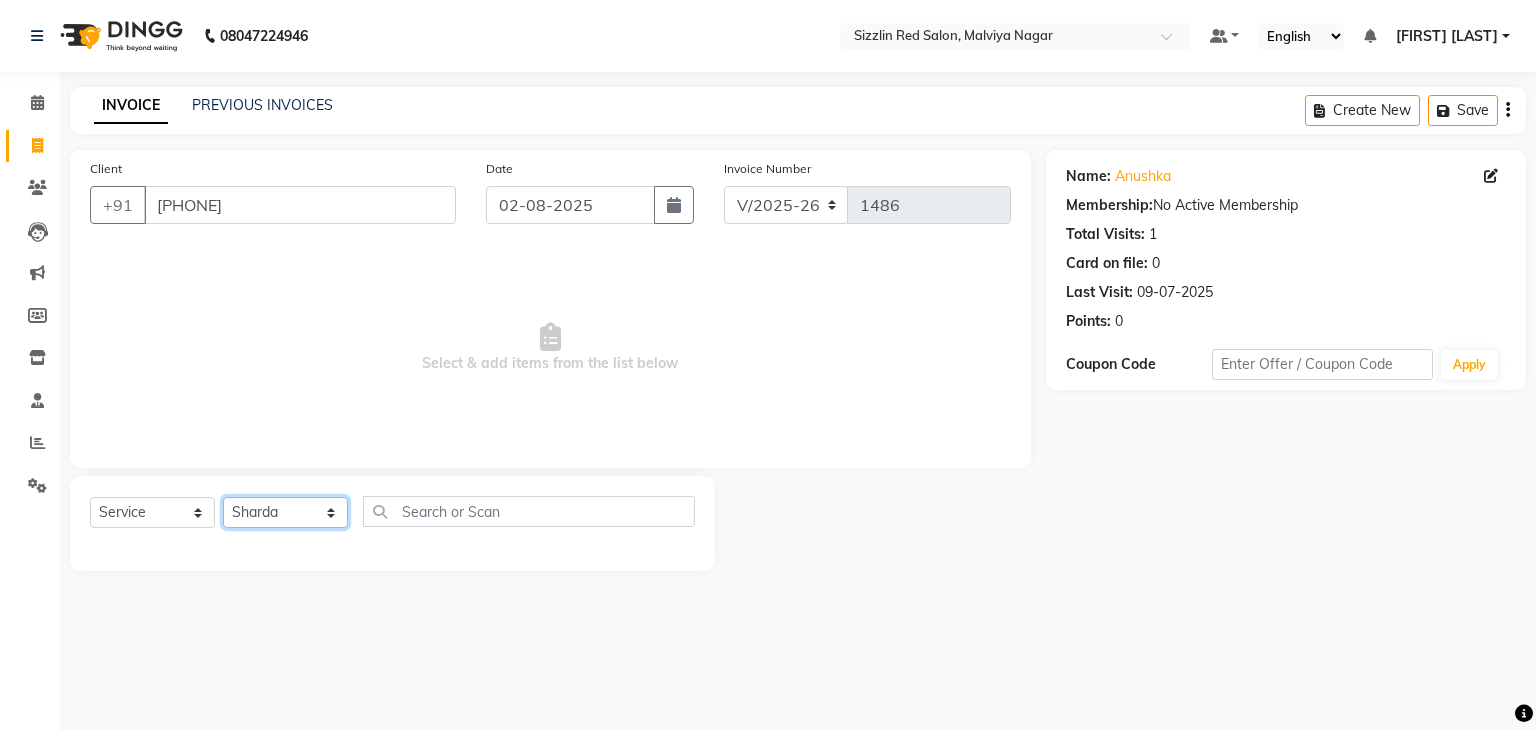 click on "Select Stylist Ajay HK 1 Ajay veer hk ALO Anjeeta Ankit BHASHA COUNTER Demetrious Lovepreet Mohit Mohit Vyas OM  Rohit SALMAN Sharda Shekhu Simran Sukh Swarang Toka Zen CUT" 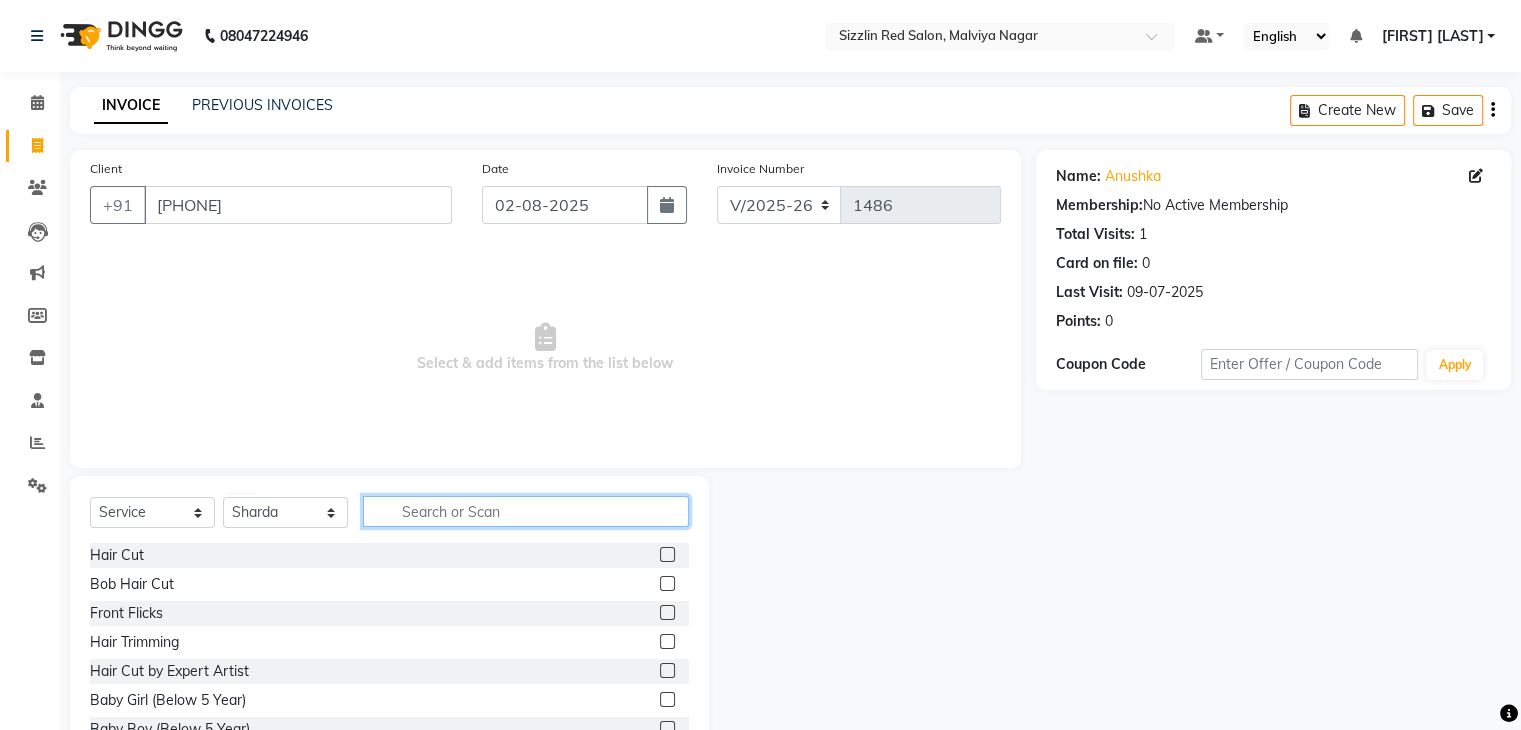 click 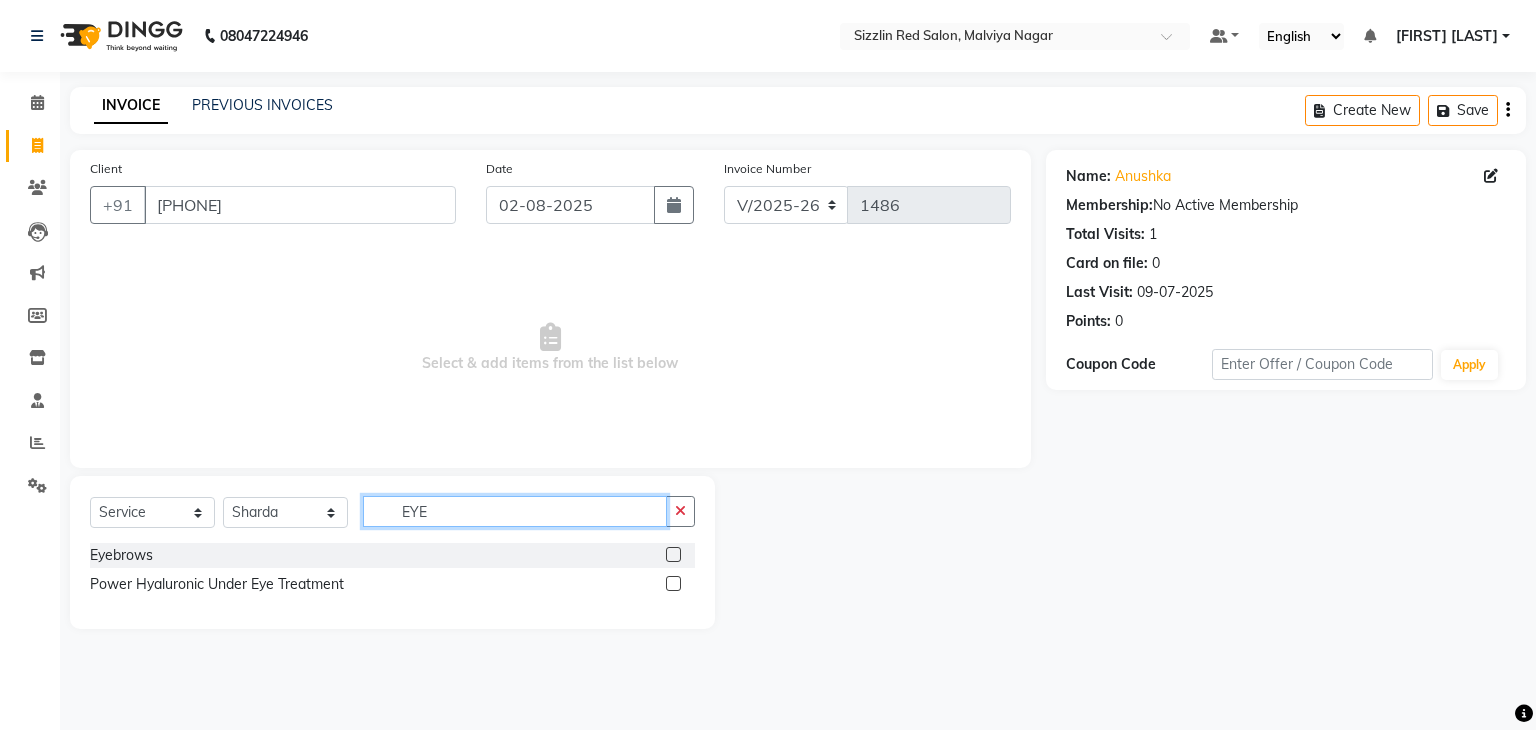 type on "EYE" 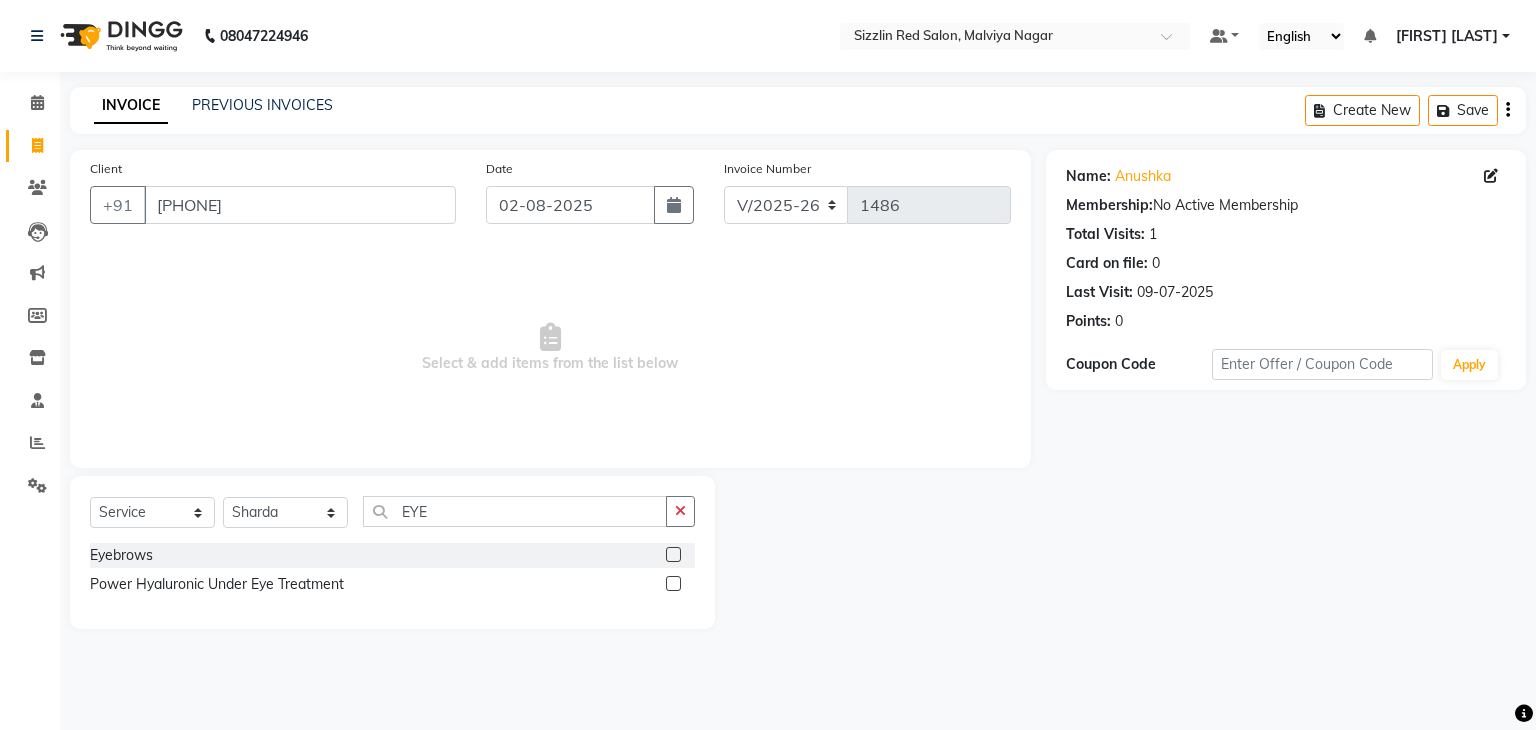 click 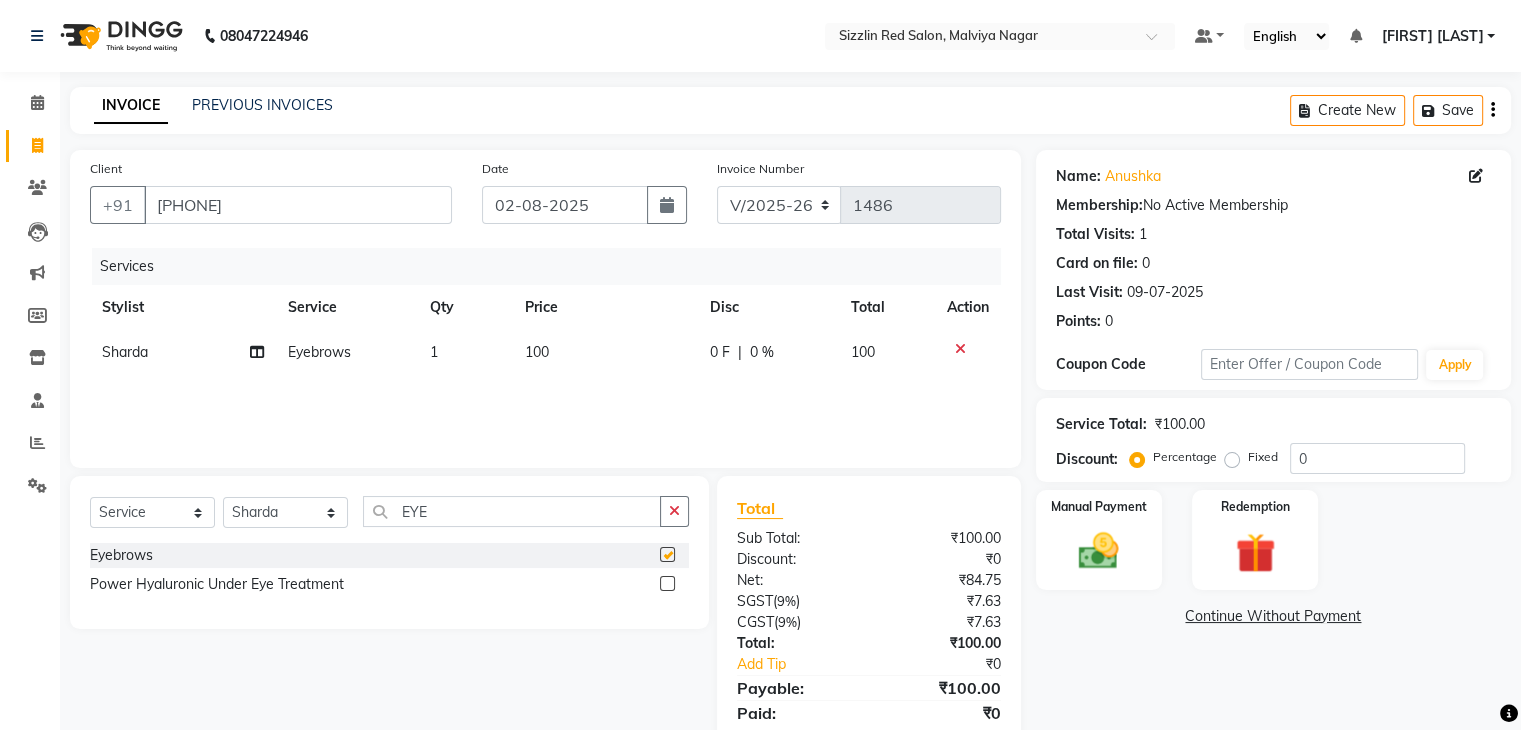 checkbox on "false" 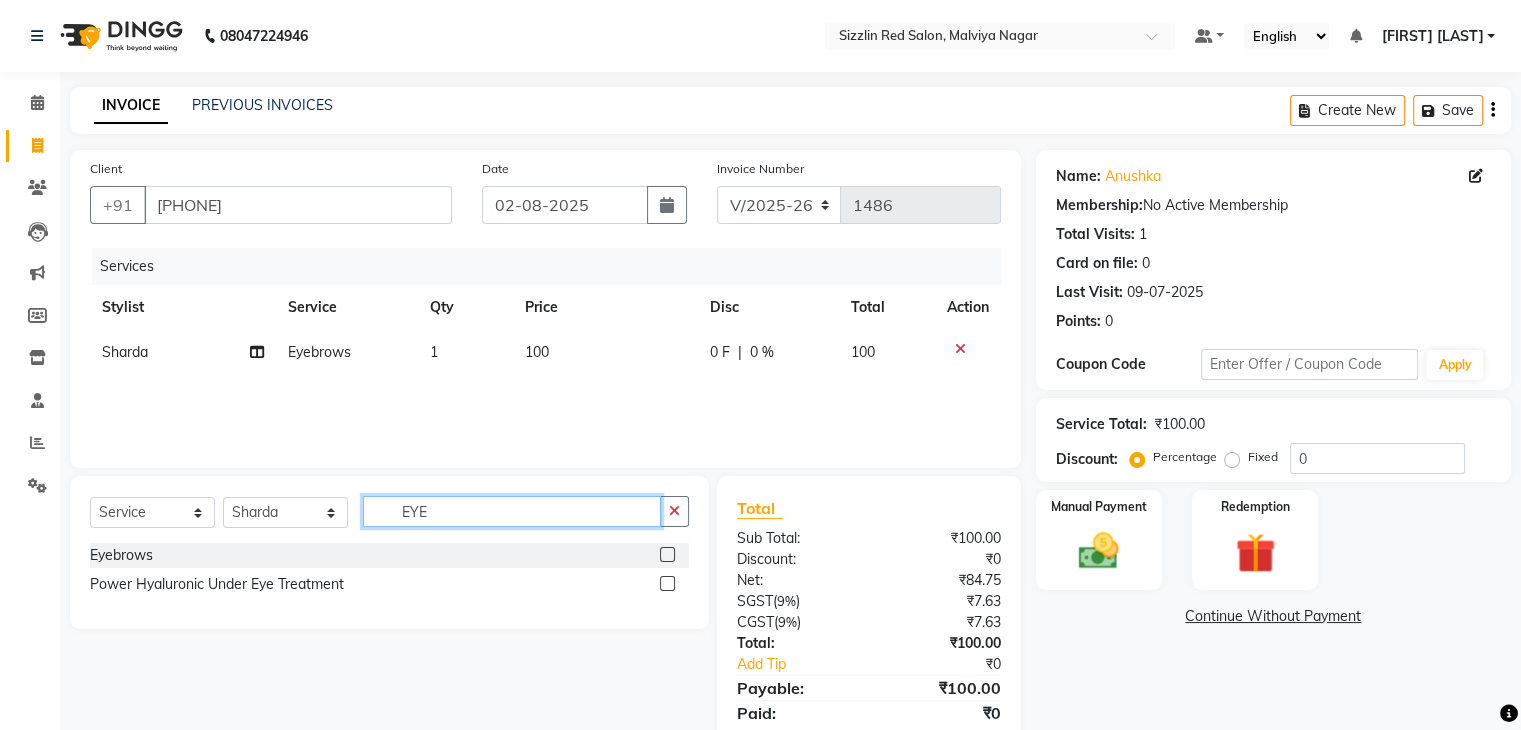 drag, startPoint x: 456, startPoint y: 508, endPoint x: 328, endPoint y: 533, distance: 130.41856 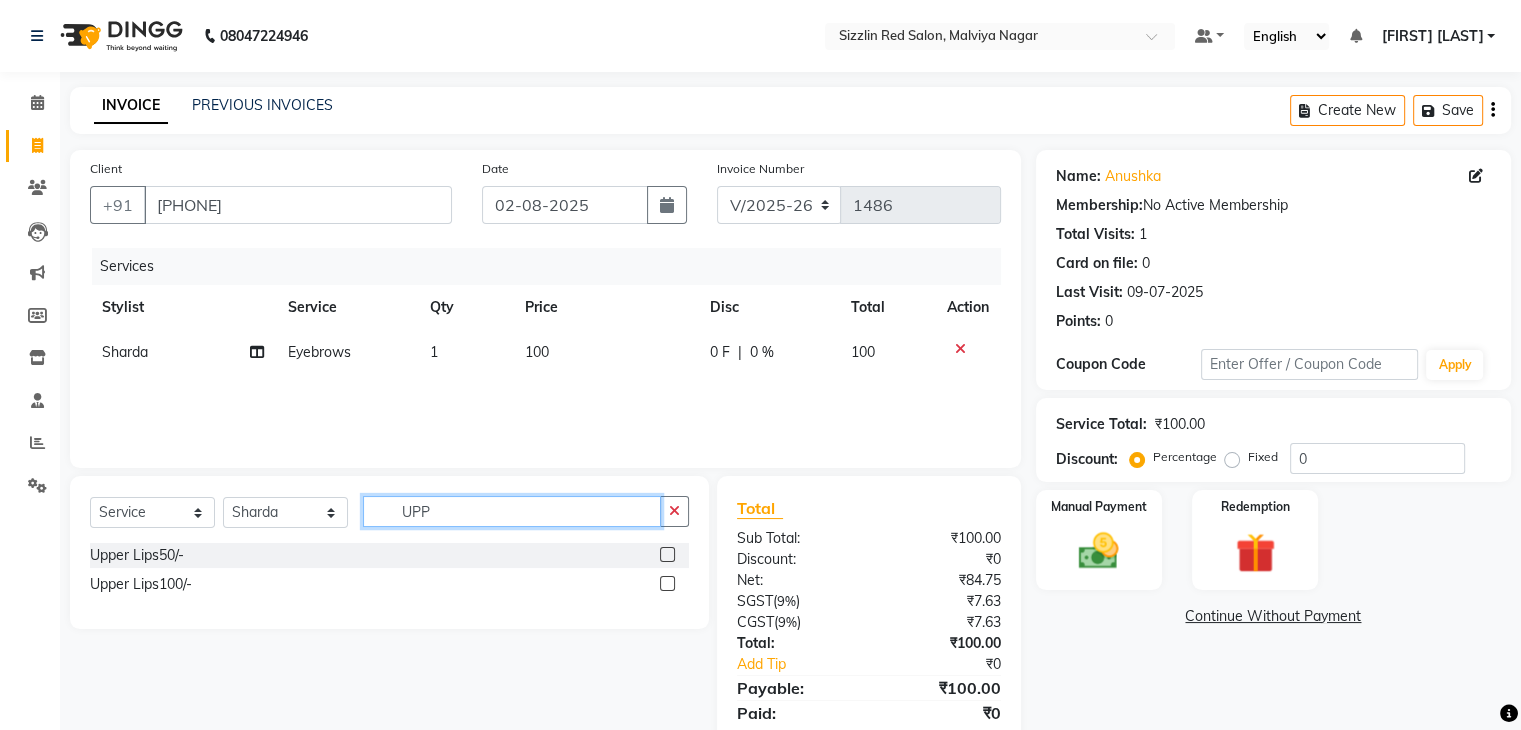 type on "UPP" 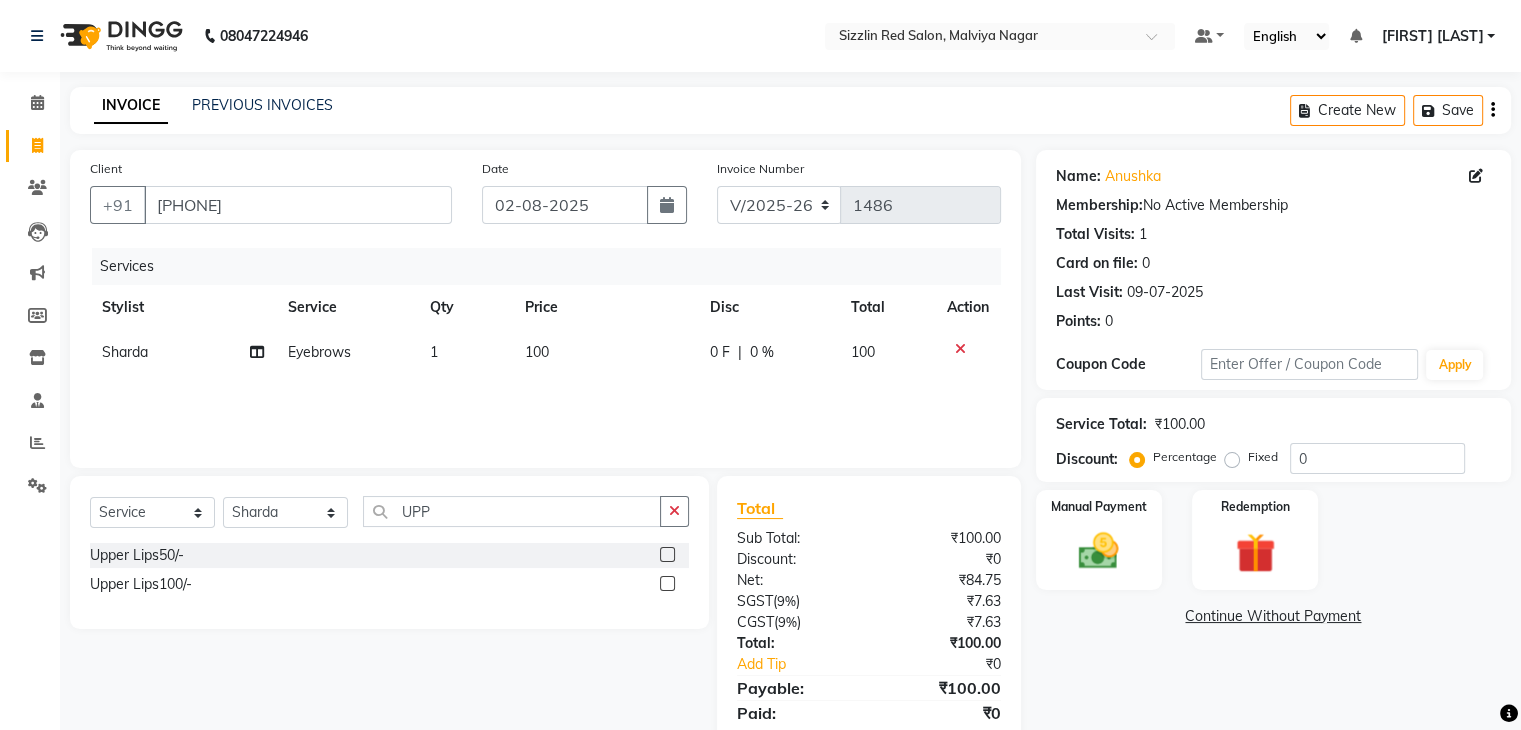 click 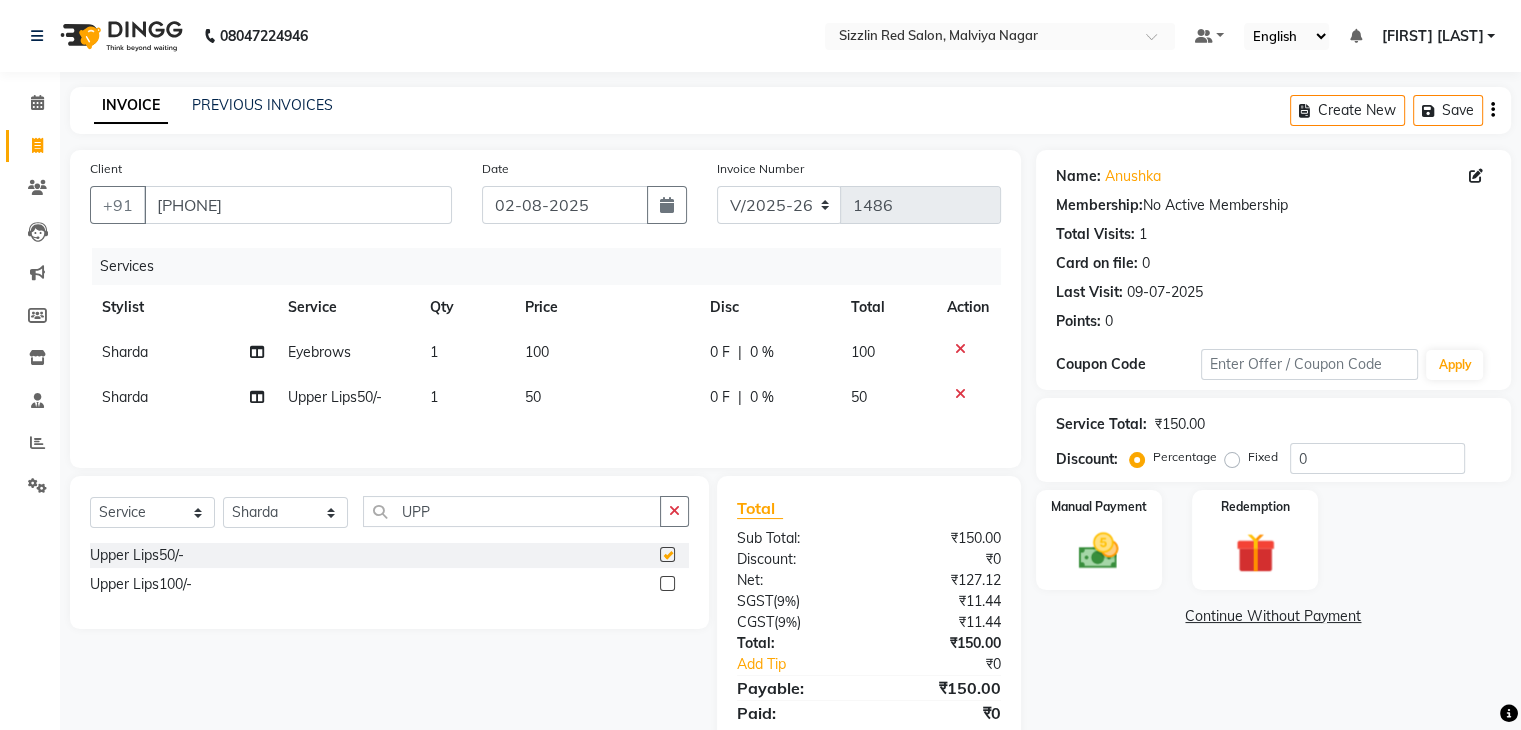 checkbox on "false" 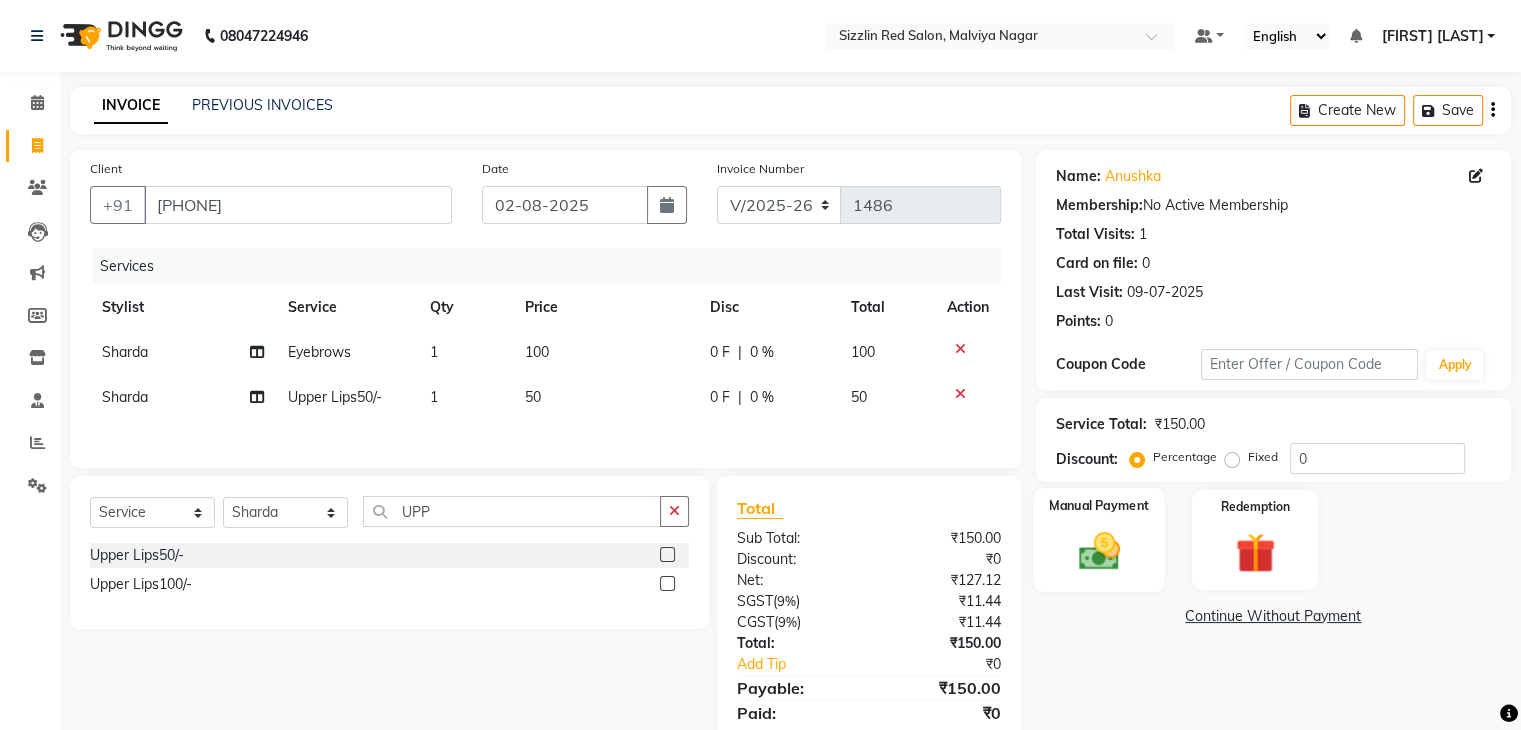 click 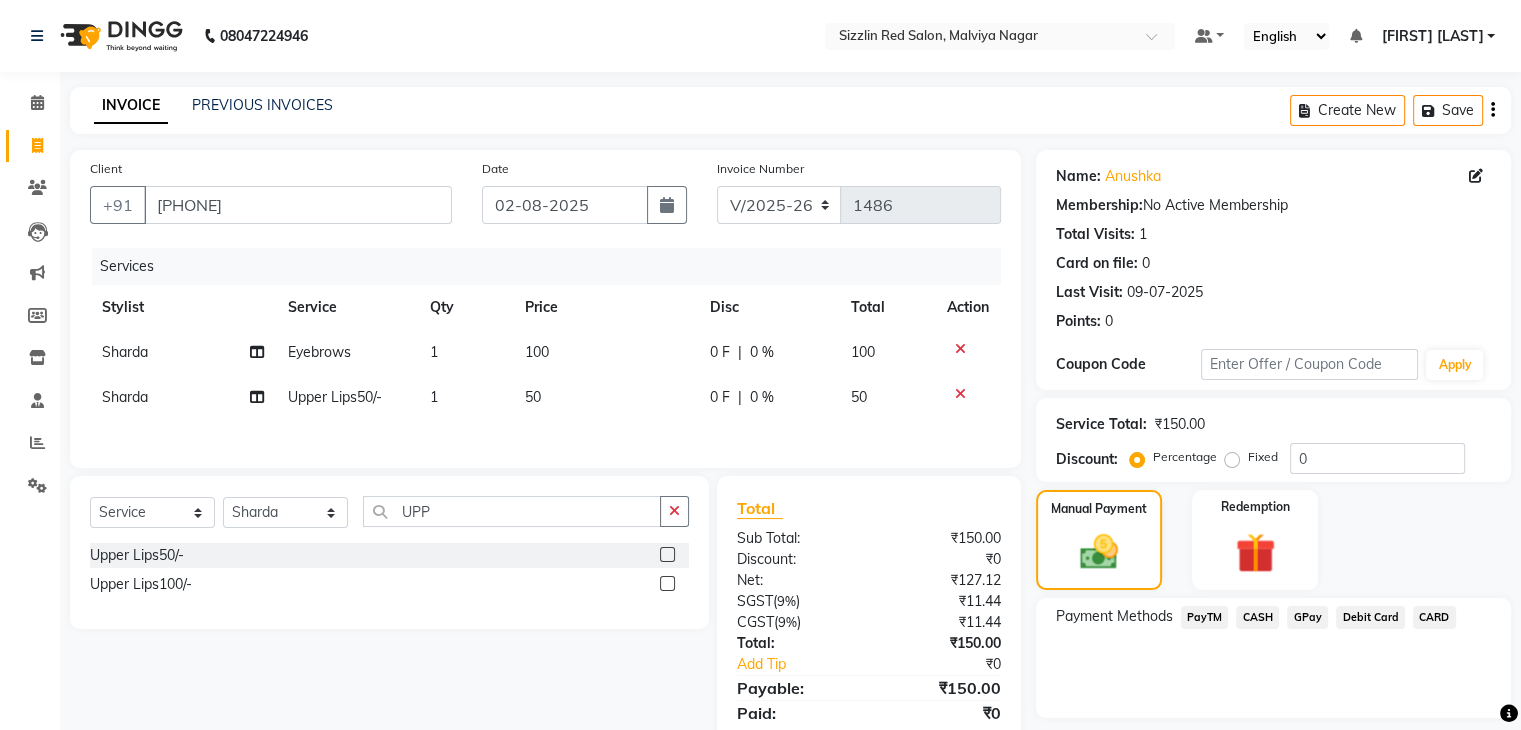 scroll, scrollTop: 74, scrollLeft: 0, axis: vertical 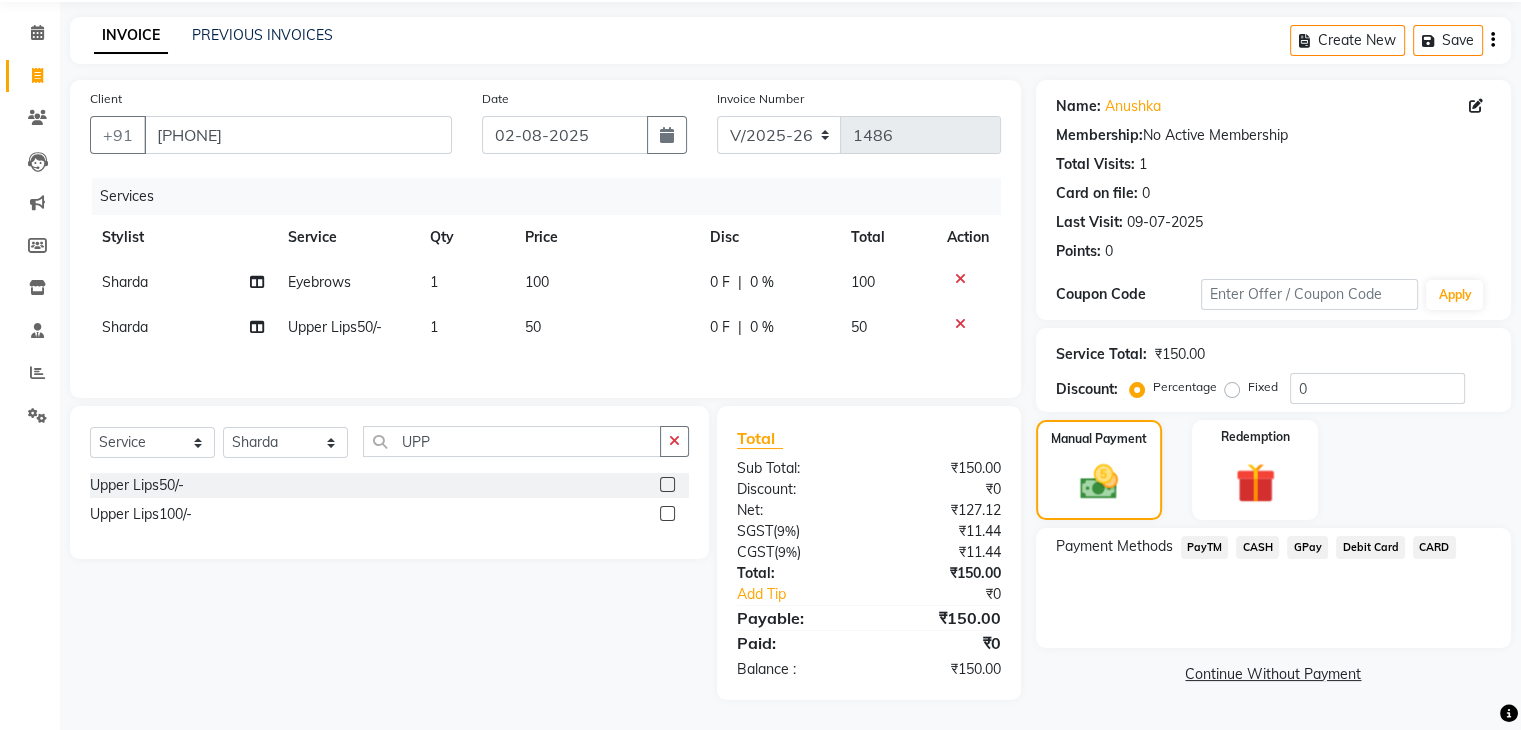 click on "PayTM" 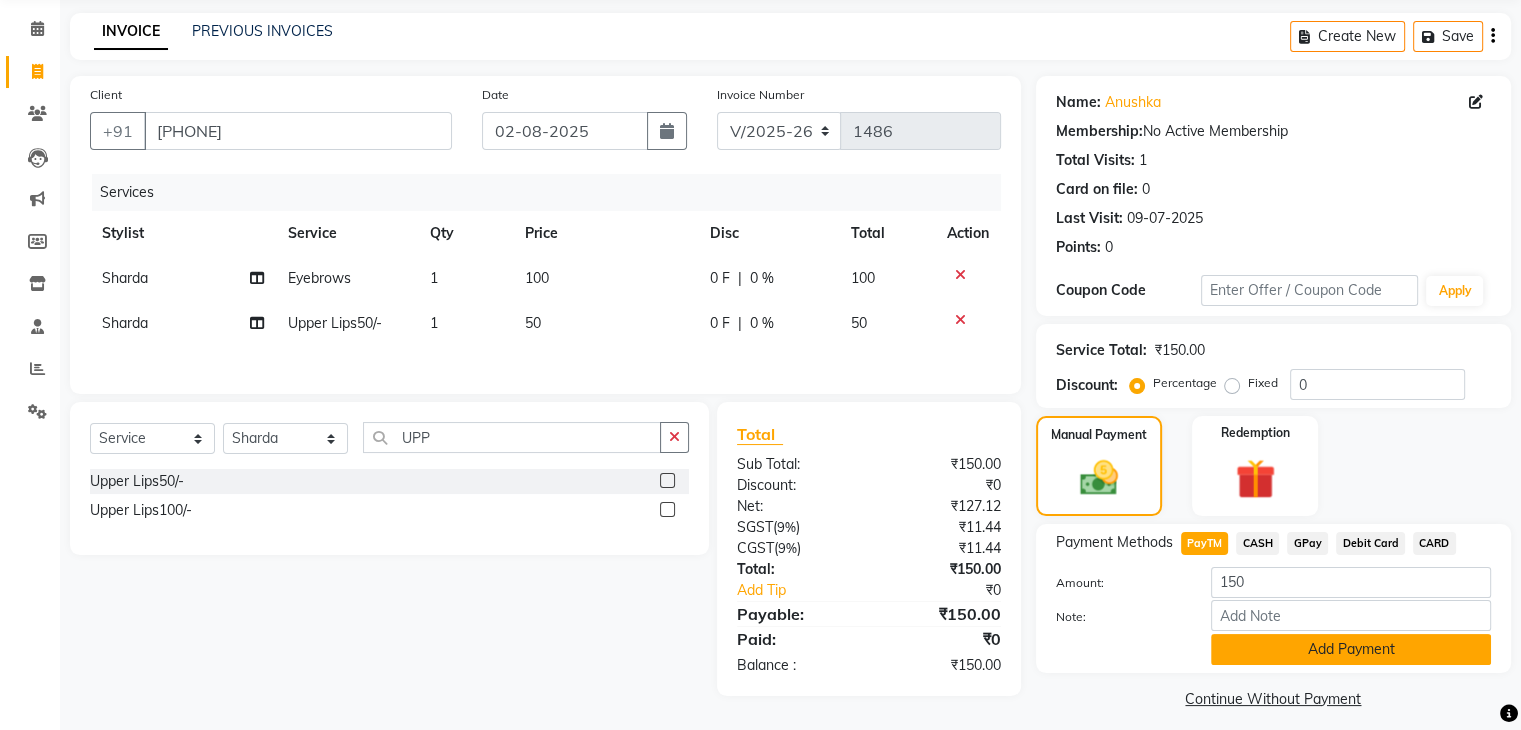 click on "Add Payment" 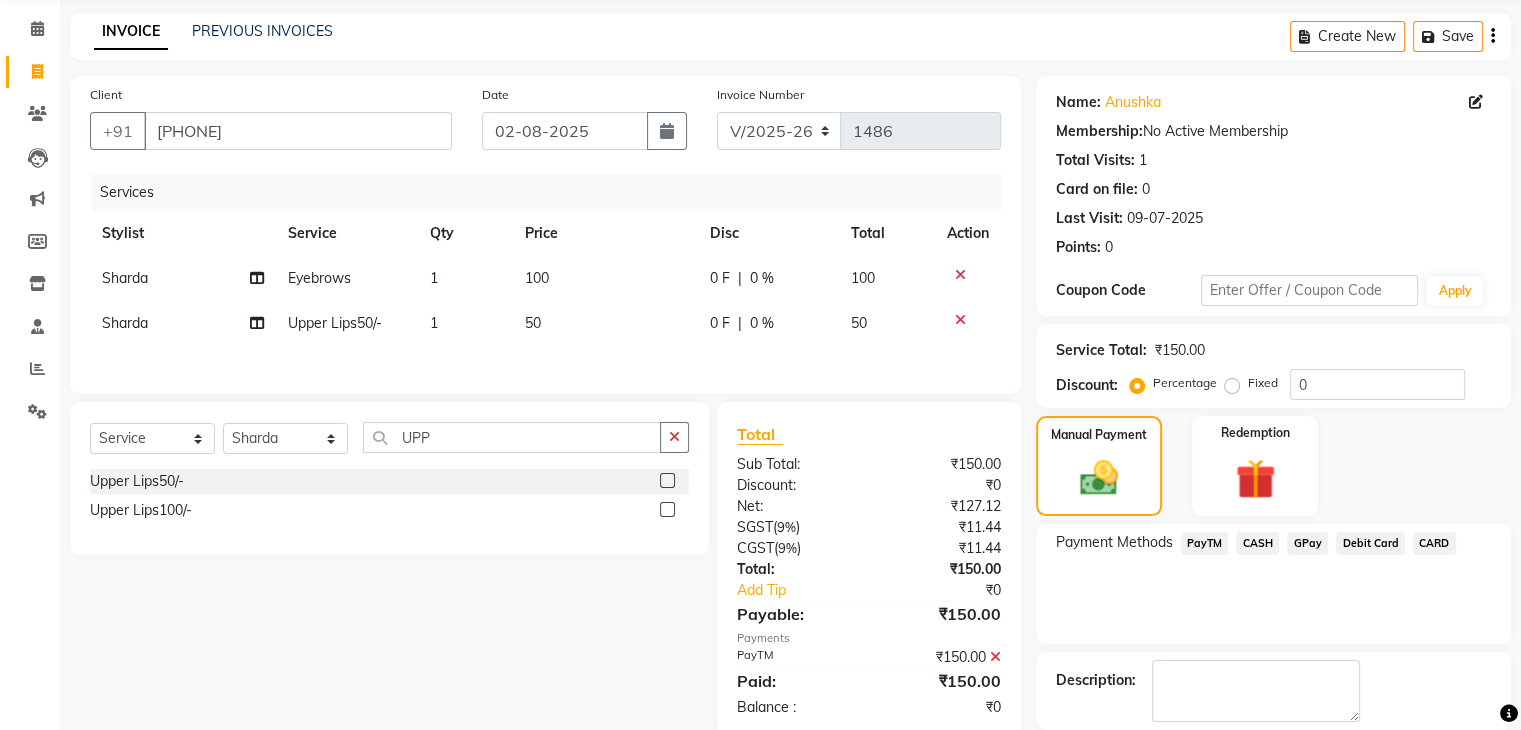scroll, scrollTop: 171, scrollLeft: 0, axis: vertical 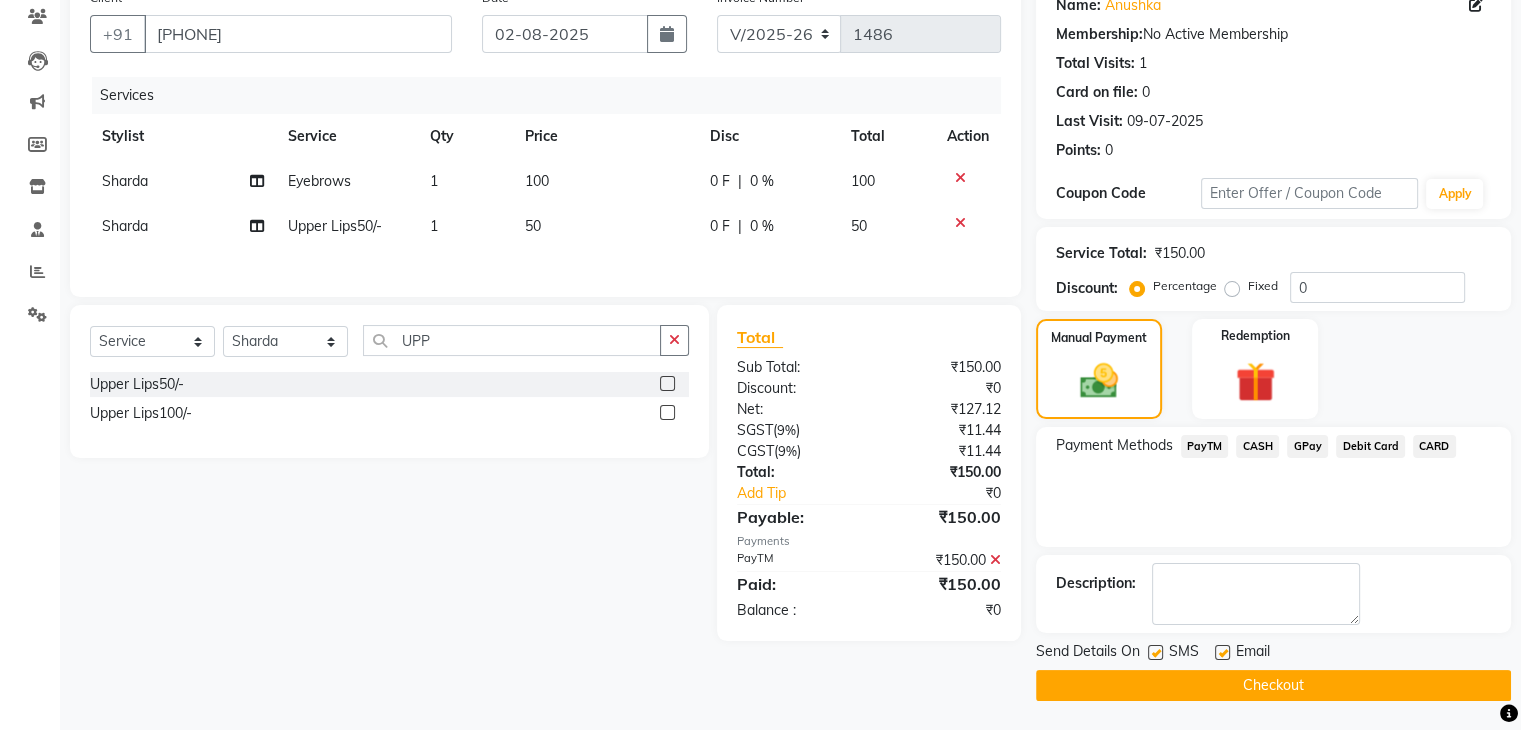 click on "Checkout" 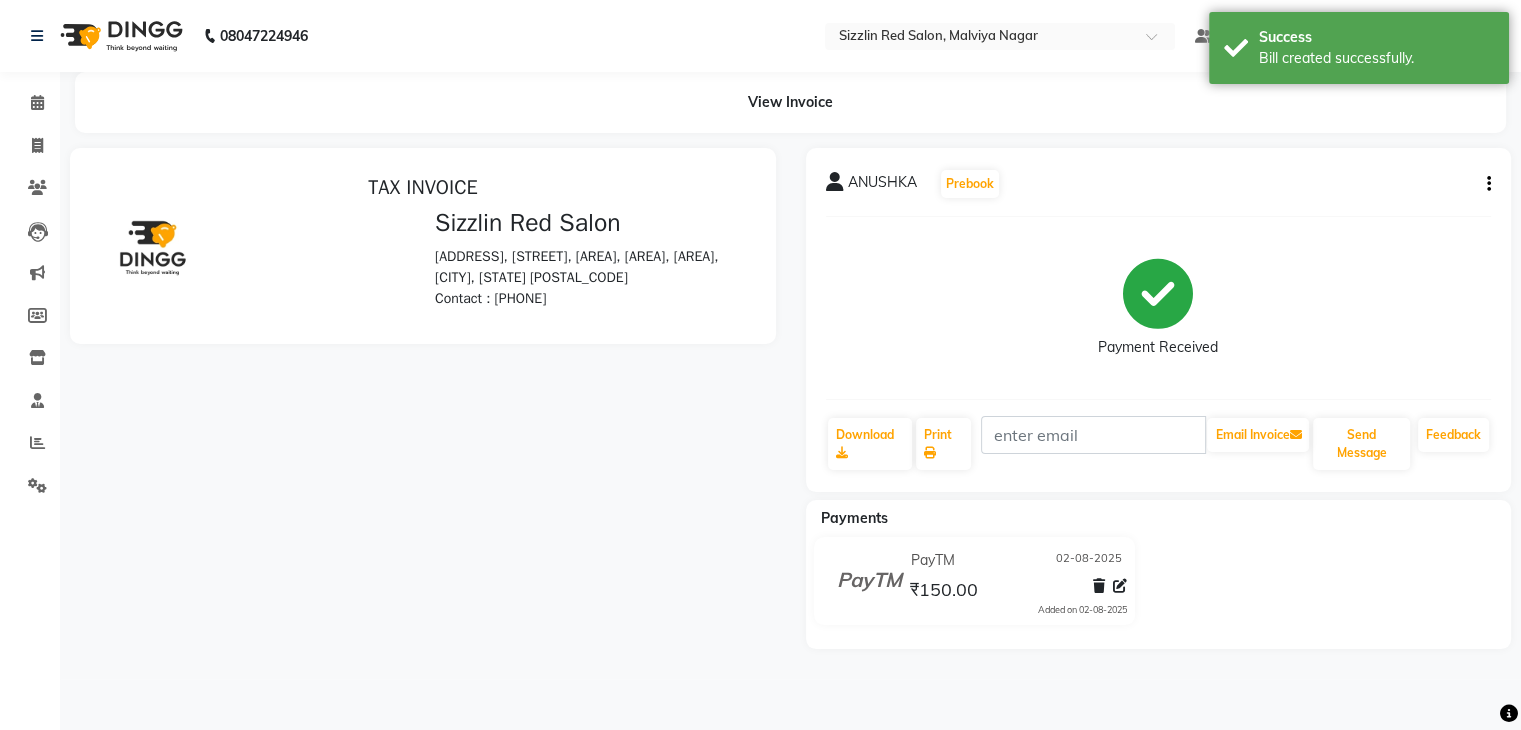 scroll, scrollTop: 0, scrollLeft: 0, axis: both 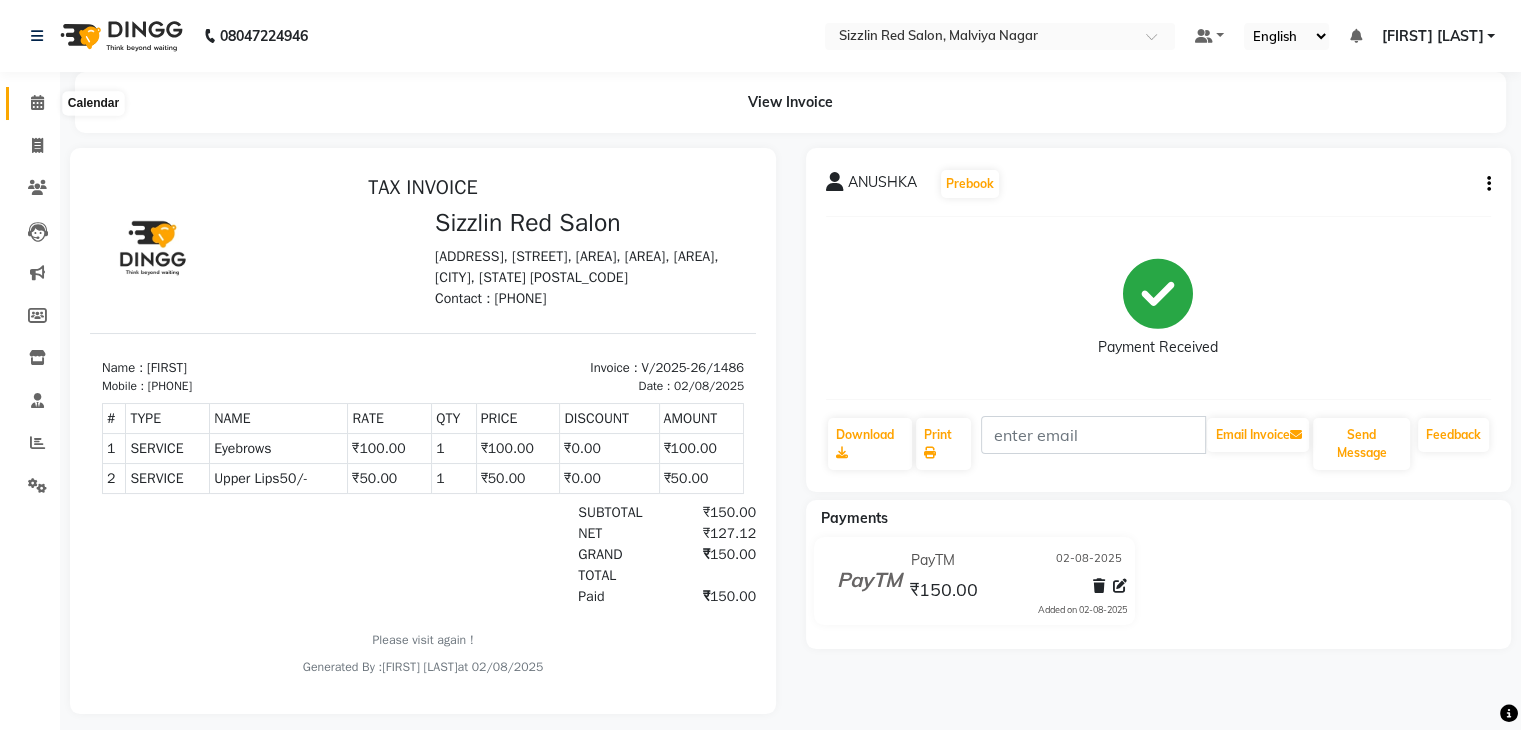 click 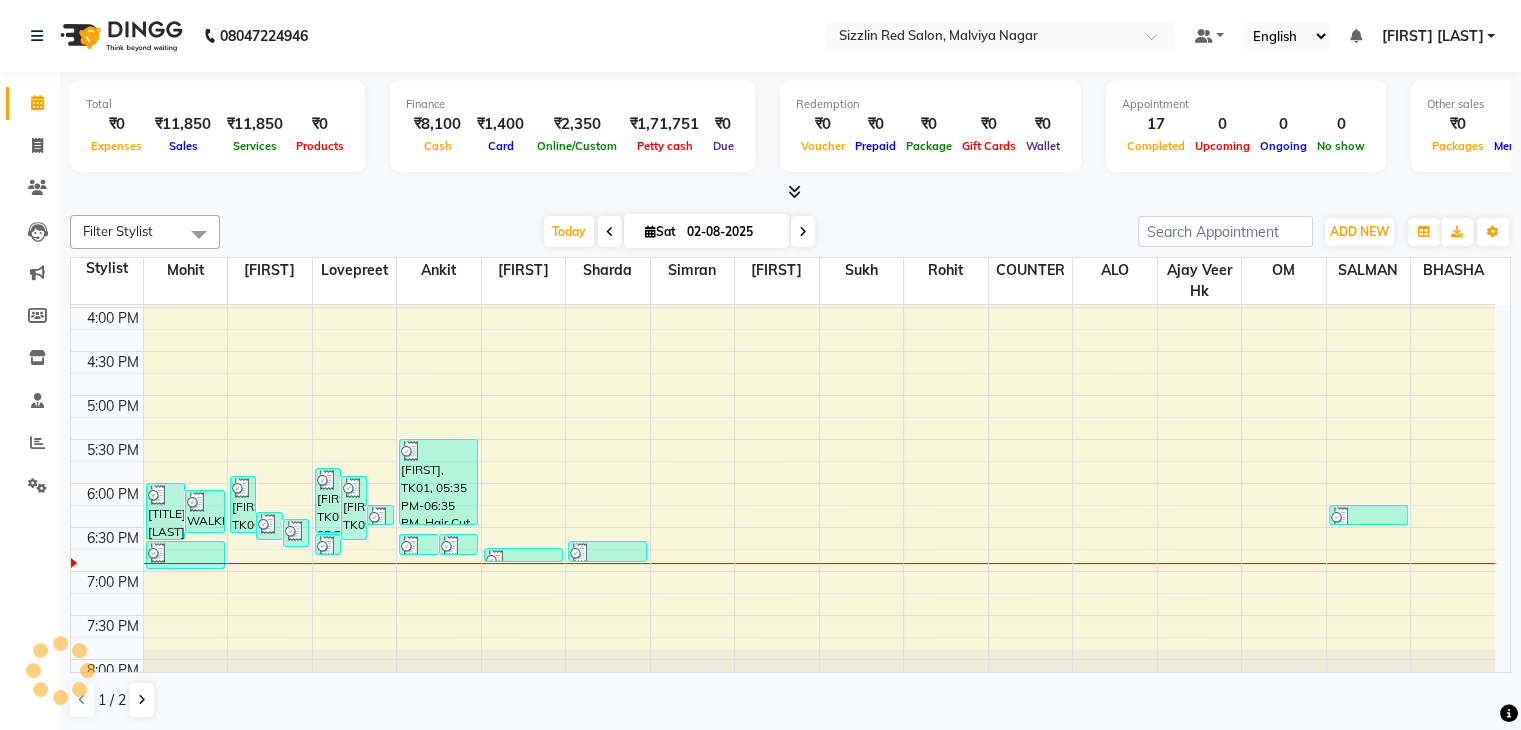 scroll, scrollTop: 0, scrollLeft: 0, axis: both 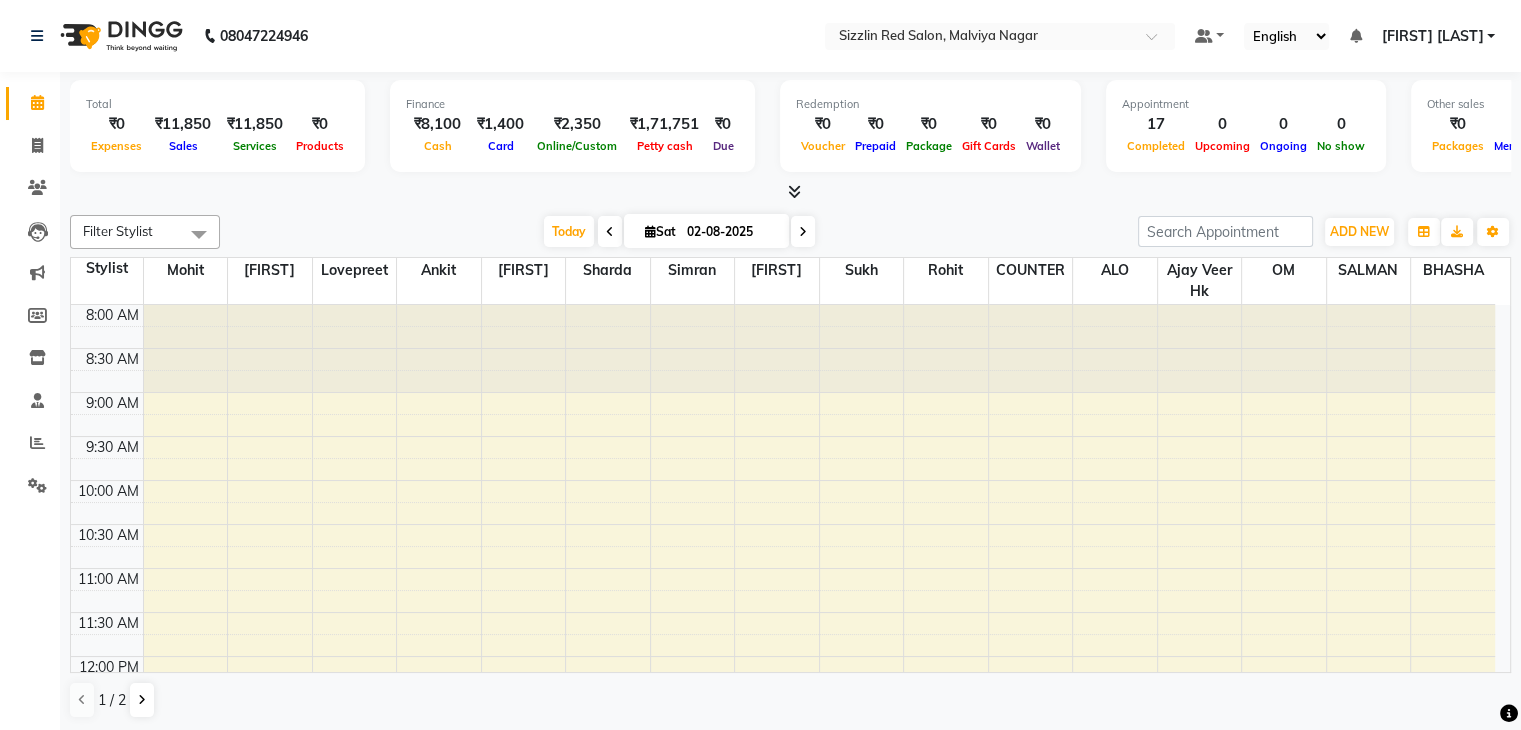 click on "Today  Sat 02-08-2025" at bounding box center [679, 232] 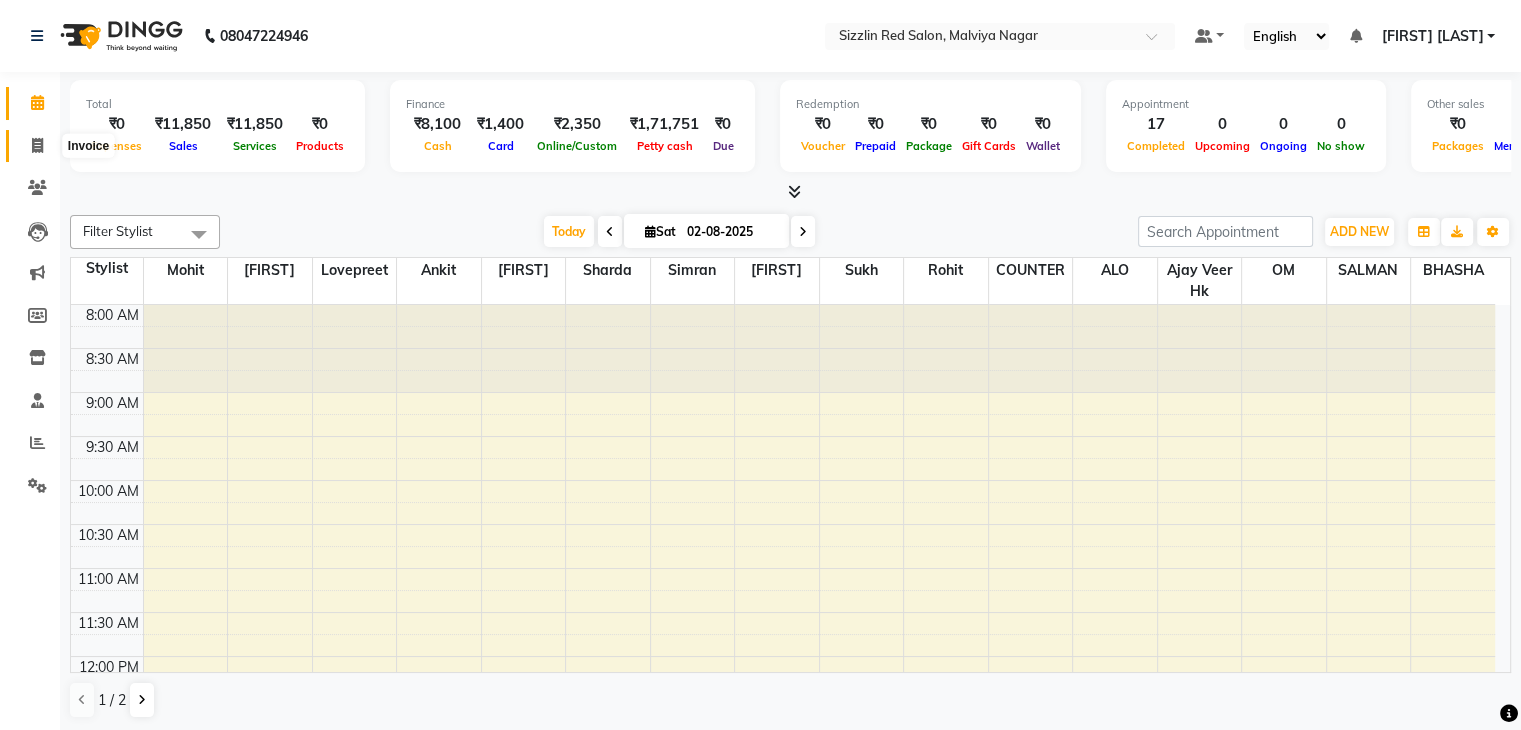 click 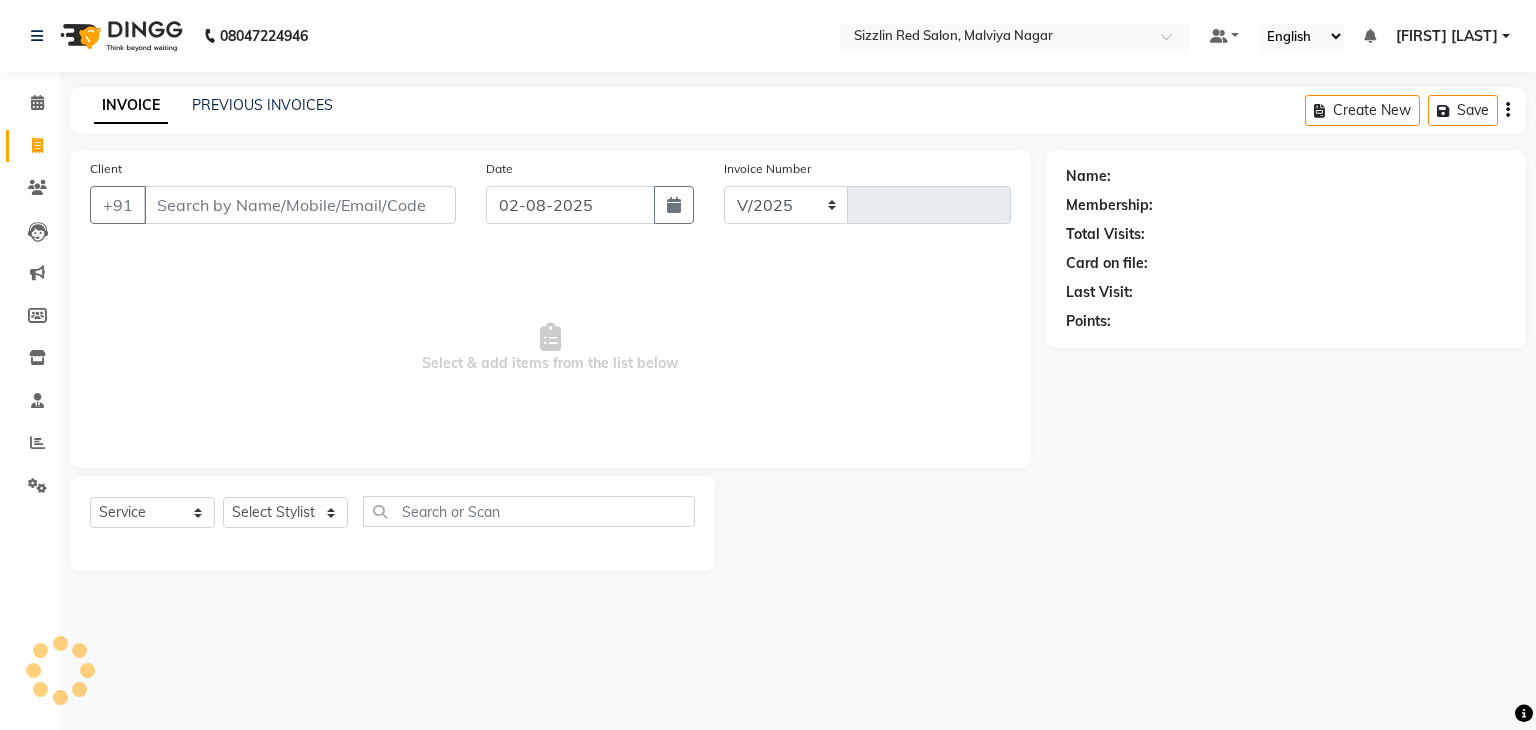 select on "7534" 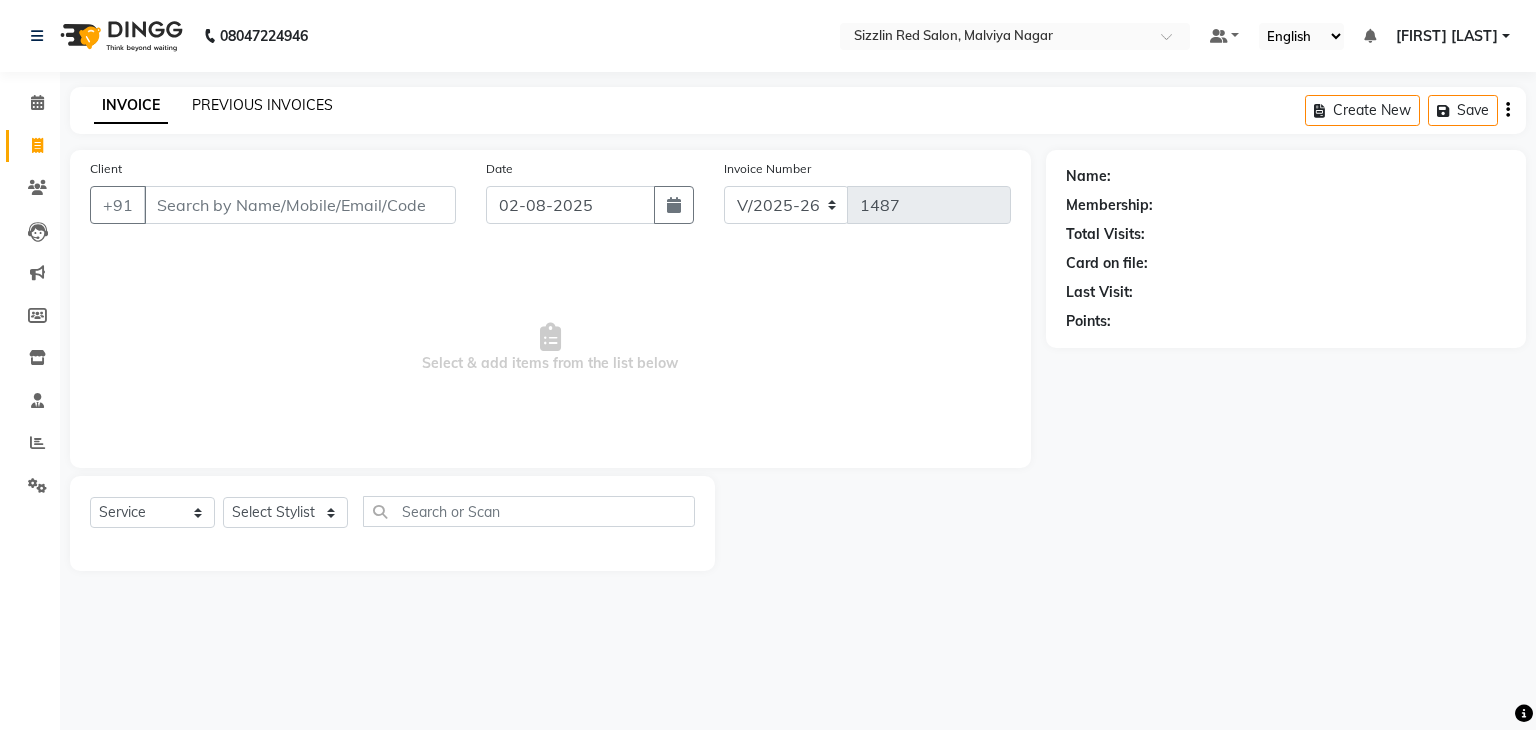 click on "PREVIOUS INVOICES" 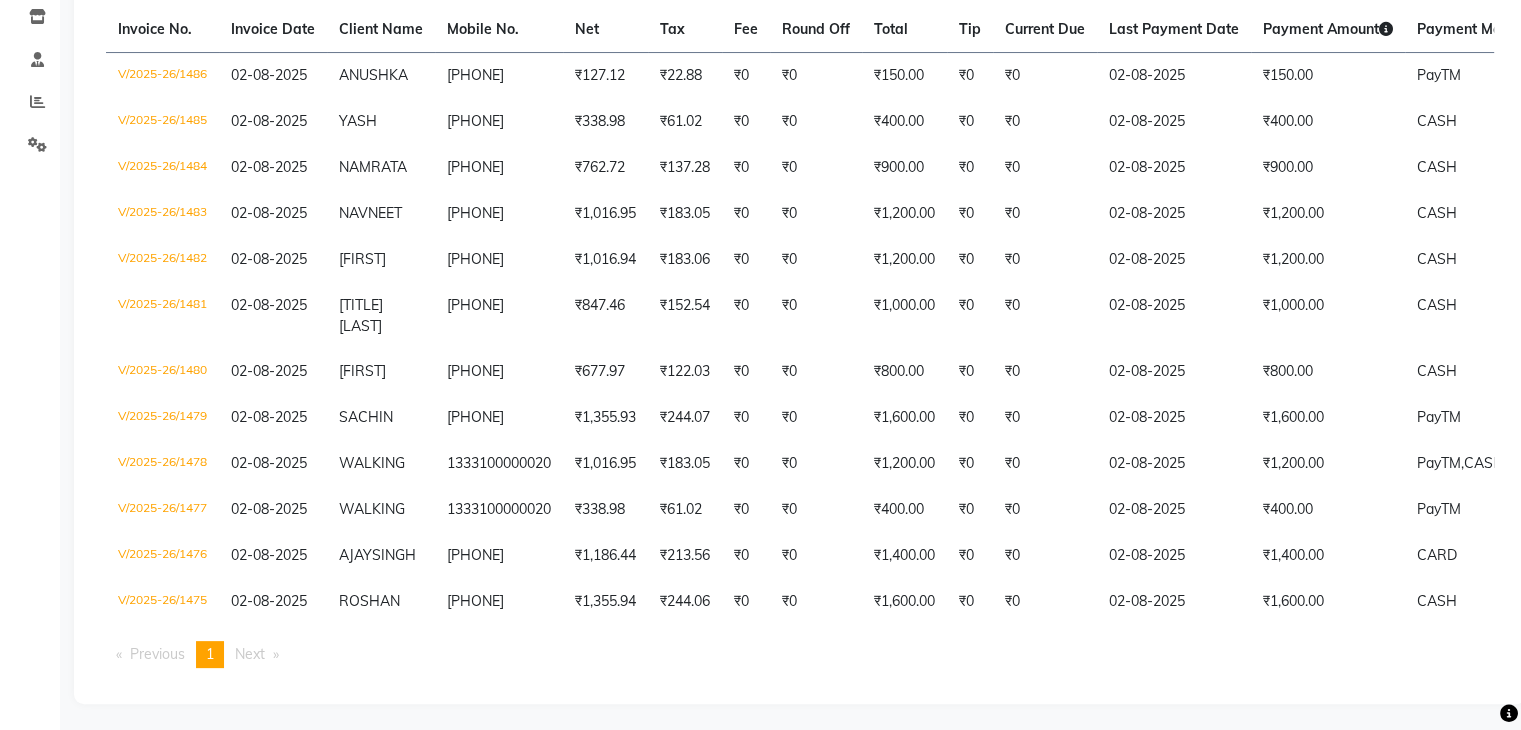 scroll, scrollTop: 0, scrollLeft: 0, axis: both 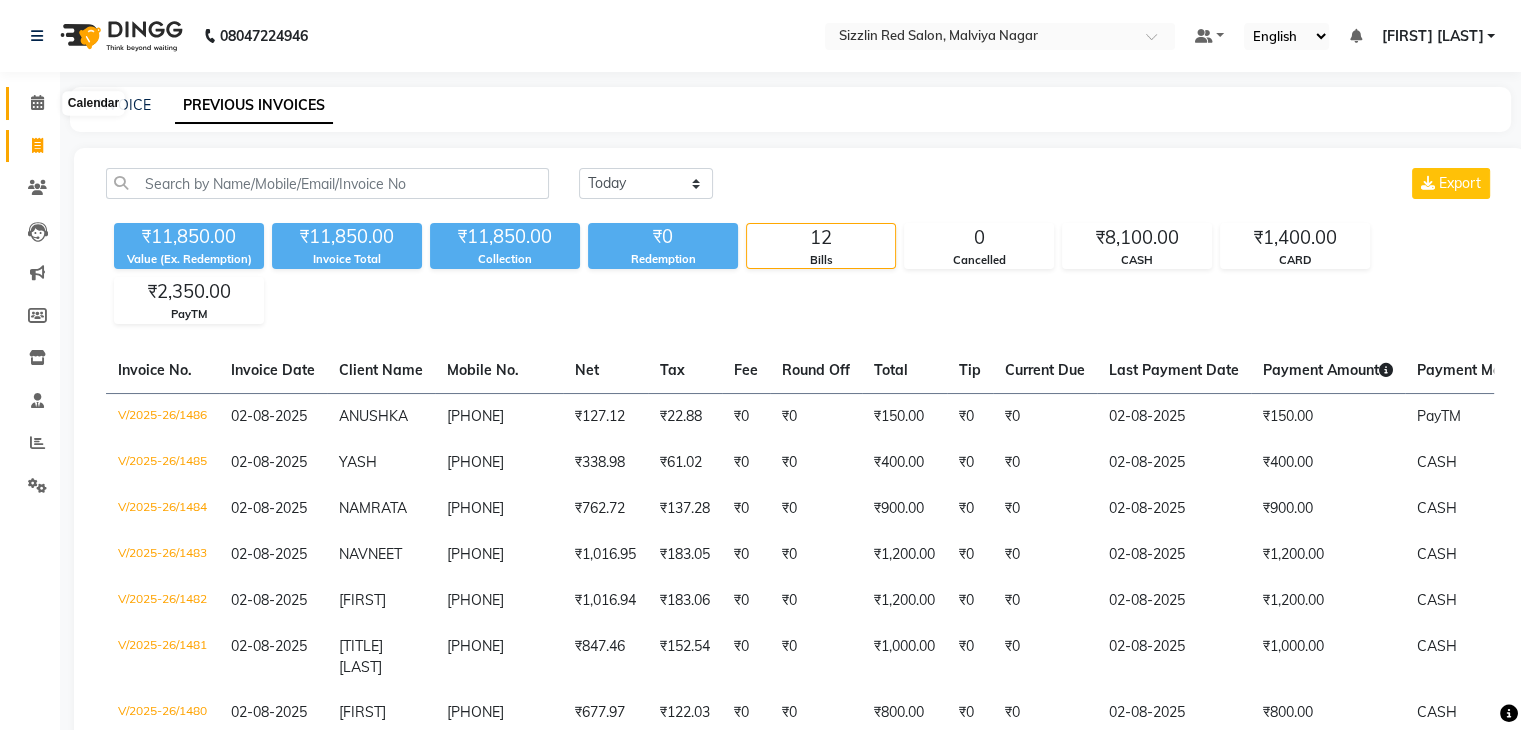 click 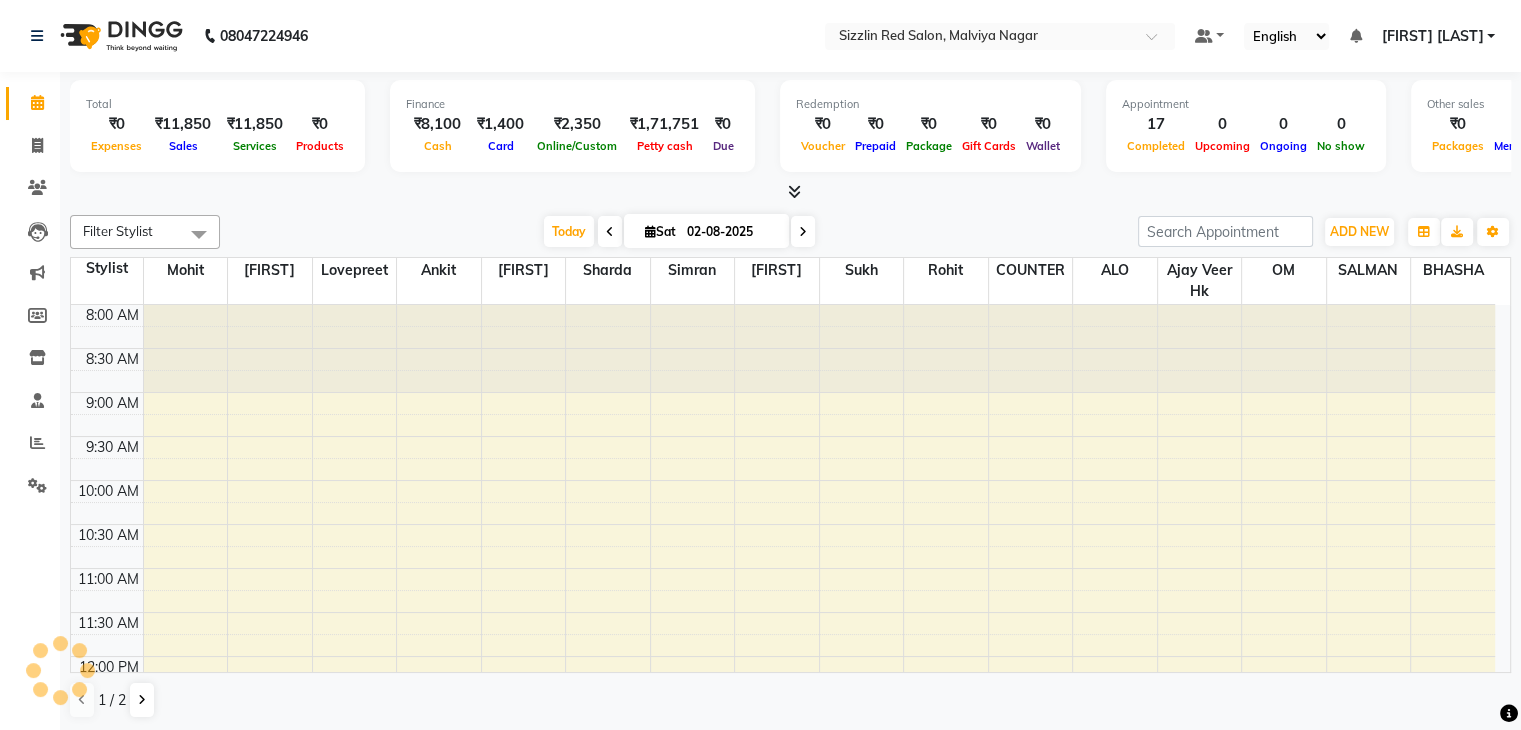 scroll, scrollTop: 0, scrollLeft: 0, axis: both 